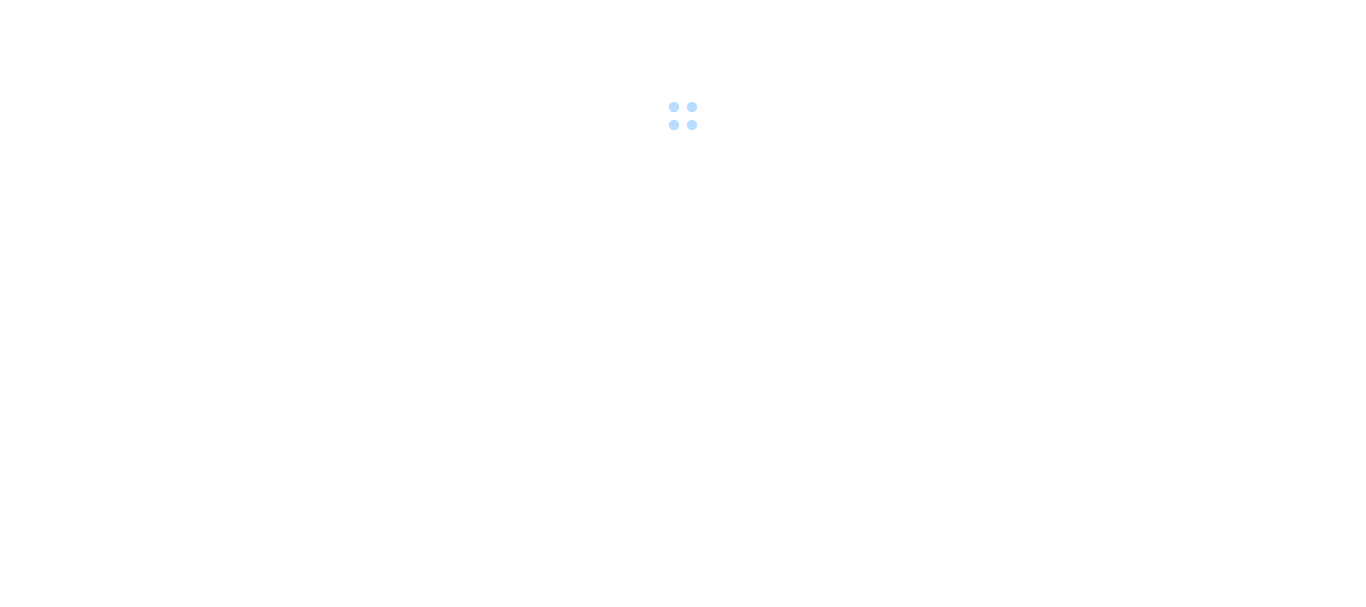 scroll, scrollTop: 0, scrollLeft: 0, axis: both 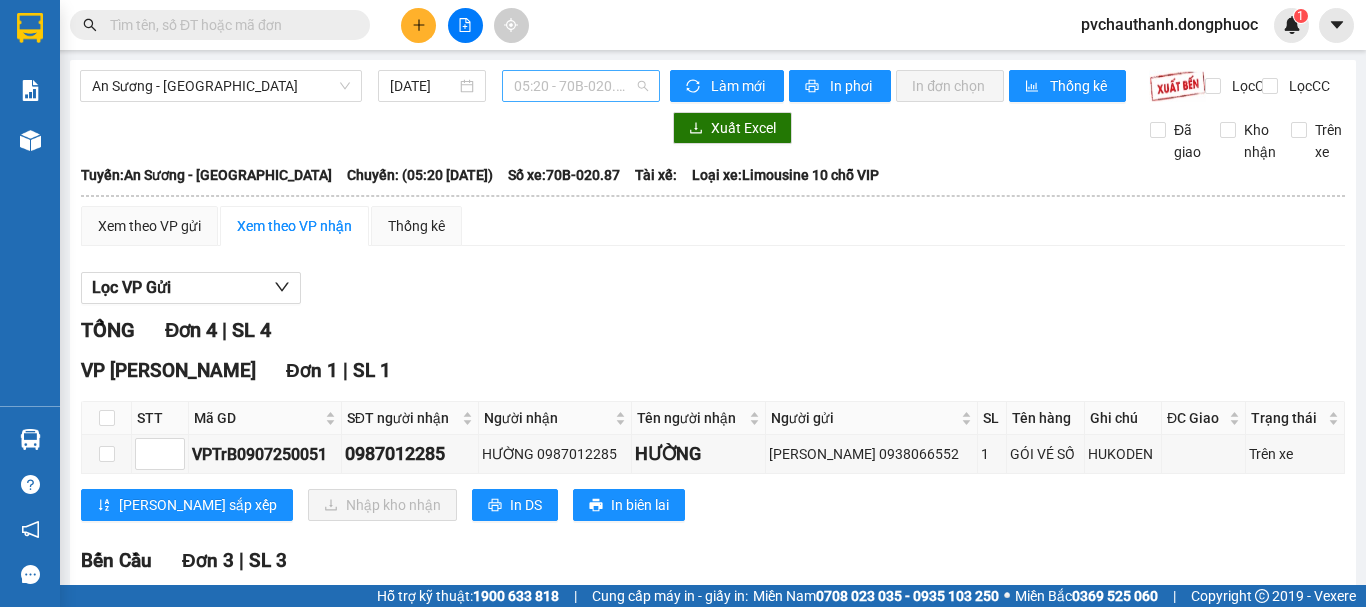 click on "05:20     - 70B-020.87" at bounding box center (581, 86) 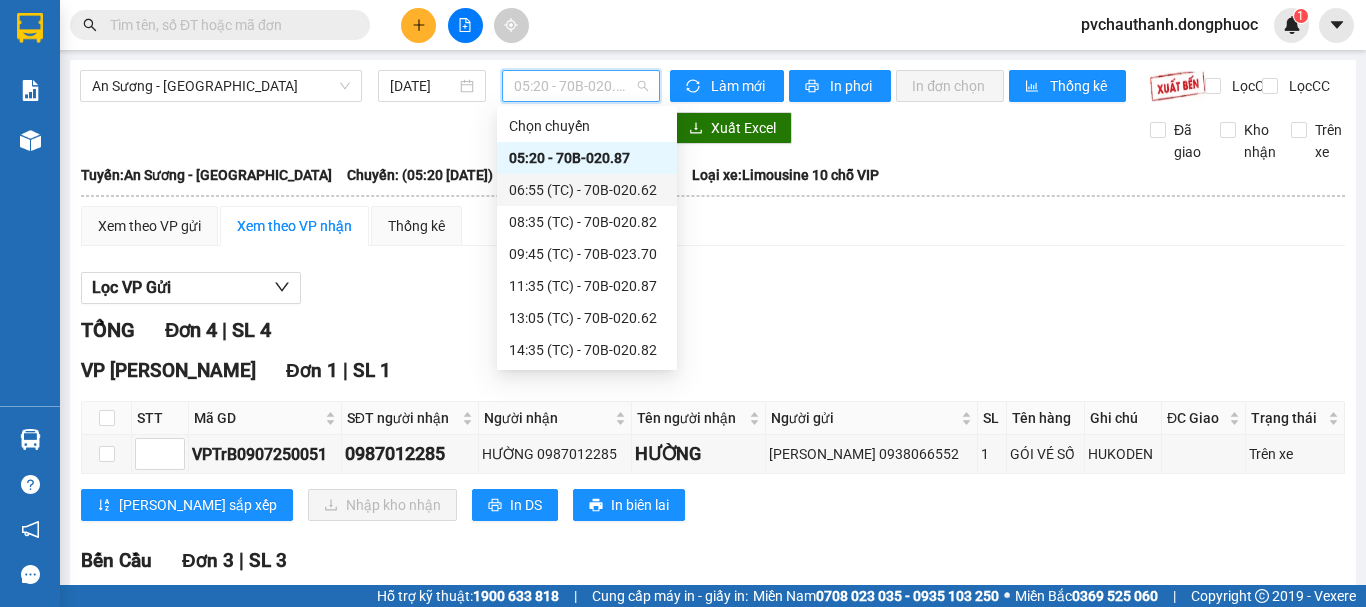 click on "06:55   (TC)   - 70B-020.62" at bounding box center [587, 190] 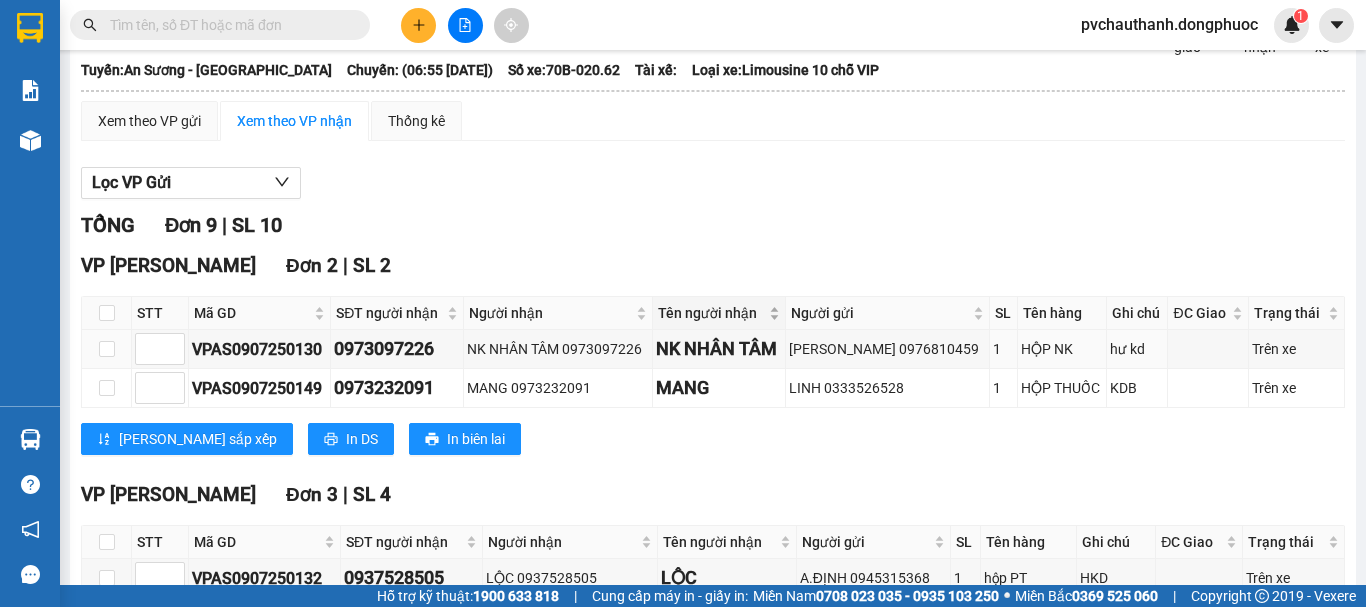 scroll, scrollTop: 100, scrollLeft: 0, axis: vertical 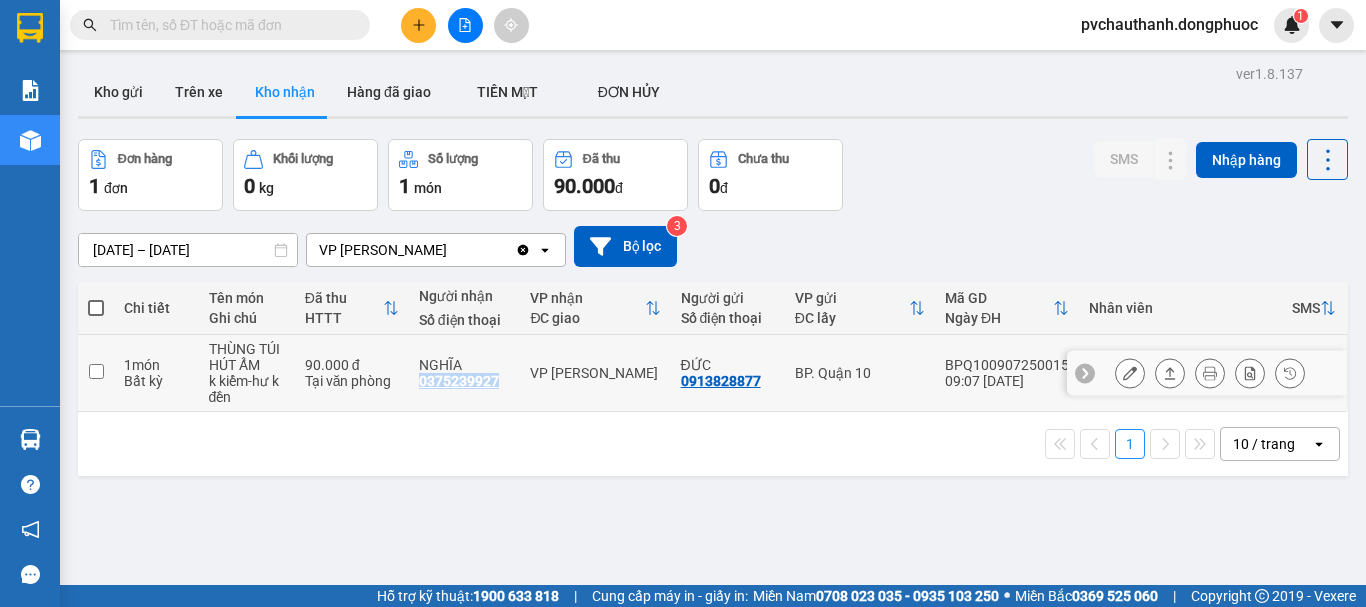 drag, startPoint x: 416, startPoint y: 382, endPoint x: 491, endPoint y: 374, distance: 75.42546 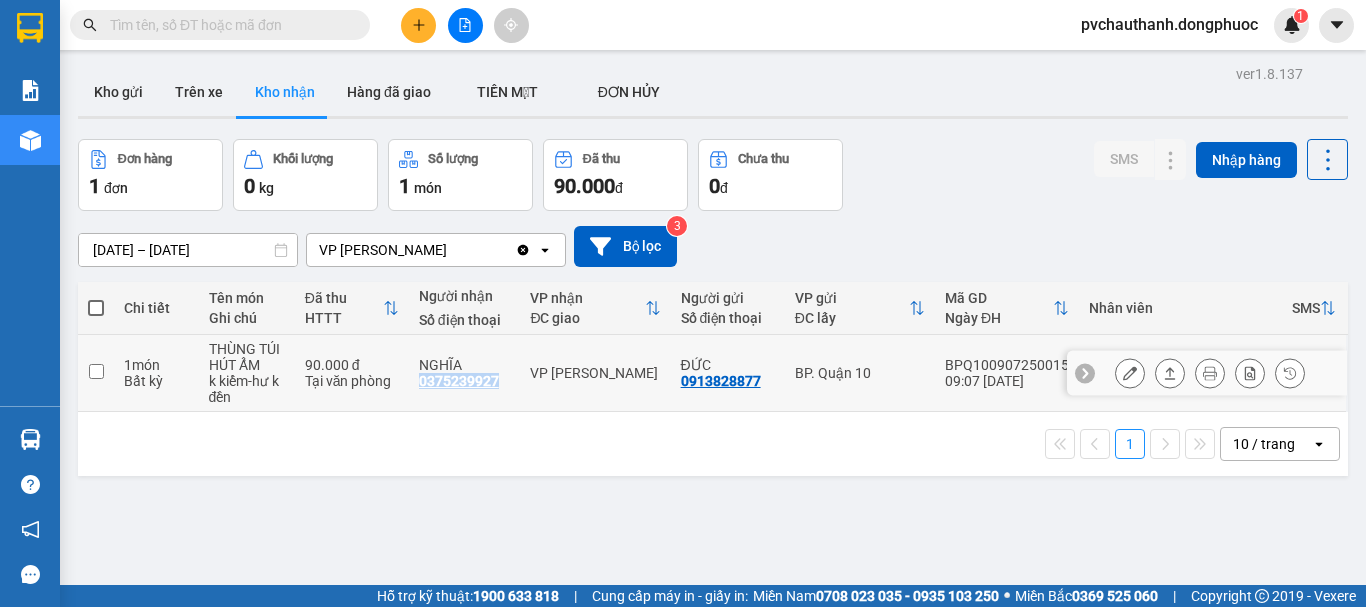 copy on "0375239927" 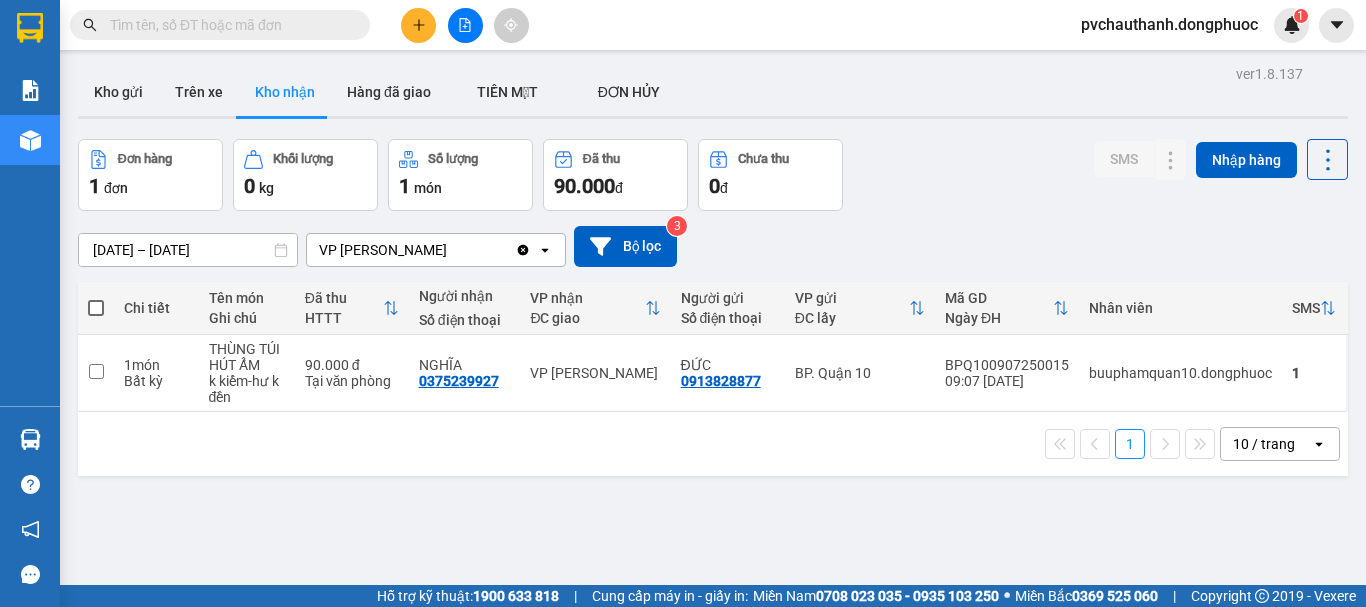click at bounding box center (228, 25) 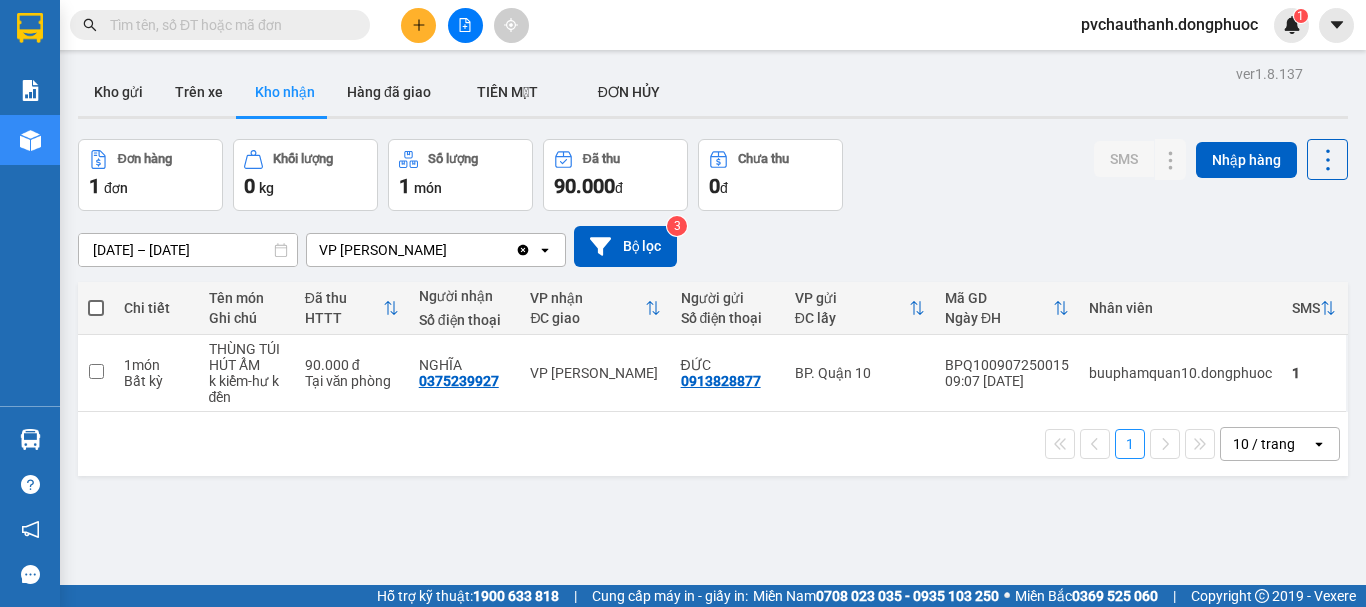 paste on "0375239927" 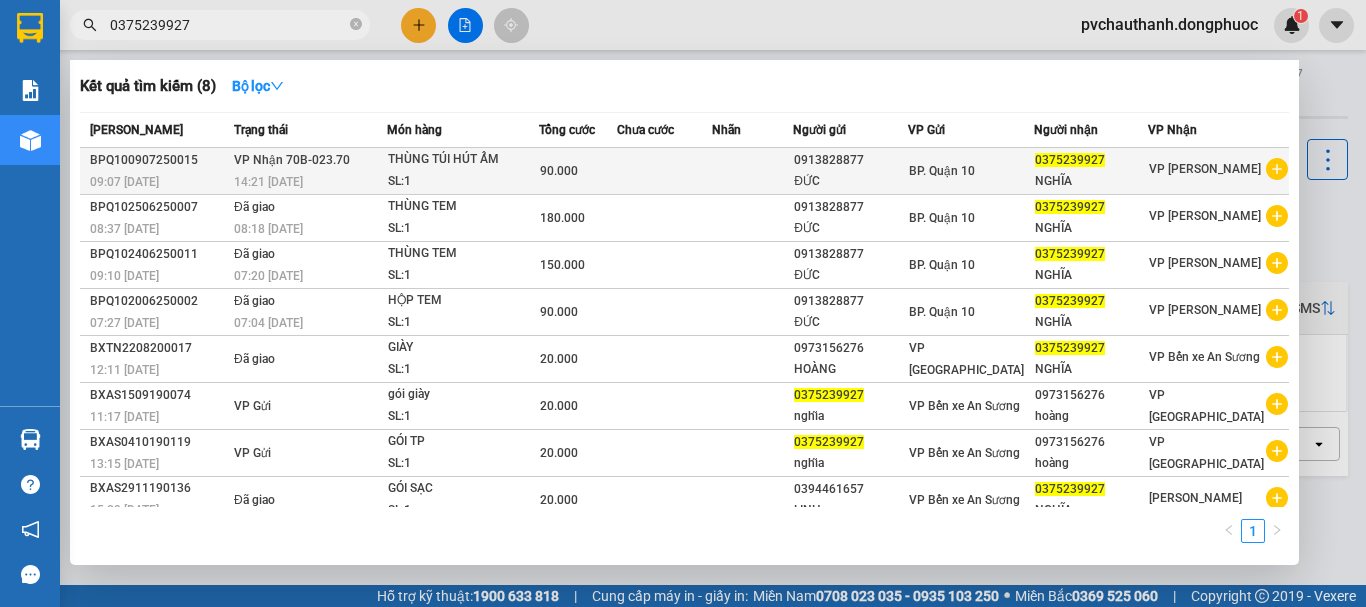 type on "0375239927" 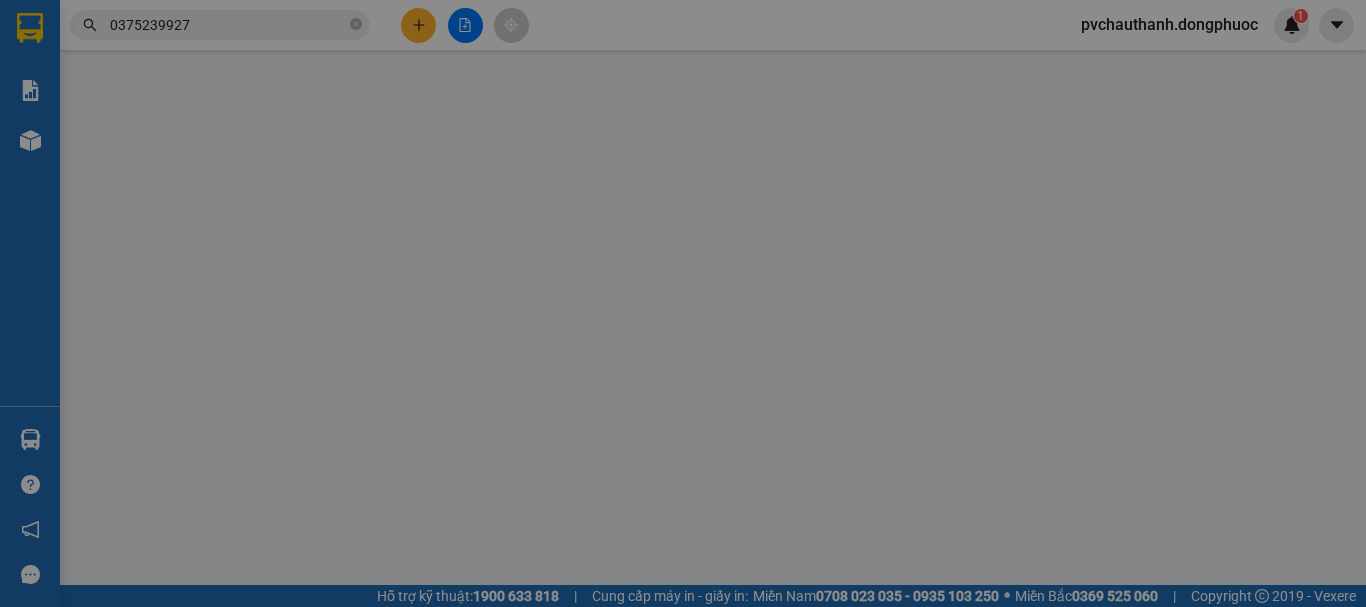 type on "0913828877" 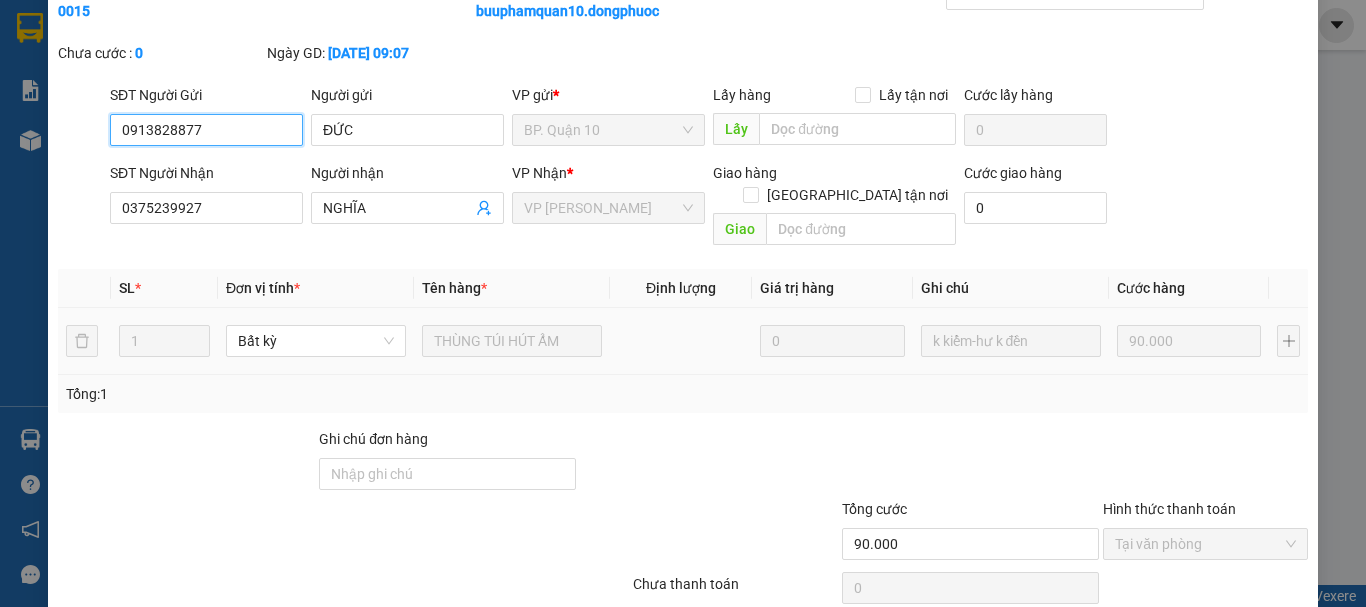scroll, scrollTop: 159, scrollLeft: 0, axis: vertical 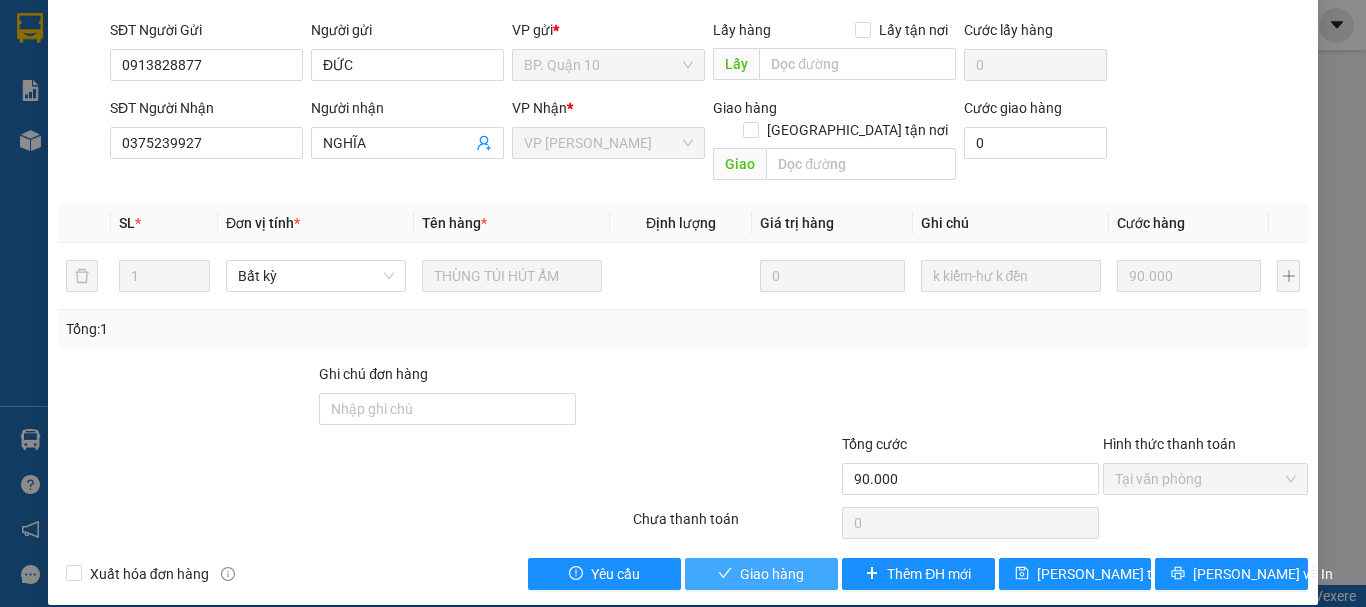 click on "Giao hàng" at bounding box center (772, 574) 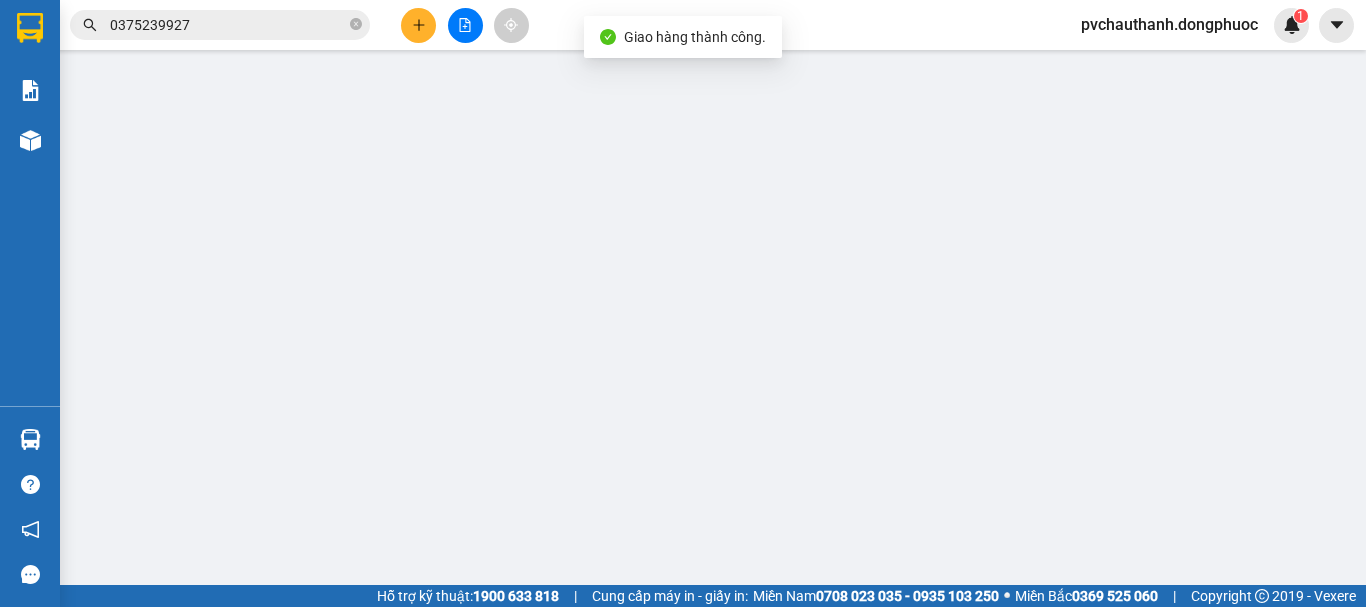 type on "0913828877" 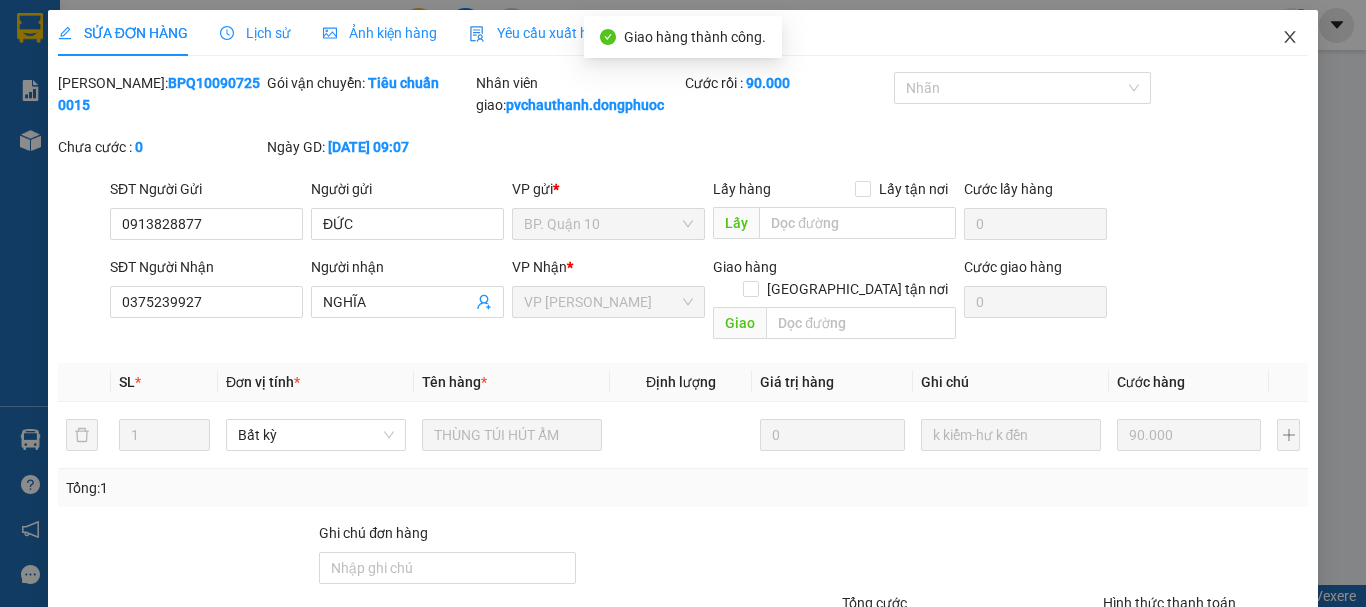 click at bounding box center (1290, 38) 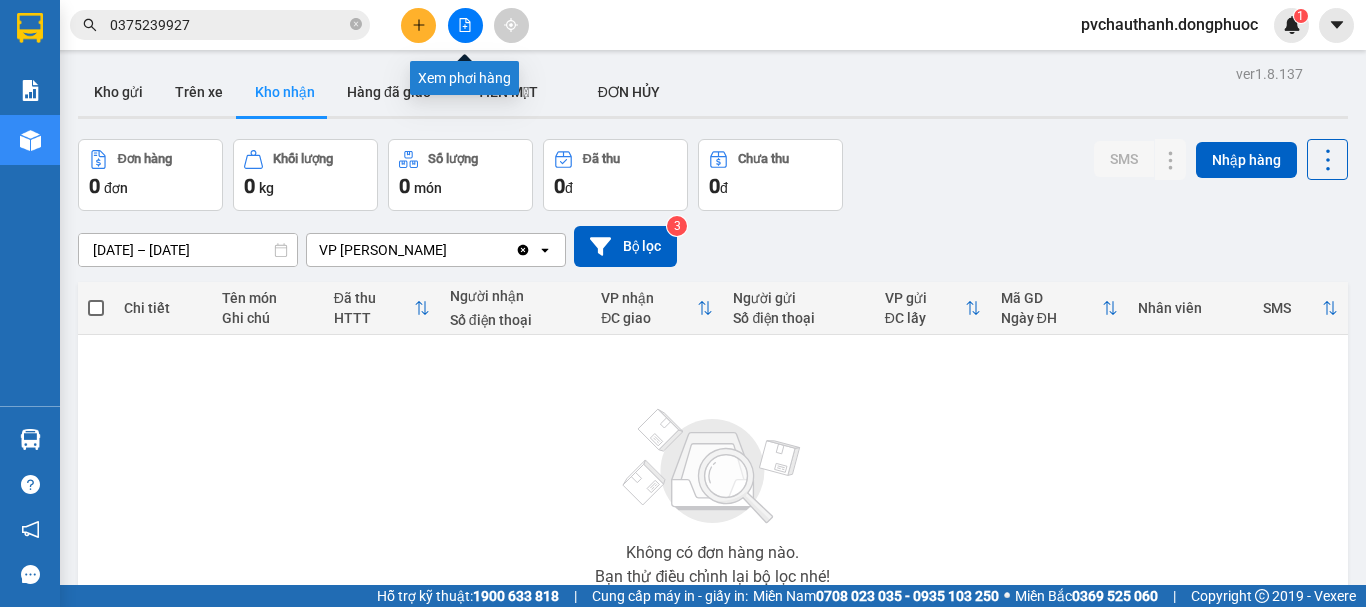 click 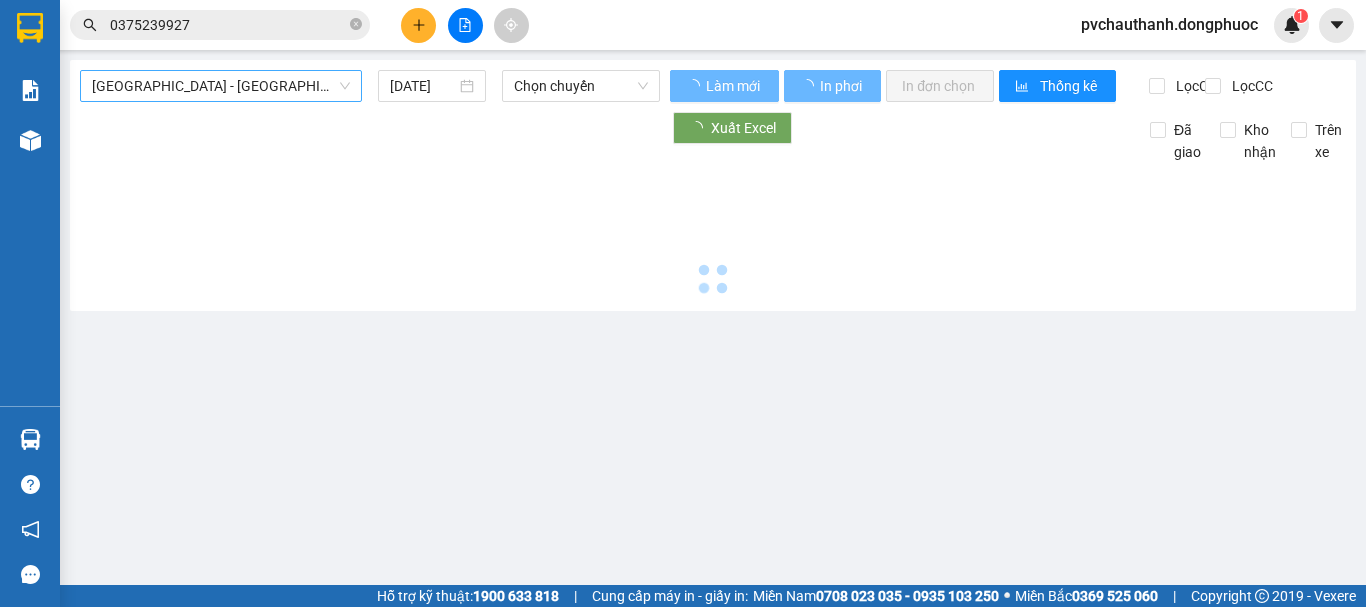 click on "[GEOGRAPHIC_DATA] - [GEOGRAPHIC_DATA] (vip)" at bounding box center (221, 86) 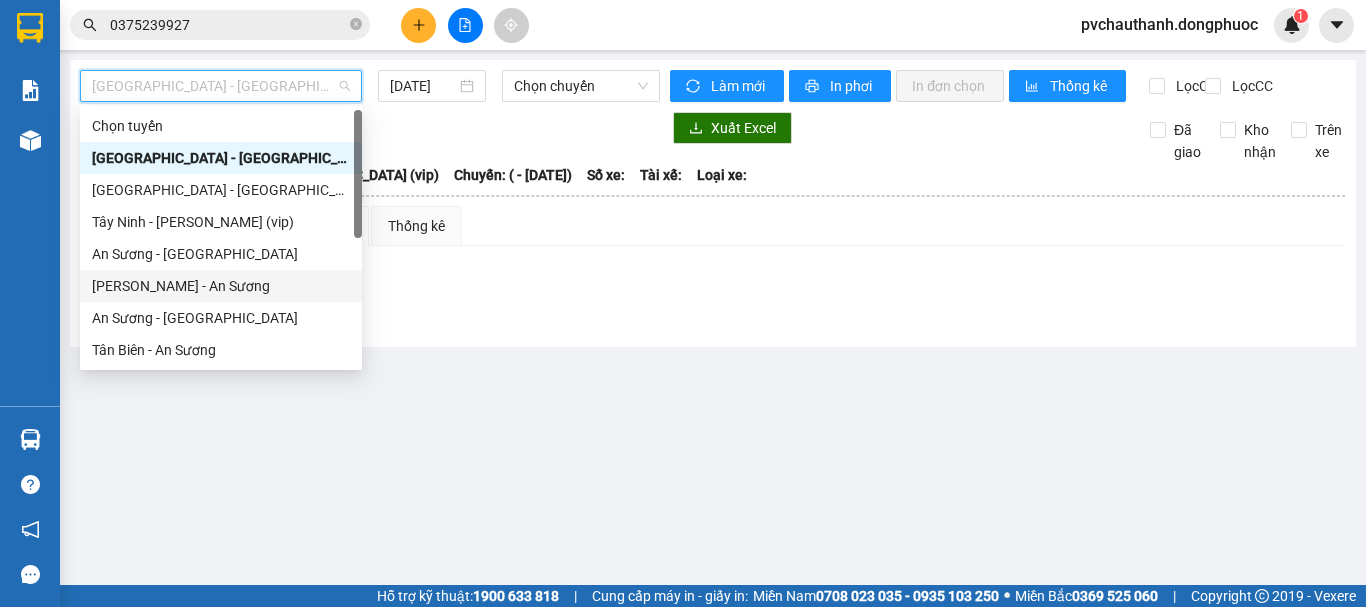 click on "[PERSON_NAME] - An Sương" at bounding box center [221, 286] 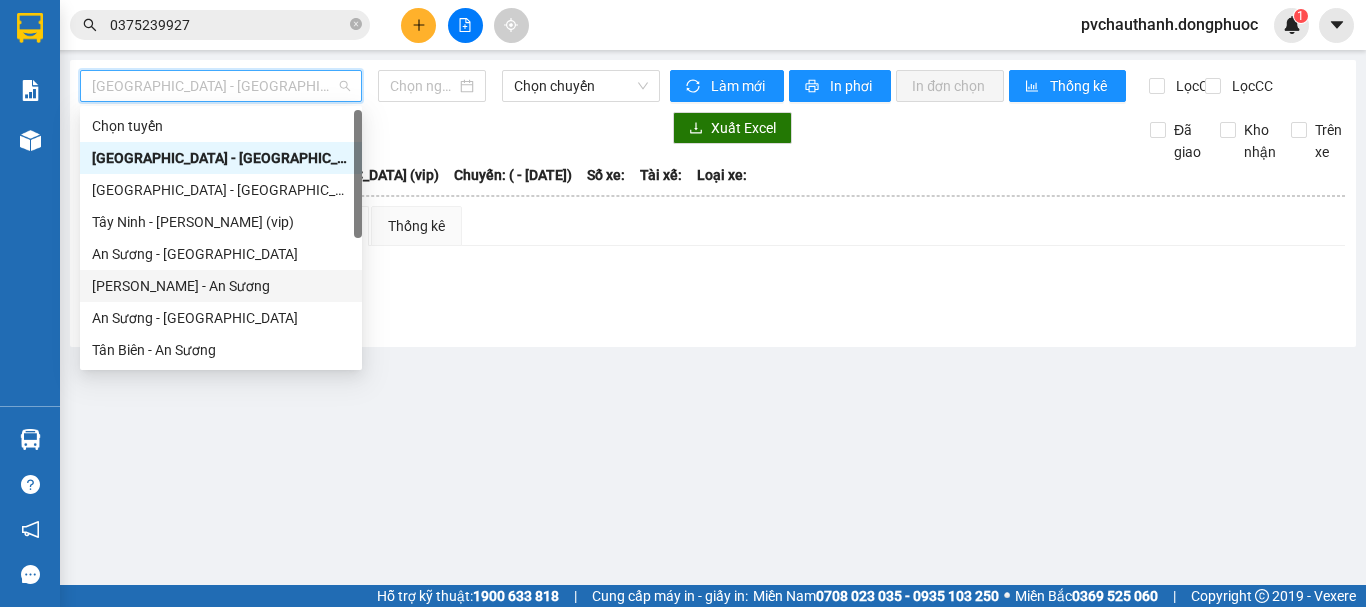 type on "[DATE]" 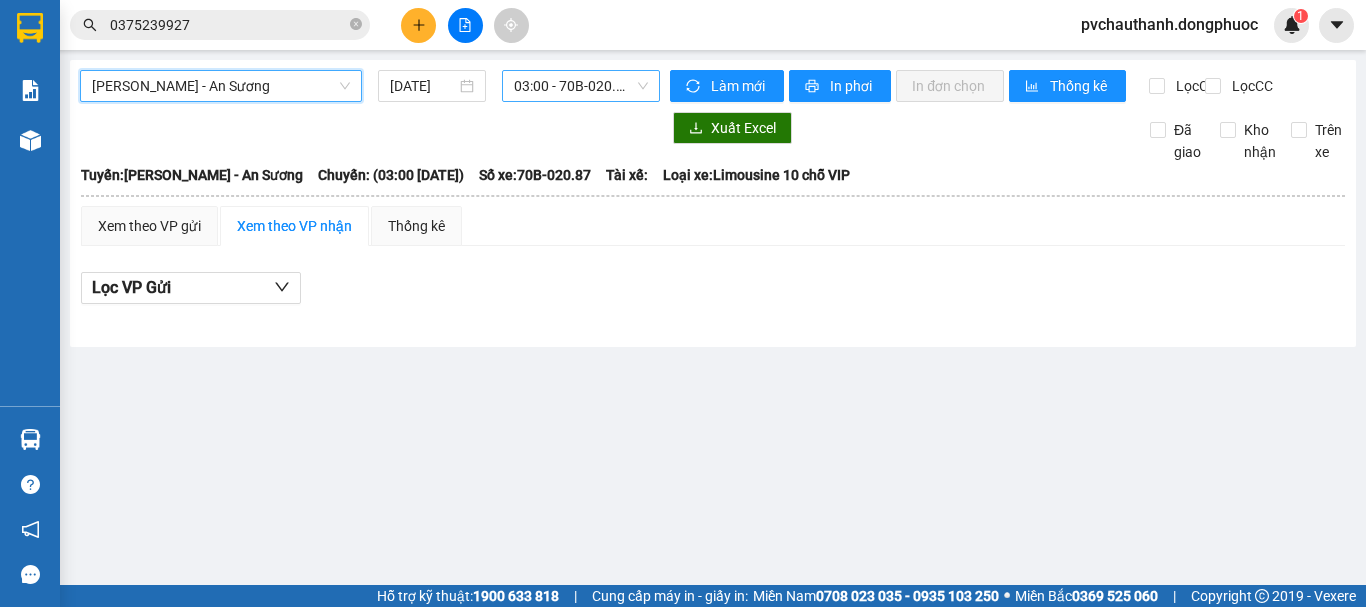 click on "03:00     - 70B-020.87" at bounding box center [581, 86] 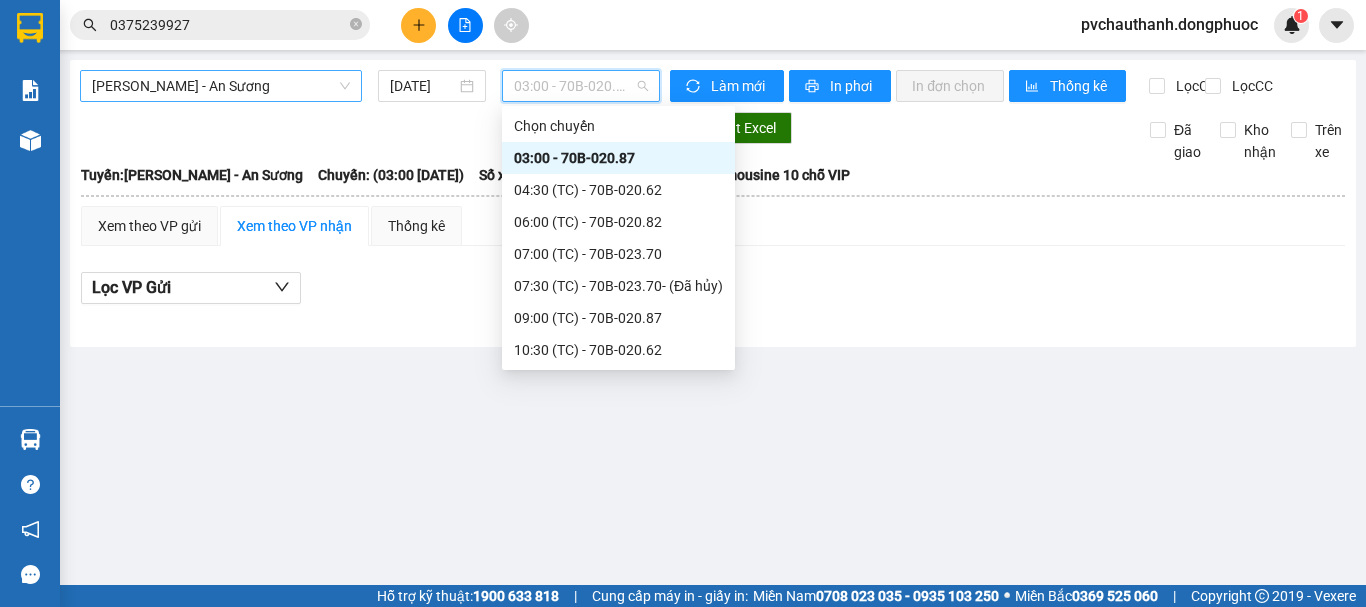 drag, startPoint x: 315, startPoint y: 83, endPoint x: 303, endPoint y: 83, distance: 12 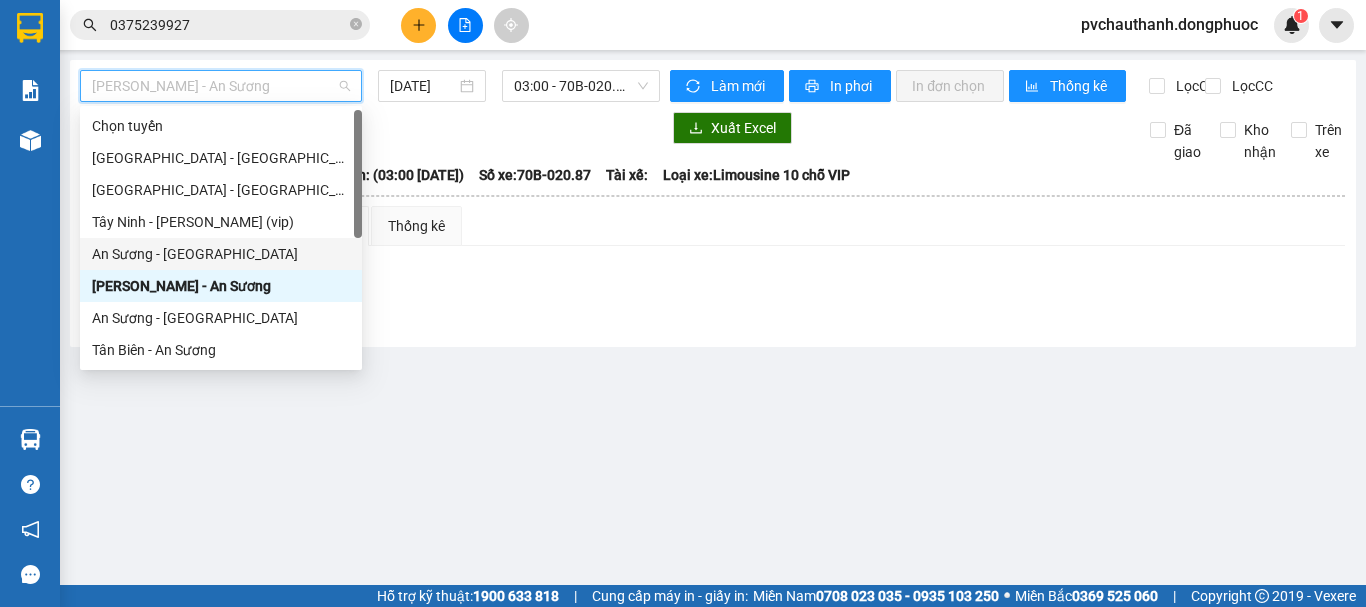 drag, startPoint x: 145, startPoint y: 259, endPoint x: 373, endPoint y: 131, distance: 261.47275 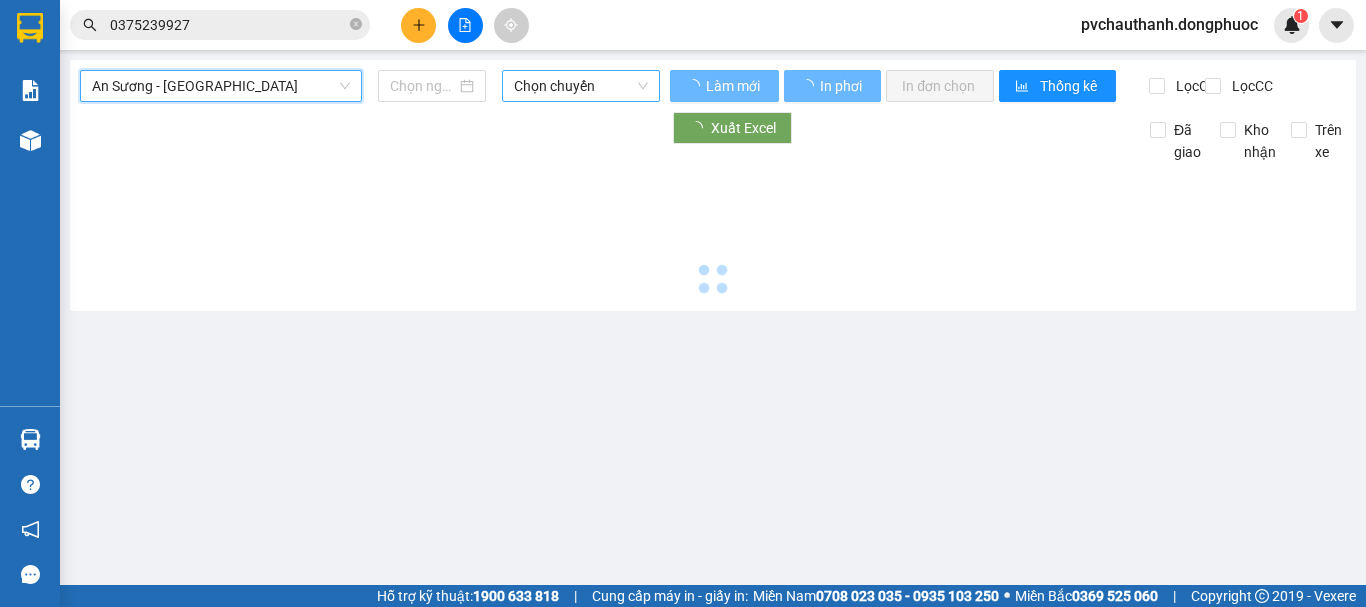 type on "[DATE]" 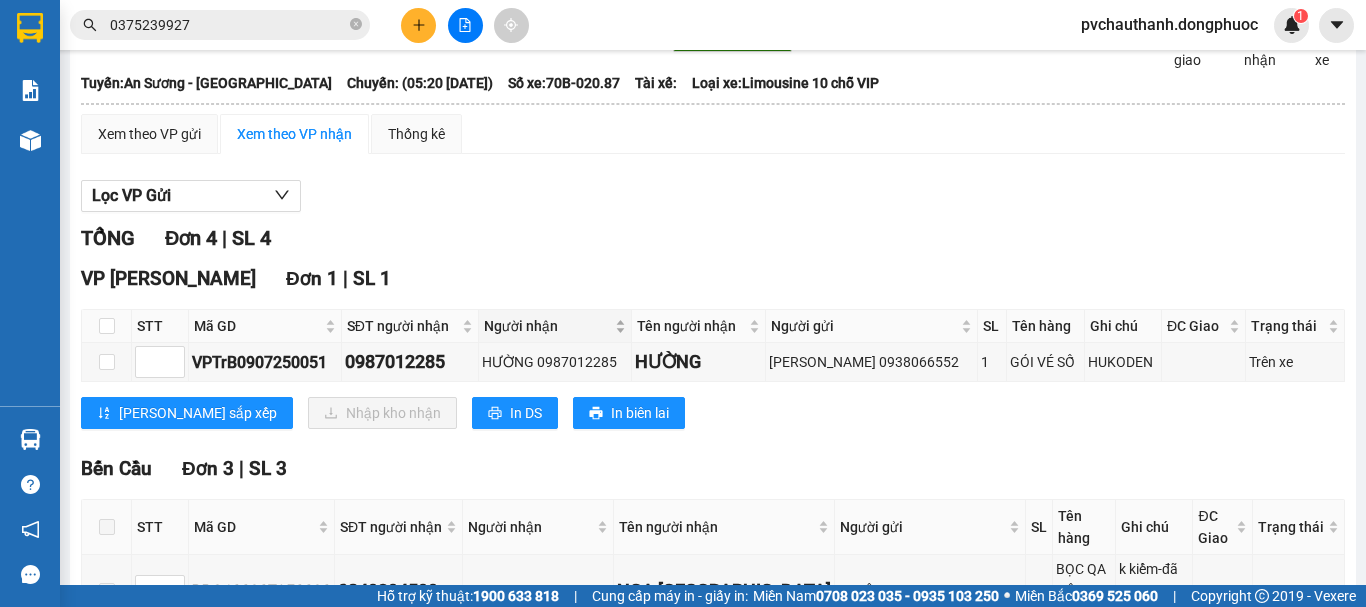 scroll, scrollTop: 300, scrollLeft: 0, axis: vertical 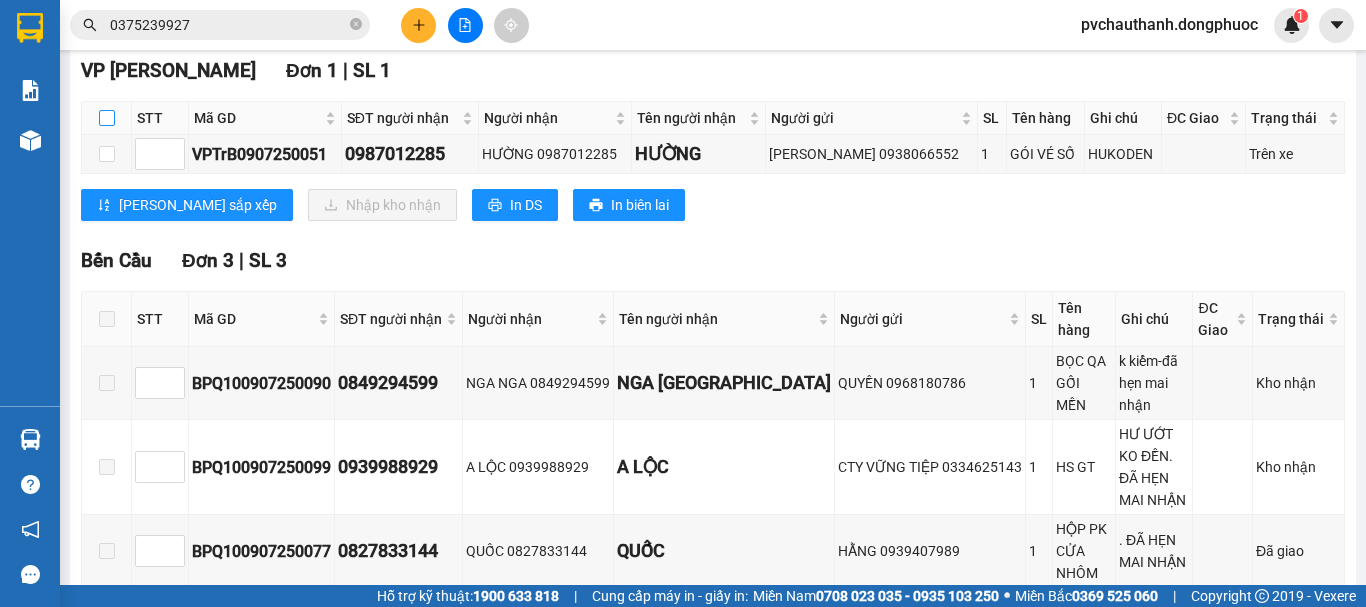 click at bounding box center [107, 118] 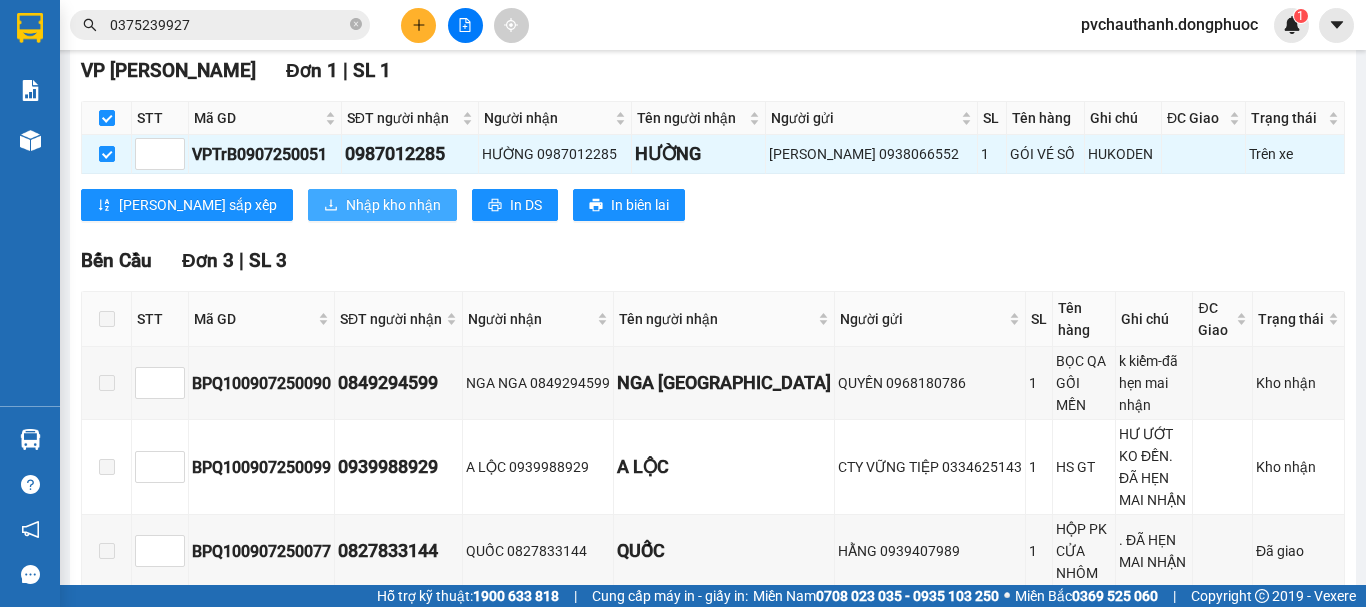 drag, startPoint x: 292, startPoint y: 211, endPoint x: 343, endPoint y: 204, distance: 51.47815 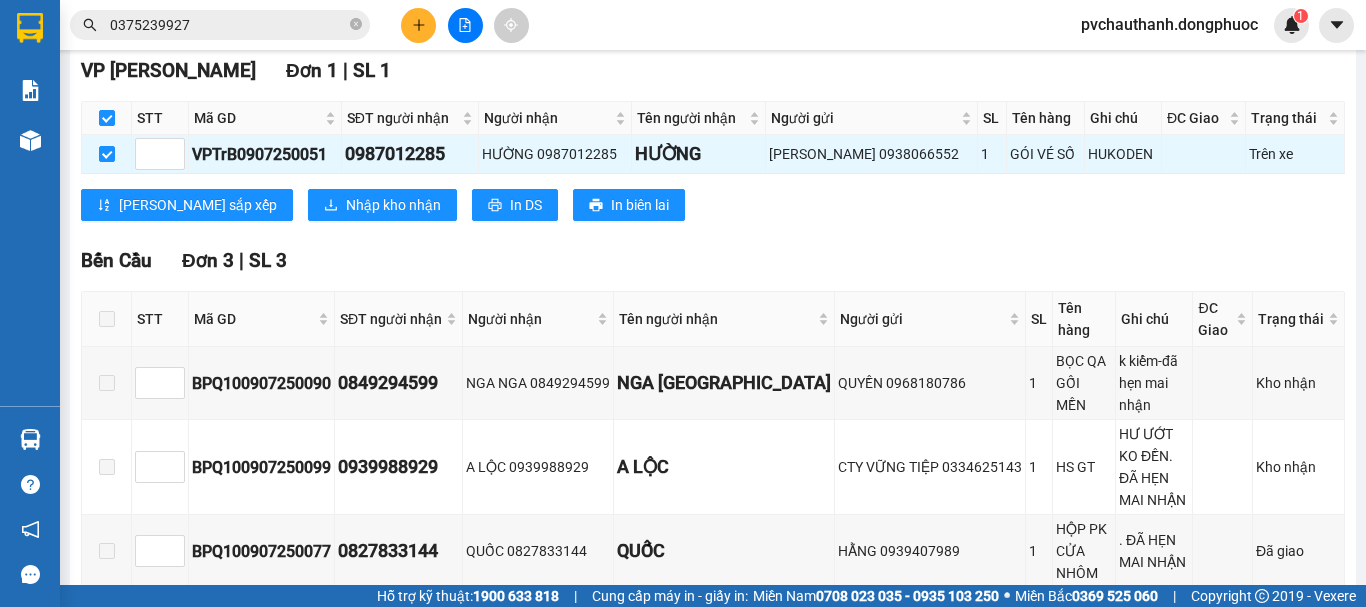 scroll, scrollTop: 0, scrollLeft: 0, axis: both 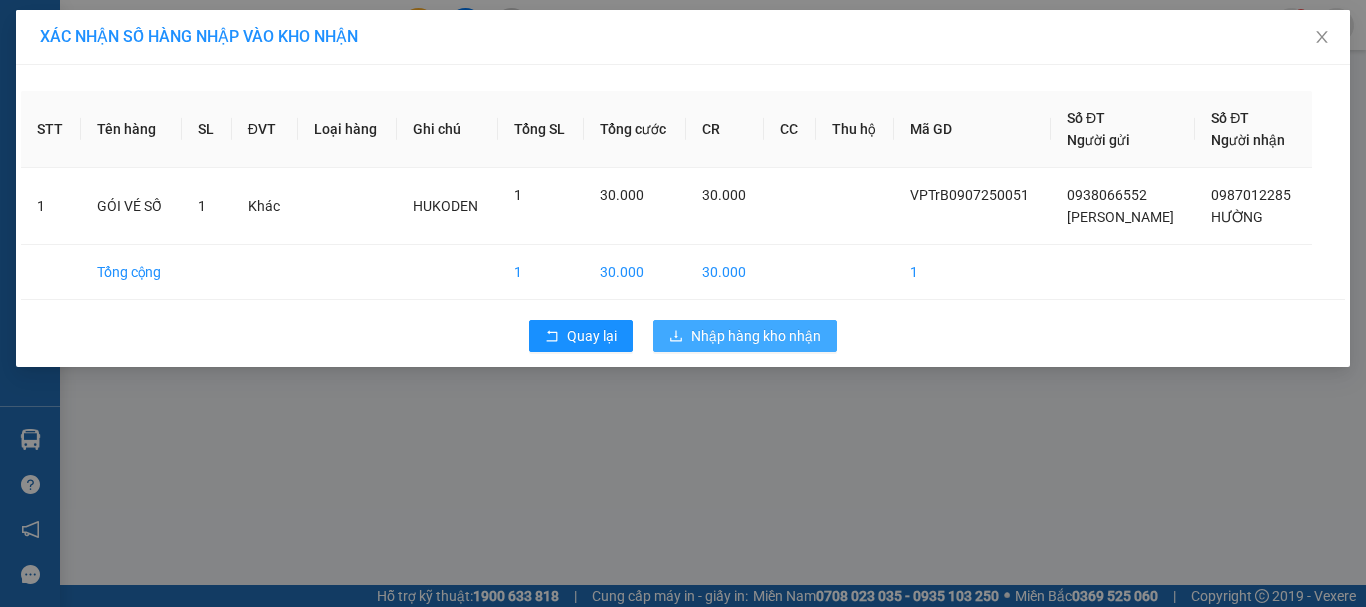 click on "Nhập hàng kho nhận" at bounding box center [756, 336] 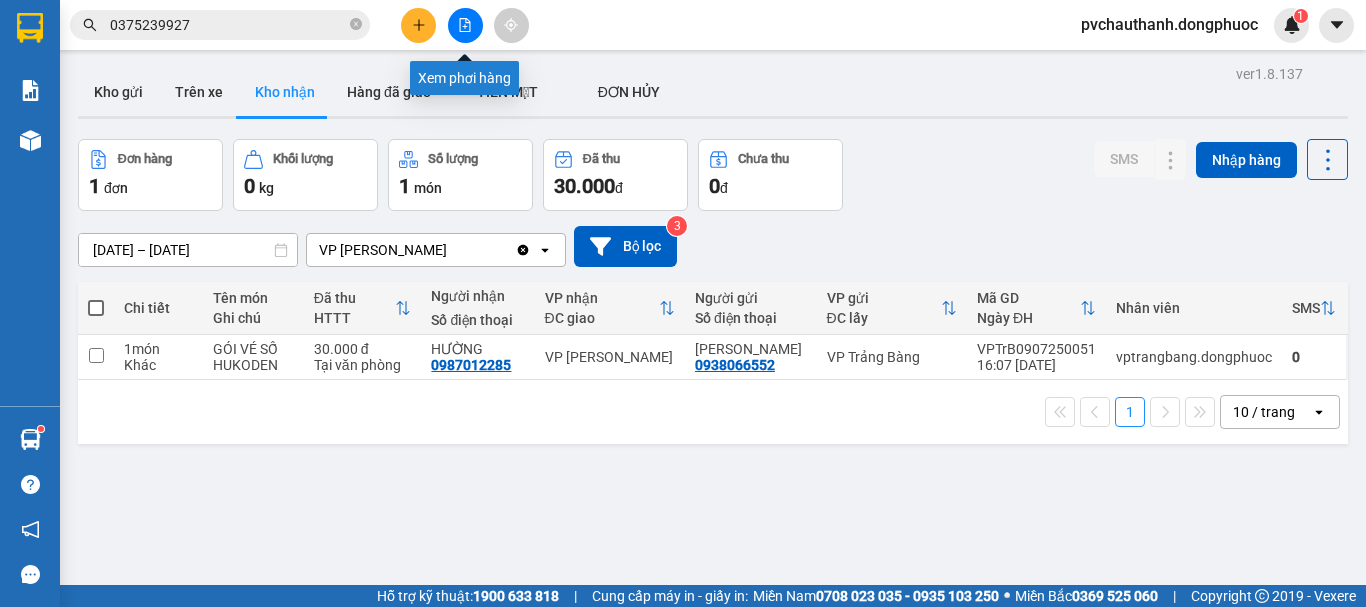 click at bounding box center [465, 25] 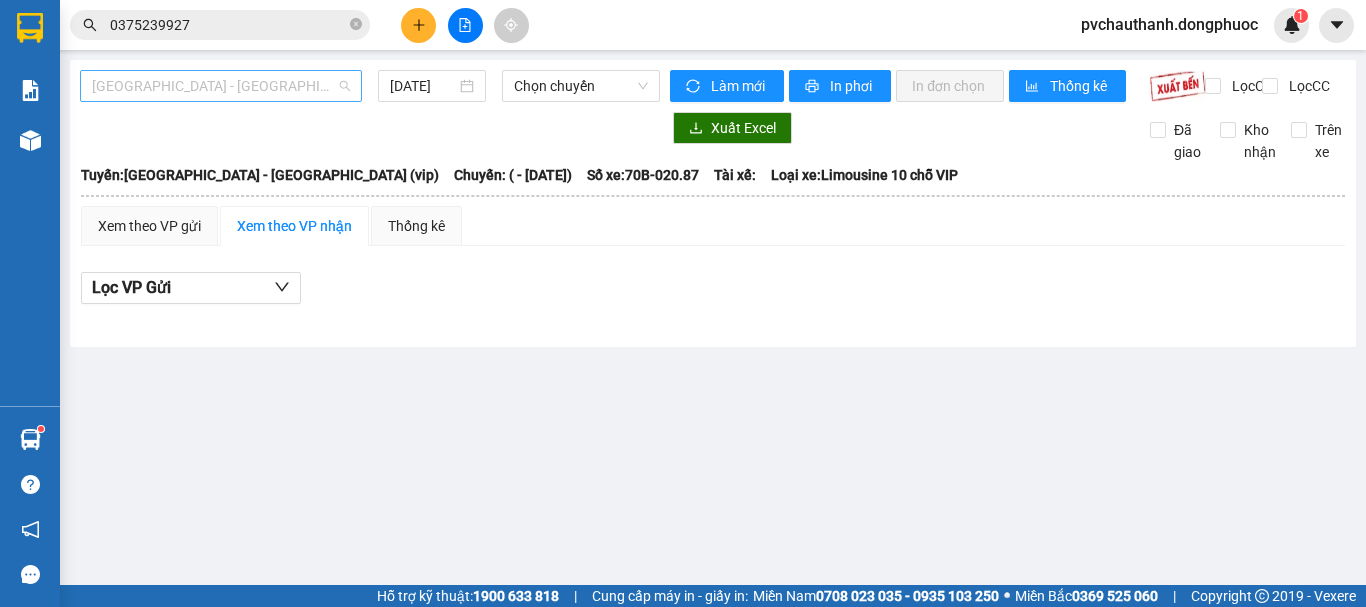 click on "[GEOGRAPHIC_DATA] - [GEOGRAPHIC_DATA] (vip)" at bounding box center (221, 86) 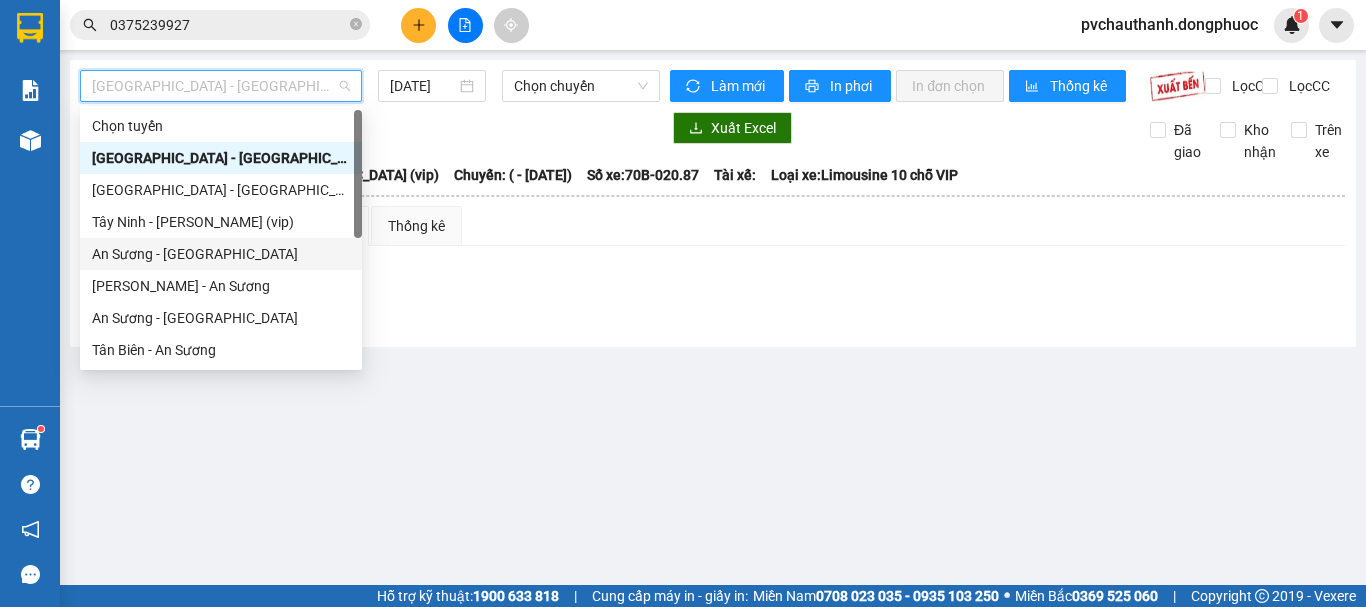 click on "An Sương - [GEOGRAPHIC_DATA]" at bounding box center (221, 254) 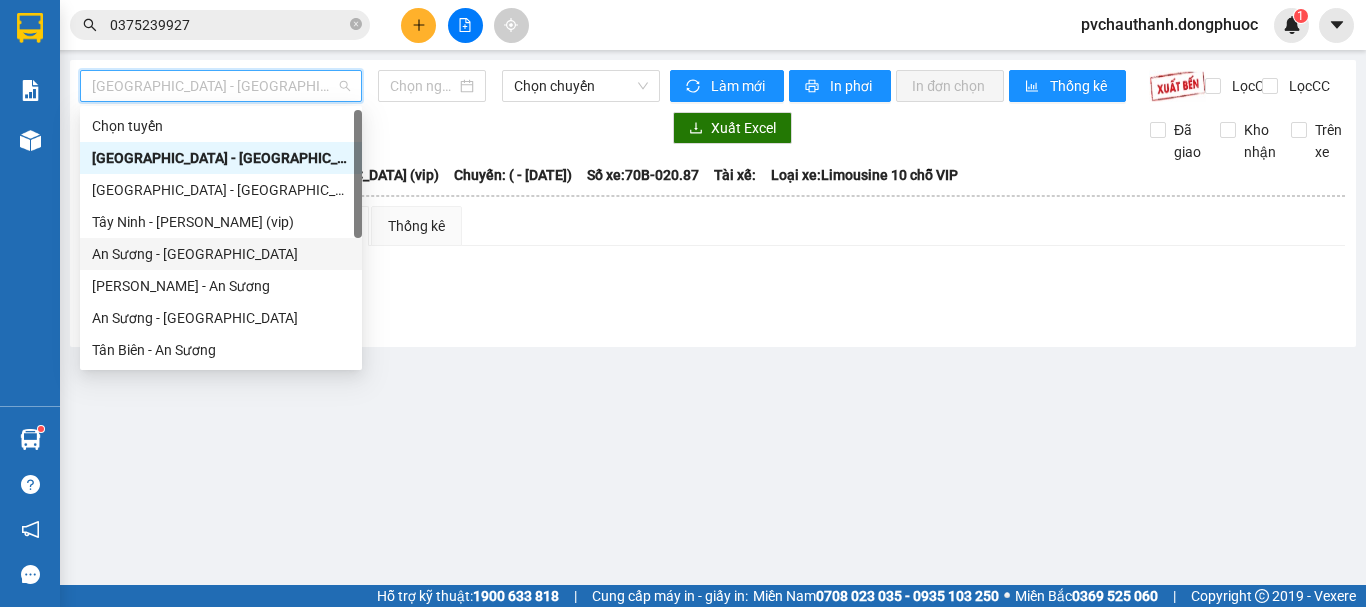 type on "[DATE]" 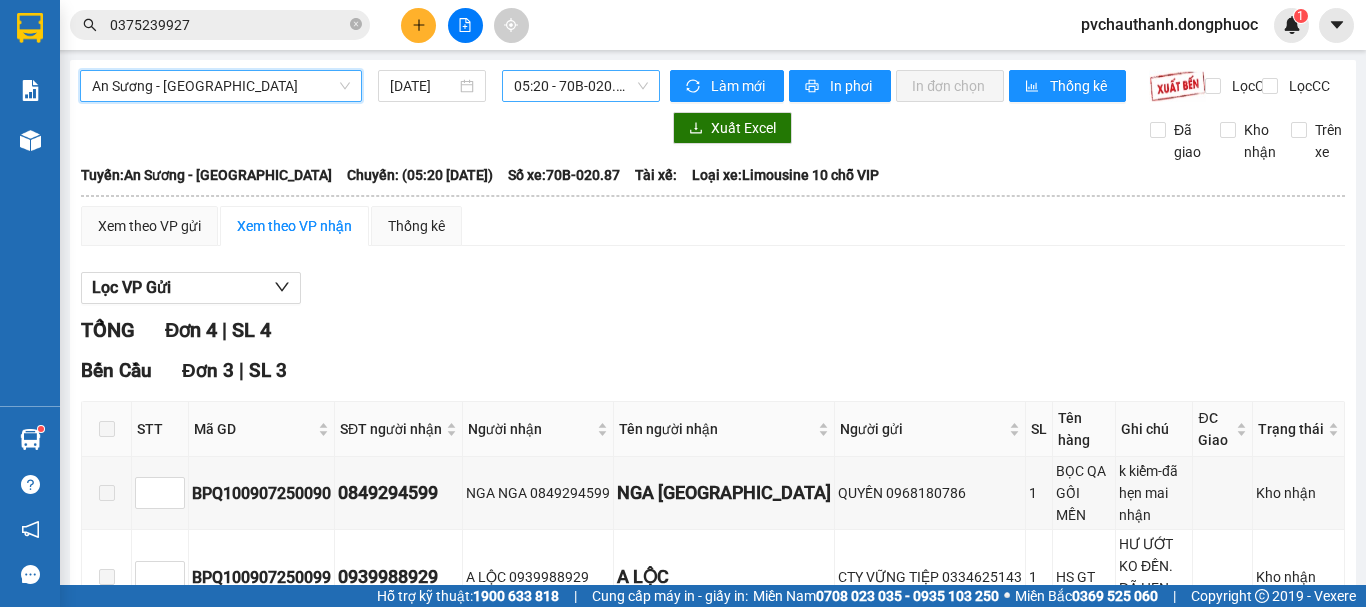 click on "05:20     - 70B-020.87" at bounding box center [581, 86] 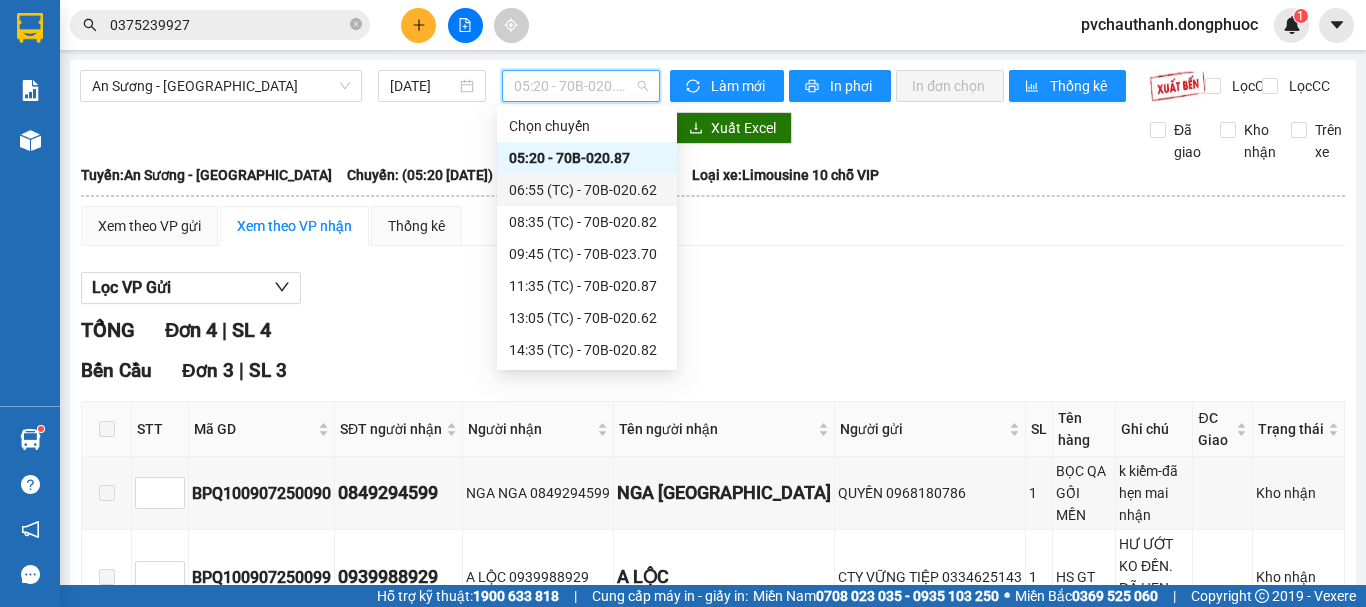 click on "06:55   (TC)   - 70B-020.62" at bounding box center [587, 190] 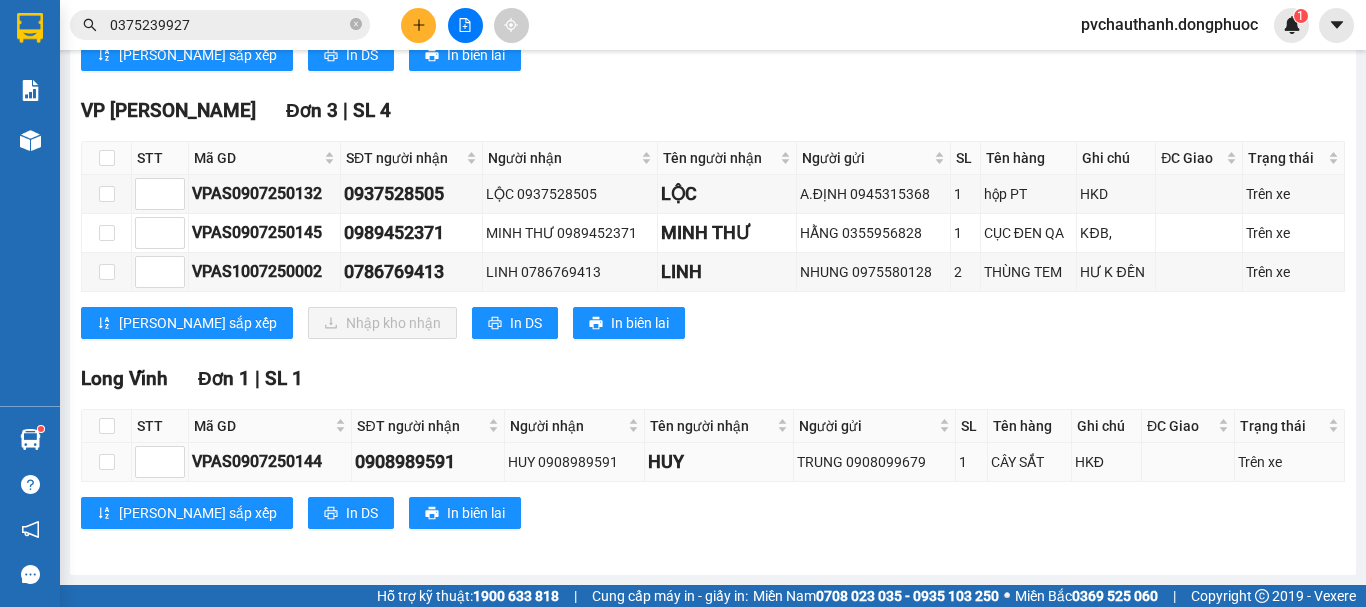 scroll, scrollTop: 961, scrollLeft: 0, axis: vertical 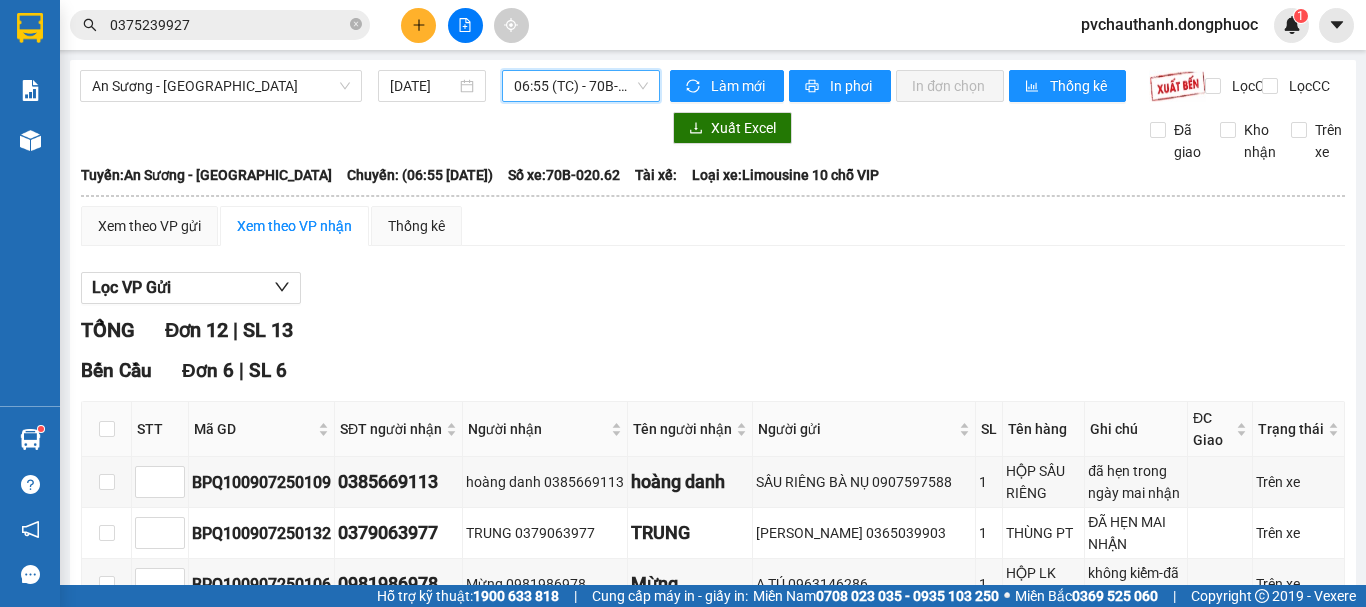 click on "06:55   (TC)   - 70B-020.62" at bounding box center (581, 86) 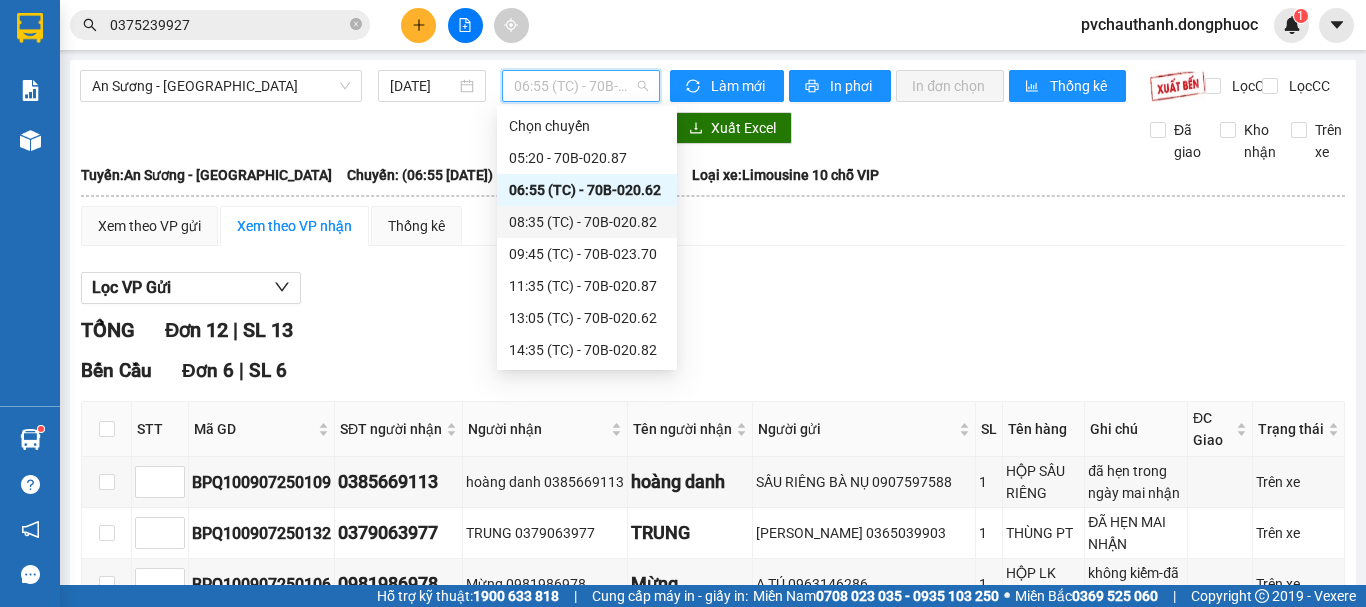 click on "08:35   (TC)   - 70B-020.82" at bounding box center (587, 222) 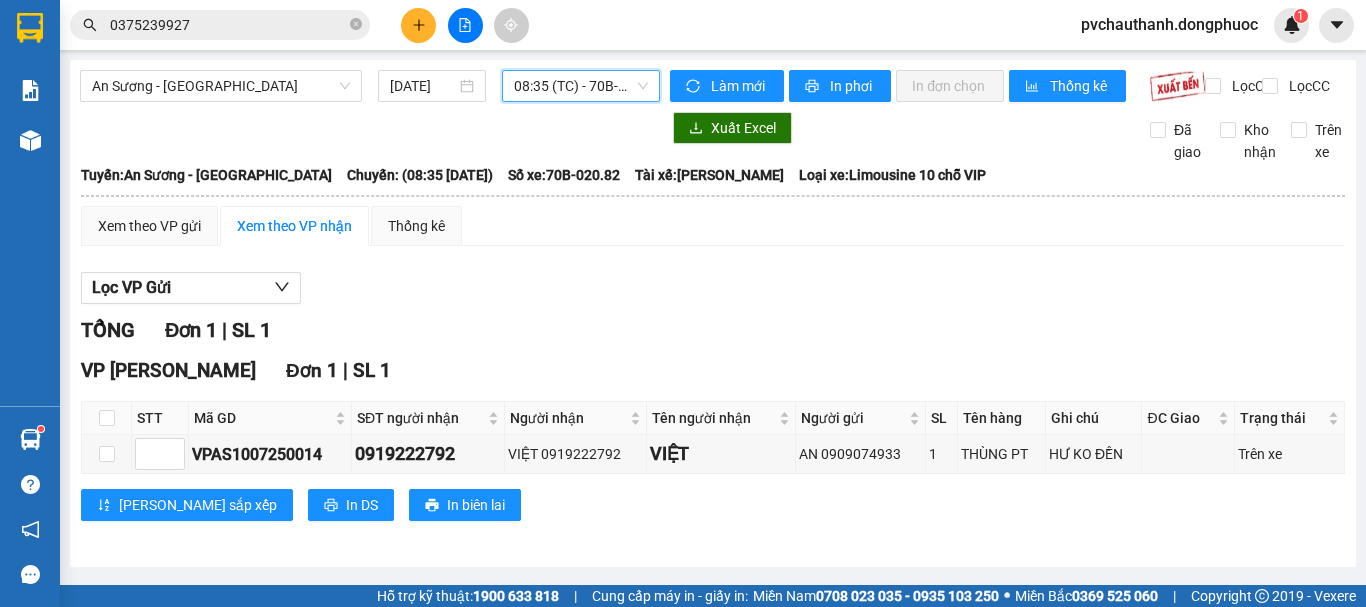 scroll, scrollTop: 9, scrollLeft: 0, axis: vertical 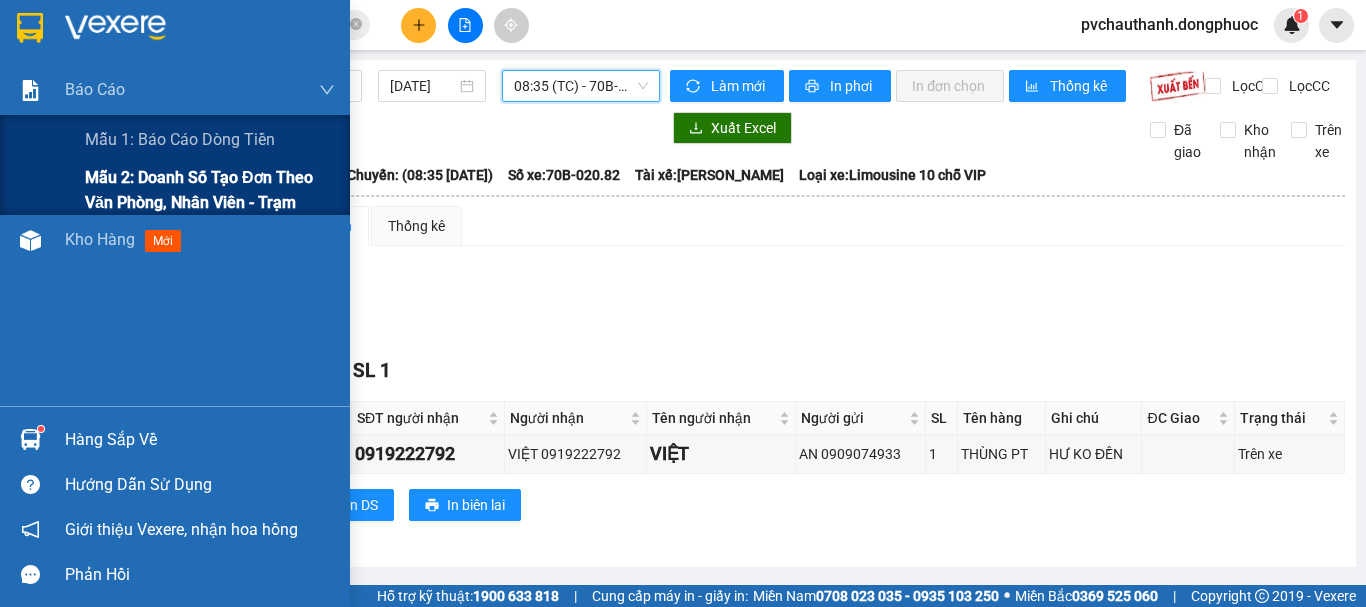 drag, startPoint x: 123, startPoint y: 184, endPoint x: 146, endPoint y: 186, distance: 23.086792 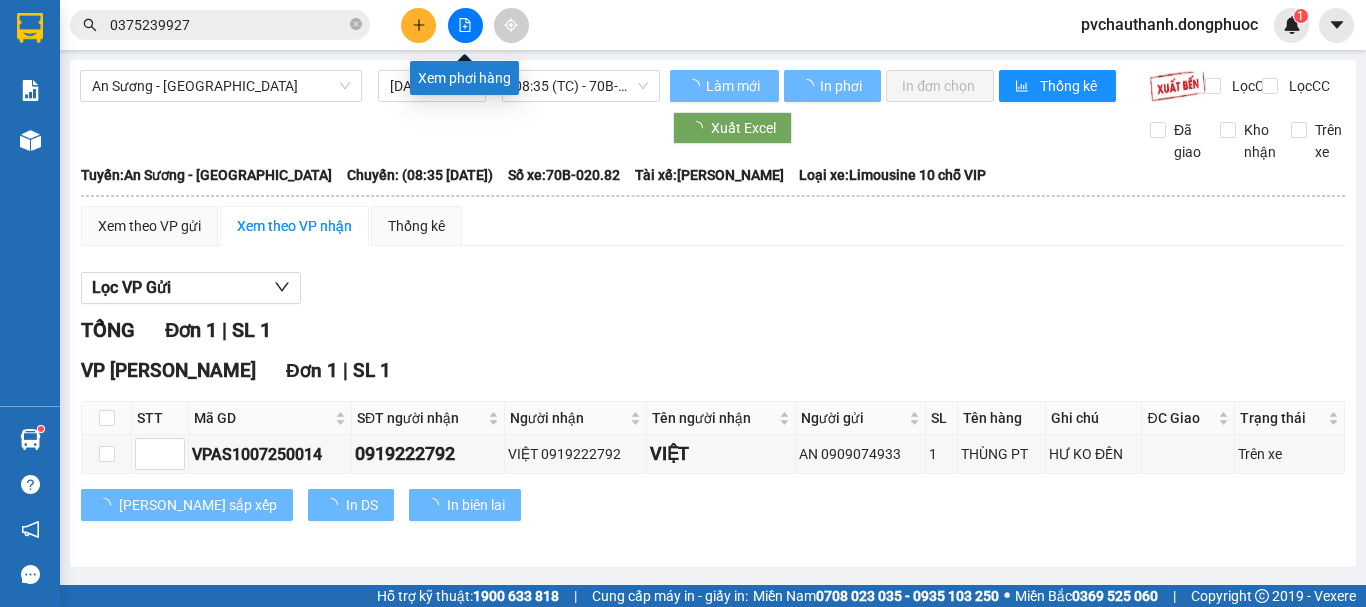click at bounding box center [465, 25] 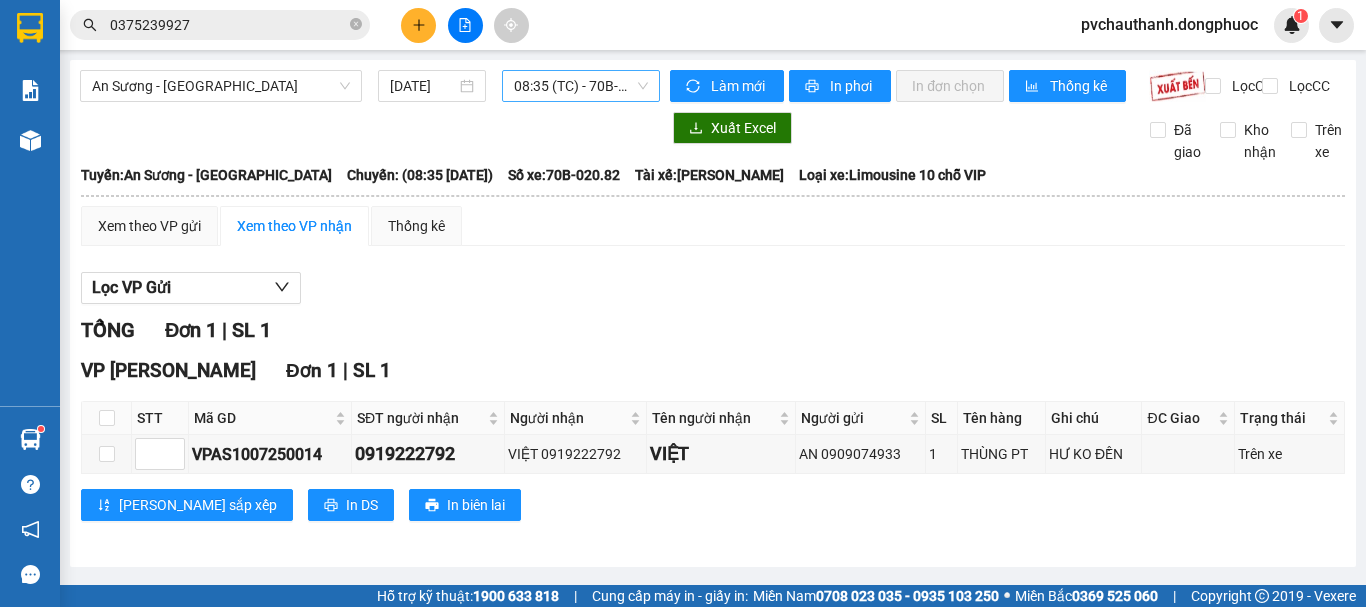 click on "08:35   (TC)   - 70B-020.82" at bounding box center (581, 86) 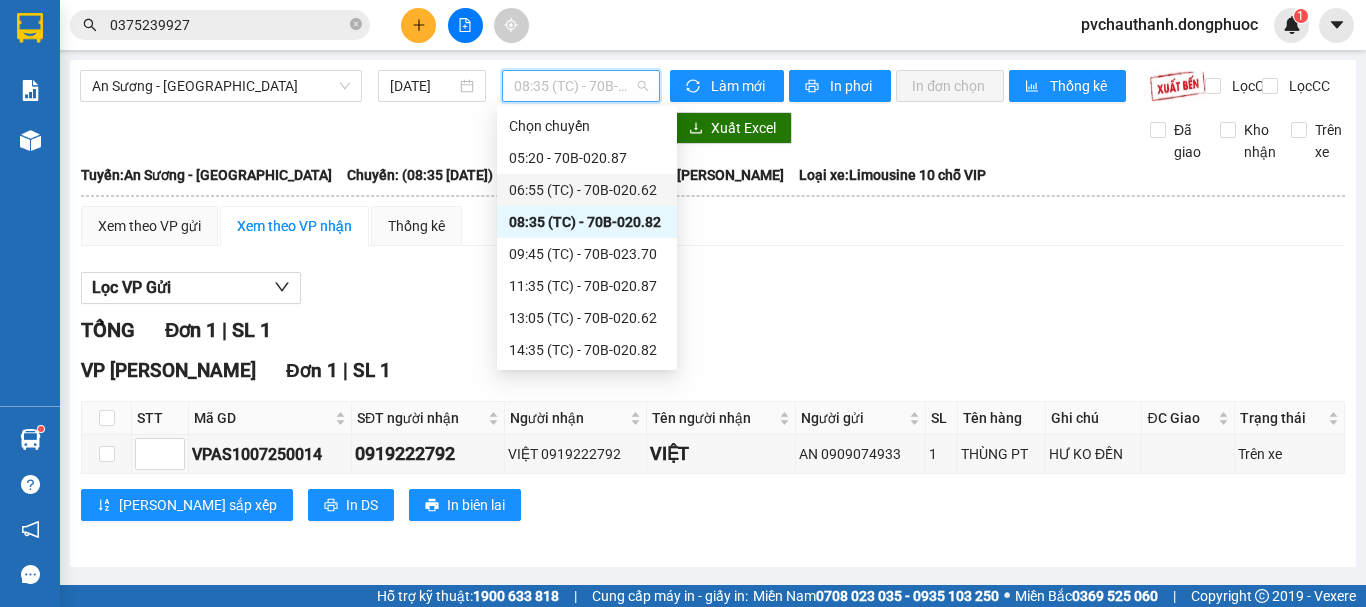 click on "06:55   (TC)   - 70B-020.62" at bounding box center [587, 190] 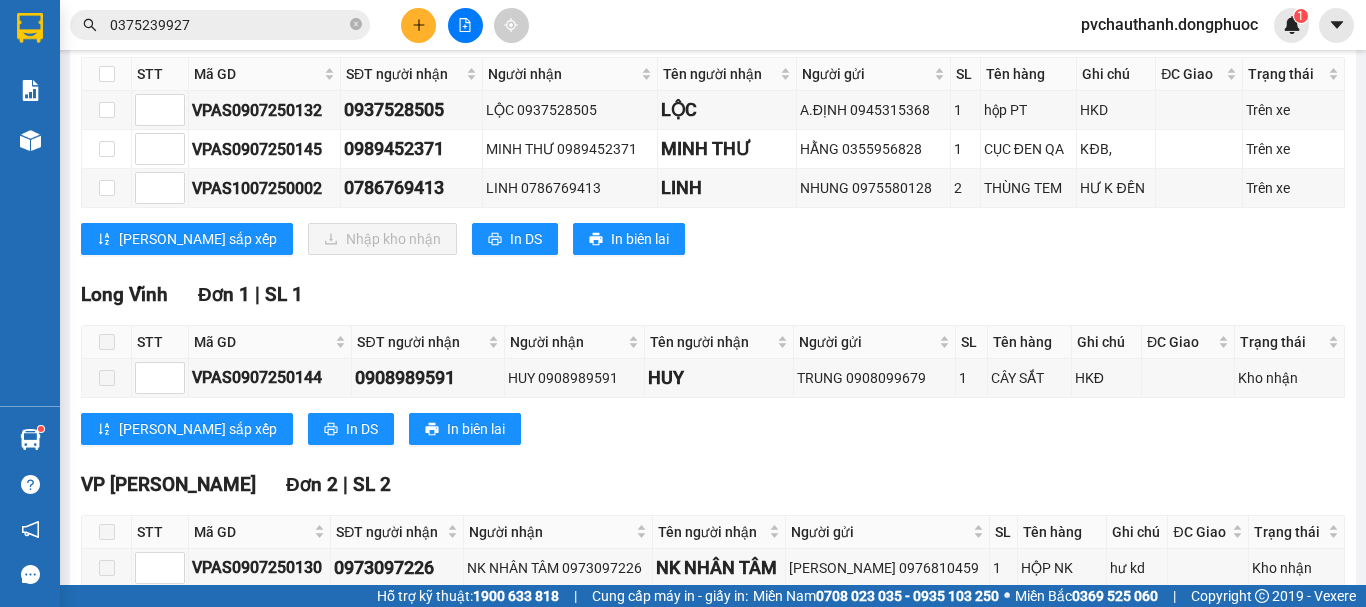 scroll, scrollTop: 800, scrollLeft: 0, axis: vertical 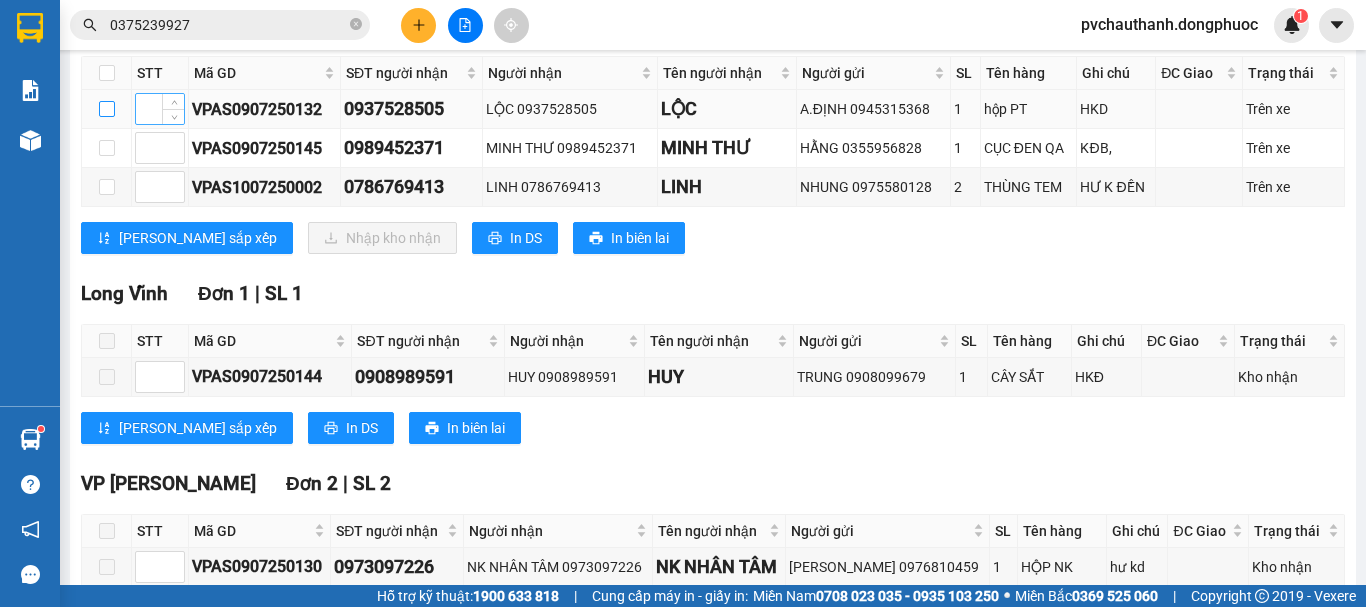click at bounding box center [107, 109] 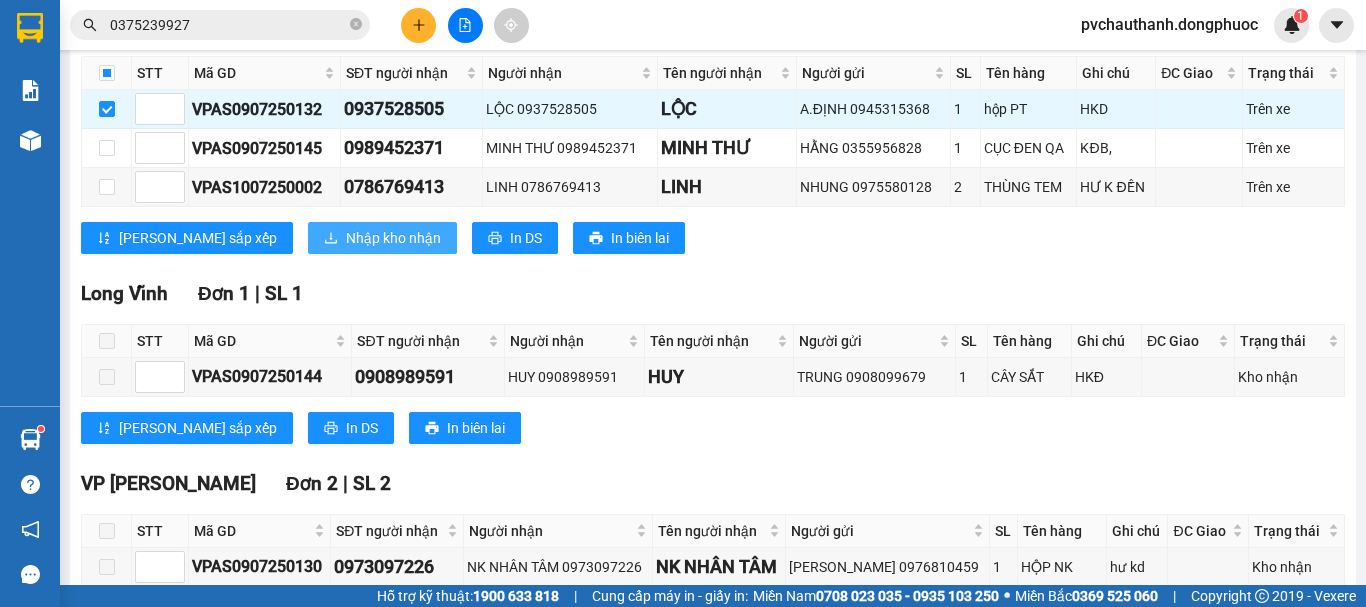 click on "Nhập kho nhận" at bounding box center (393, 238) 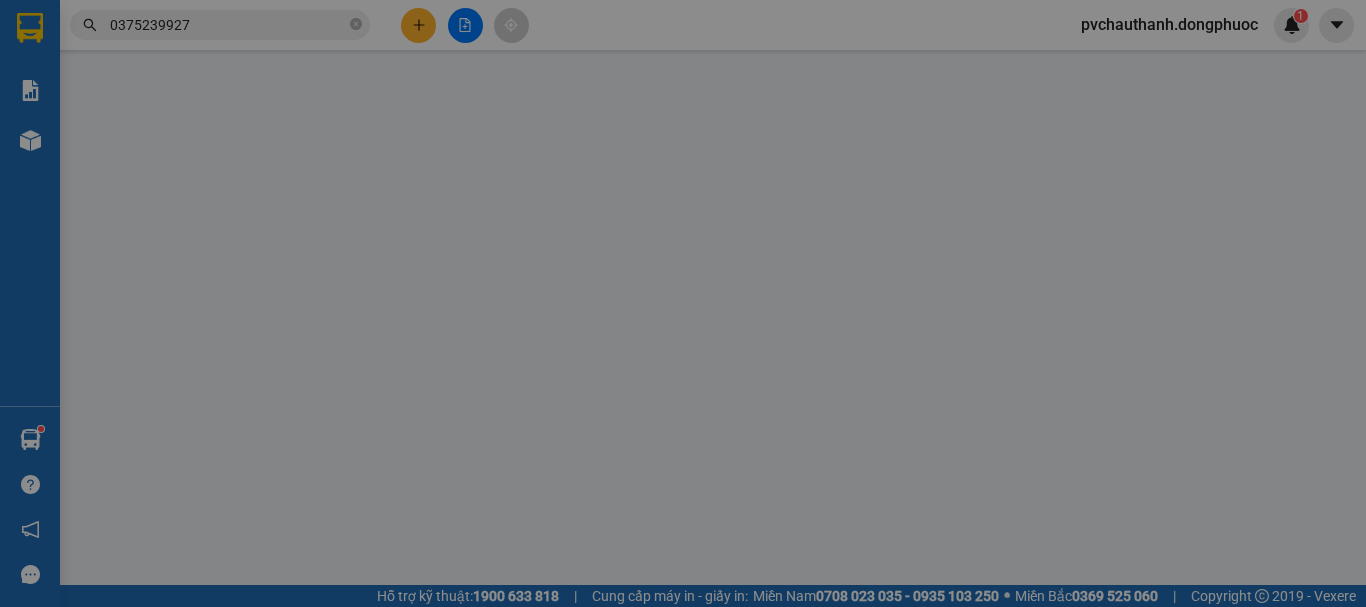 scroll, scrollTop: 0, scrollLeft: 0, axis: both 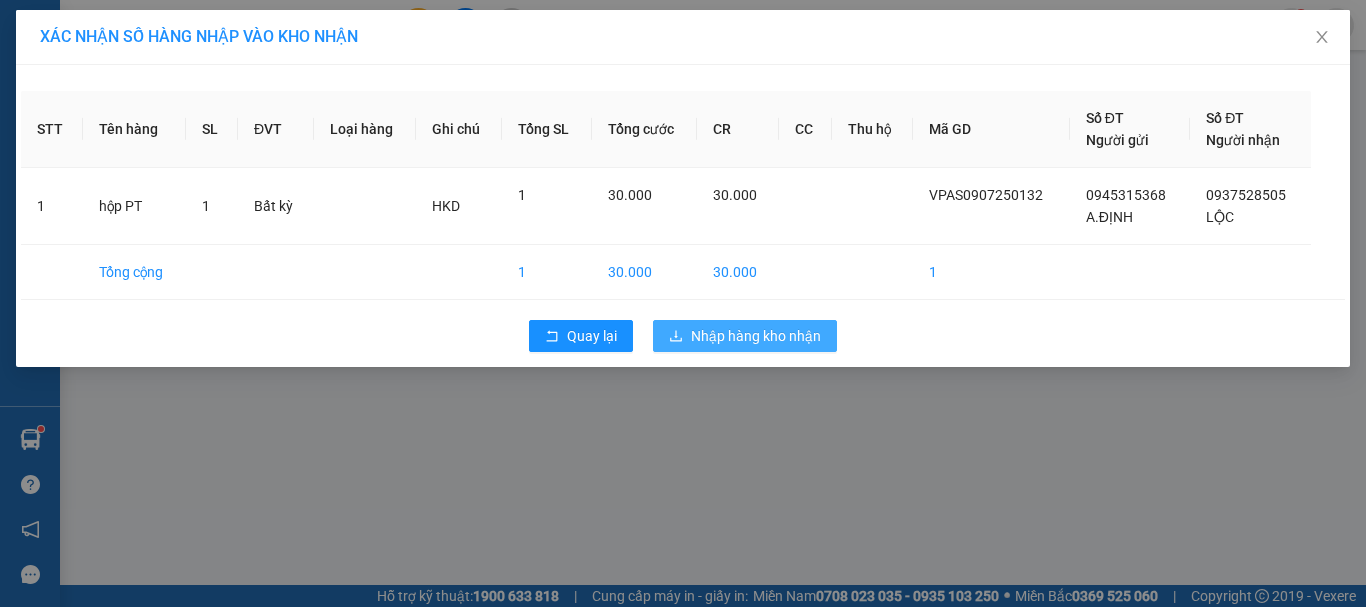 drag, startPoint x: 771, startPoint y: 330, endPoint x: 789, endPoint y: 330, distance: 18 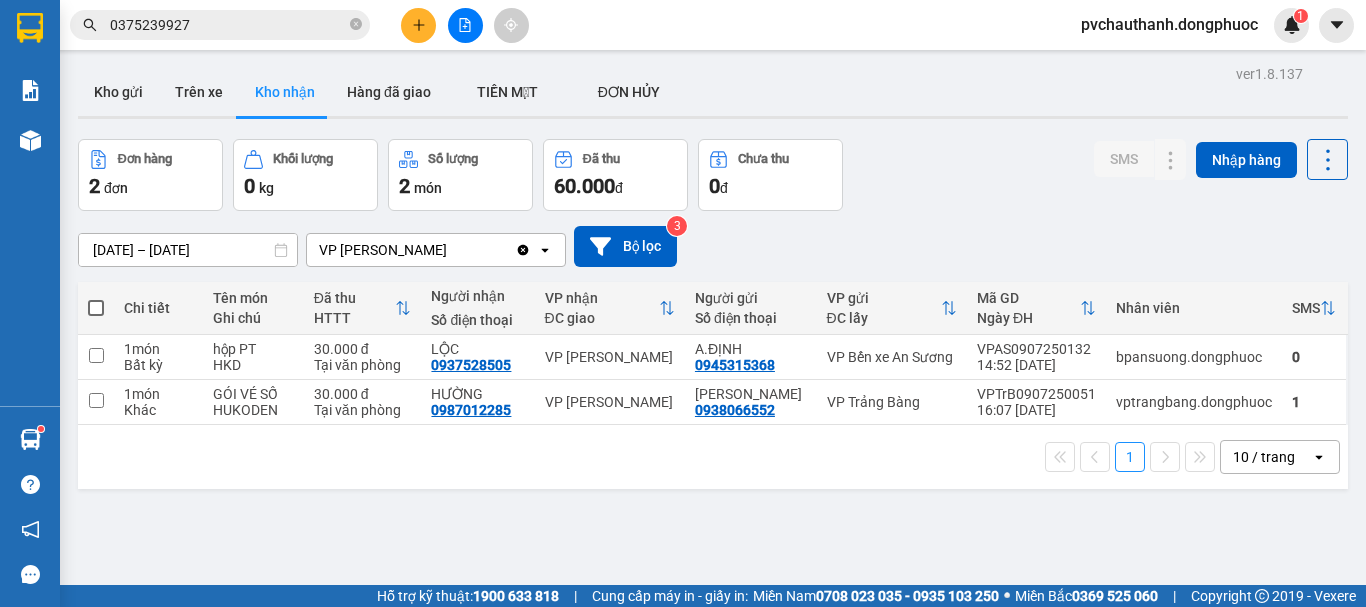 click 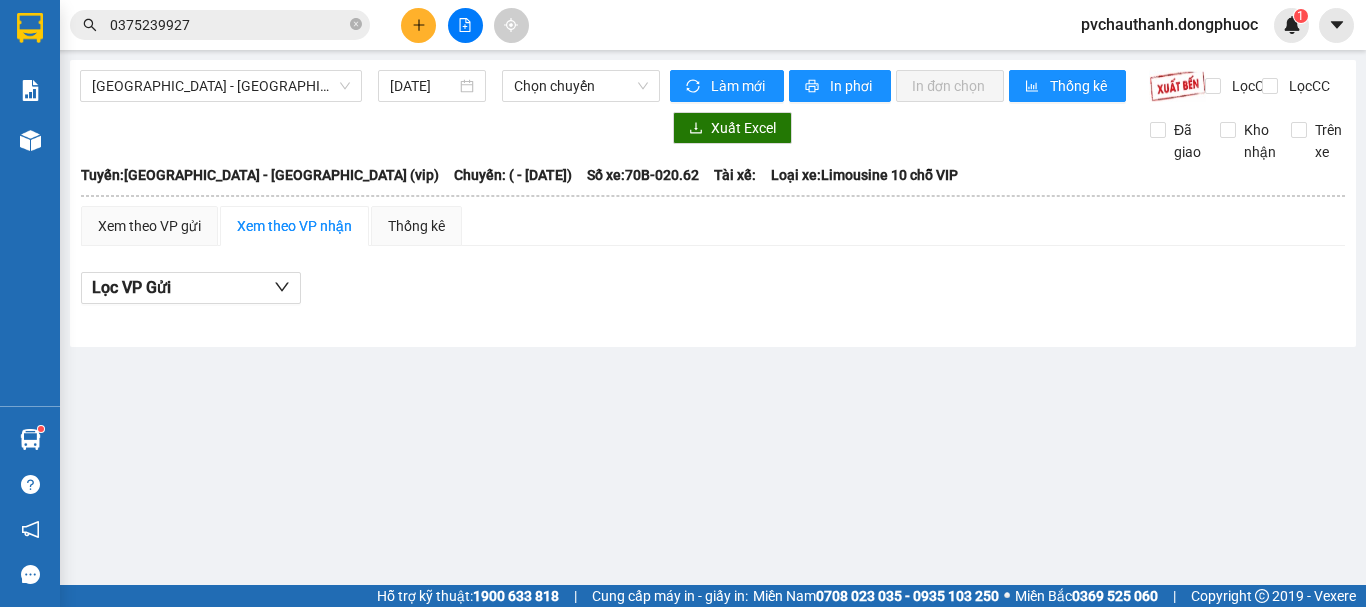 click on "[GEOGRAPHIC_DATA] - [GEOGRAPHIC_DATA] (vip) [DATE] Chọn chuyến Làm mới In phơi In đơn chọn Thống kê Lọc  CR Lọc  CC Xuất Excel Đã giao Kho nhận Trên xe [GEOGRAPHIC_DATA]   19001152   [GEOGRAPHIC_DATA], 01 Võ Văn Truyện, KP 1, Phường 2 09:34 [DATE] [GEOGRAPHIC_DATA]:  [GEOGRAPHIC_DATA] - [GEOGRAPHIC_DATA] (vip) [GEOGRAPHIC_DATA]:   ( - [DATE]) Số xe:  70B-020.62 Loại xe:  Limousine 10 chỗ VIP Tuyến:  [GEOGRAPHIC_DATA] - [GEOGRAPHIC_DATA] (vip) [GEOGRAPHIC_DATA]:   ( - [DATE]) Số xe:  70B-020.62 Tài xế:  Loại xe:  Limousine 10 chỗ VIP Xem theo VP gửi Xem theo VP nhận Thống kê Lọc VP Gửi Cước rồi :   0  VNĐ Chưa cước :   0  VNĐ Thu hộ:  0  VNĐ Đồng Phước   19001152   Bến xe [GEOGRAPHIC_DATA], 01 Võ Văn Truyện, KP 1, Phường 2 VP [GEOGRAPHIC_DATA]  -  09:34 [DATE] Tuyến:  [GEOGRAPHIC_DATA] - [GEOGRAPHIC_DATA] (vip) Chuyến:   ( - [DATE]) STT Mã GD SĐT người nhận Người nhận Tên người nhận Người gửi SL Tên hàng Ghi chú ĐC Giao Trạng thái Ký nhận :" at bounding box center (713, 203) 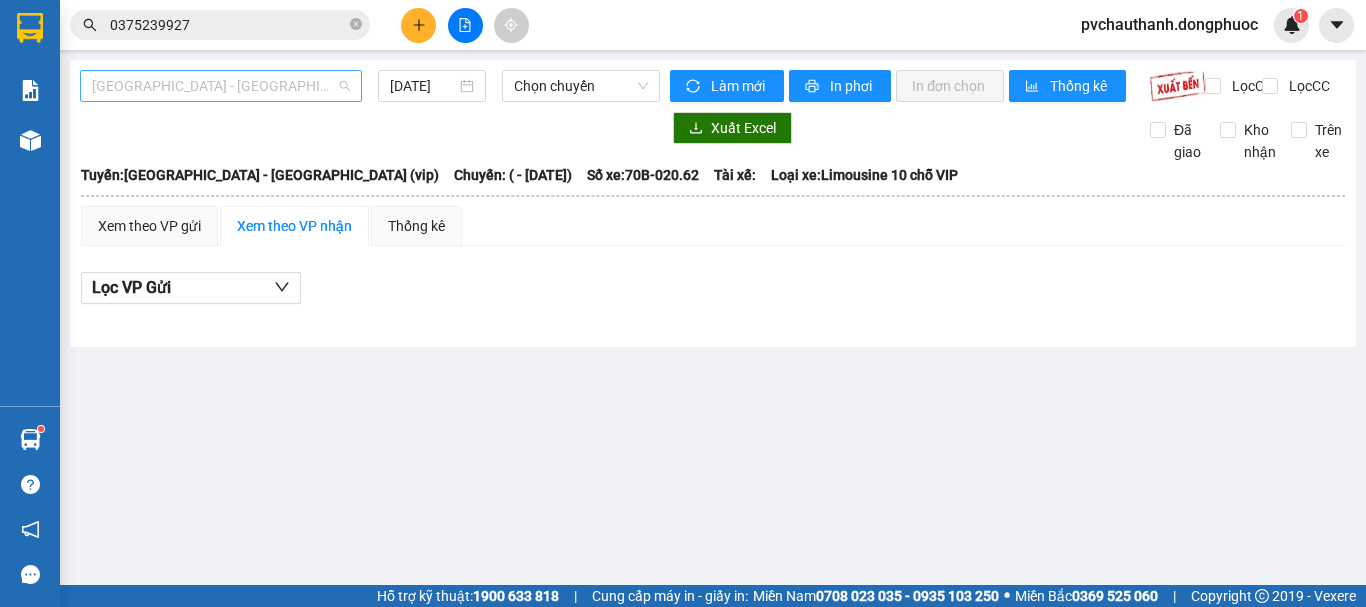 click on "[GEOGRAPHIC_DATA] - [GEOGRAPHIC_DATA] (vip)" at bounding box center [221, 86] 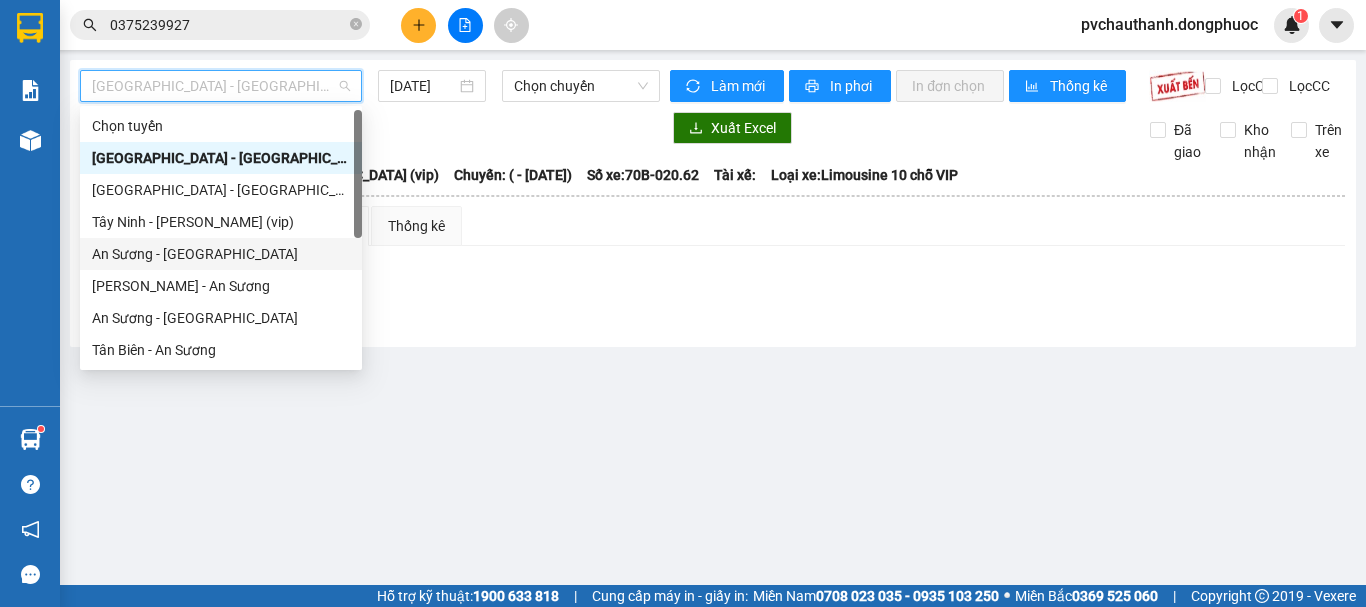drag, startPoint x: 148, startPoint y: 246, endPoint x: 310, endPoint y: 173, distance: 177.68793 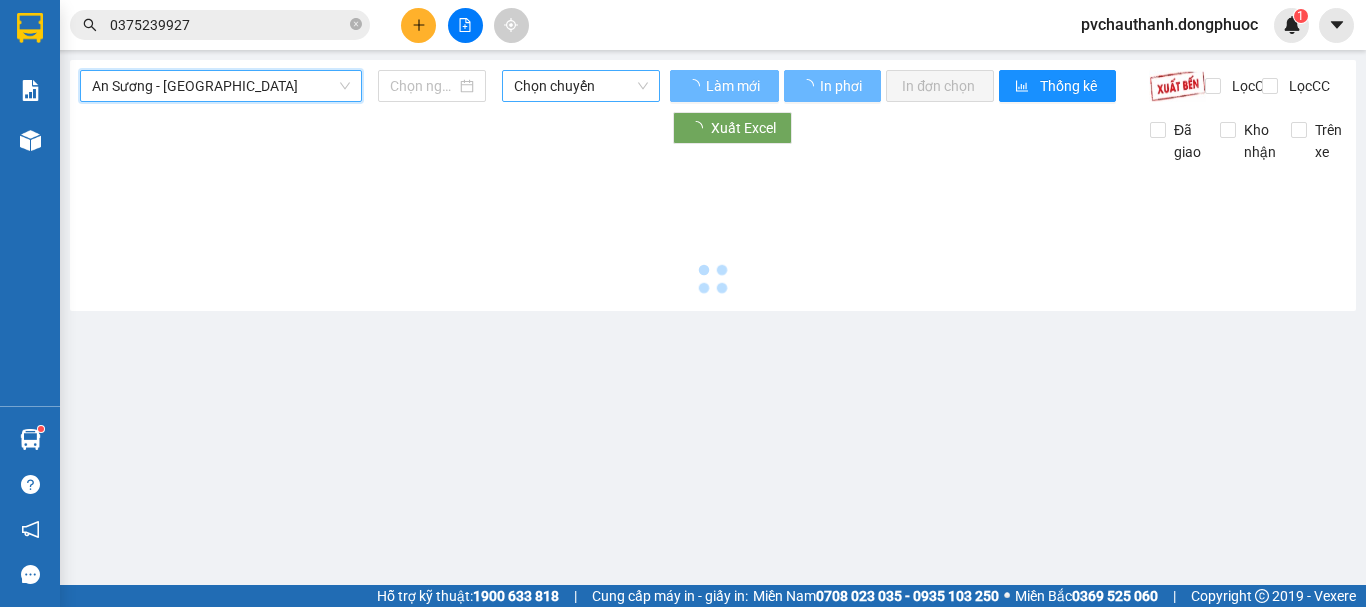 type on "[DATE]" 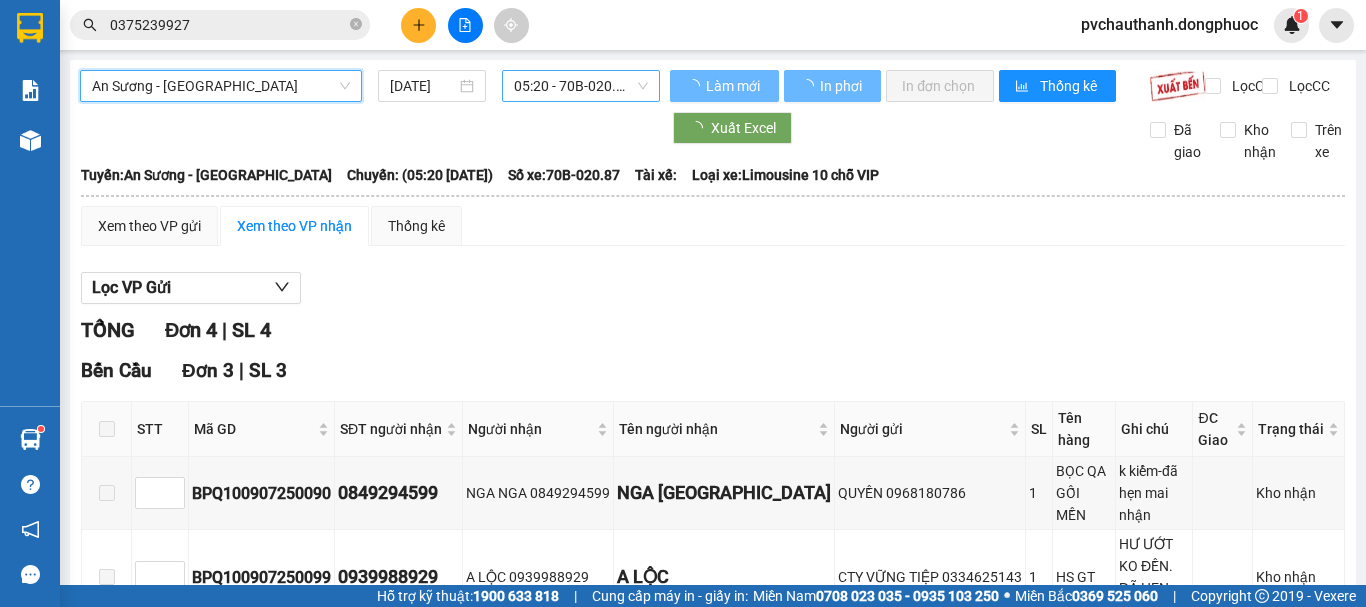 click on "05:20     - 70B-020.87" at bounding box center [581, 86] 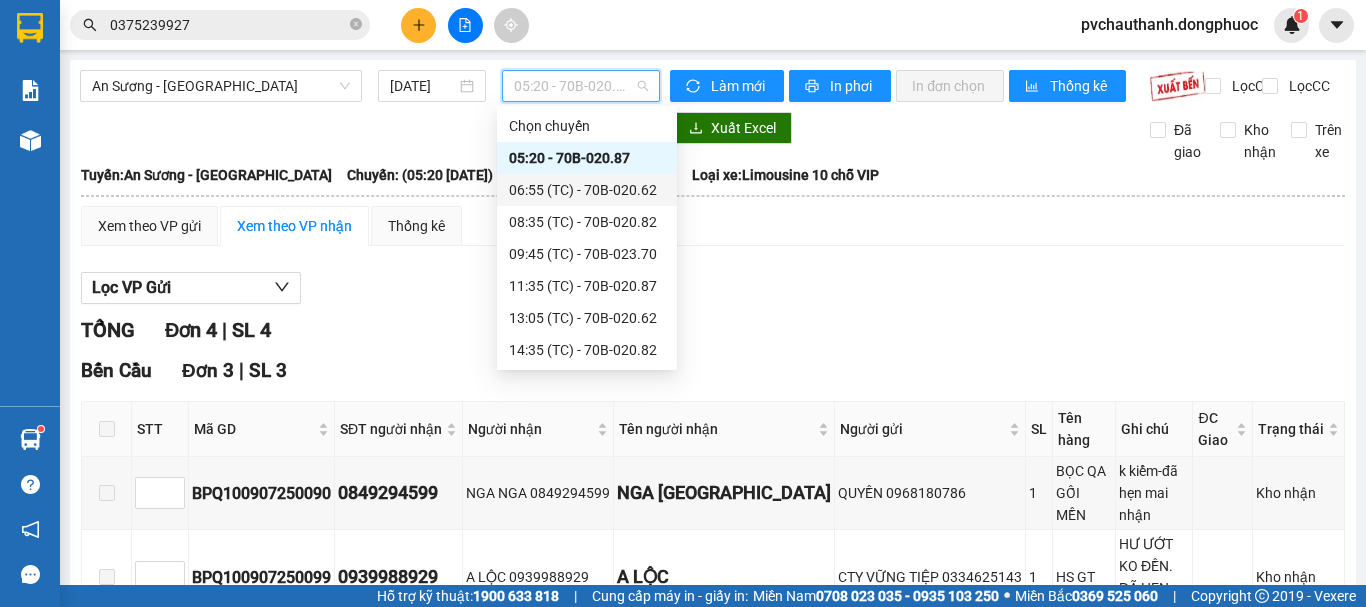 drag, startPoint x: 560, startPoint y: 174, endPoint x: 578, endPoint y: 161, distance: 22.203604 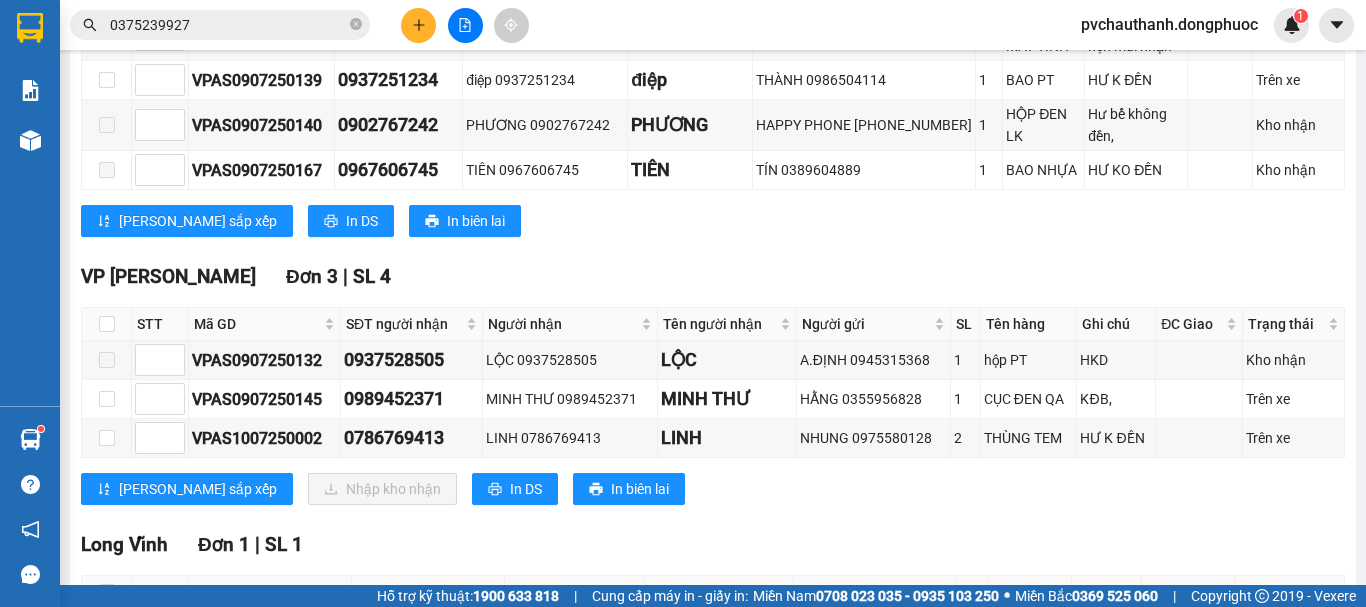scroll, scrollTop: 600, scrollLeft: 0, axis: vertical 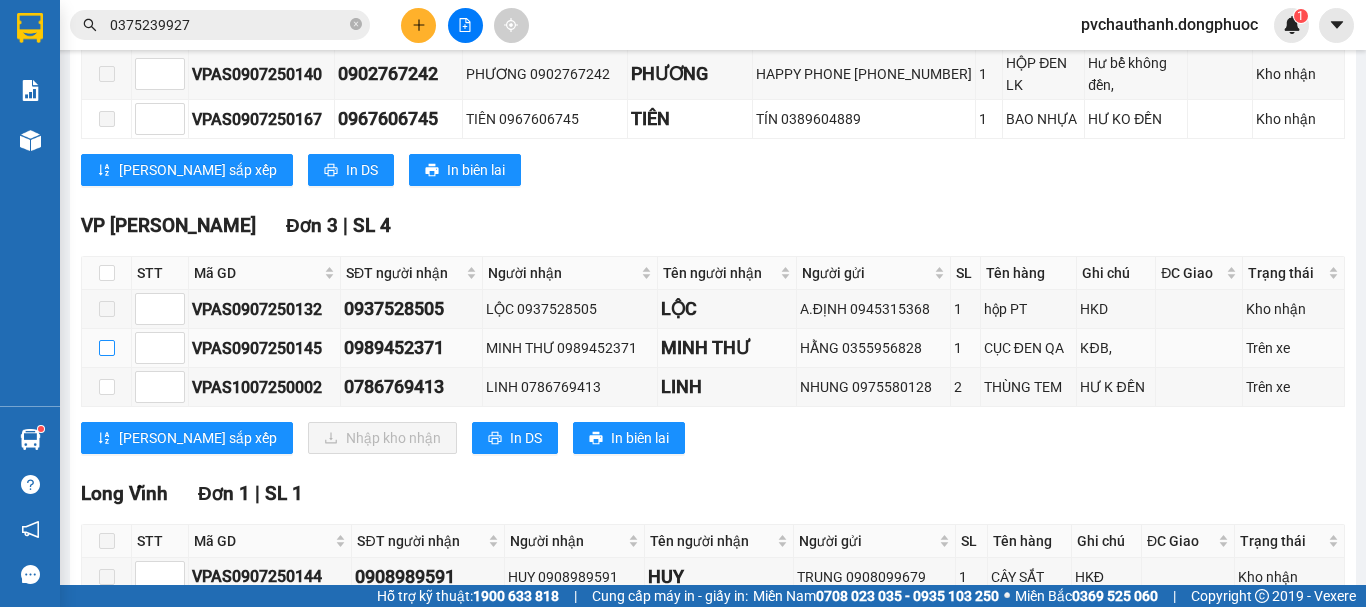 click at bounding box center (107, 348) 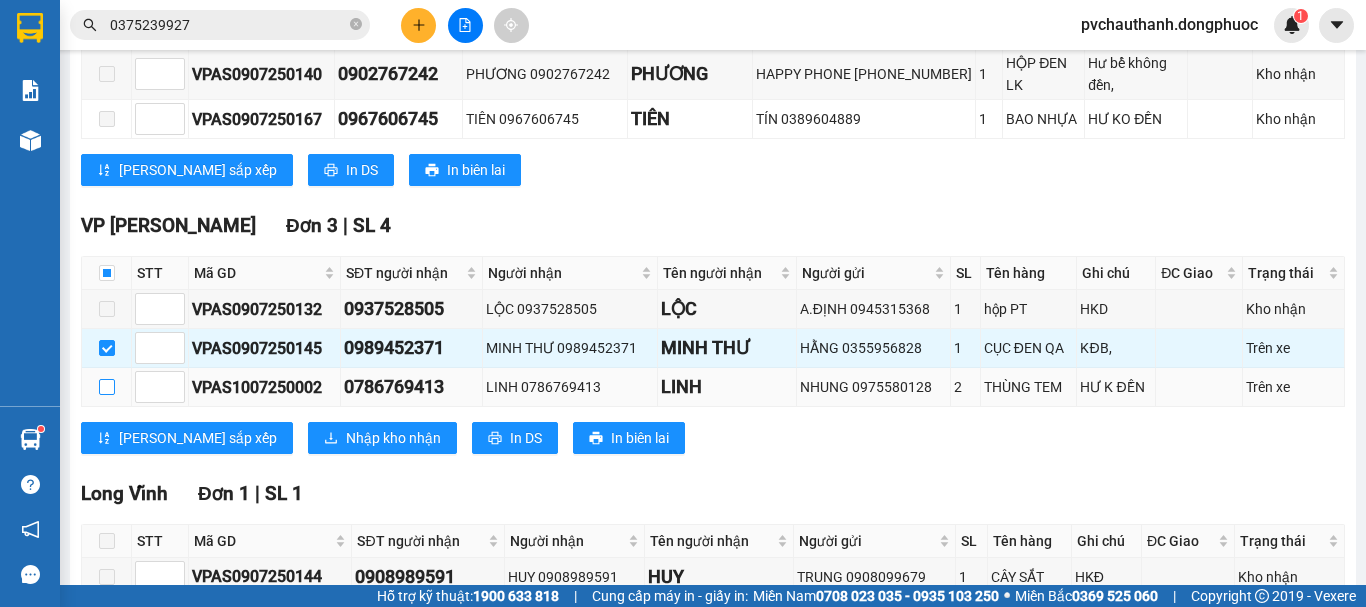 click at bounding box center (107, 387) 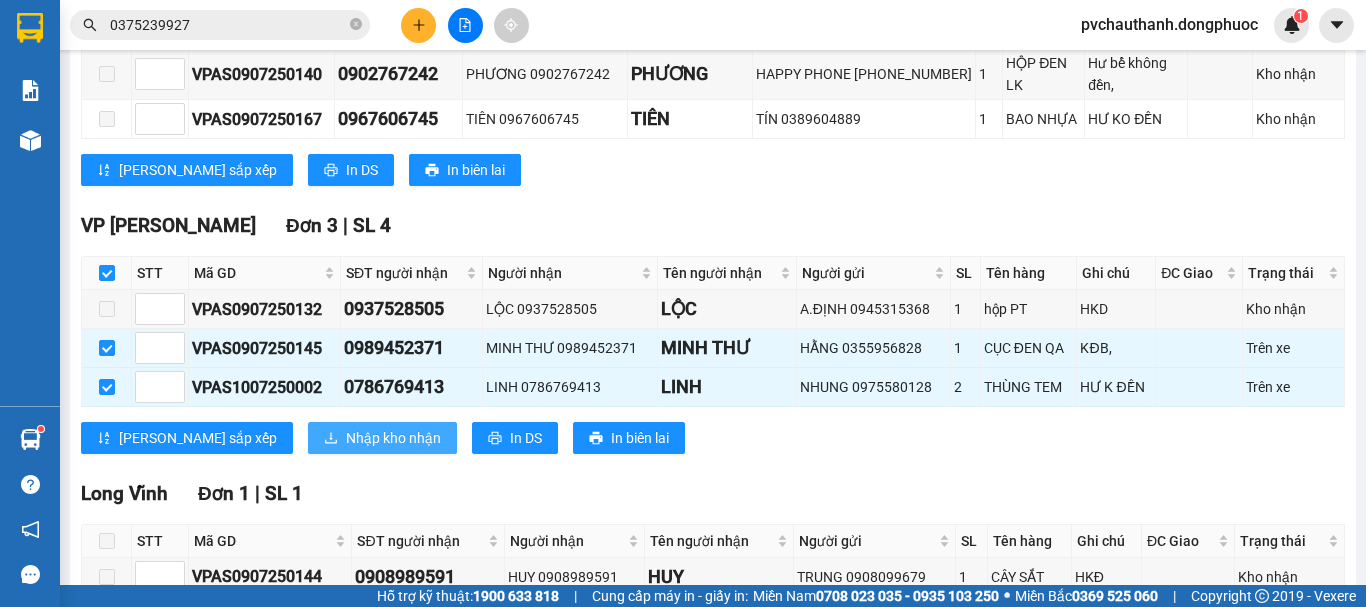 click on "Nhập kho nhận" at bounding box center (393, 438) 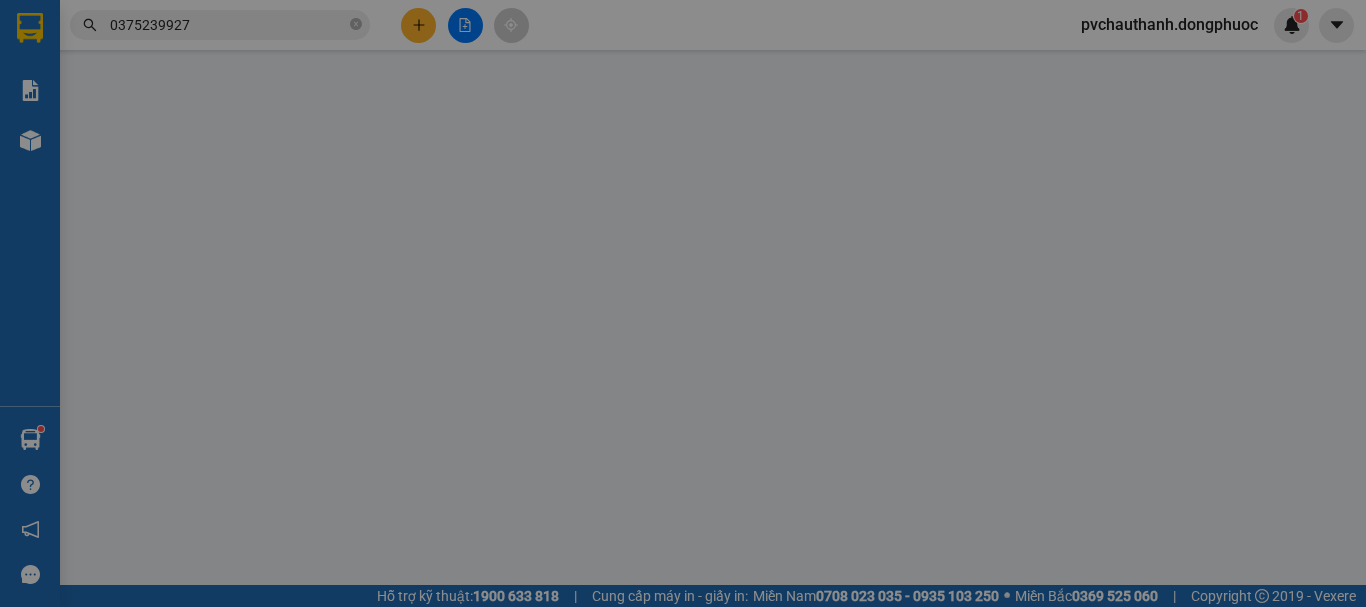 scroll, scrollTop: 0, scrollLeft: 0, axis: both 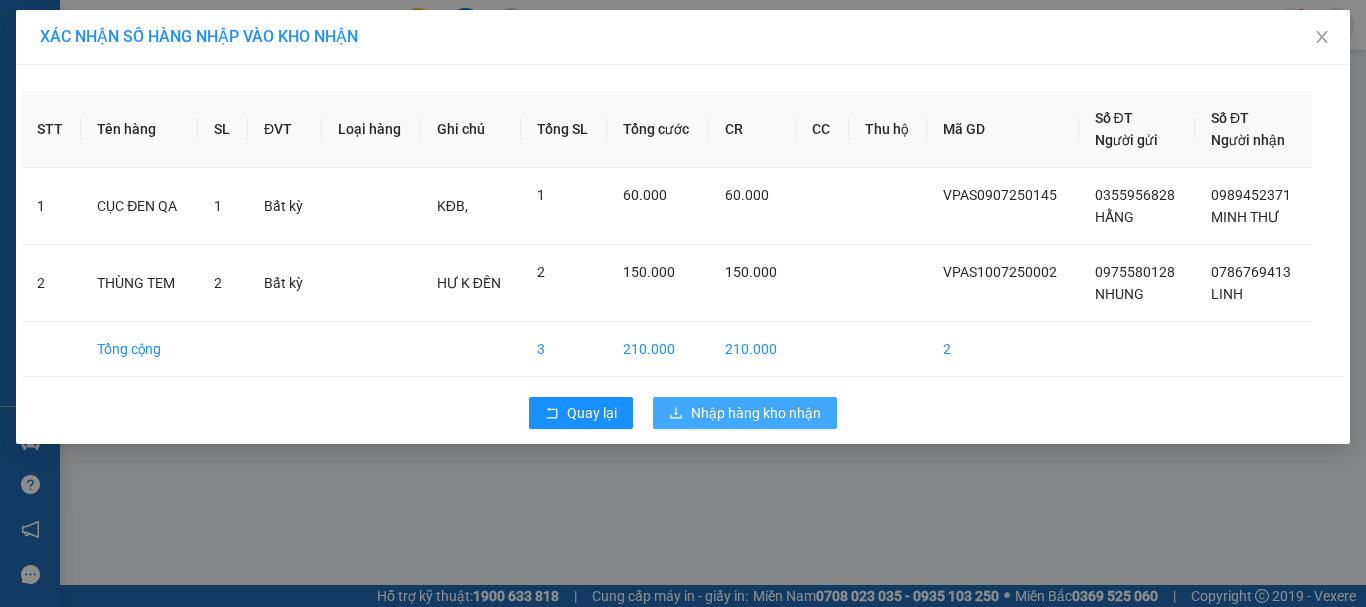 drag, startPoint x: 740, startPoint y: 423, endPoint x: 986, endPoint y: 405, distance: 246.65765 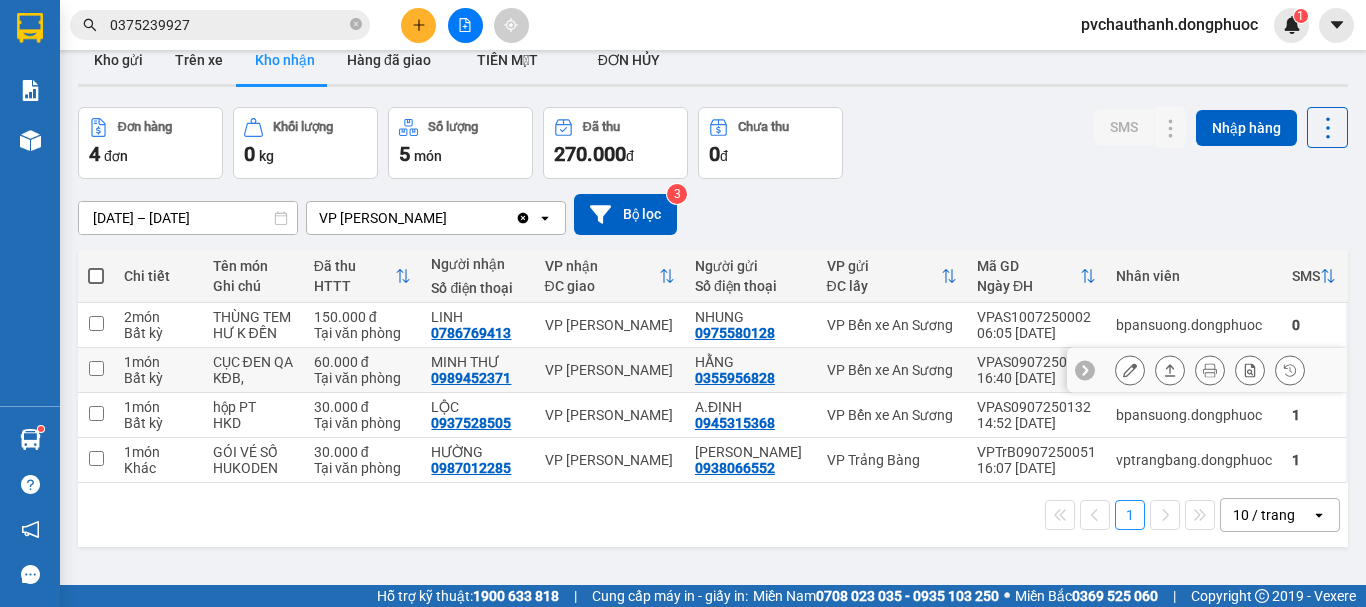 scroll, scrollTop: 0, scrollLeft: 0, axis: both 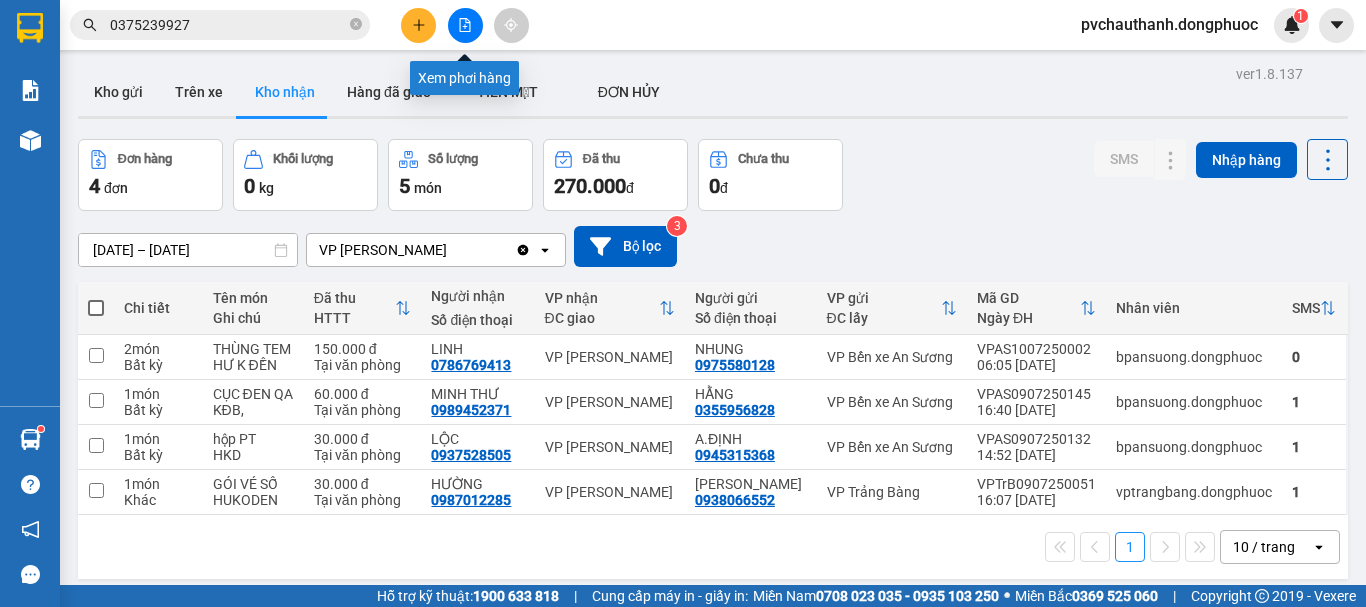 click at bounding box center [465, 25] 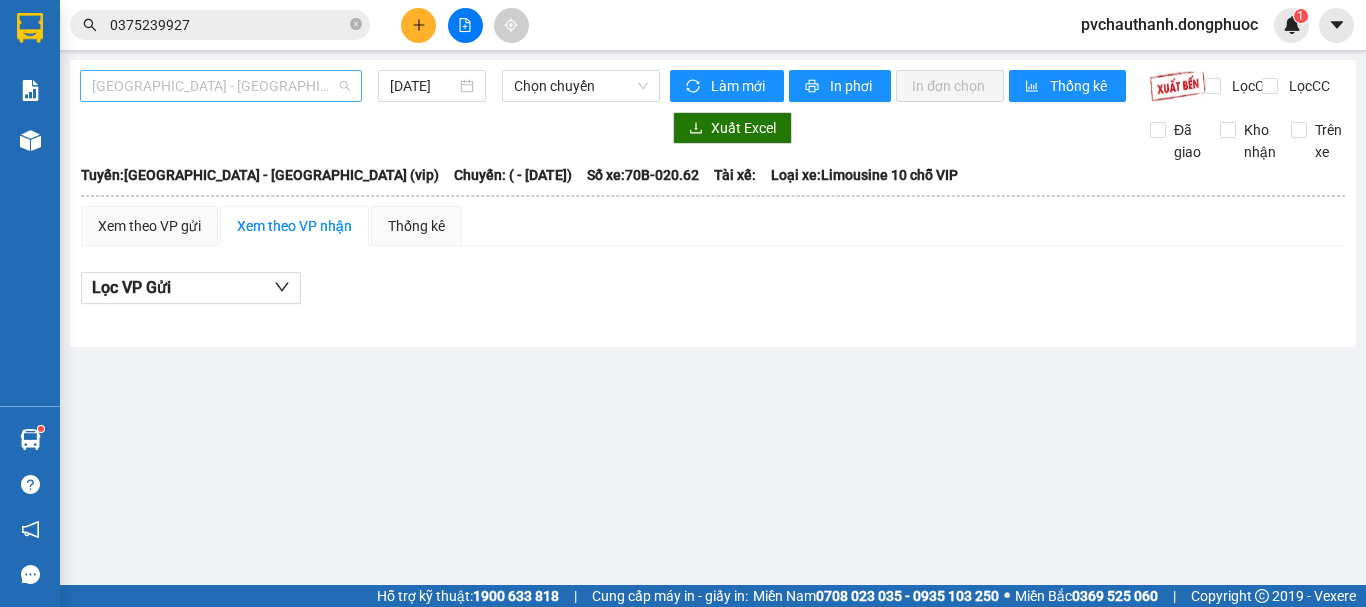 click on "[GEOGRAPHIC_DATA] - [GEOGRAPHIC_DATA] (vip)" at bounding box center [221, 86] 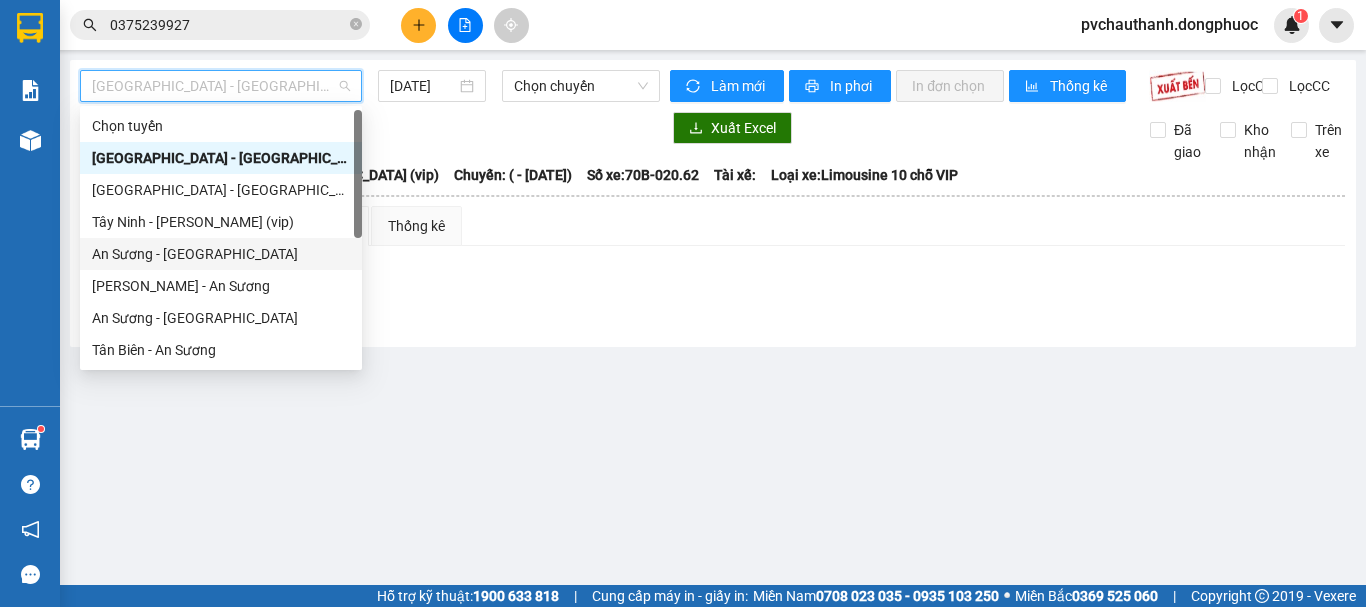 click on "An Sương - [GEOGRAPHIC_DATA]" at bounding box center [221, 254] 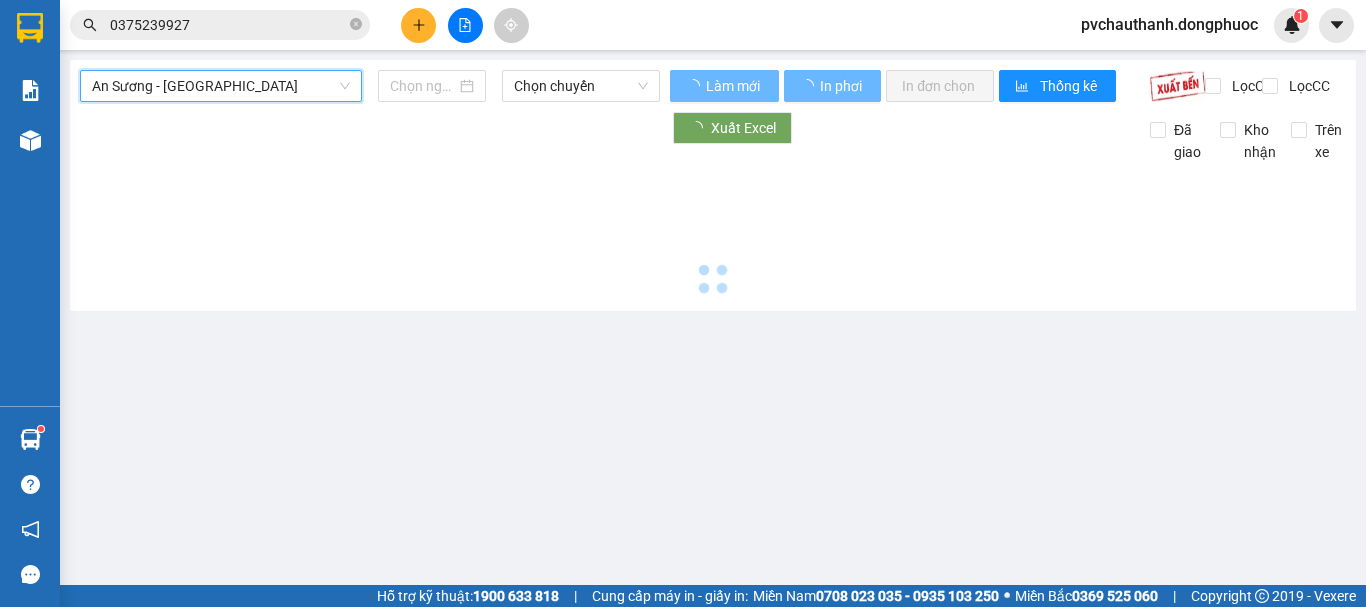 type on "[DATE]" 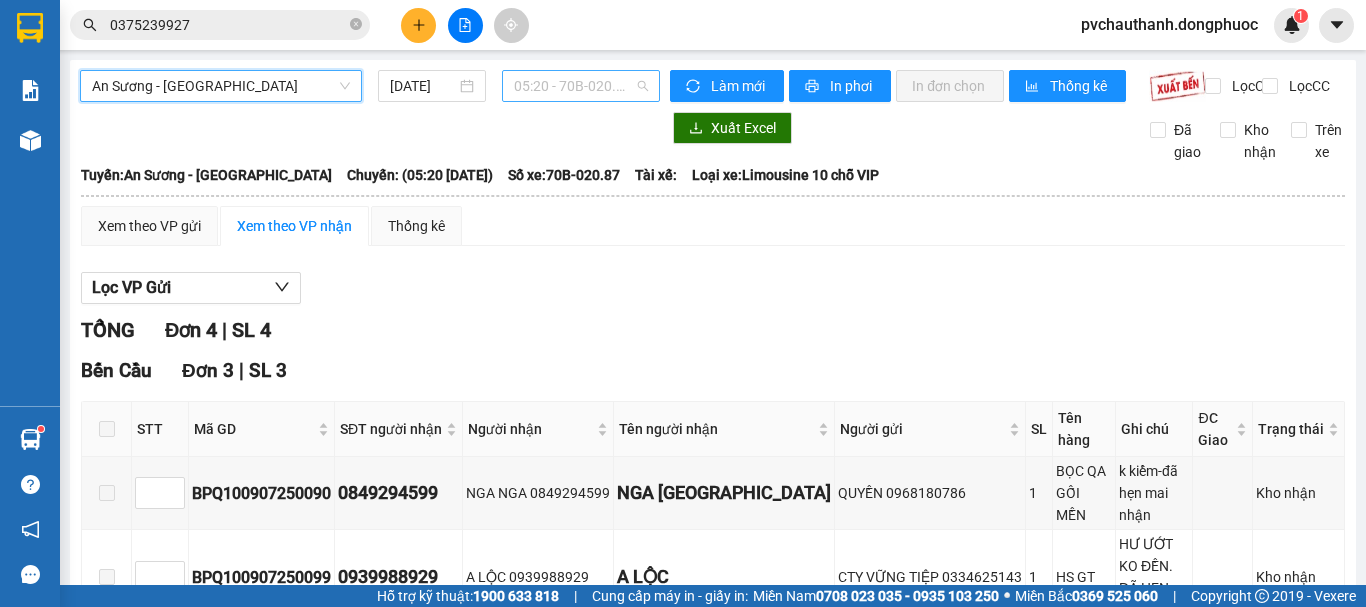 click on "05:20     - 70B-020.87" at bounding box center [581, 86] 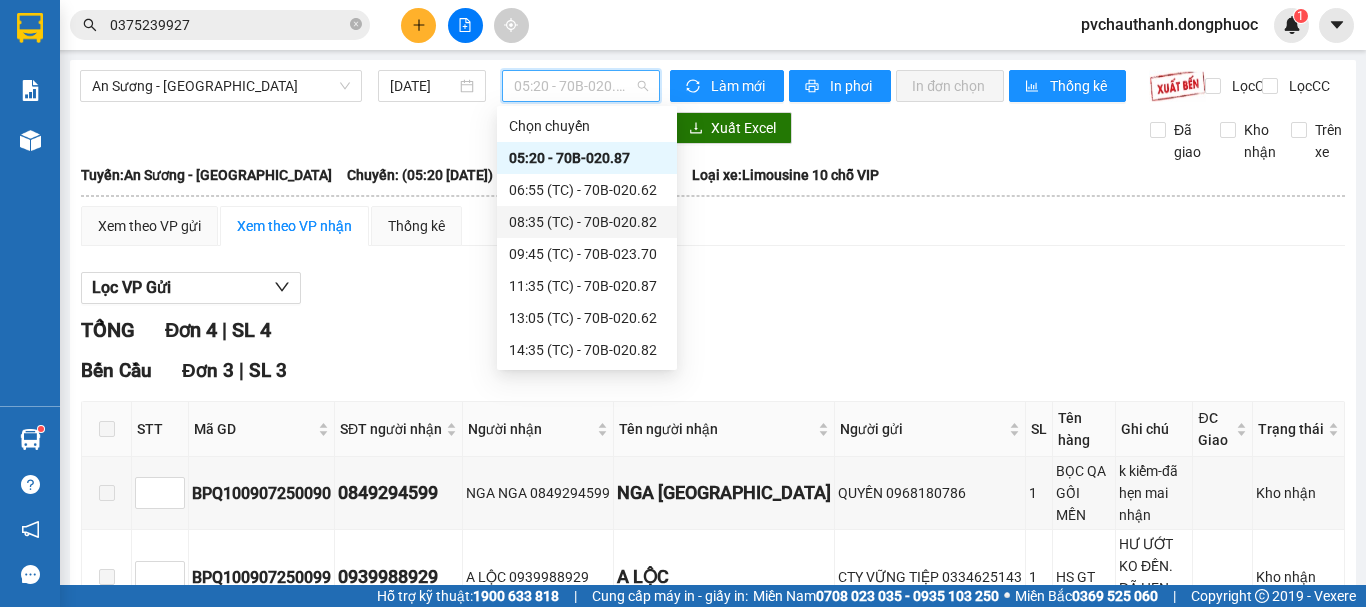 click on "08:35   (TC)   - 70B-020.82" at bounding box center (587, 222) 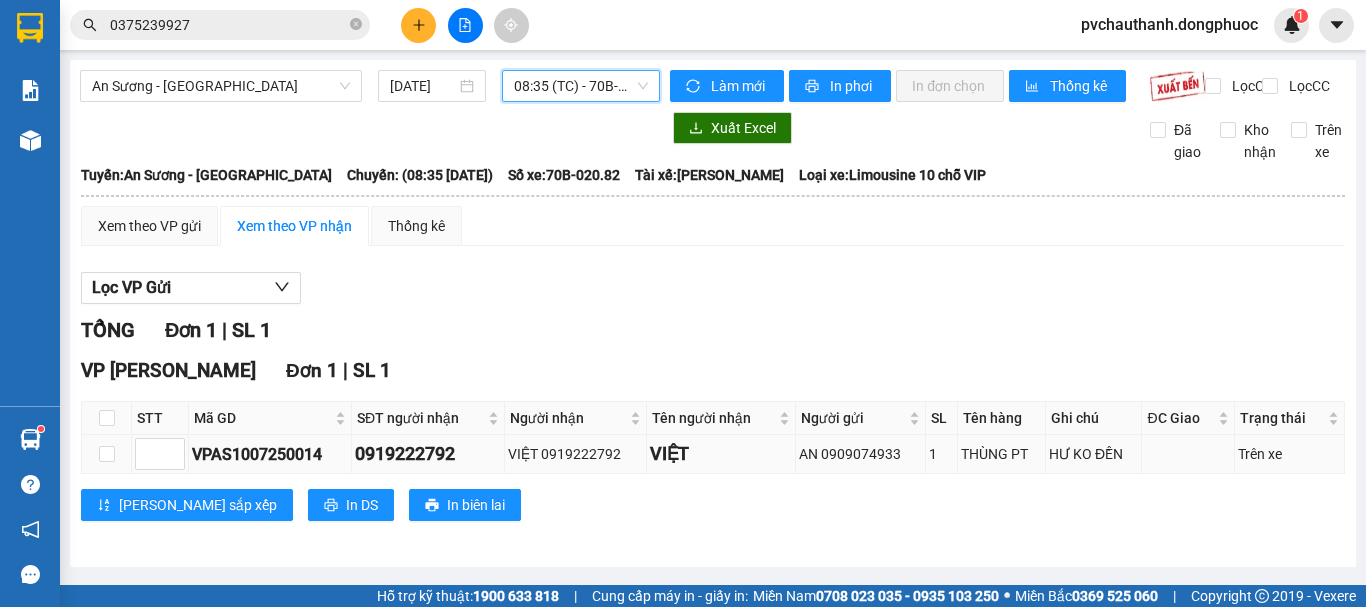 scroll, scrollTop: 9, scrollLeft: 0, axis: vertical 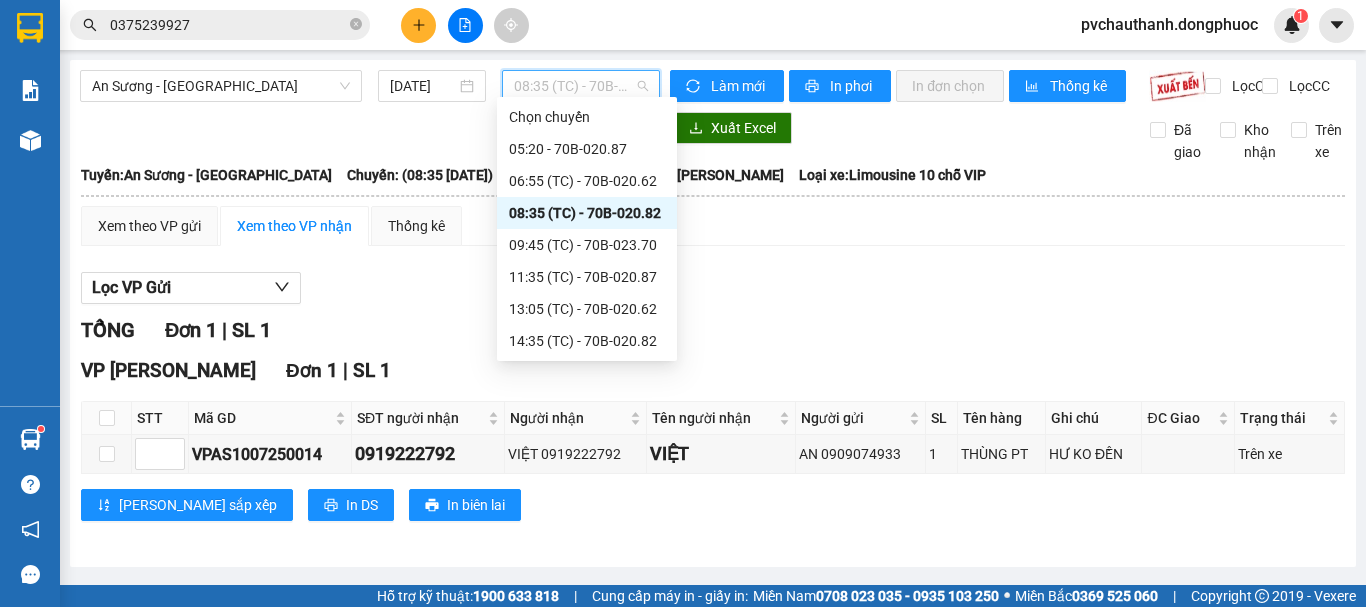 click on "08:35   (TC)   - 70B-020.82" at bounding box center (581, 86) 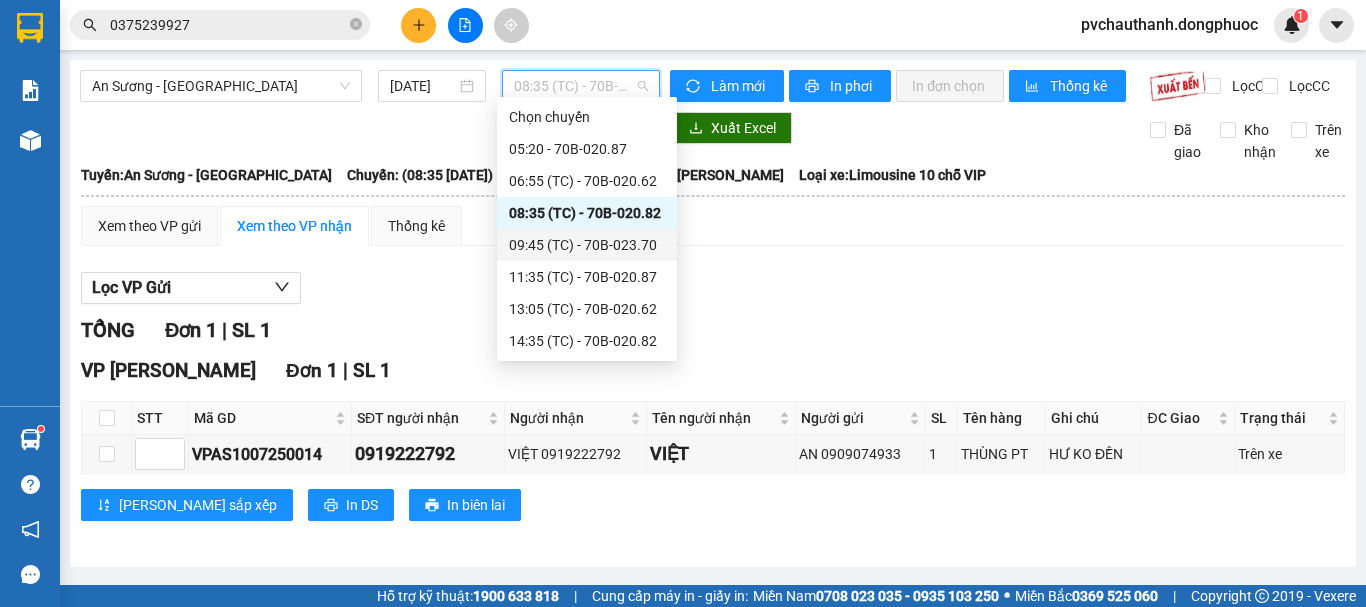 click on "09:45   (TC)   - 70B-023.70" at bounding box center (587, 245) 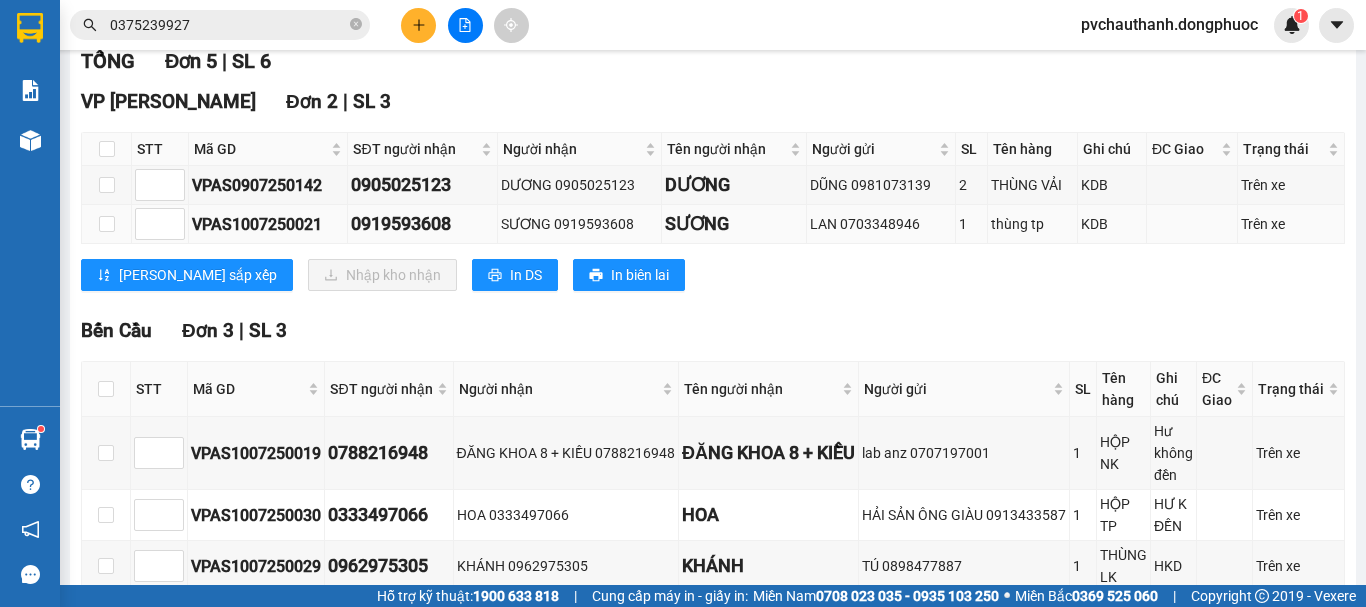 scroll, scrollTop: 96, scrollLeft: 0, axis: vertical 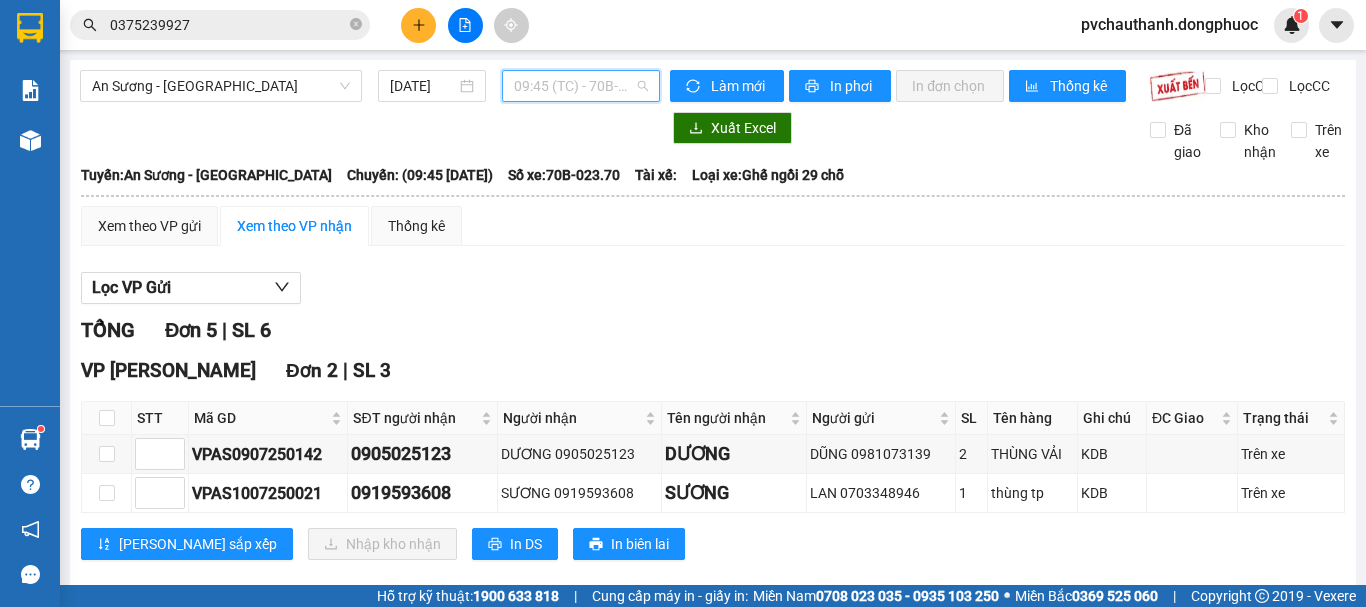 click on "09:45   (TC)   - 70B-023.70" at bounding box center [581, 86] 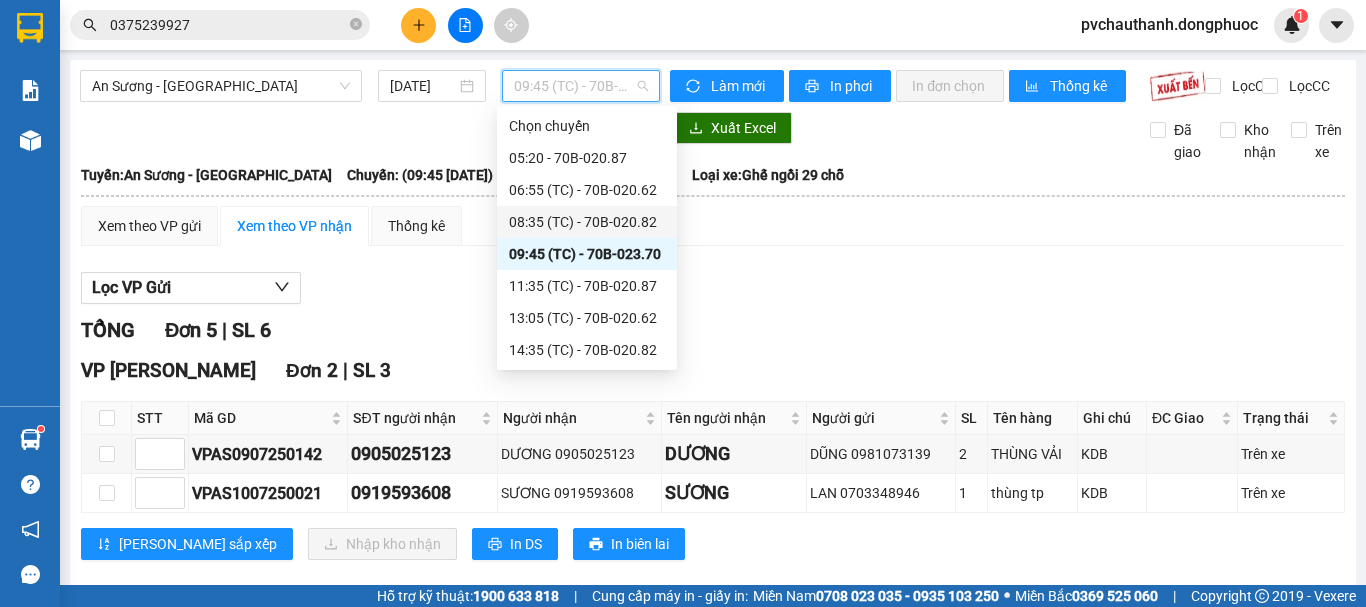 click on "08:35   (TC)   - 70B-020.82" at bounding box center [587, 222] 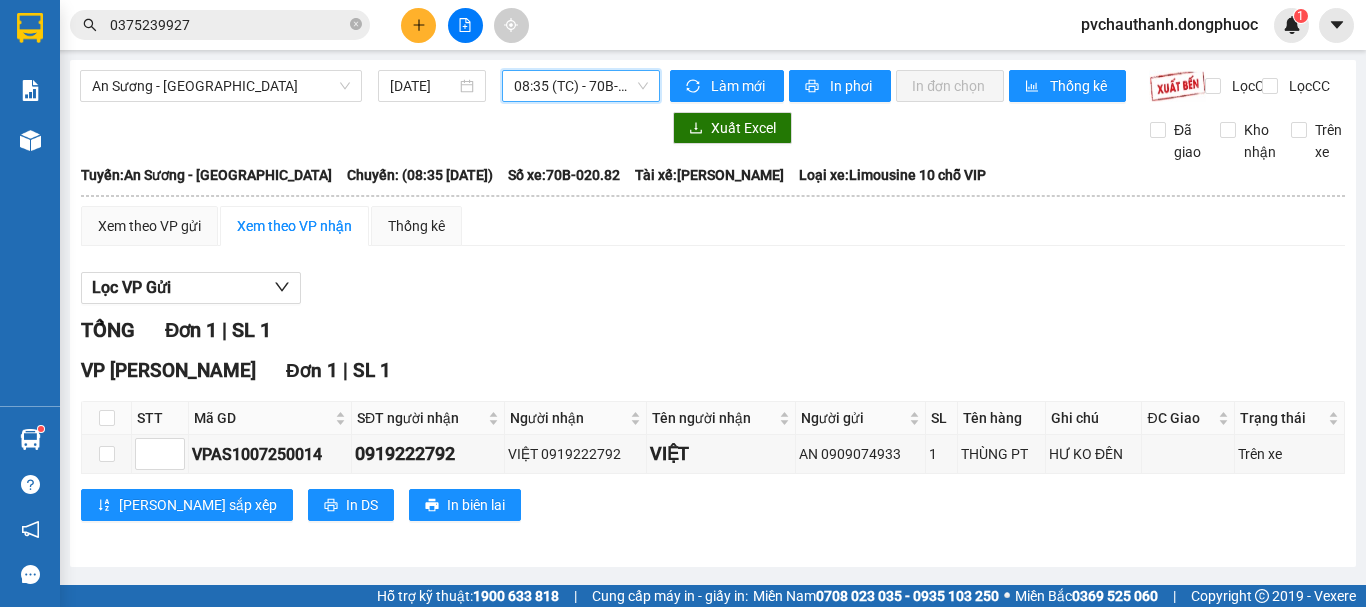 scroll, scrollTop: 9, scrollLeft: 0, axis: vertical 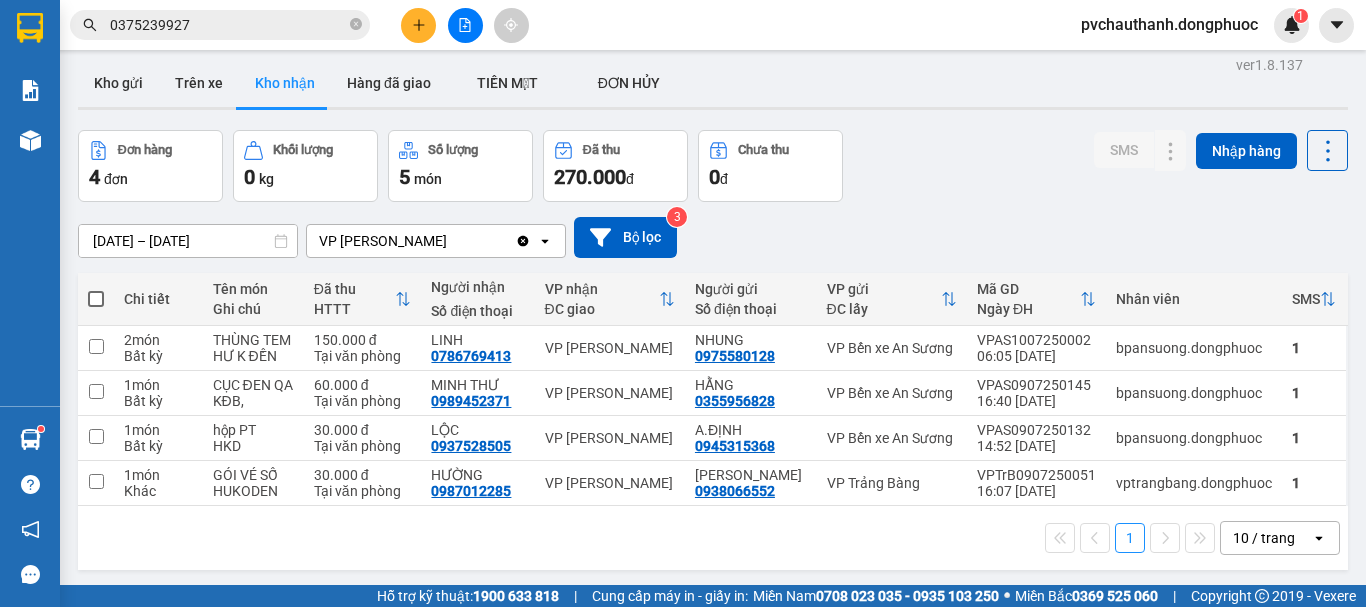 drag, startPoint x: 462, startPoint y: 14, endPoint x: 127, endPoint y: 57, distance: 337.7484 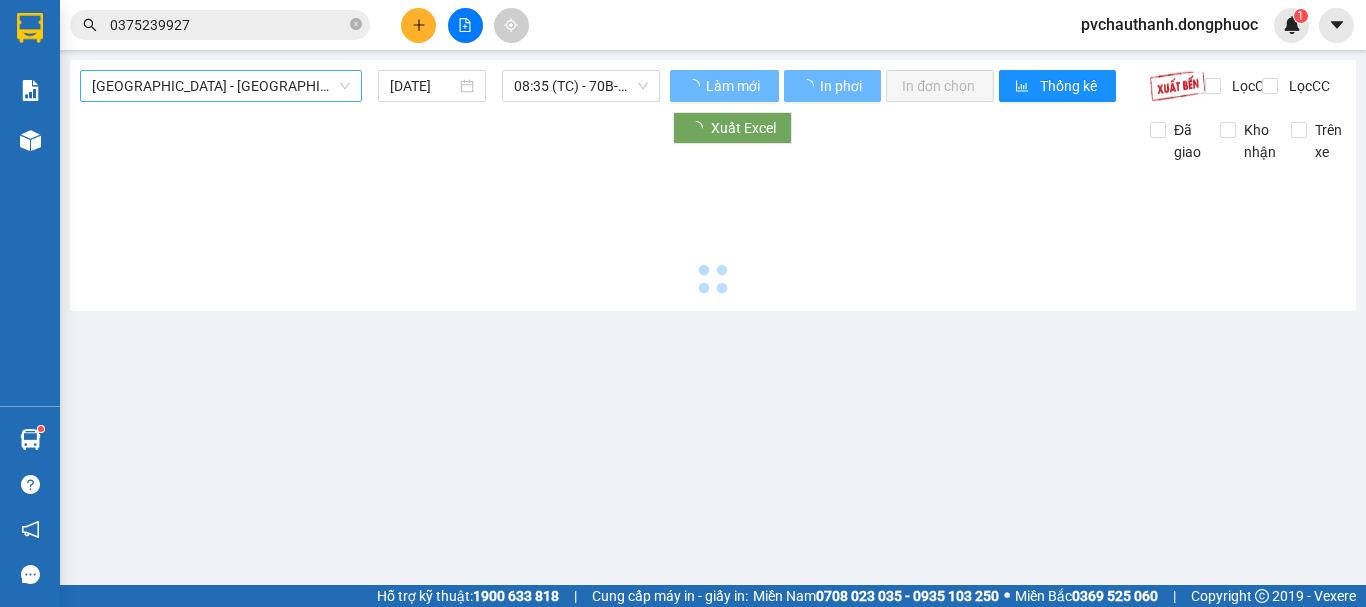 scroll, scrollTop: 0, scrollLeft: 0, axis: both 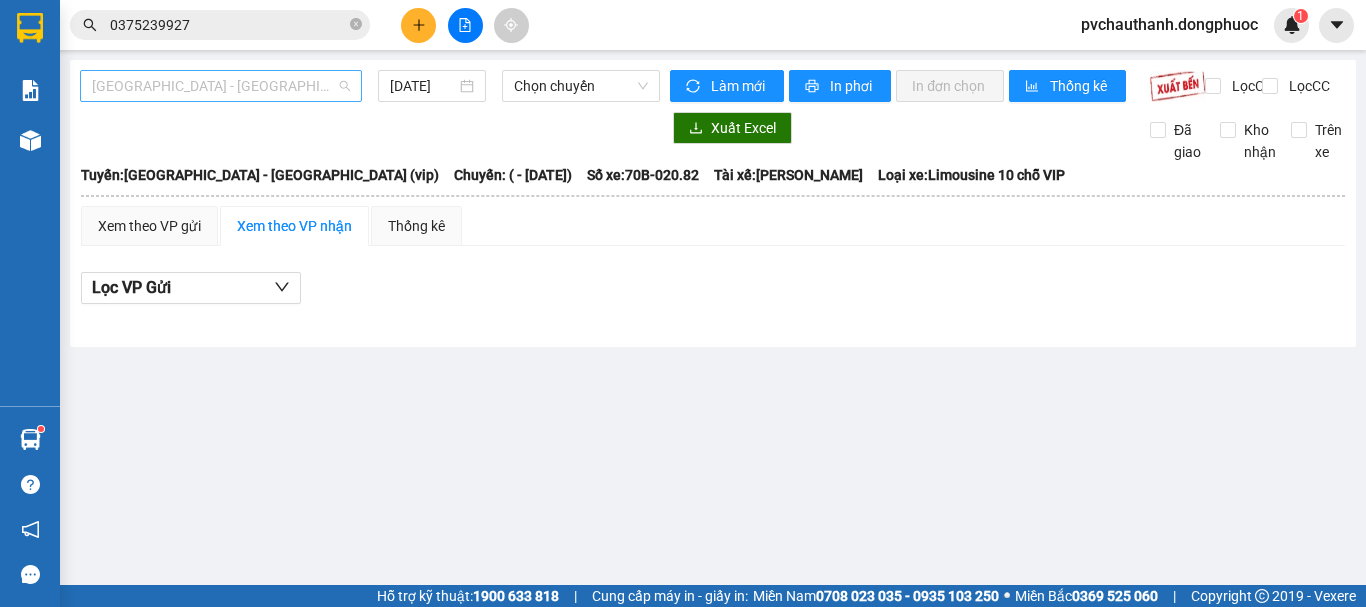 click on "[GEOGRAPHIC_DATA] - [GEOGRAPHIC_DATA] (vip)" at bounding box center [221, 86] 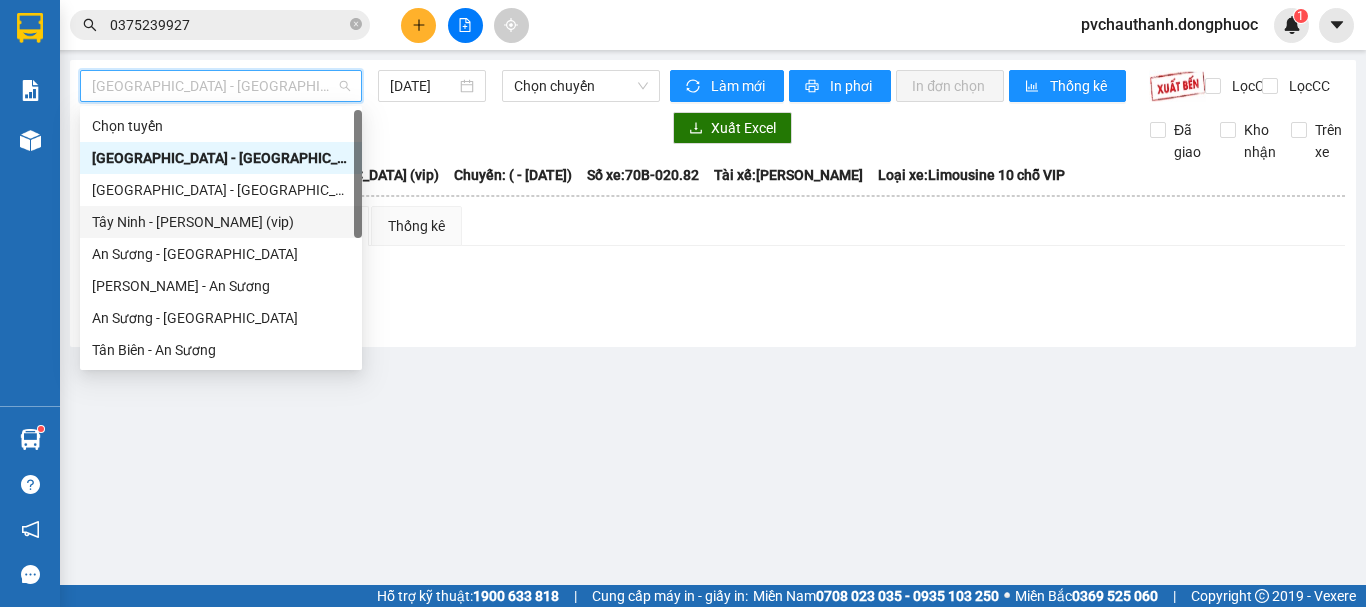click on "Tây Ninh - [PERSON_NAME] (vip)" at bounding box center [221, 222] 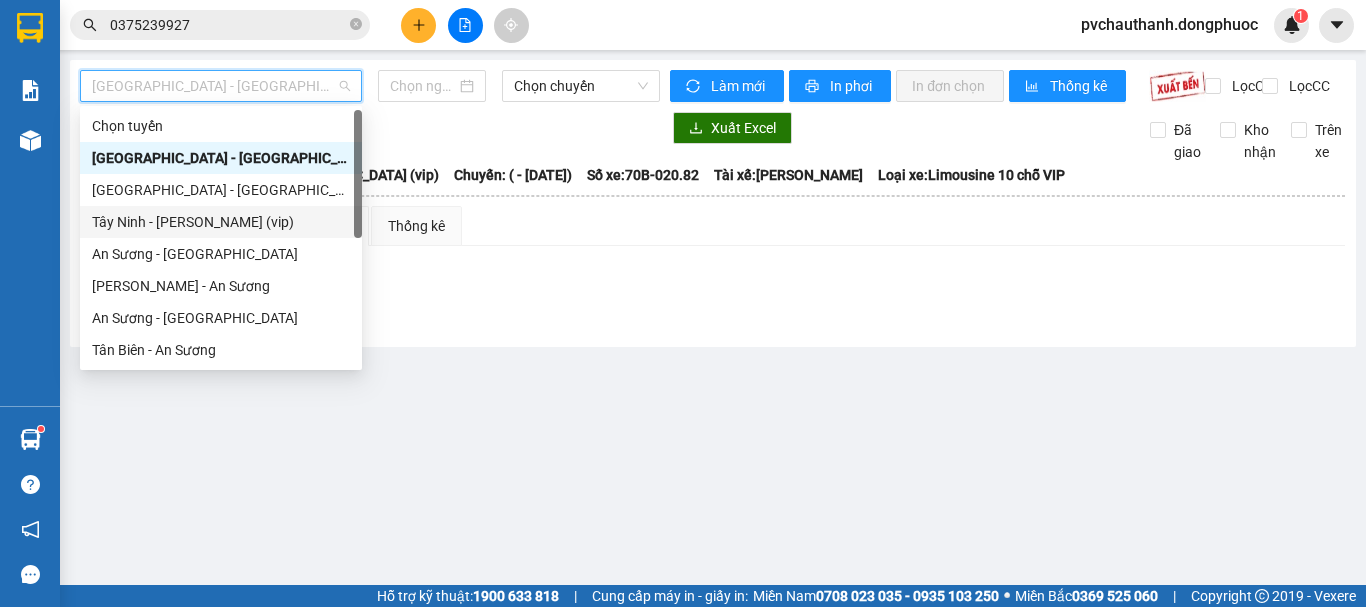 type on "[DATE]" 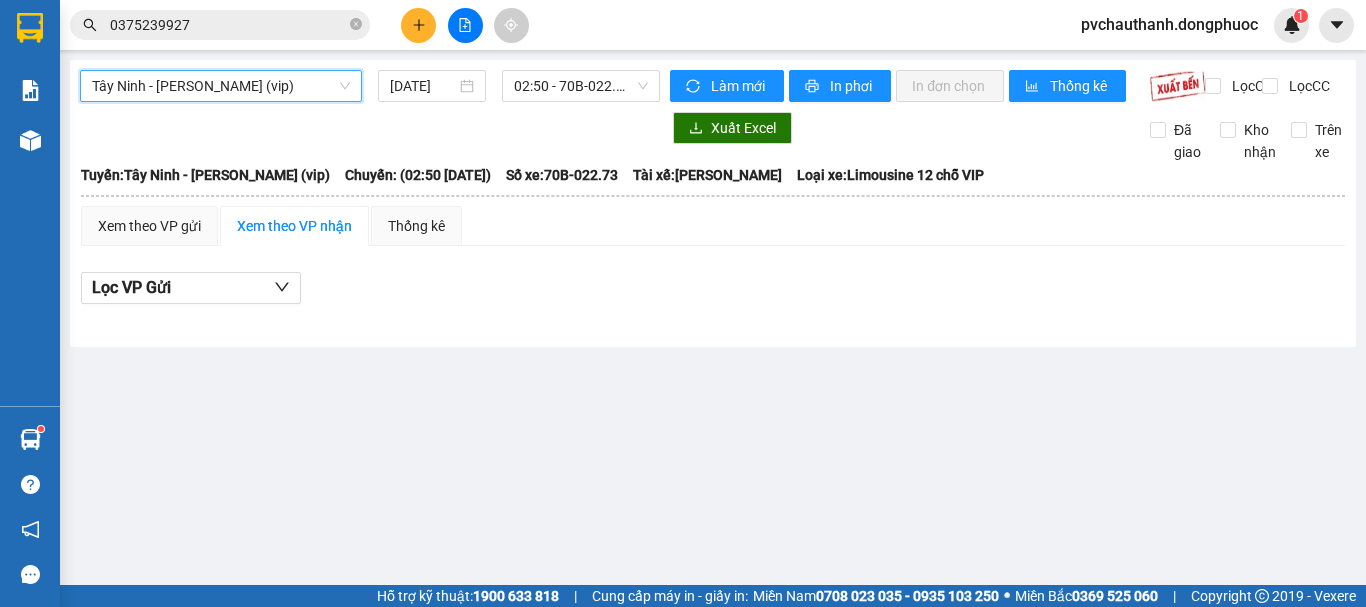 click on "Tây Ninh - [PERSON_NAME] (vip)" at bounding box center [221, 86] 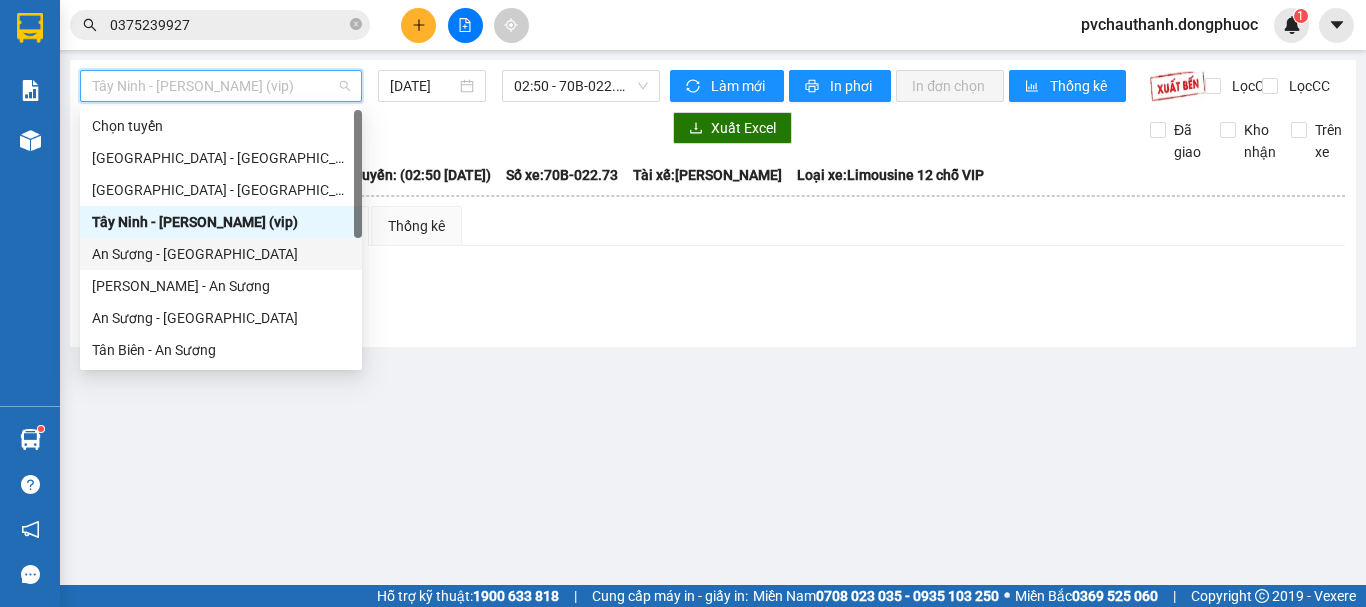 drag, startPoint x: 157, startPoint y: 258, endPoint x: 168, endPoint y: 257, distance: 11.045361 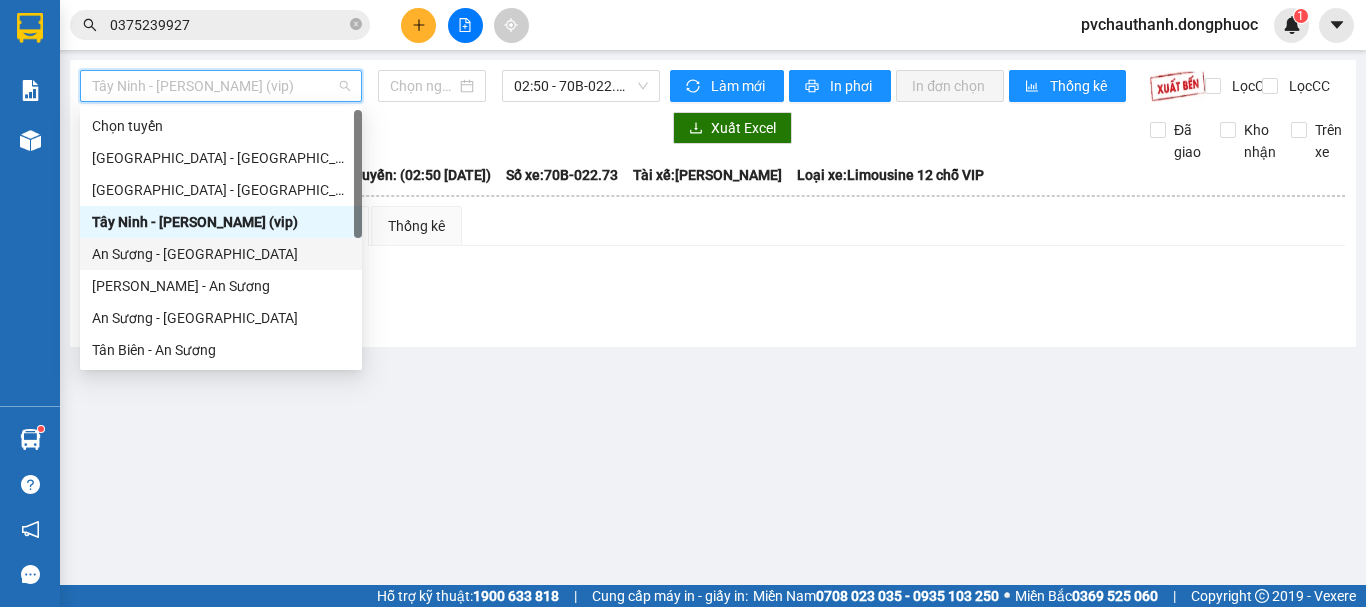 type on "[DATE]" 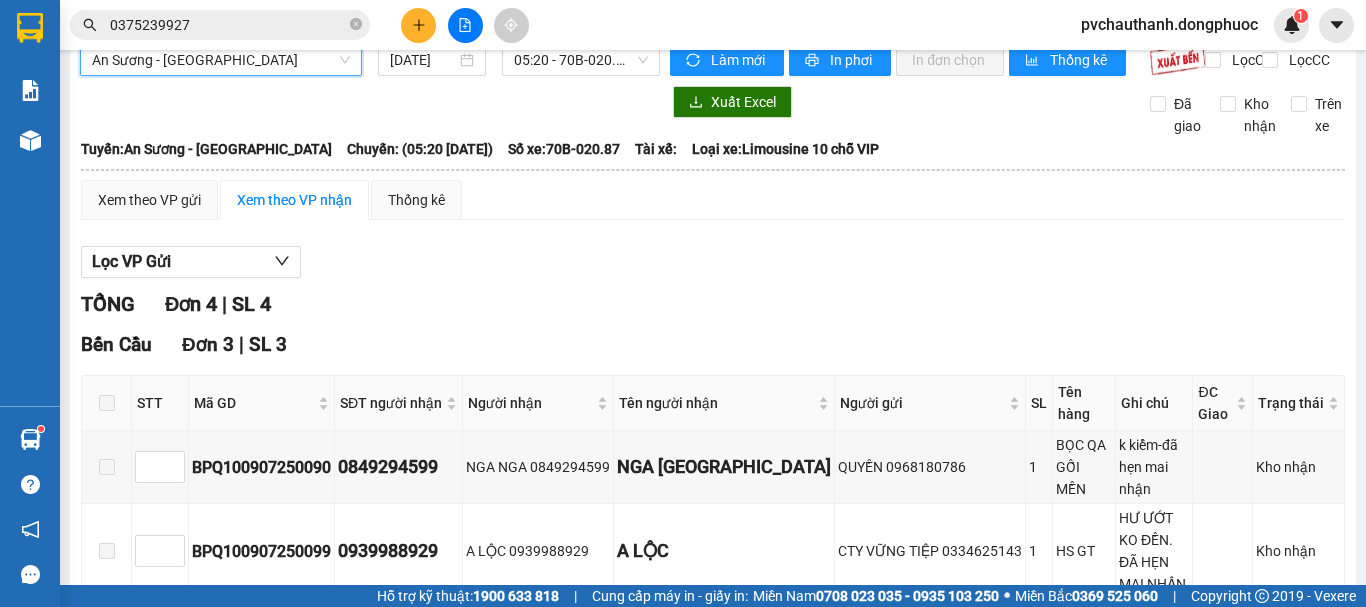 scroll, scrollTop: 0, scrollLeft: 0, axis: both 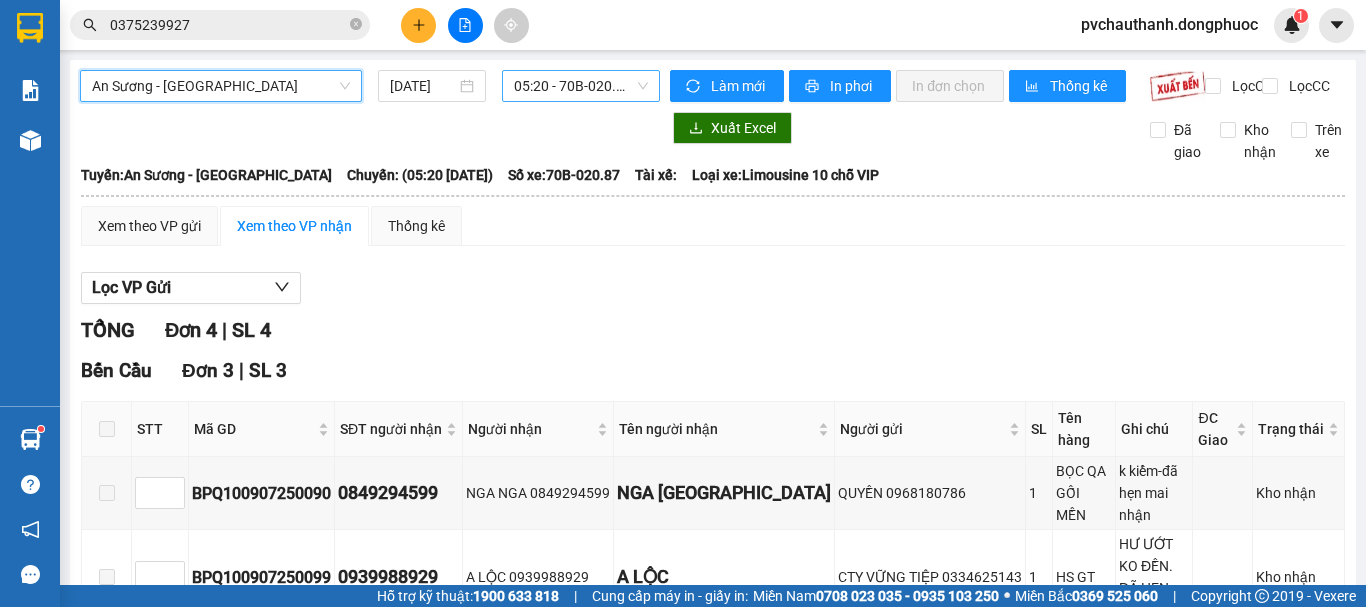 click on "05:20     - 70B-020.87" at bounding box center (581, 86) 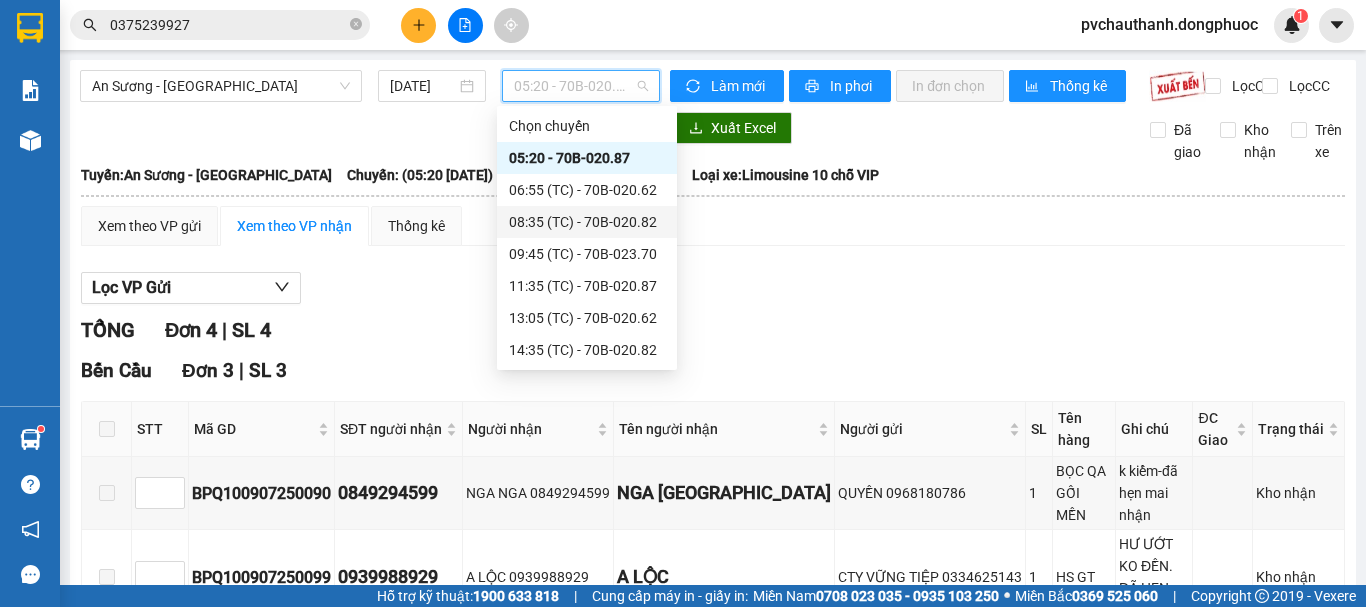 click on "08:35   (TC)   - 70B-020.82" at bounding box center (587, 222) 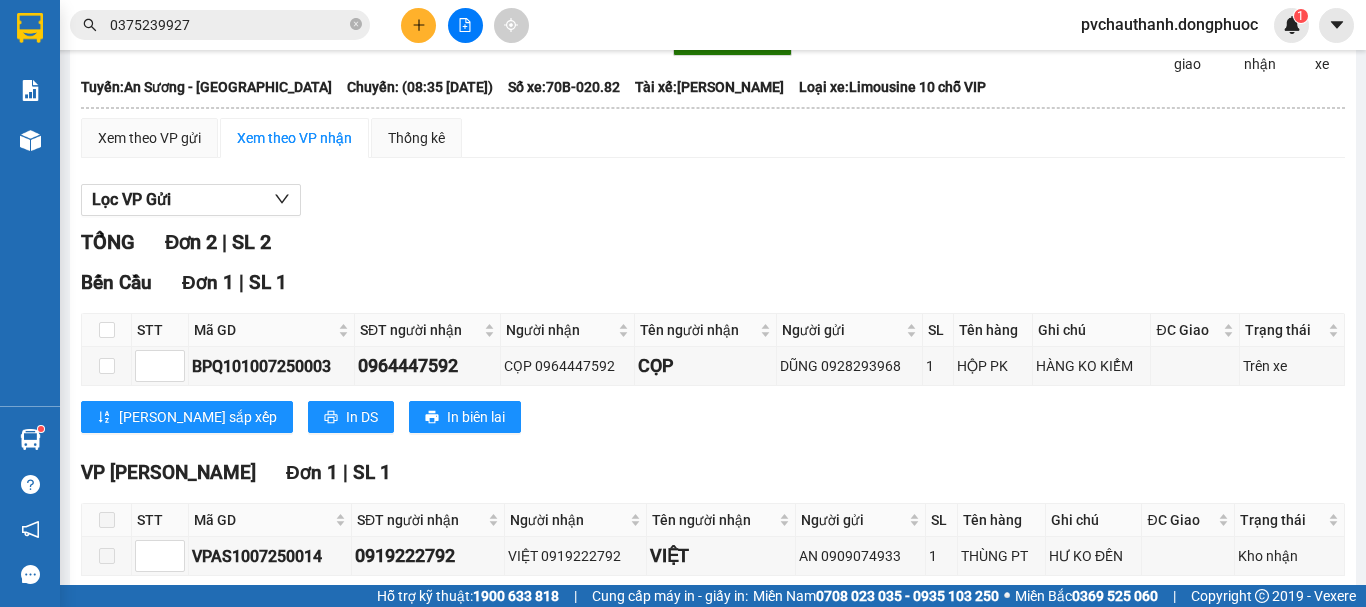 scroll, scrollTop: 199, scrollLeft: 0, axis: vertical 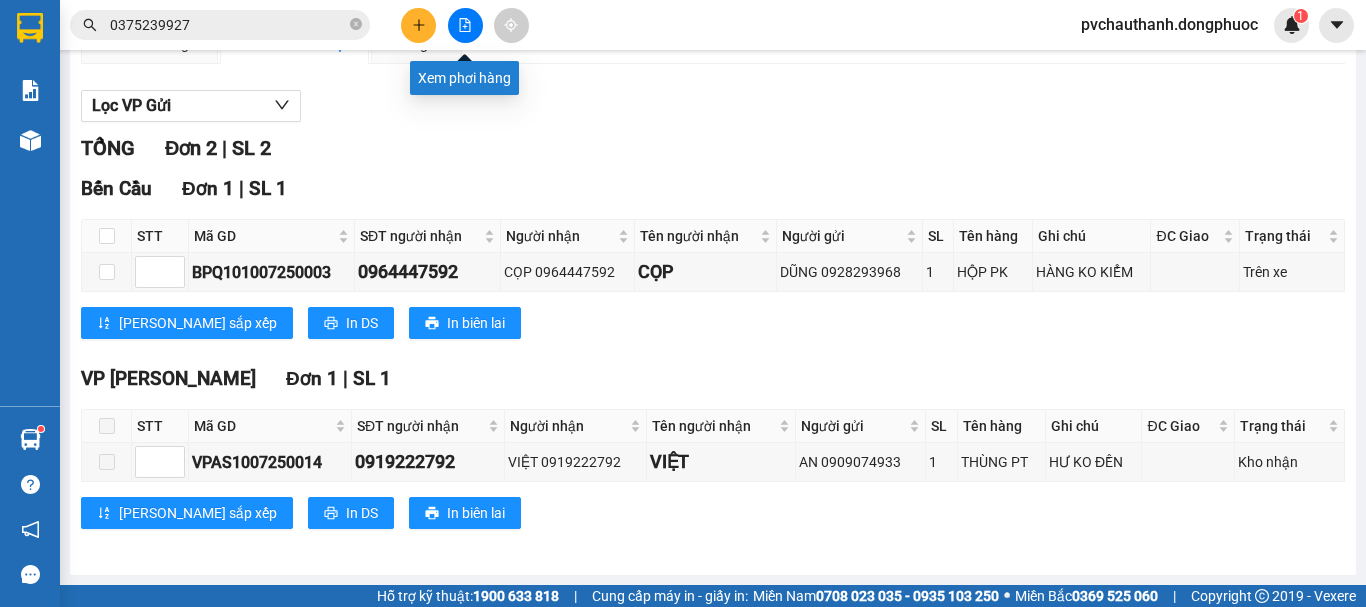 click at bounding box center [465, 25] 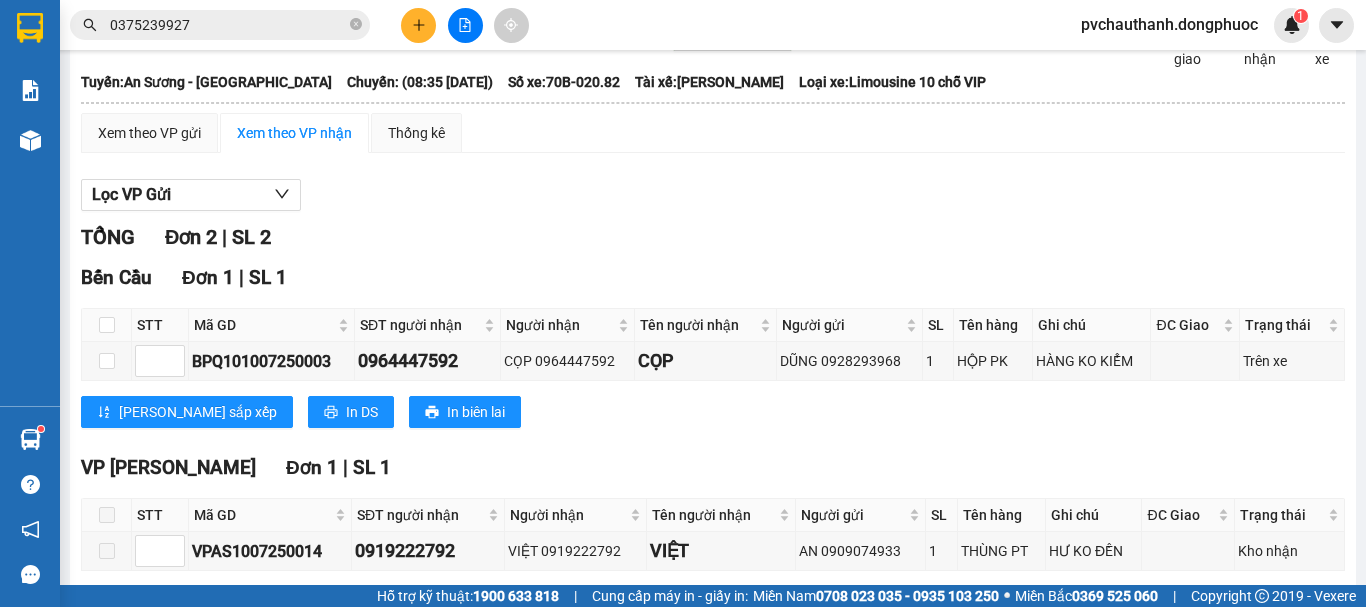 scroll, scrollTop: 0, scrollLeft: 0, axis: both 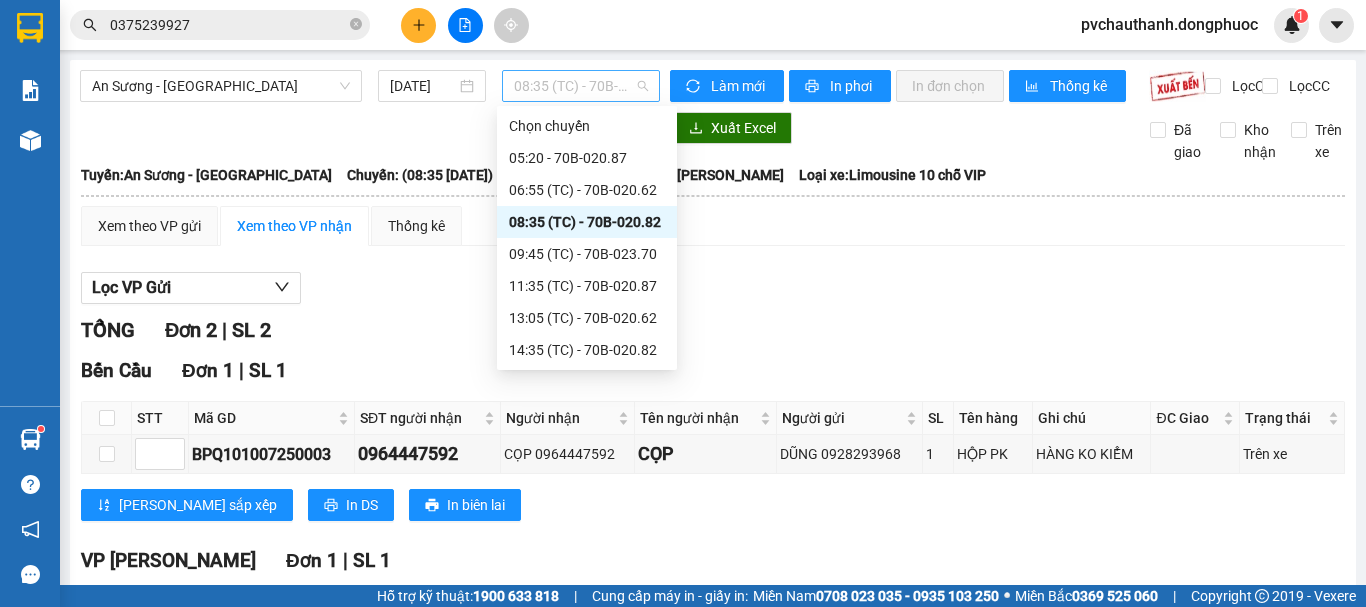 click on "08:35   (TC)   - 70B-020.82" at bounding box center [581, 86] 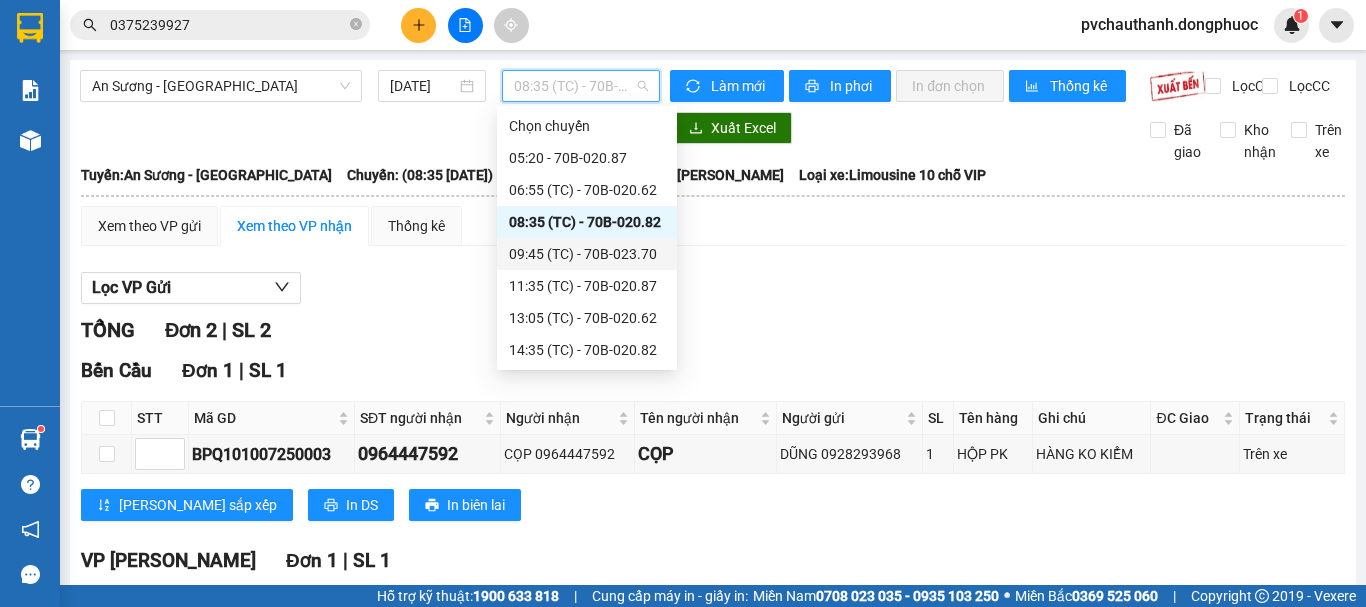 click on "09:45   (TC)   - 70B-023.70" at bounding box center [587, 254] 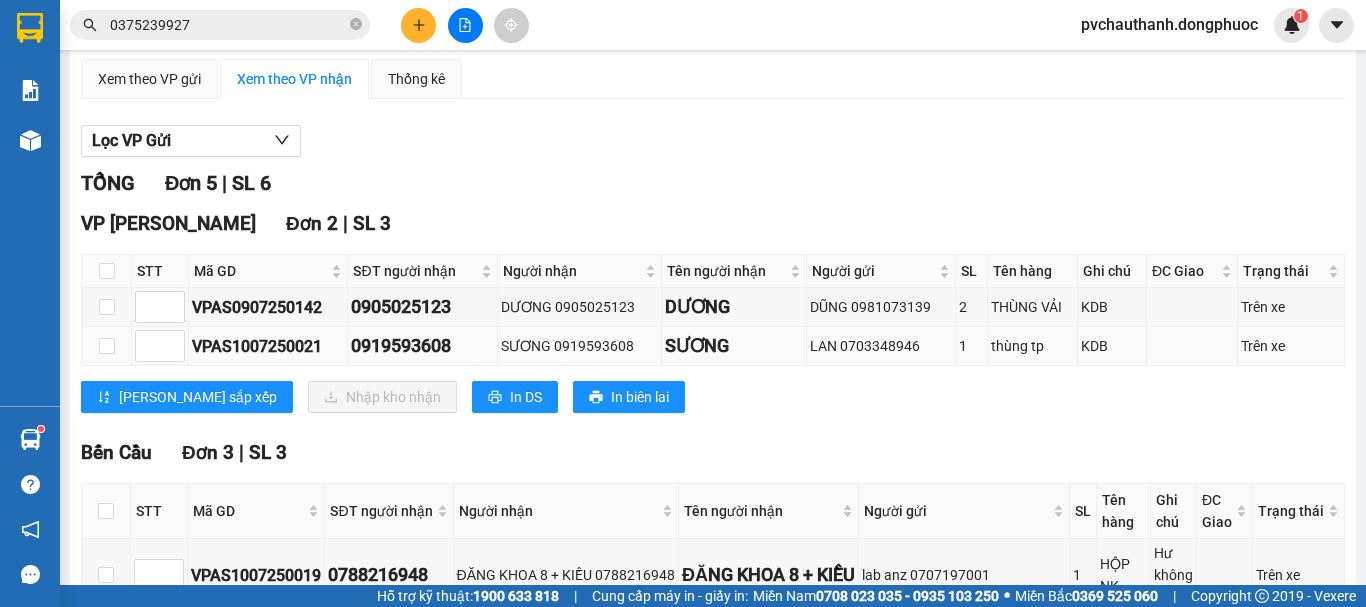 scroll, scrollTop: 396, scrollLeft: 0, axis: vertical 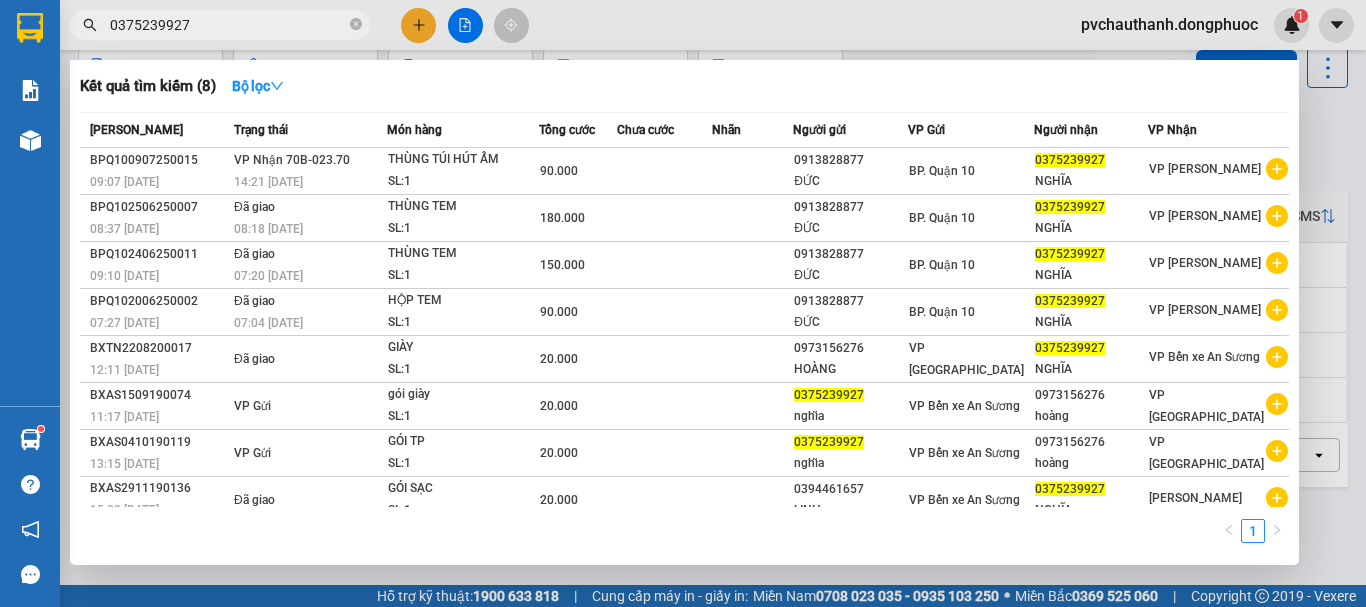 click on "0375239927" at bounding box center [228, 25] 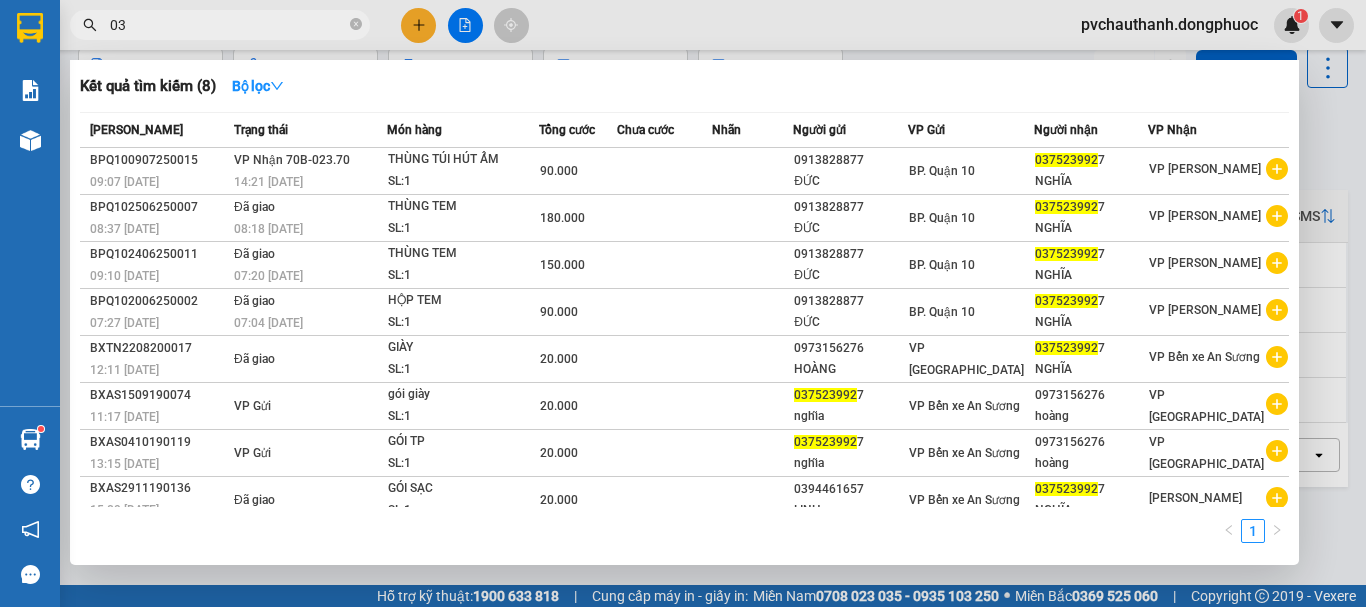 type on "0" 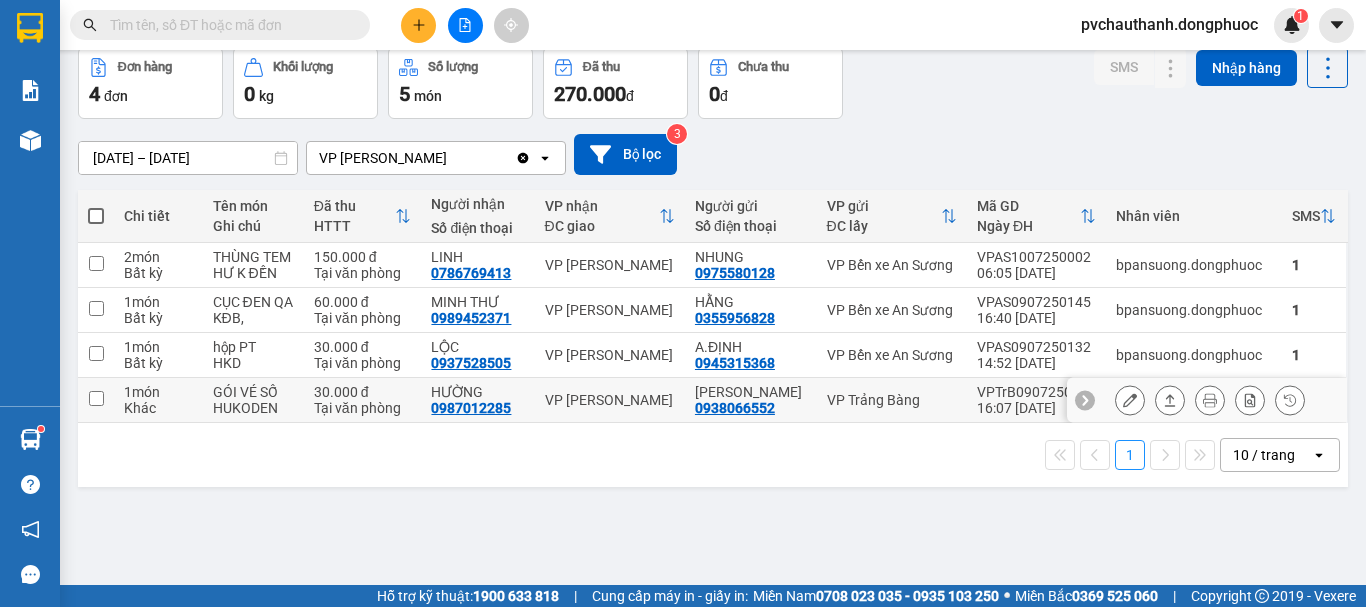 type 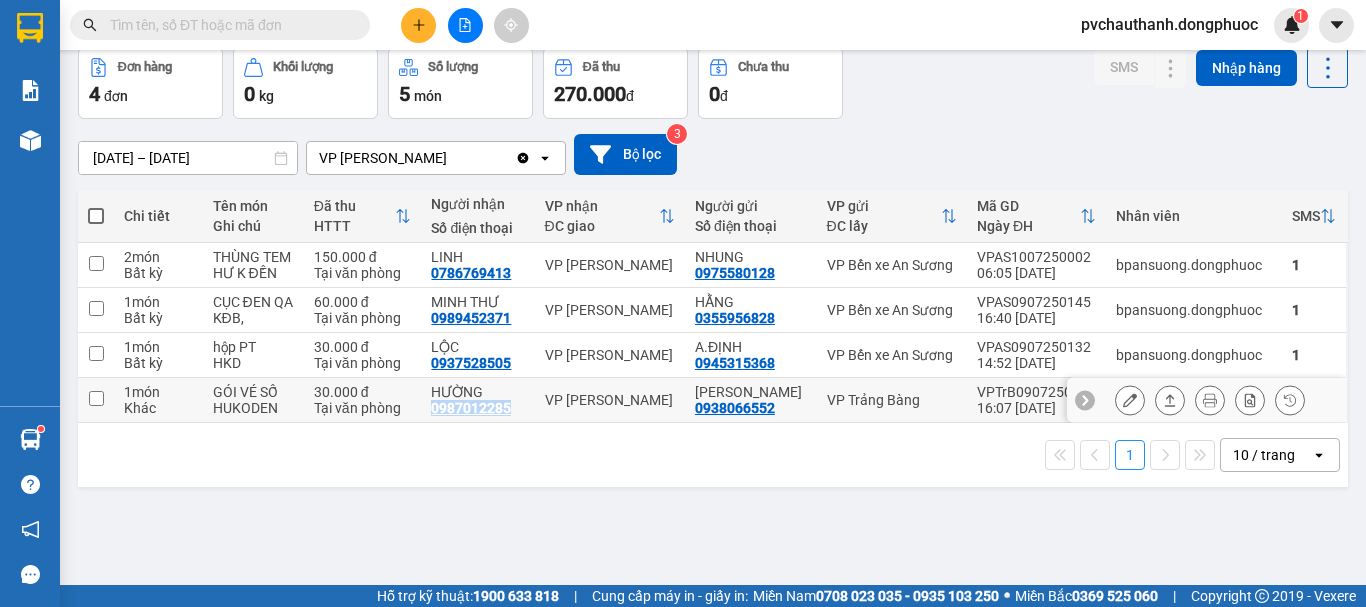 drag, startPoint x: 435, startPoint y: 409, endPoint x: 524, endPoint y: 407, distance: 89.02247 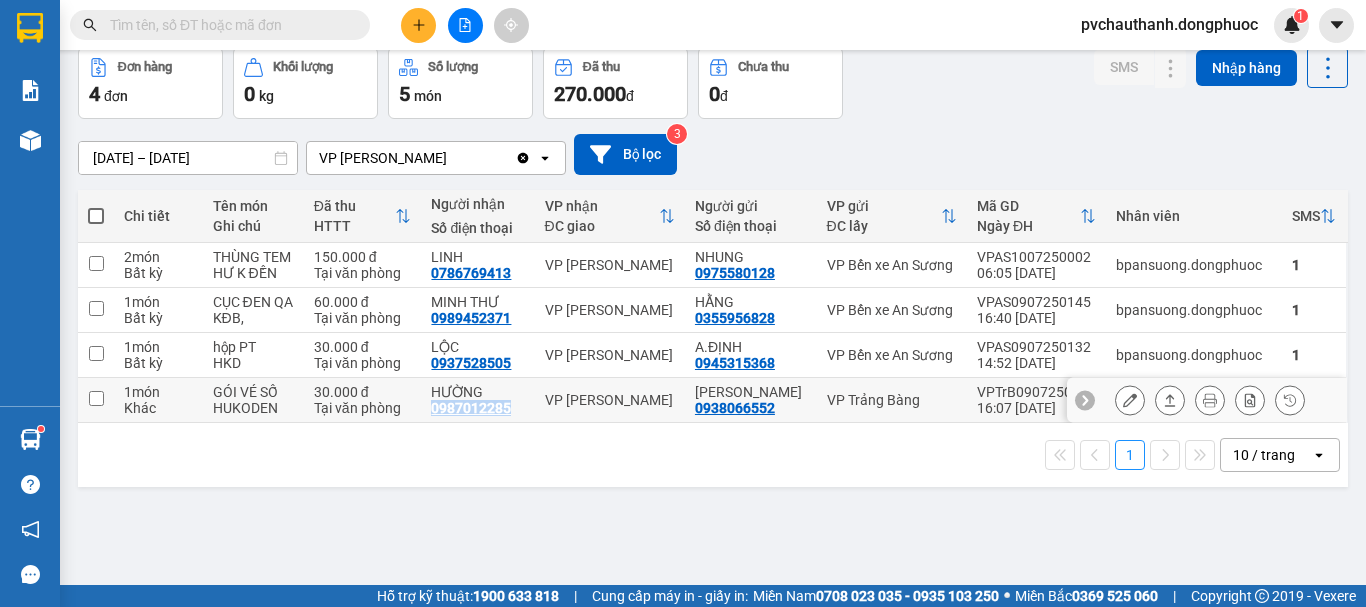 click on "HƯỜNG 0987012285" at bounding box center (477, 400) 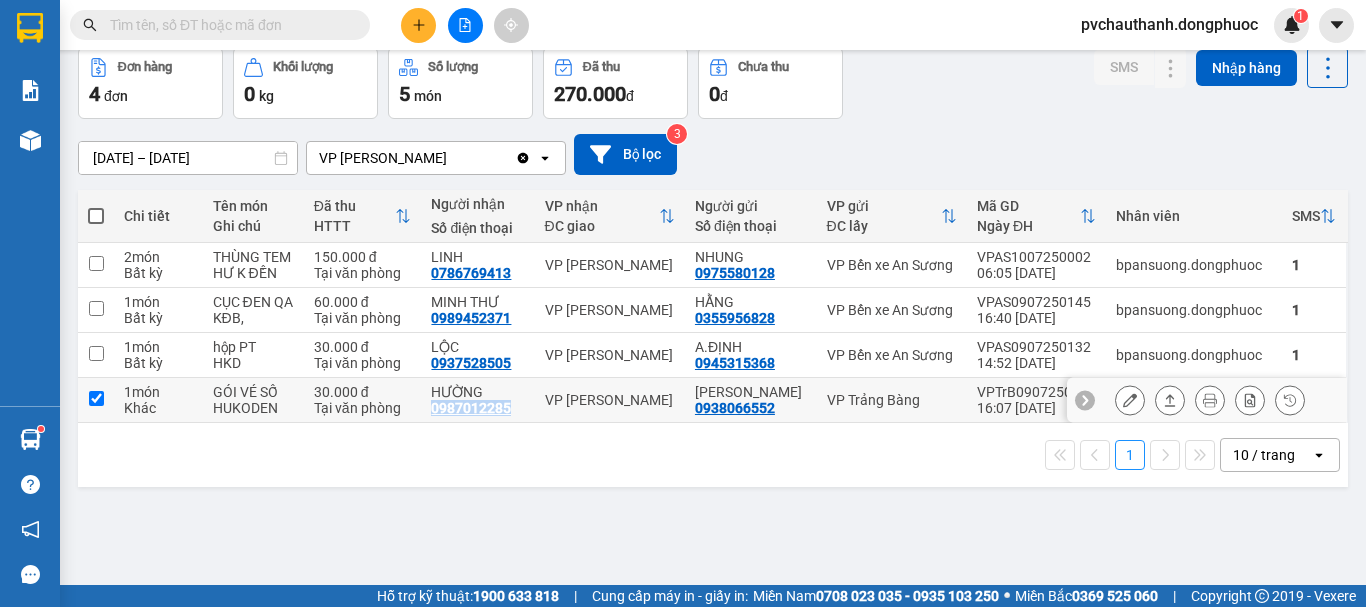 checkbox on "true" 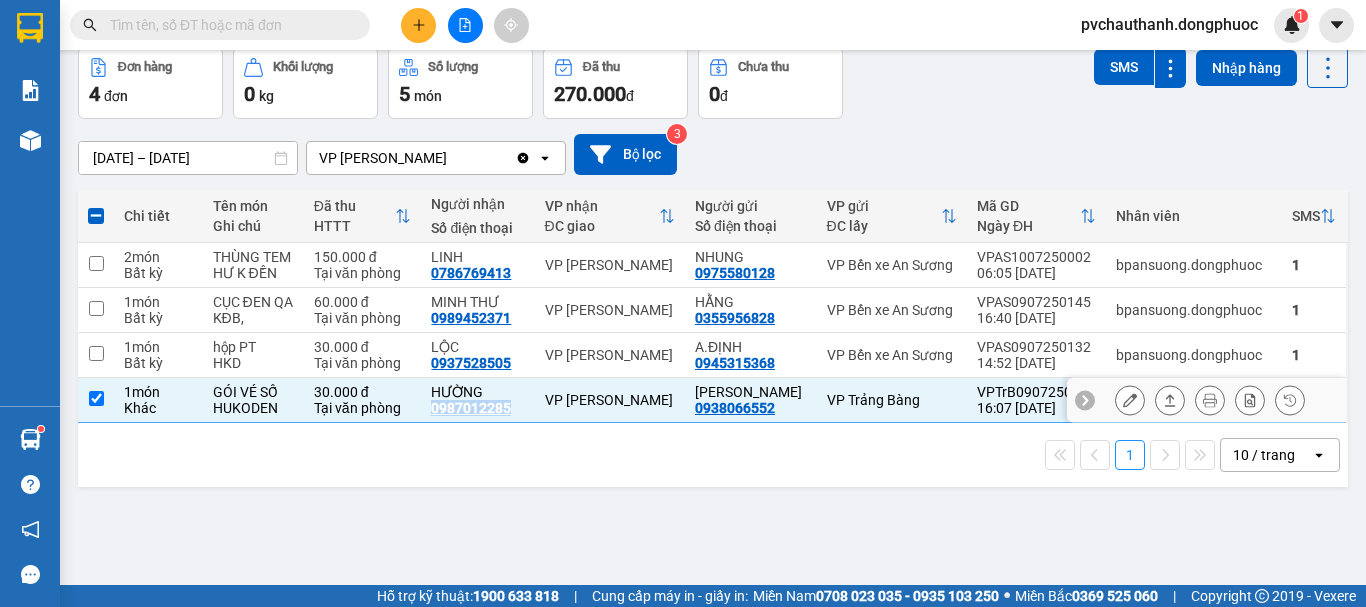 copy on "0987012285" 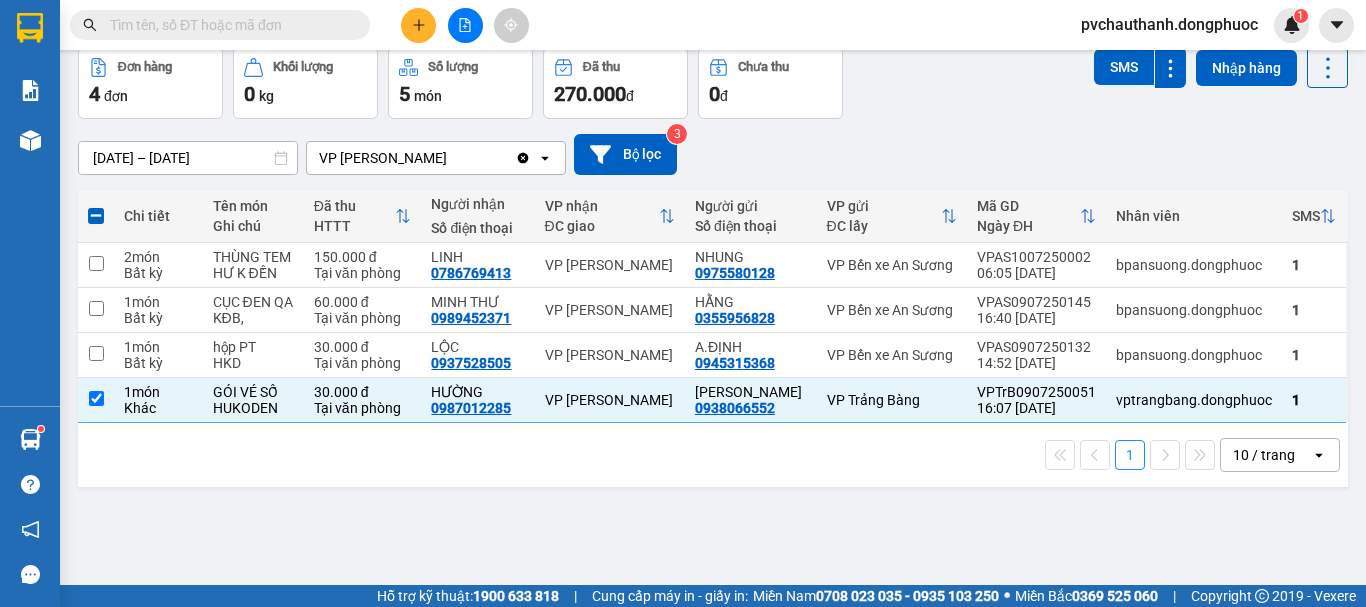 click at bounding box center (228, 25) 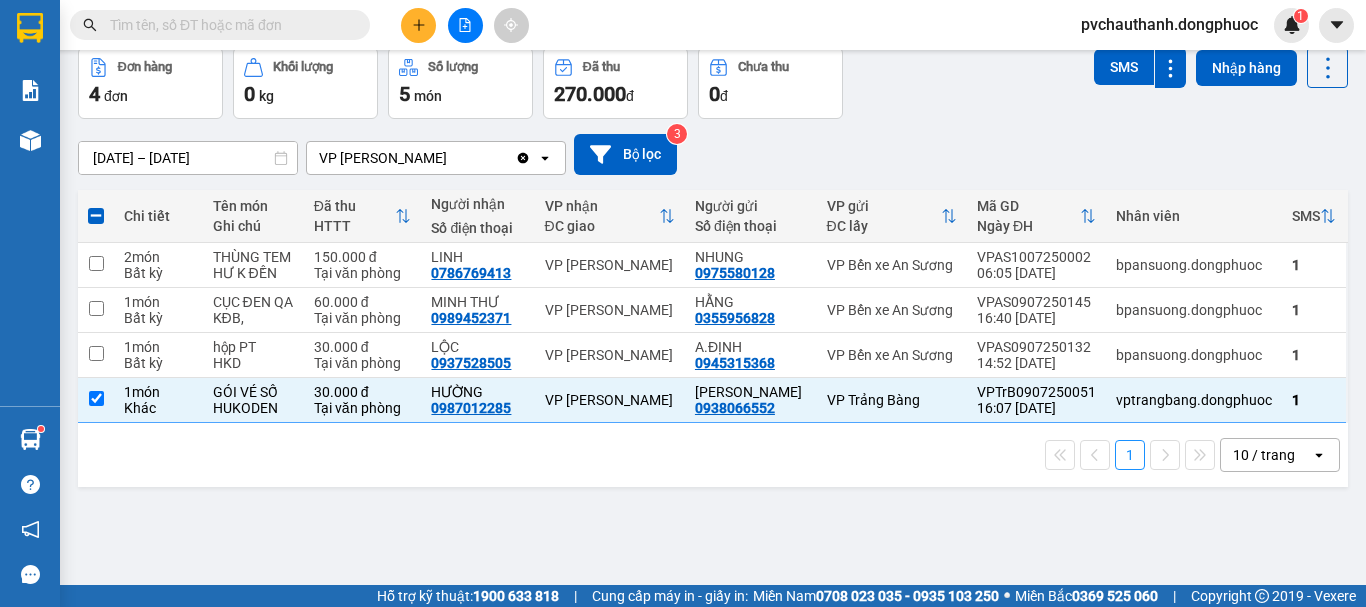 paste on "0987012285" 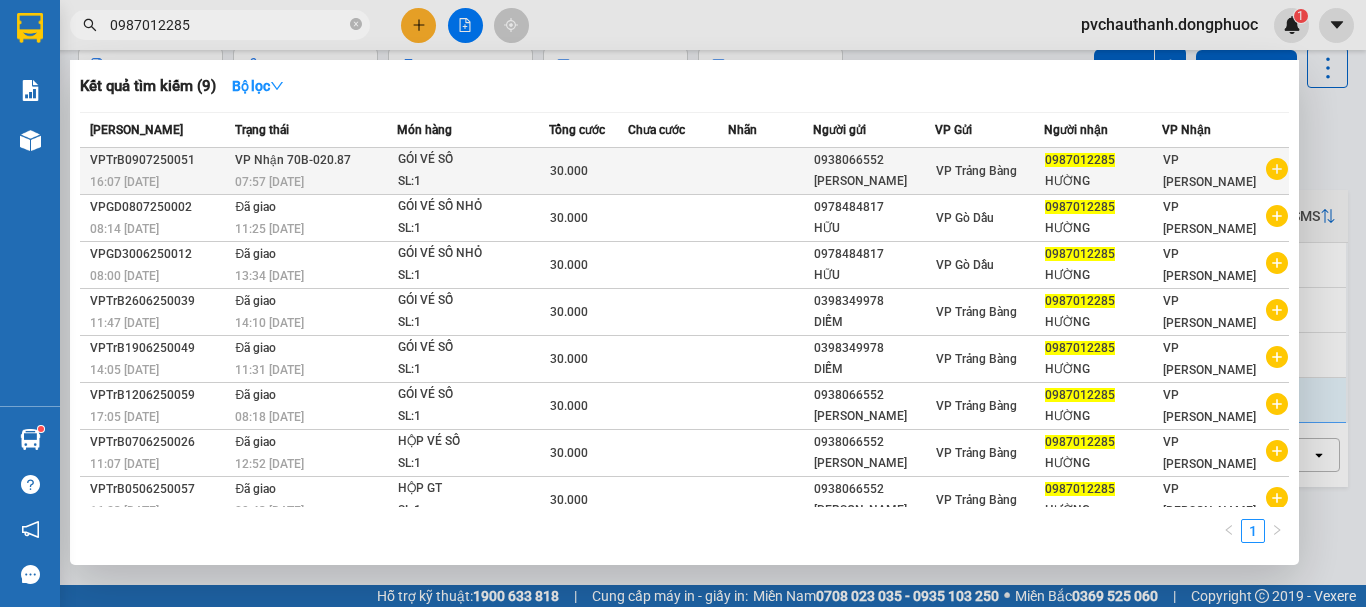 type on "0987012285" 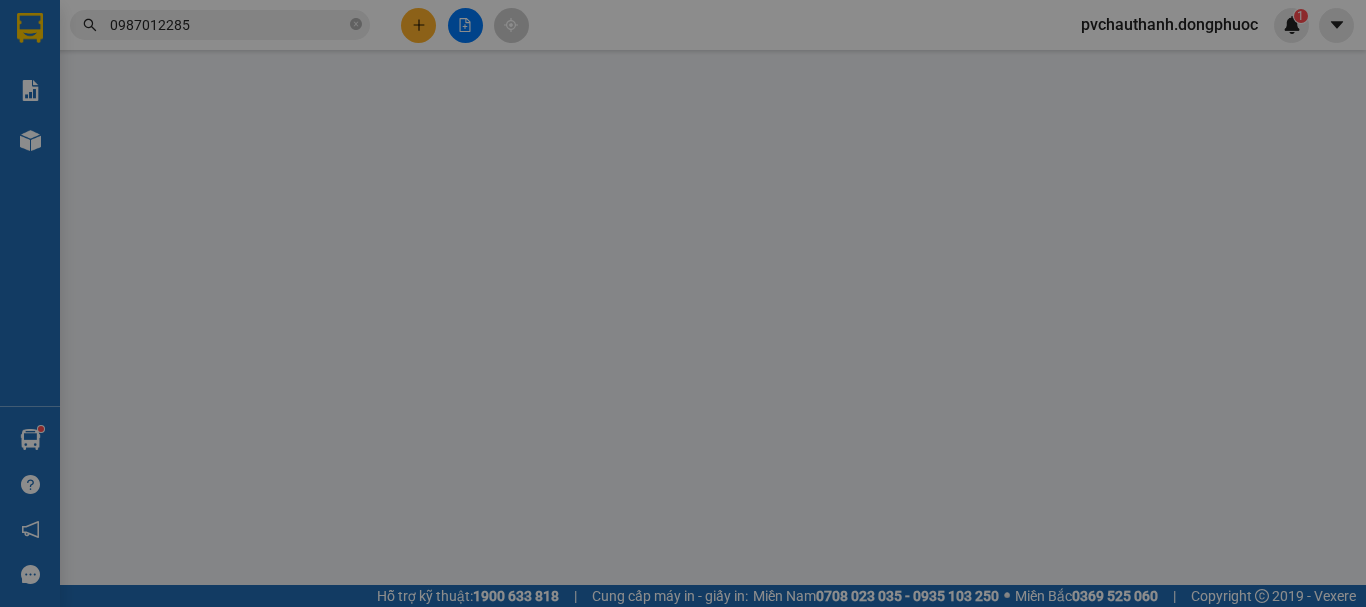 type on "0938066552" 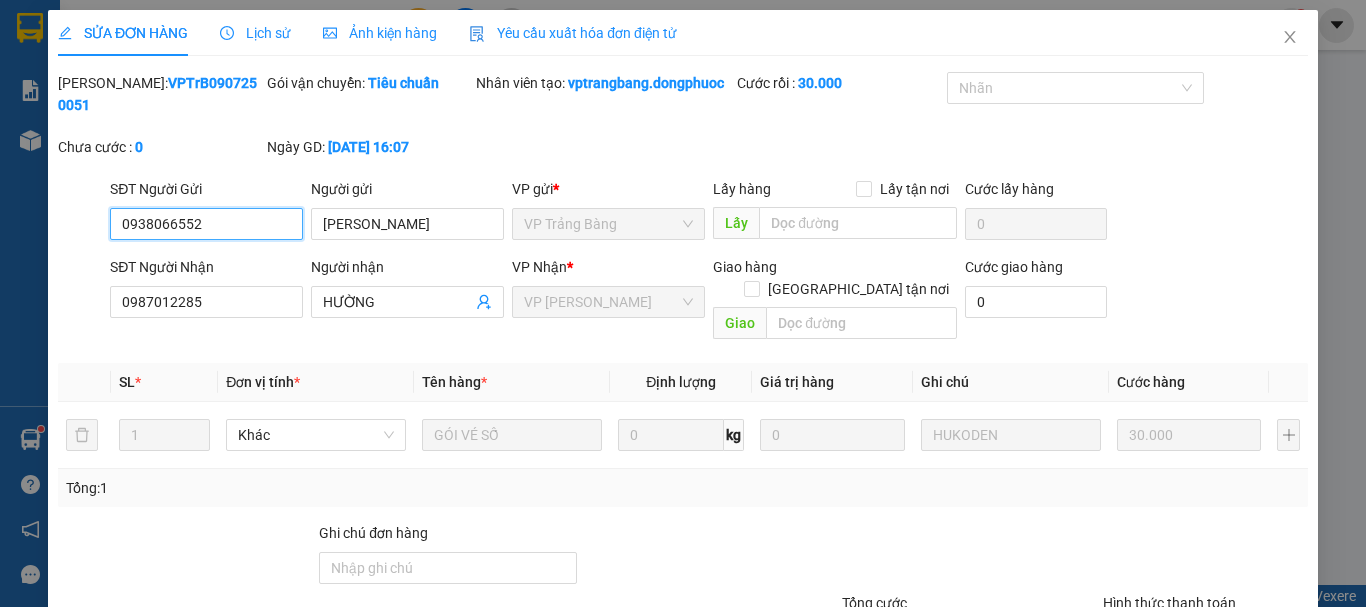 scroll, scrollTop: 0, scrollLeft: 0, axis: both 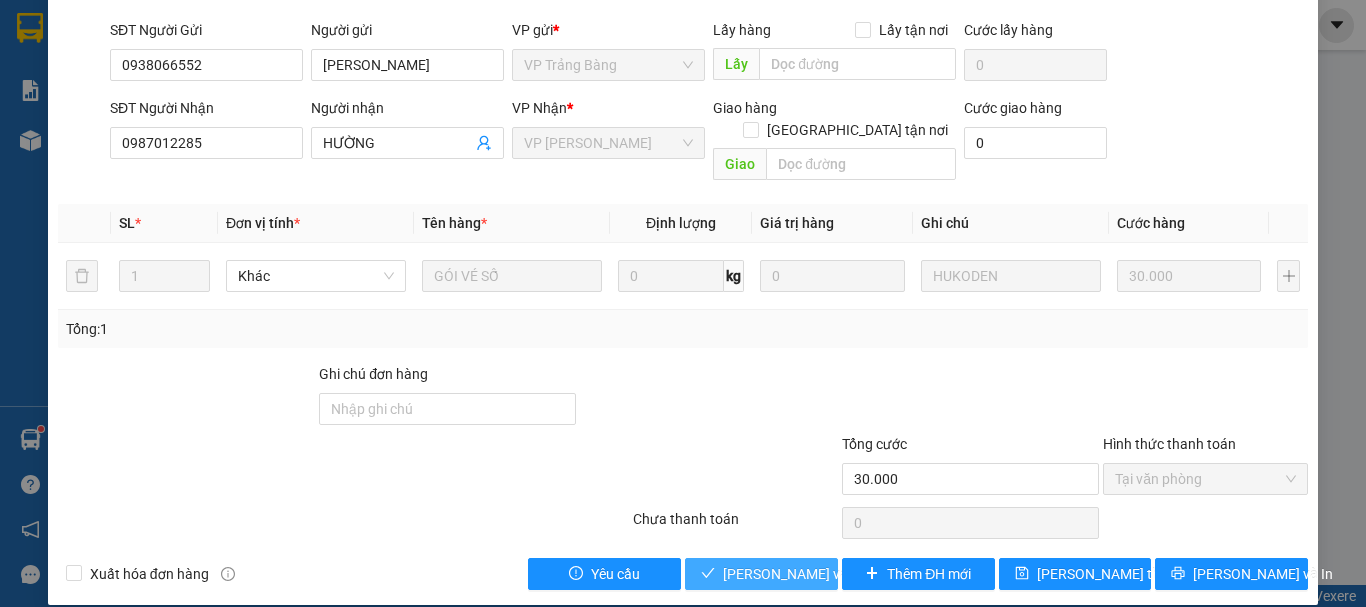 click on "[PERSON_NAME] và Giao hàng" at bounding box center [819, 574] 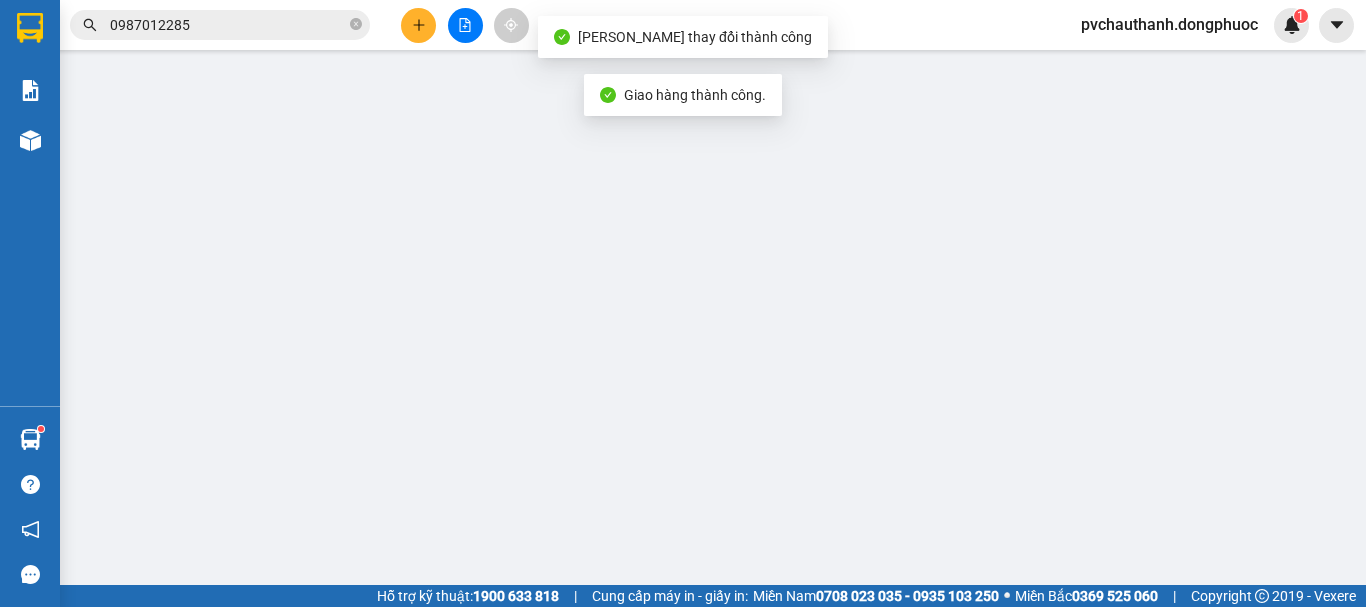 type on "0938066552" 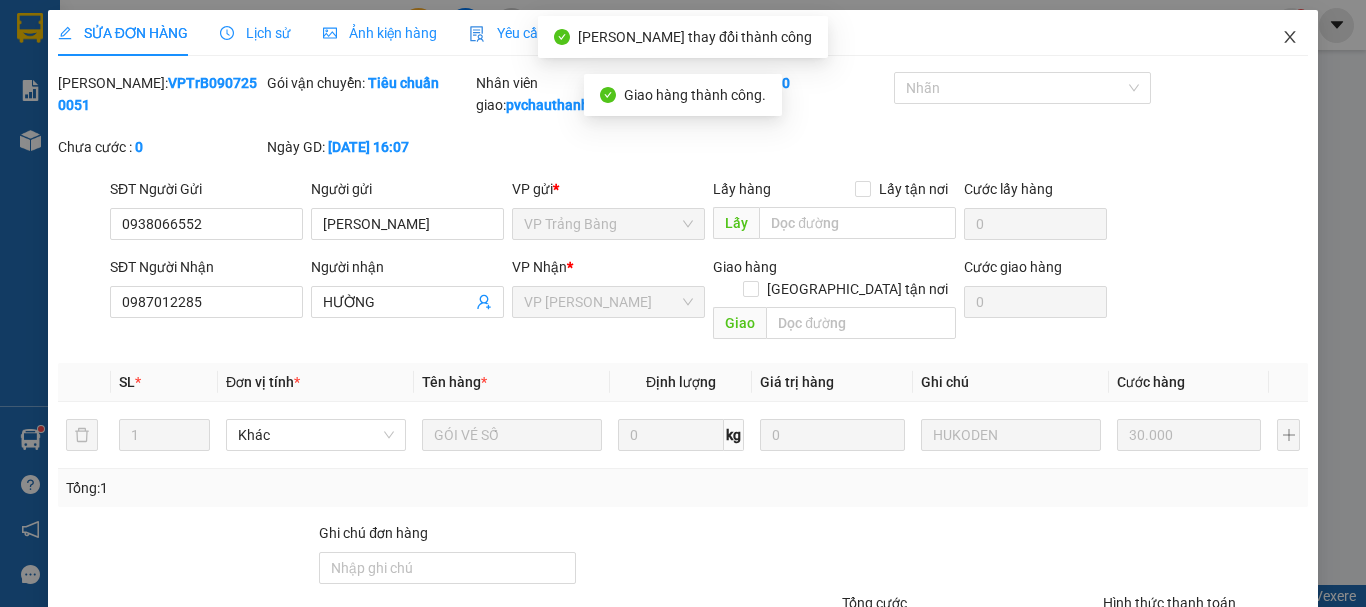 click at bounding box center (1290, 38) 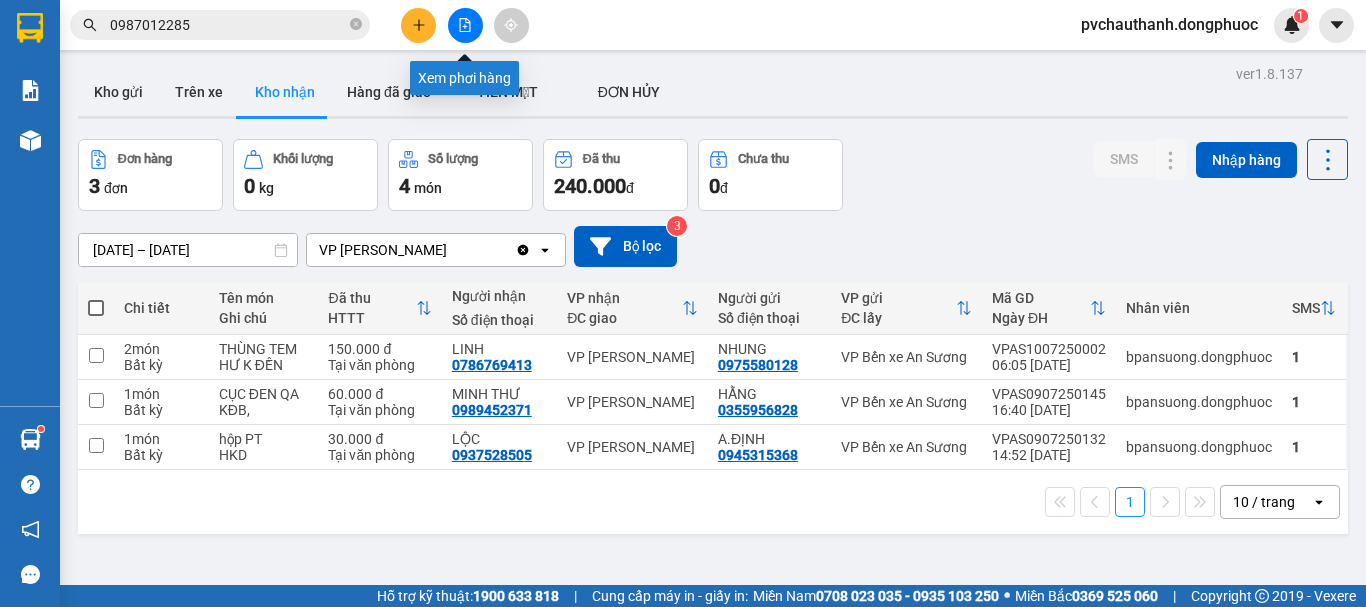click at bounding box center (465, 25) 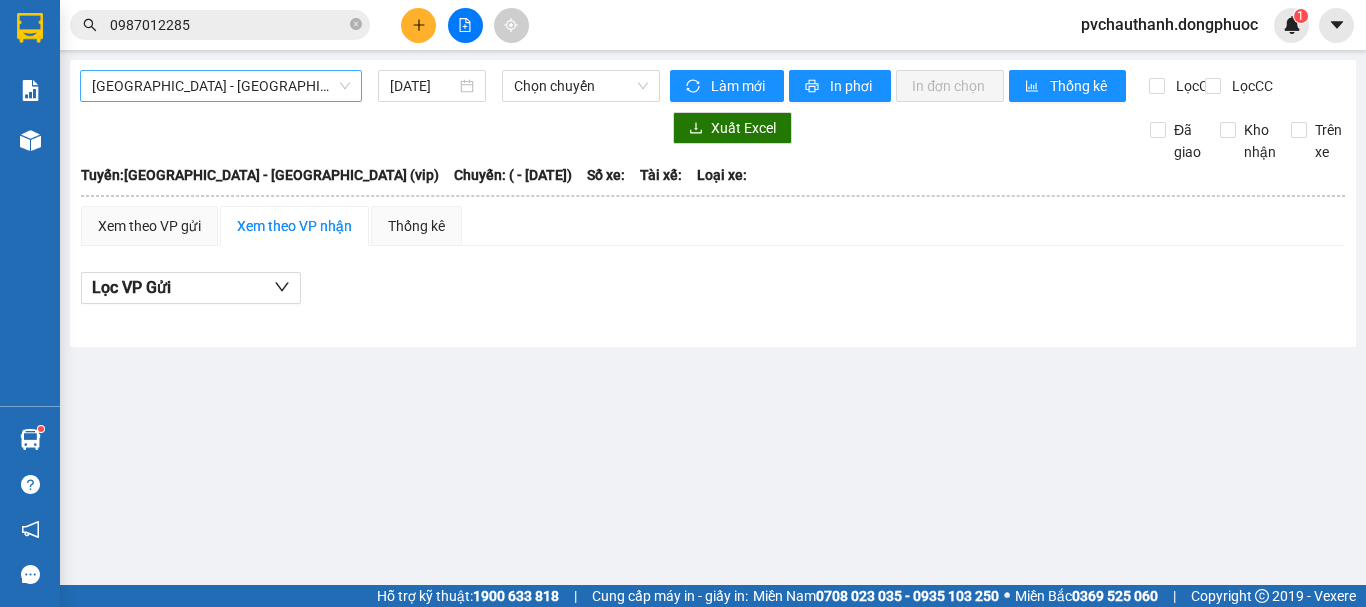 click on "[GEOGRAPHIC_DATA] - [GEOGRAPHIC_DATA] (vip)" at bounding box center [221, 86] 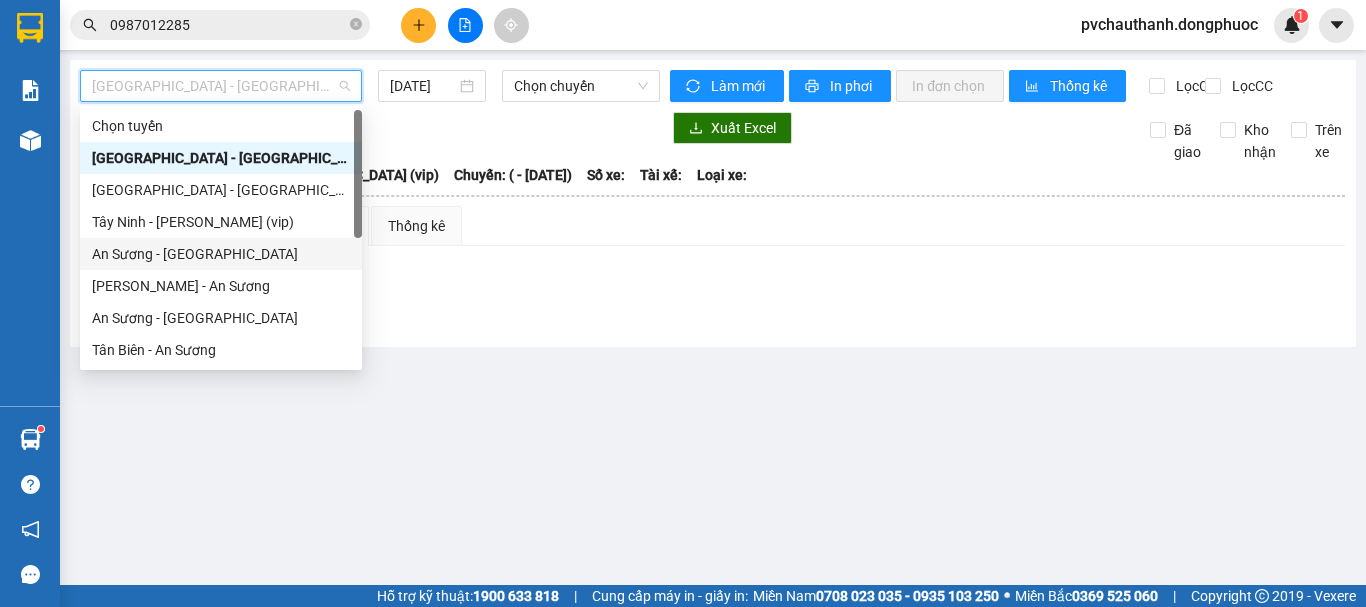 drag, startPoint x: 174, startPoint y: 244, endPoint x: 502, endPoint y: 175, distance: 335.17905 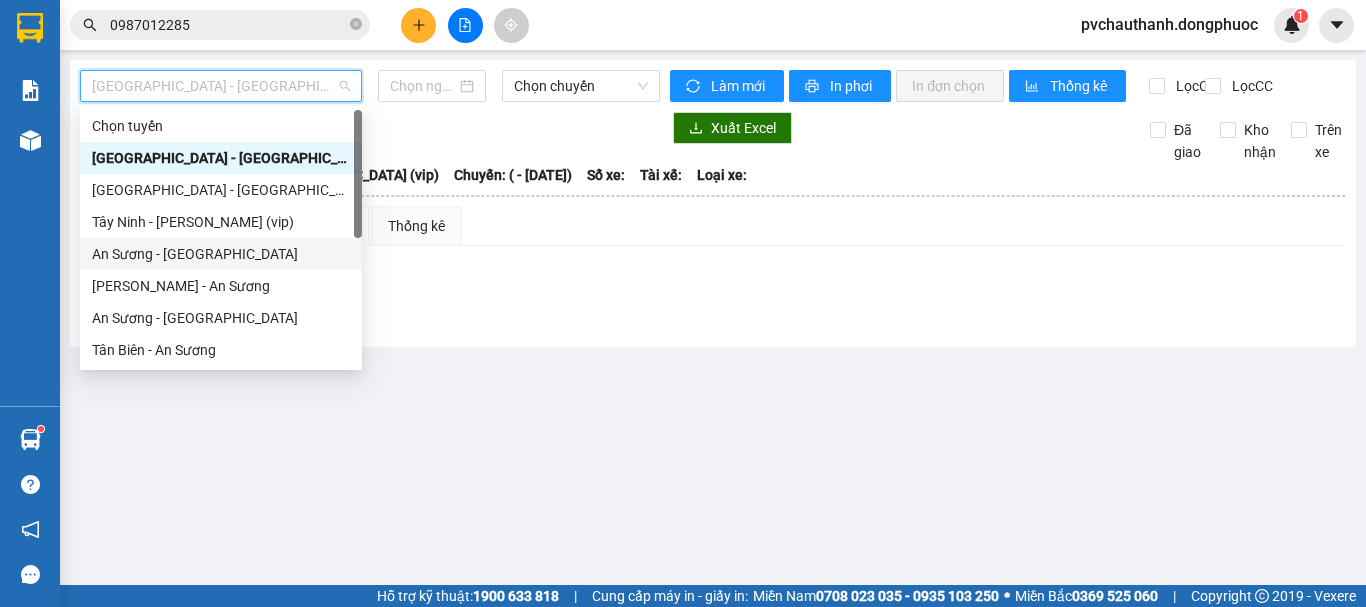 type on "[DATE]" 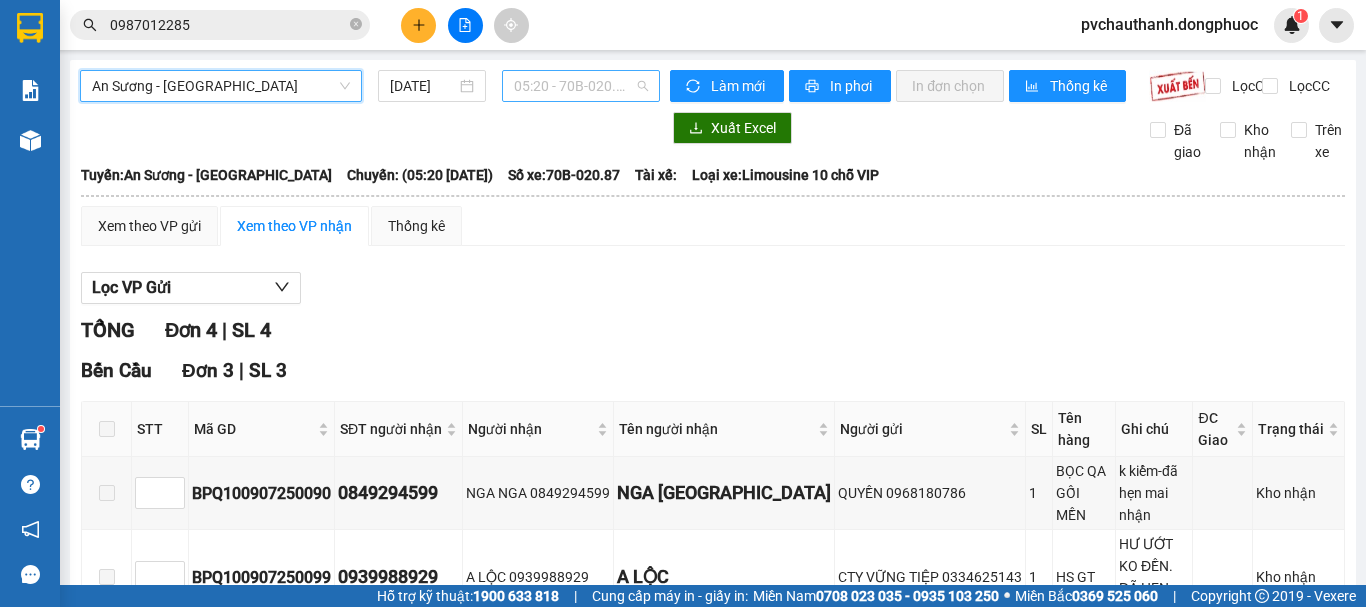 click on "05:20     - 70B-020.87" at bounding box center (581, 86) 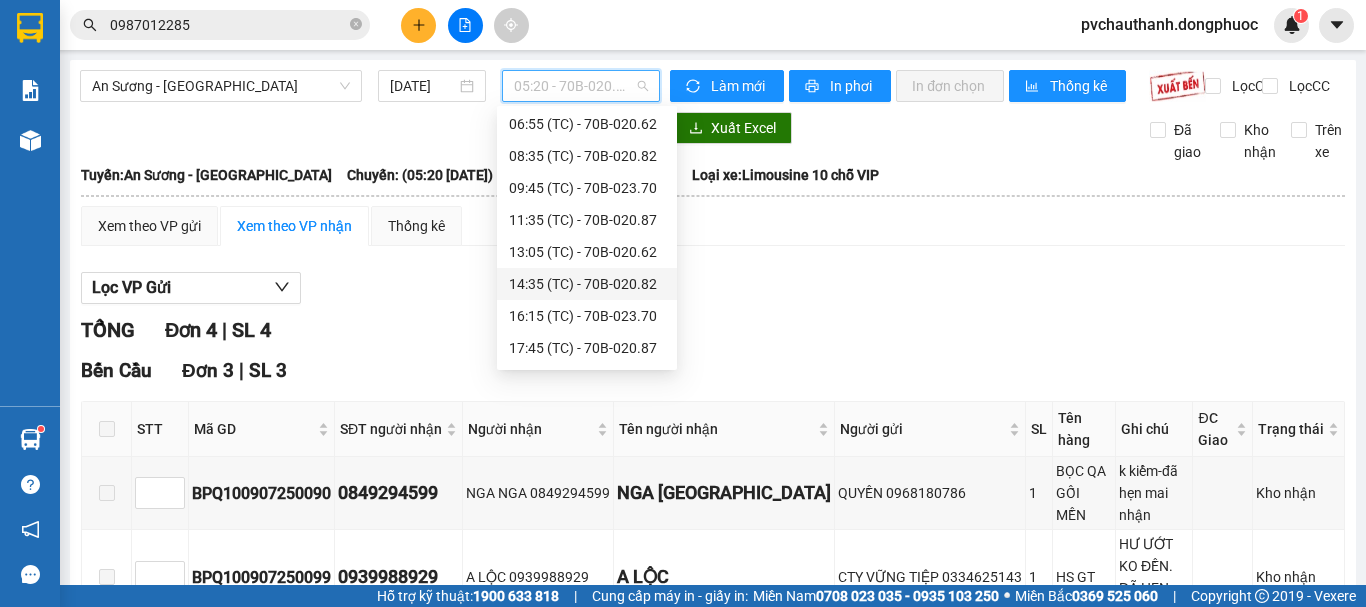 scroll, scrollTop: 96, scrollLeft: 0, axis: vertical 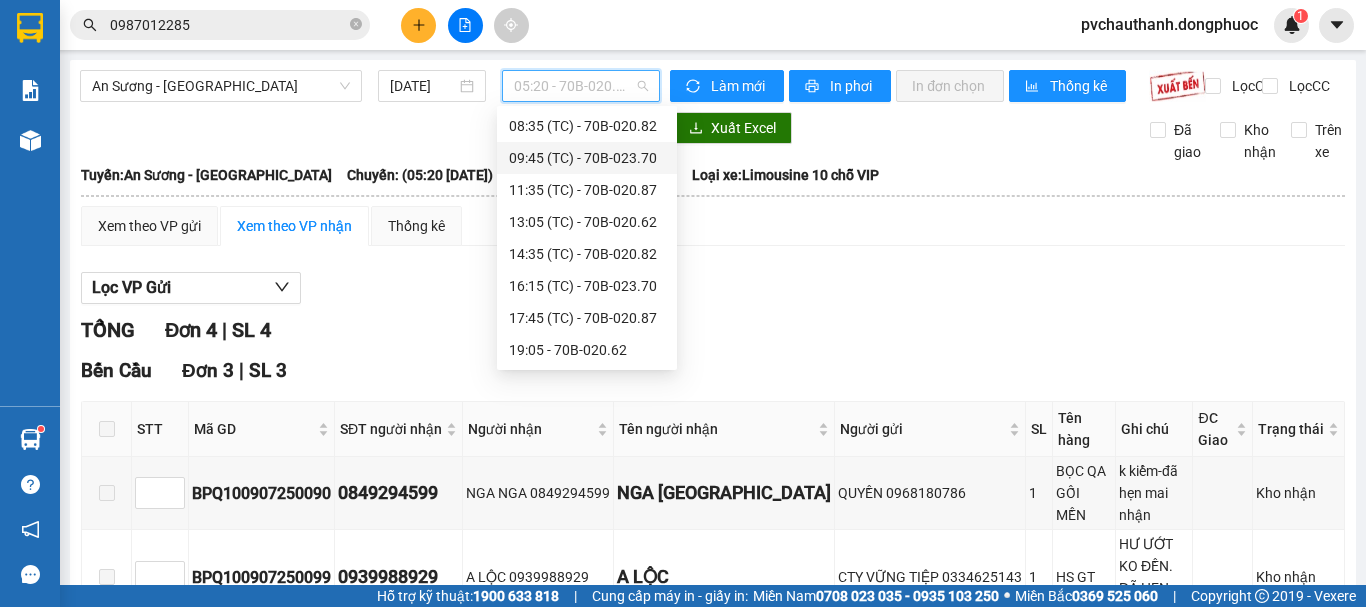 click on "09:45   (TC)   - 70B-023.70" at bounding box center [587, 158] 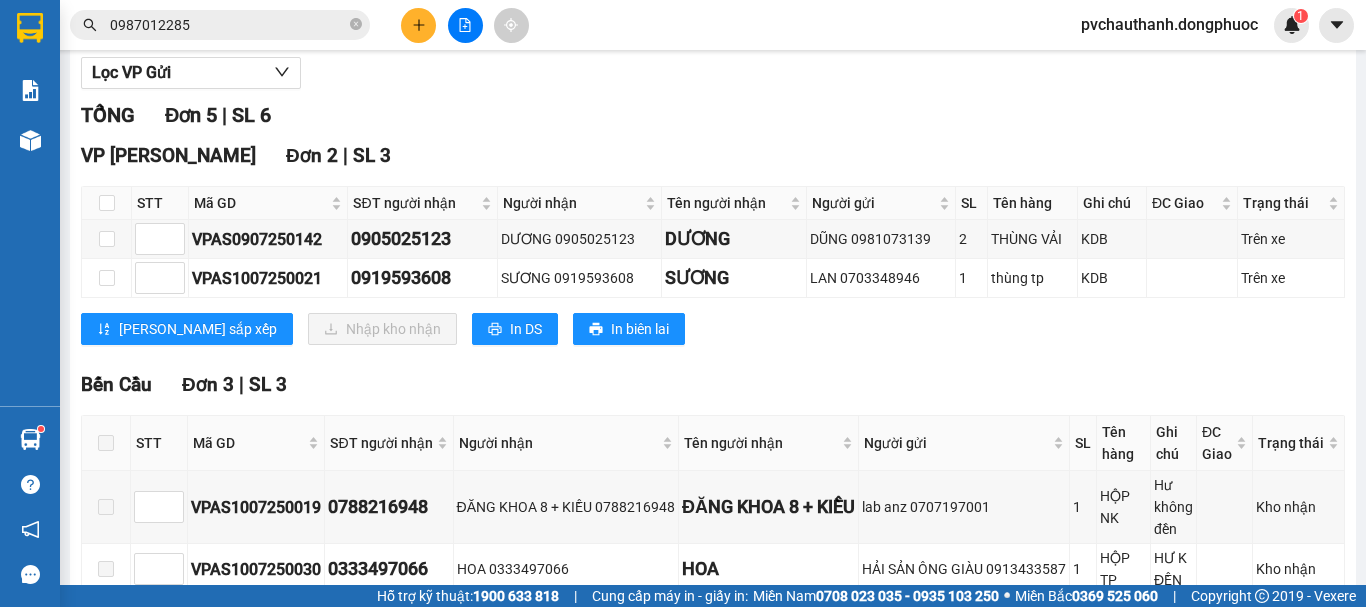 scroll, scrollTop: 0, scrollLeft: 0, axis: both 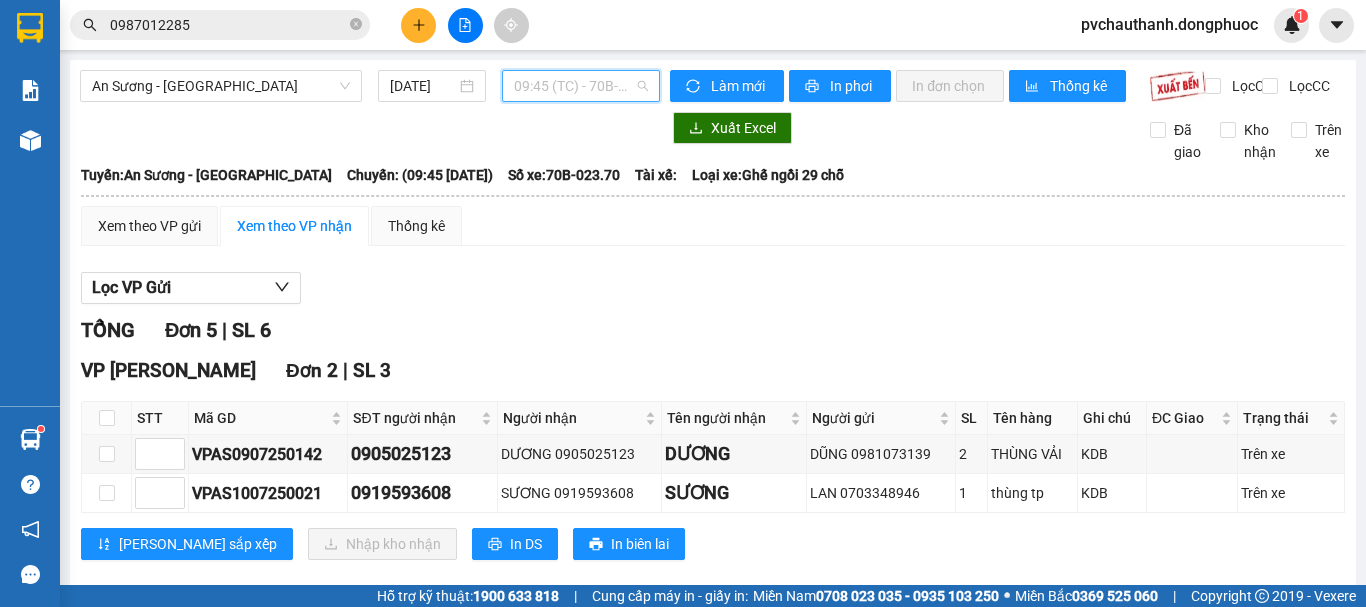 drag, startPoint x: 543, startPoint y: 99, endPoint x: 569, endPoint y: 104, distance: 26.476404 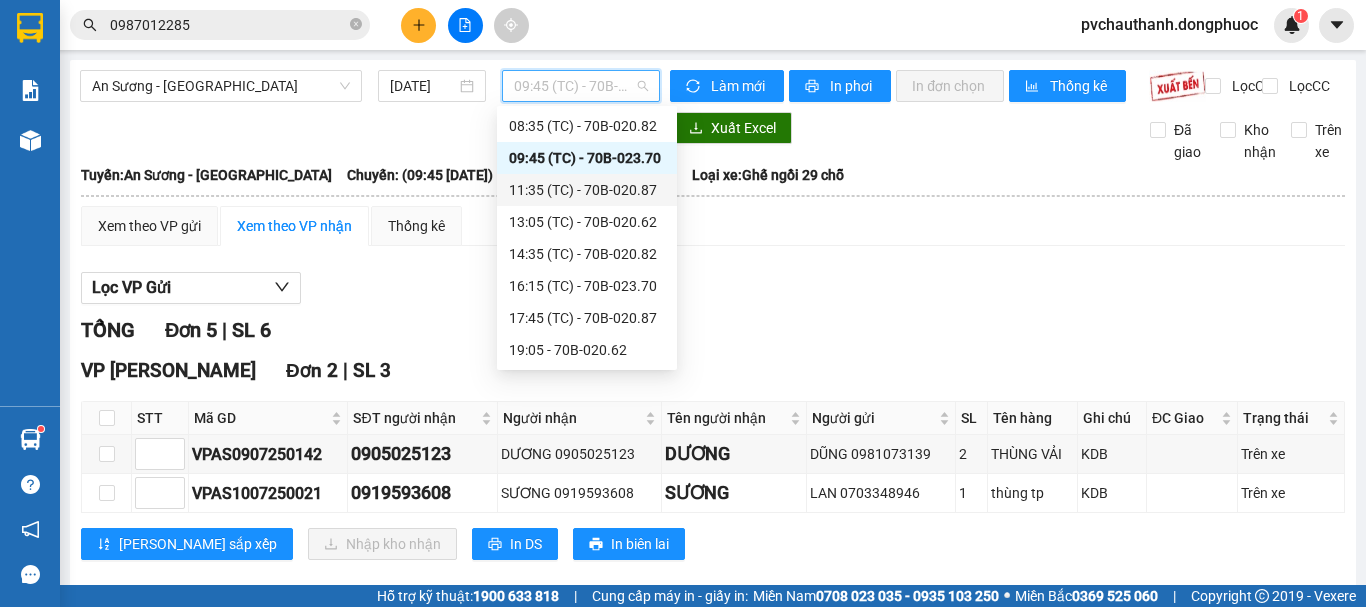 click on "11:35   (TC)   - 70B-020.87" at bounding box center [587, 190] 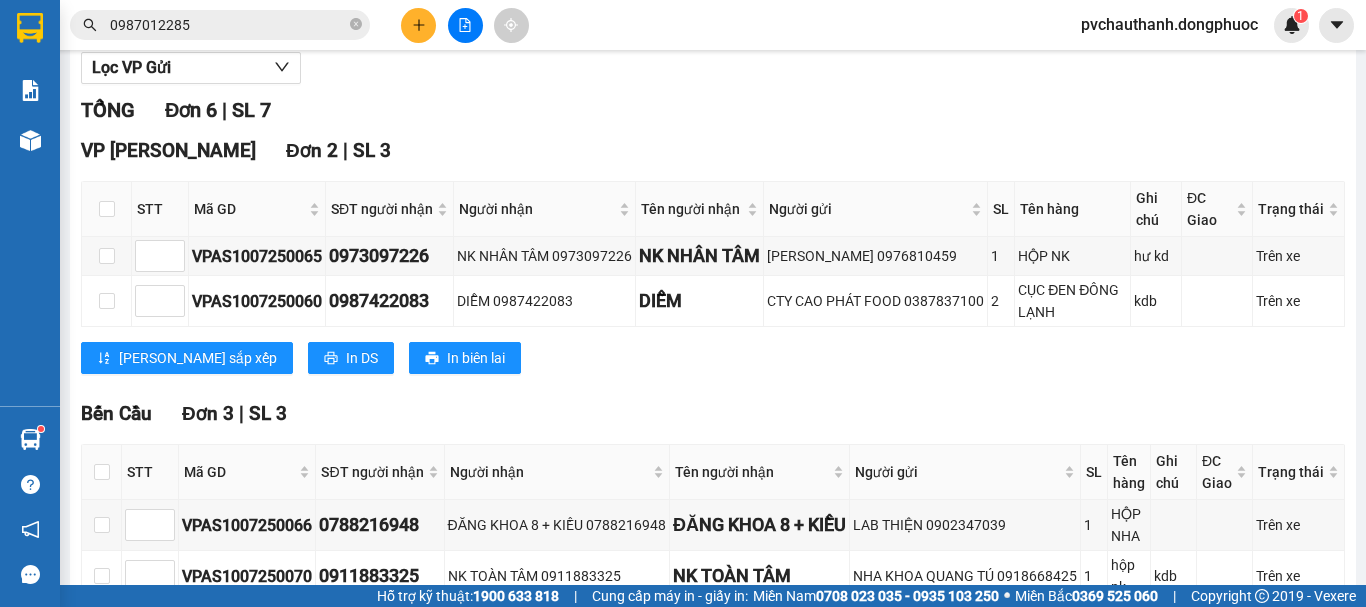 scroll, scrollTop: 0, scrollLeft: 0, axis: both 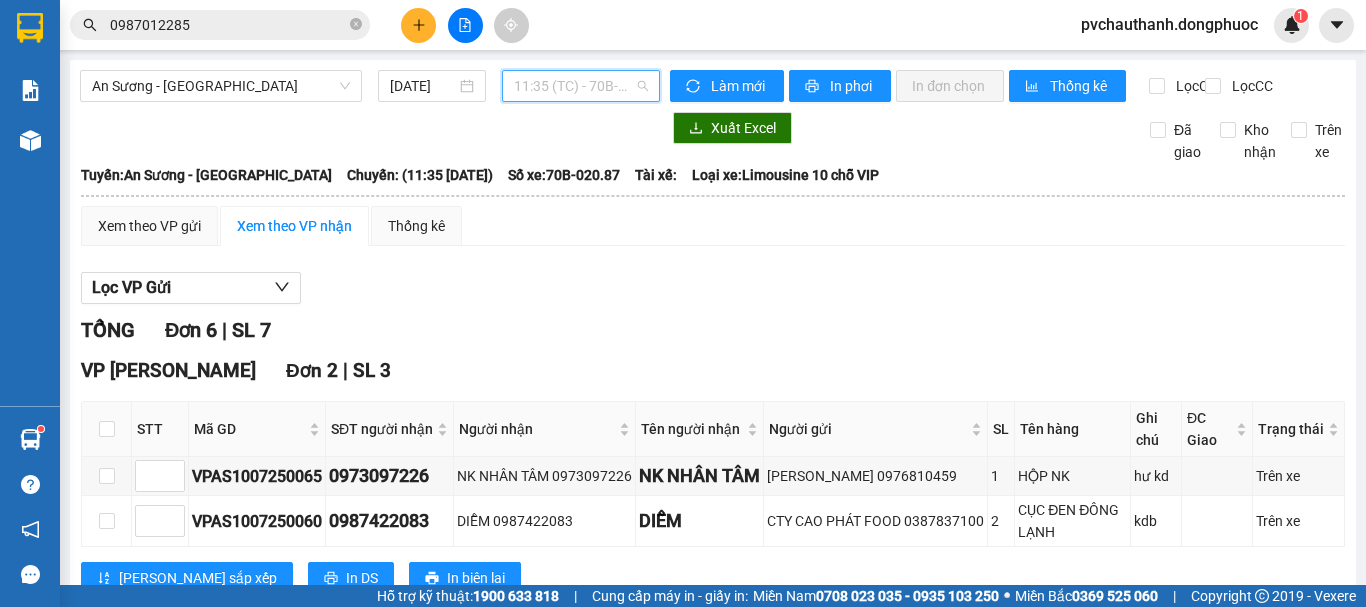 click on "11:35   (TC)   - 70B-020.87" at bounding box center [581, 86] 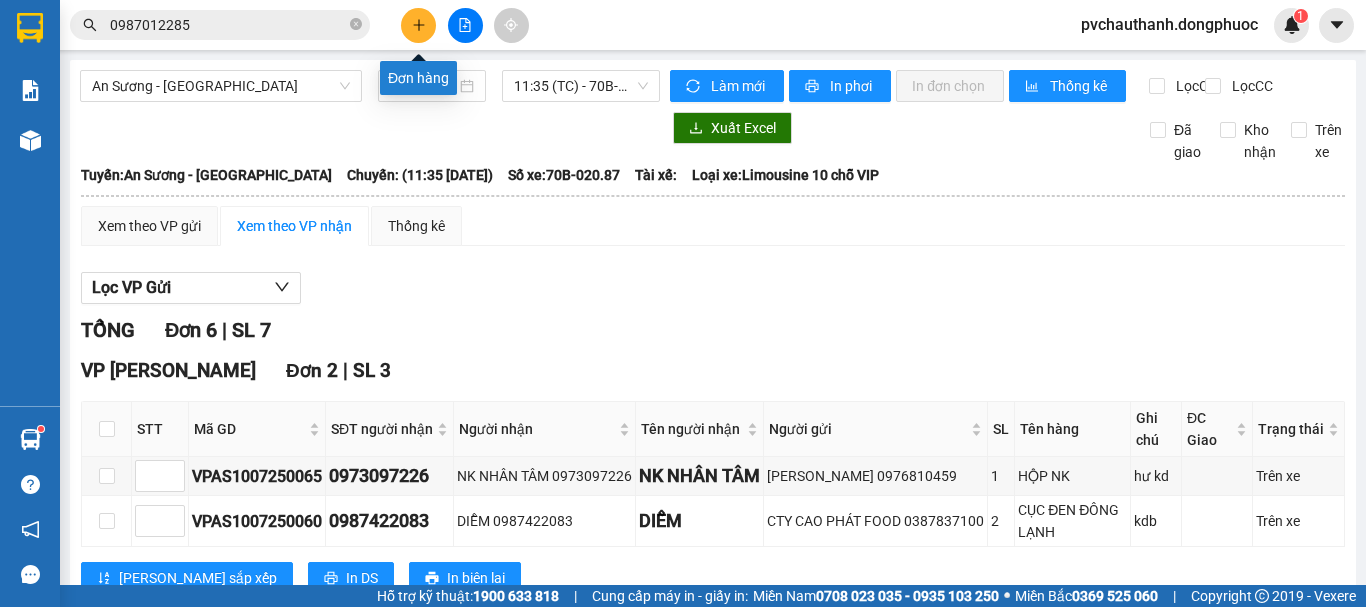 click at bounding box center (418, 25) 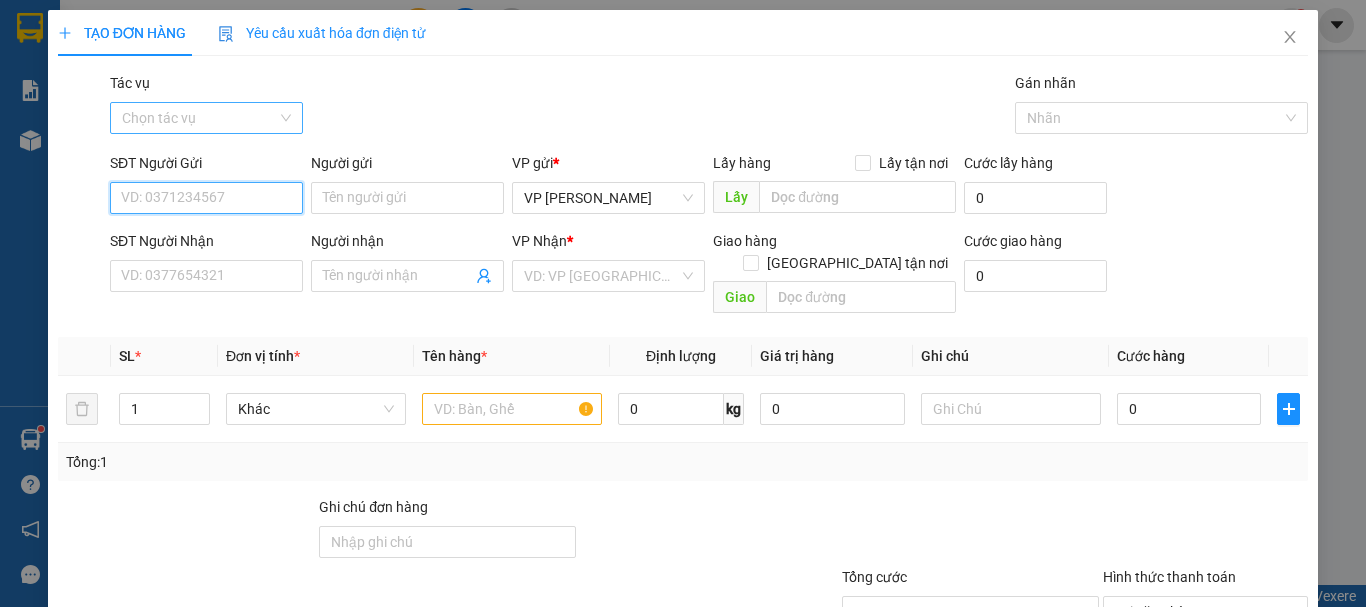 click on "Chọn tác vụ" at bounding box center (206, 118) 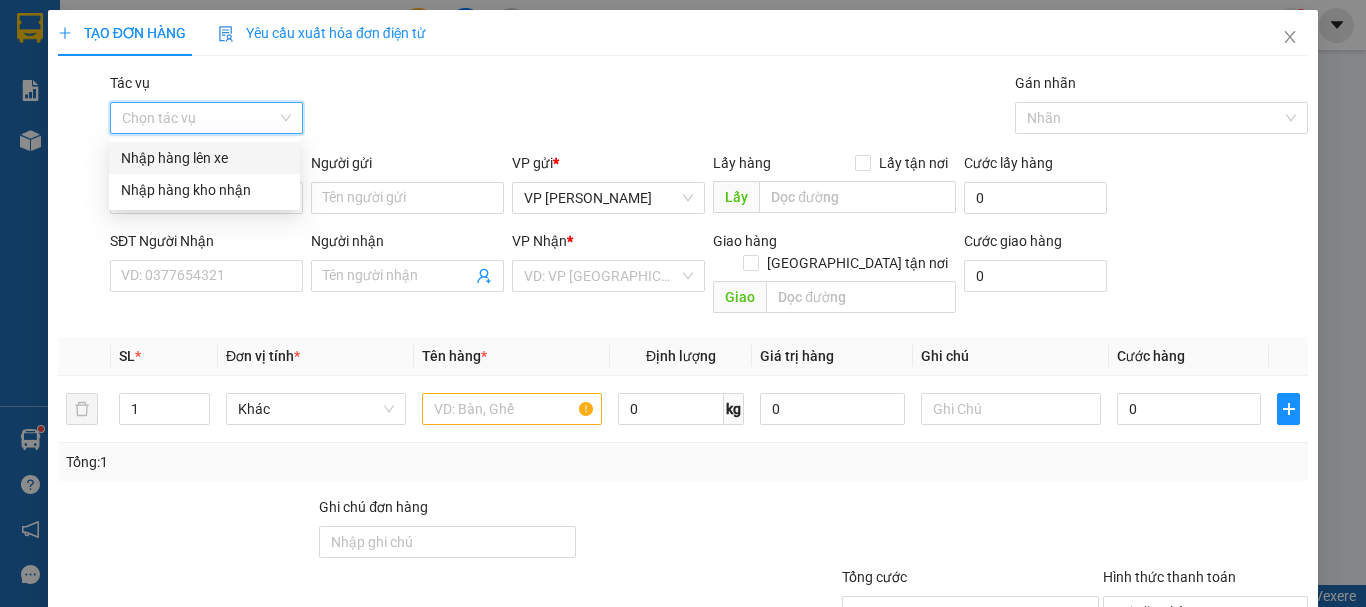 click on "Nhập hàng lên xe" at bounding box center (204, 158) 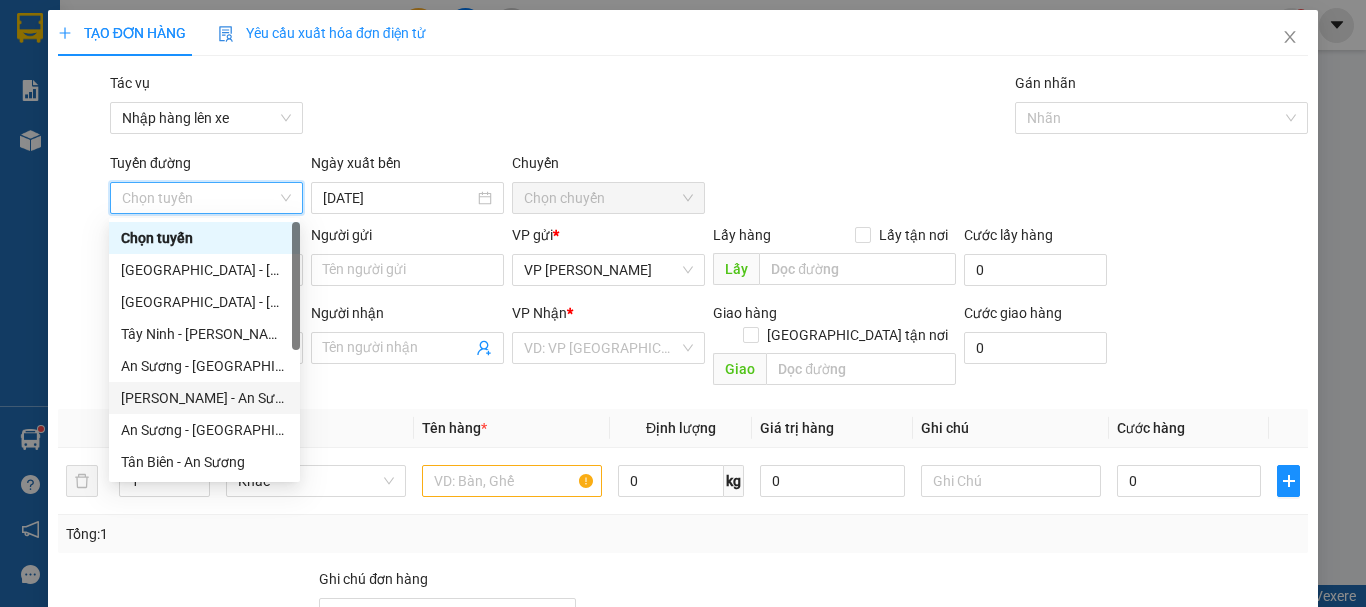 drag, startPoint x: 177, startPoint y: 387, endPoint x: 397, endPoint y: 253, distance: 257.5966 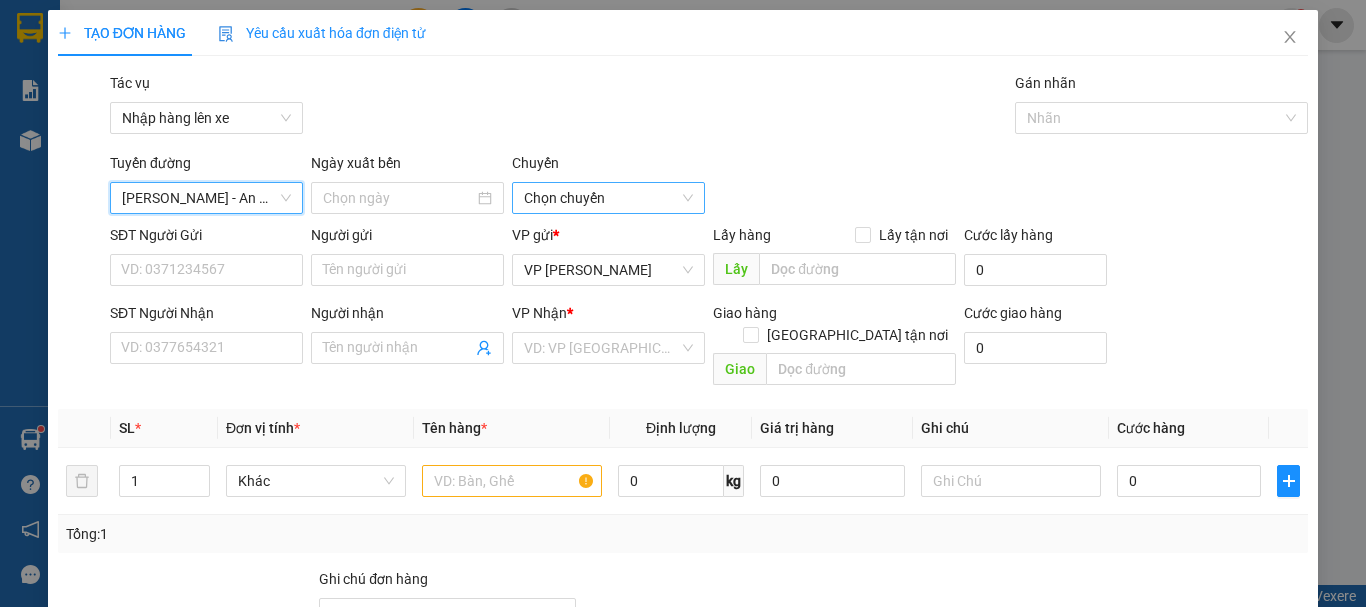 type on "[DATE]" 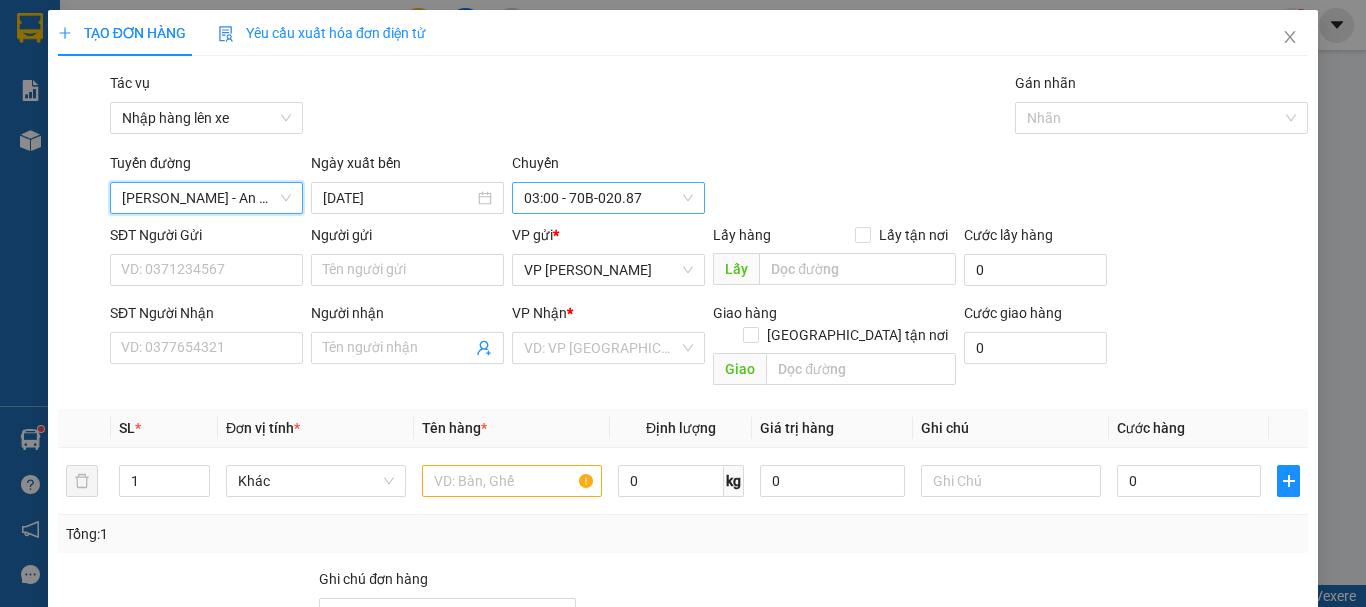 drag, startPoint x: 560, startPoint y: 208, endPoint x: 571, endPoint y: 204, distance: 11.7046995 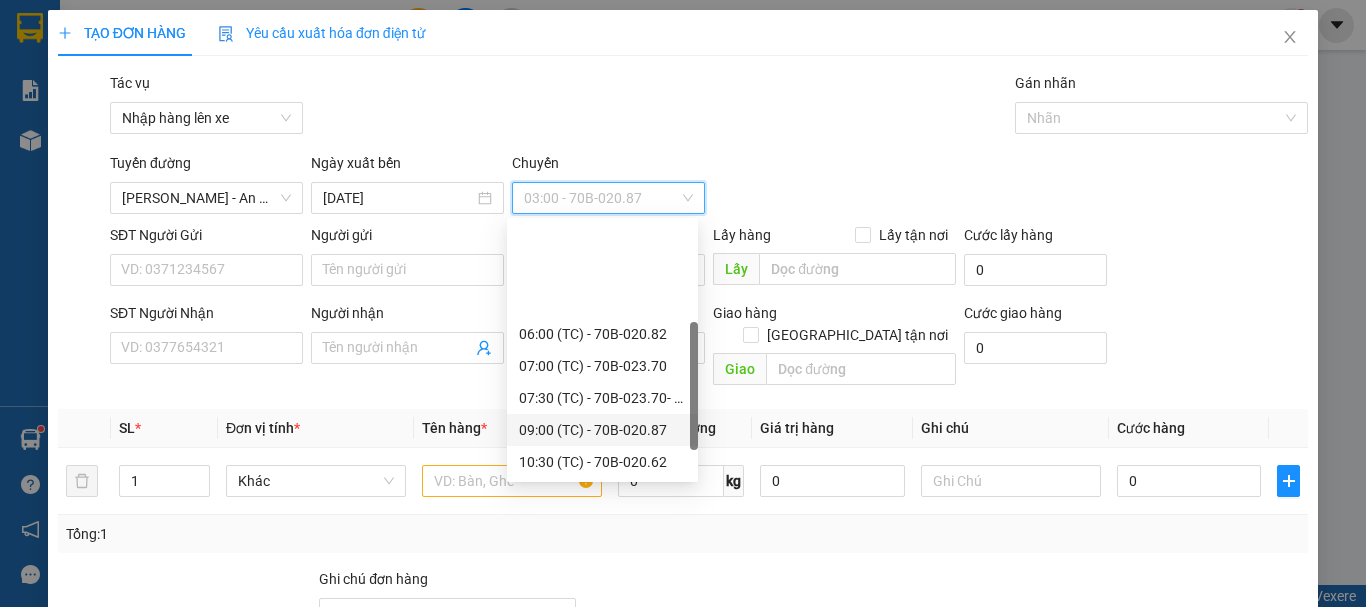 scroll, scrollTop: 100, scrollLeft: 0, axis: vertical 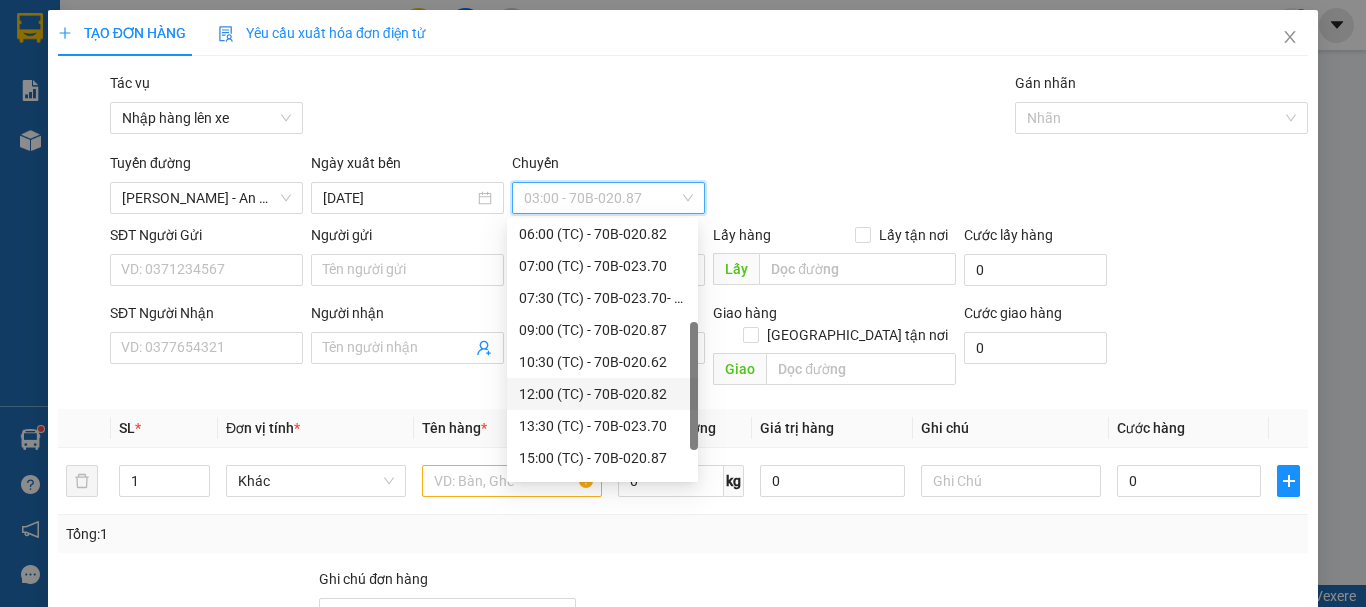 click on "12:00   (TC)   - 70B-020.82" at bounding box center (602, 394) 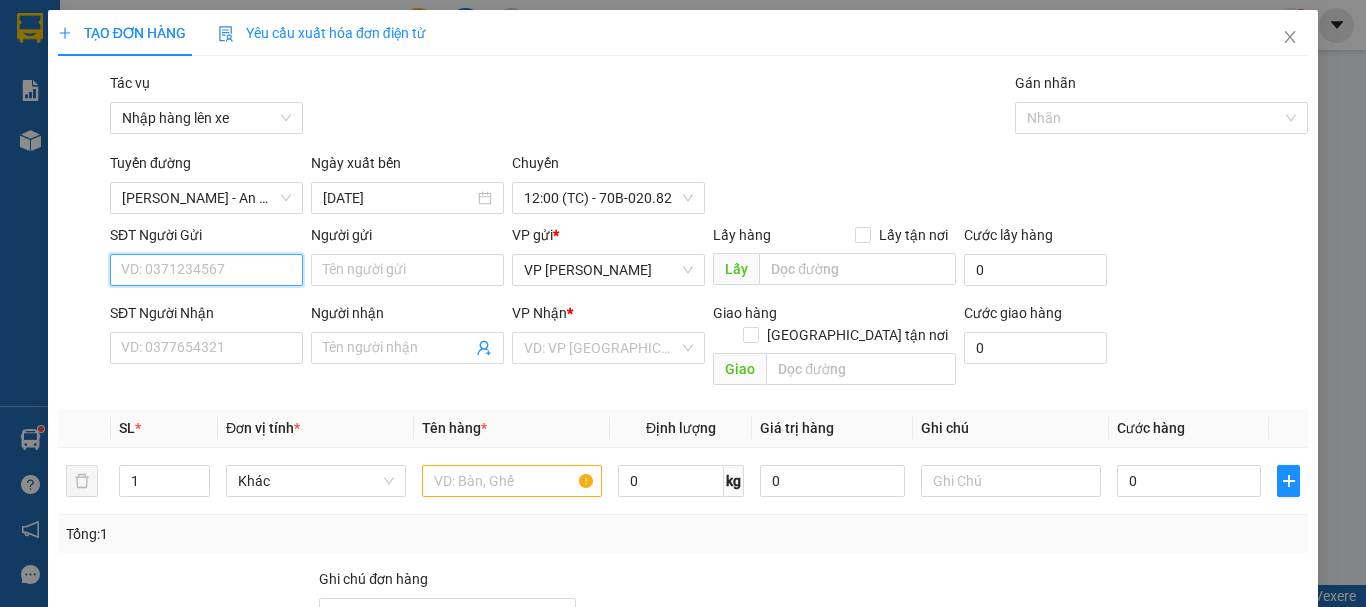 click on "SĐT Người Gửi" at bounding box center (206, 270) 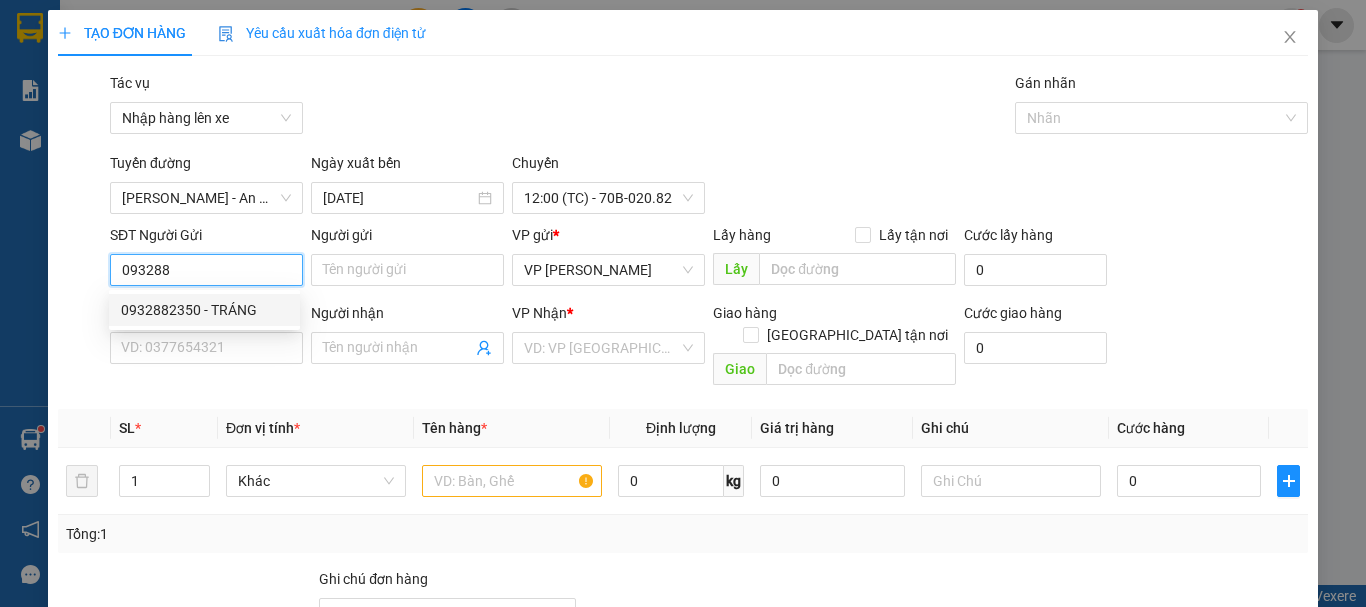 click on "0932882350 - TRÁNG" at bounding box center [204, 310] 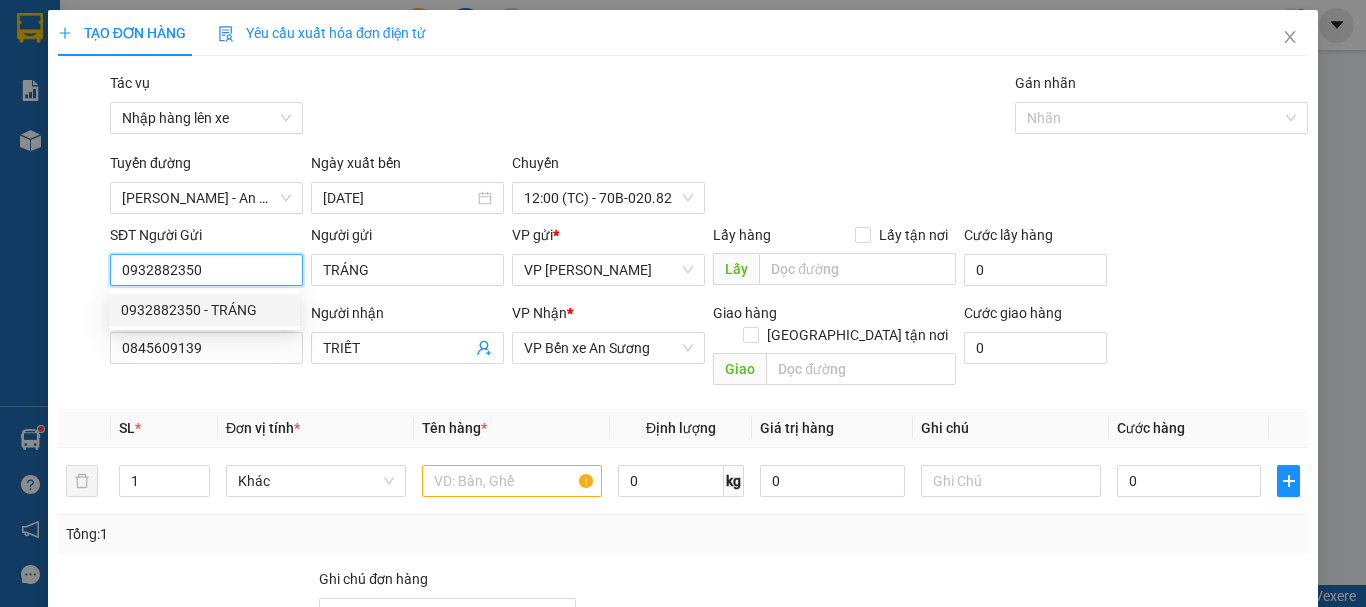 type on "30.000" 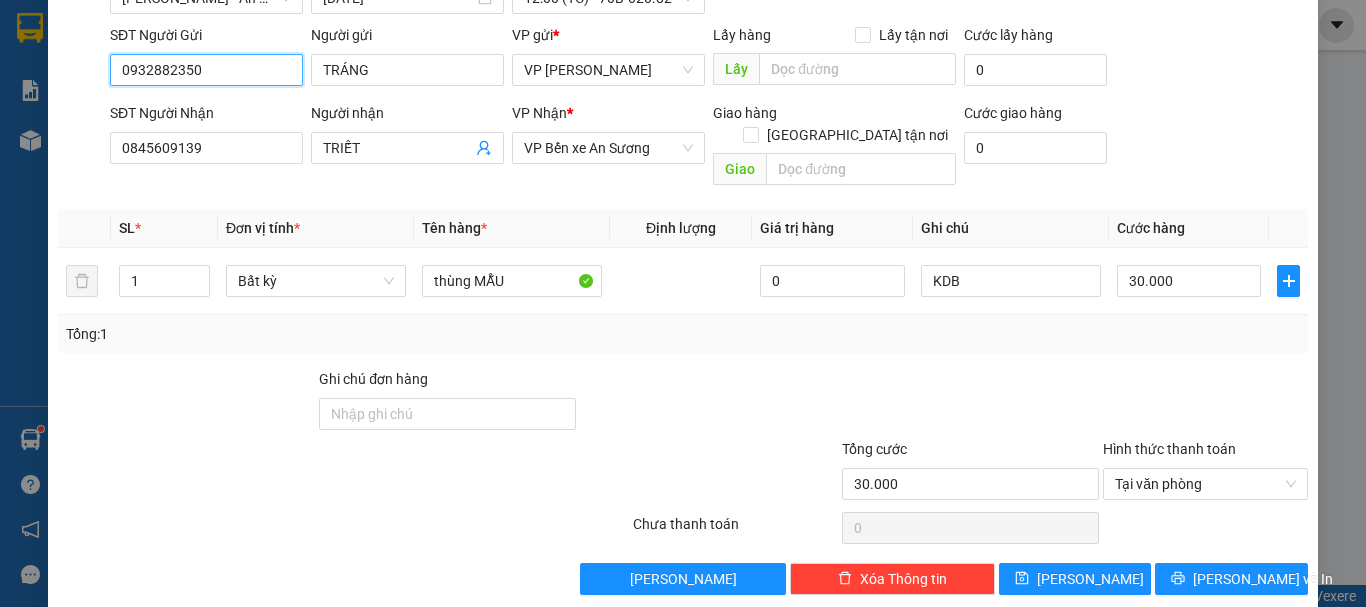 scroll, scrollTop: 205, scrollLeft: 0, axis: vertical 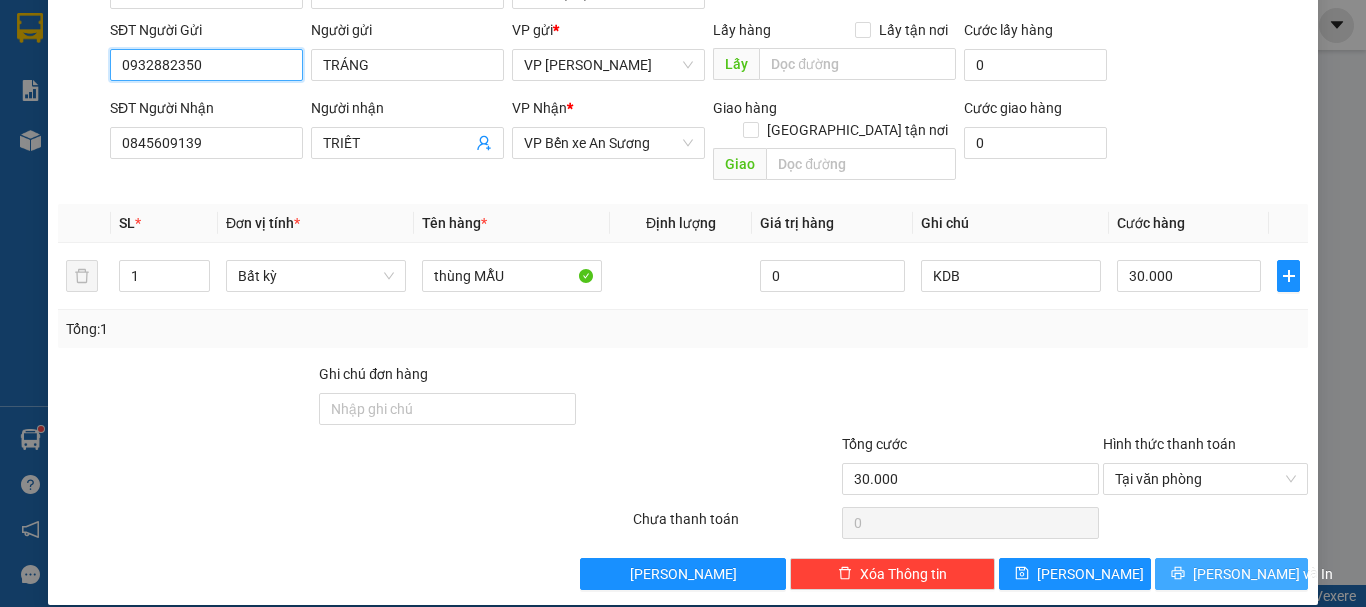 type on "0932882350" 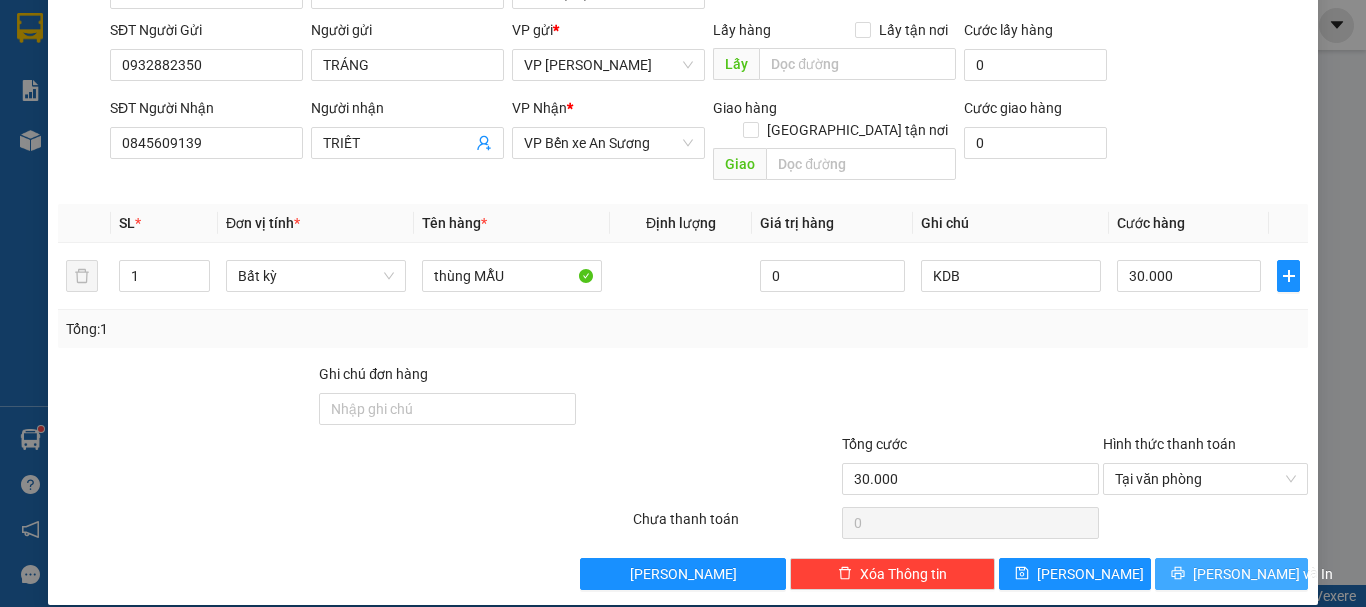 click on "[PERSON_NAME] và In" at bounding box center [1263, 574] 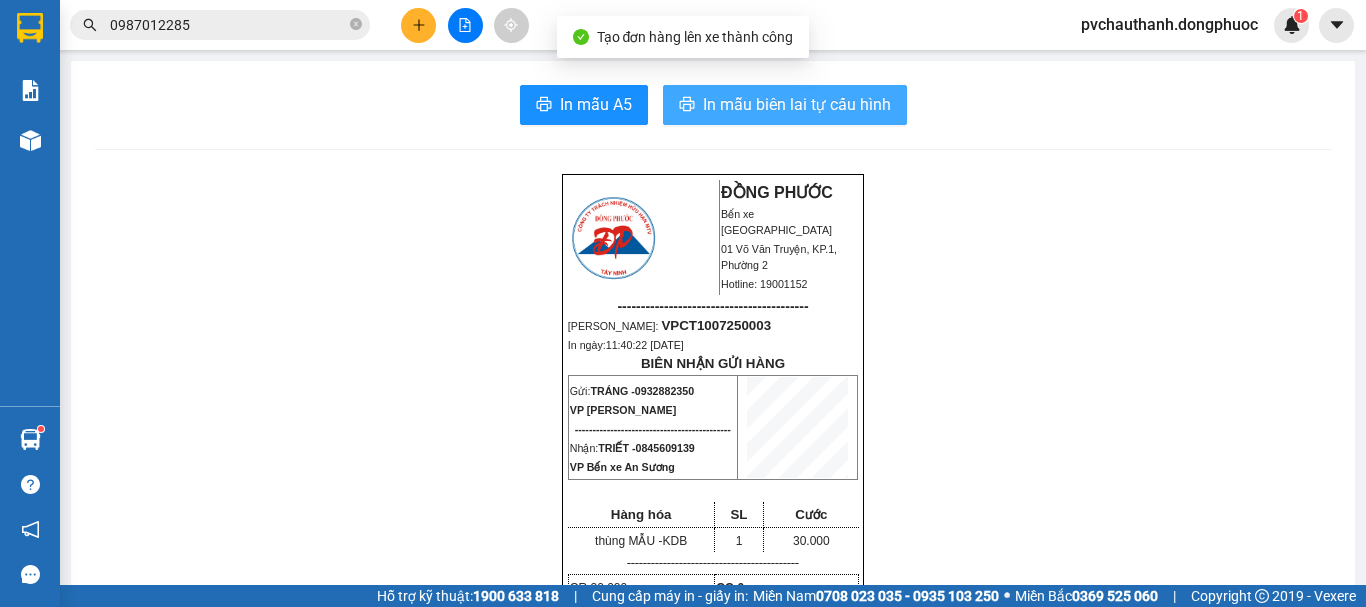 click on "In mẫu biên lai tự cấu hình" at bounding box center (797, 104) 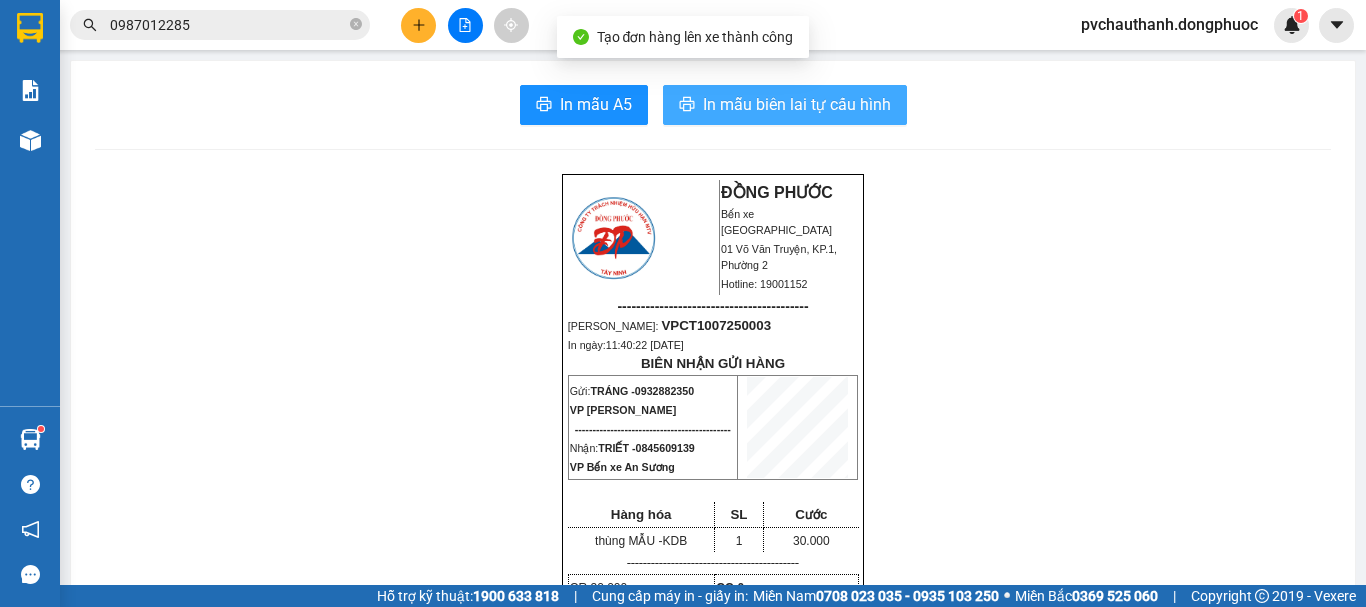 scroll, scrollTop: 0, scrollLeft: 0, axis: both 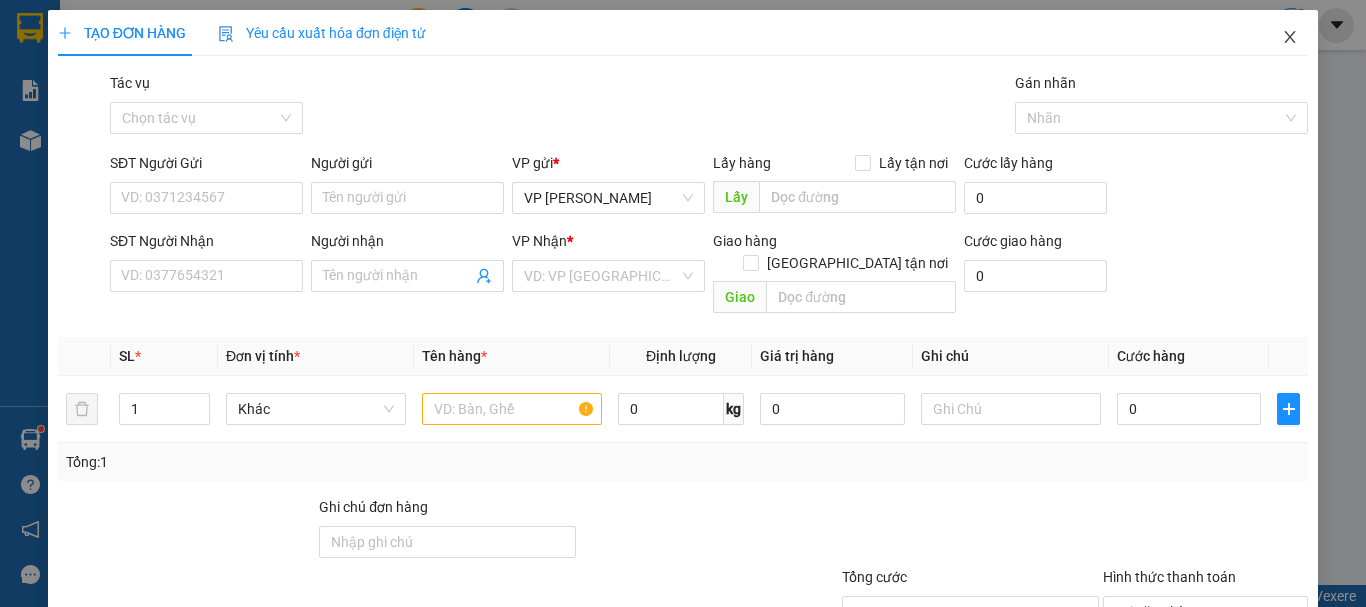 click at bounding box center [1290, 38] 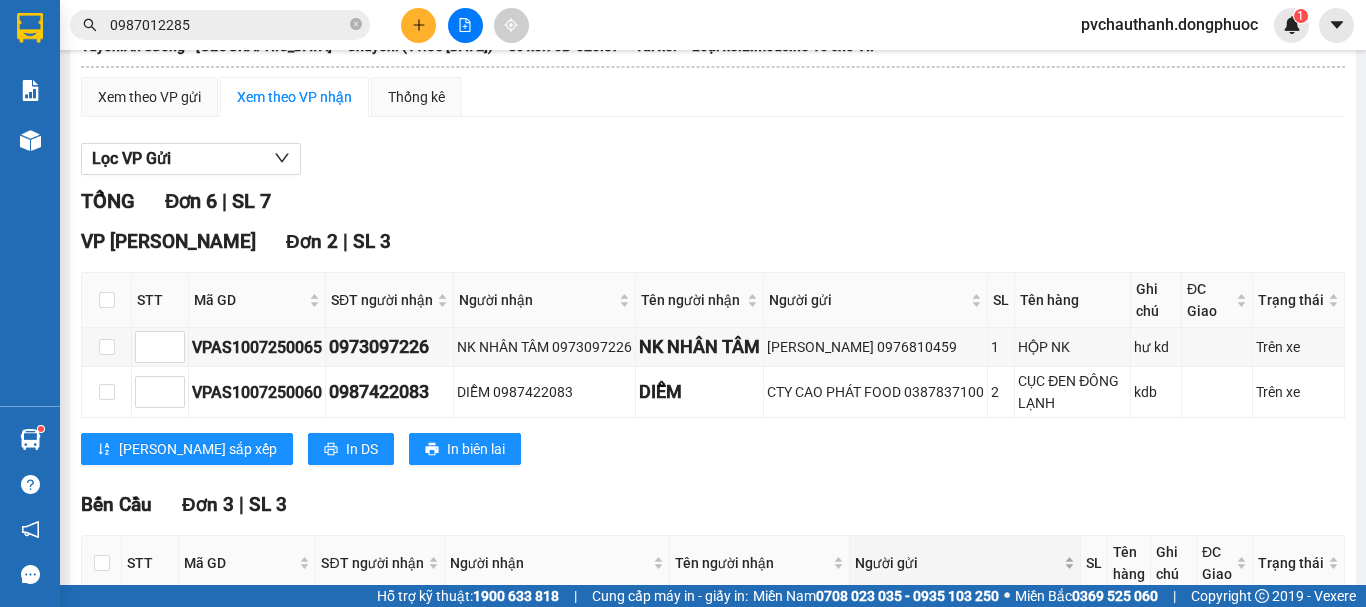 scroll, scrollTop: 200, scrollLeft: 0, axis: vertical 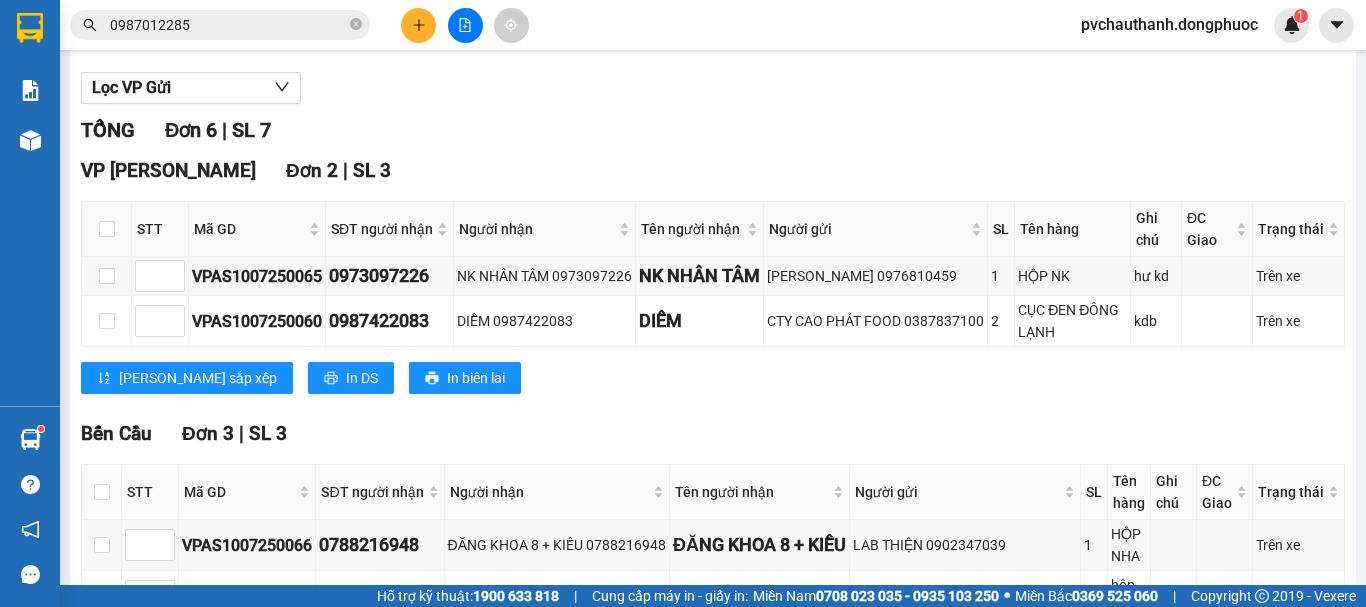 click at bounding box center [418, 25] 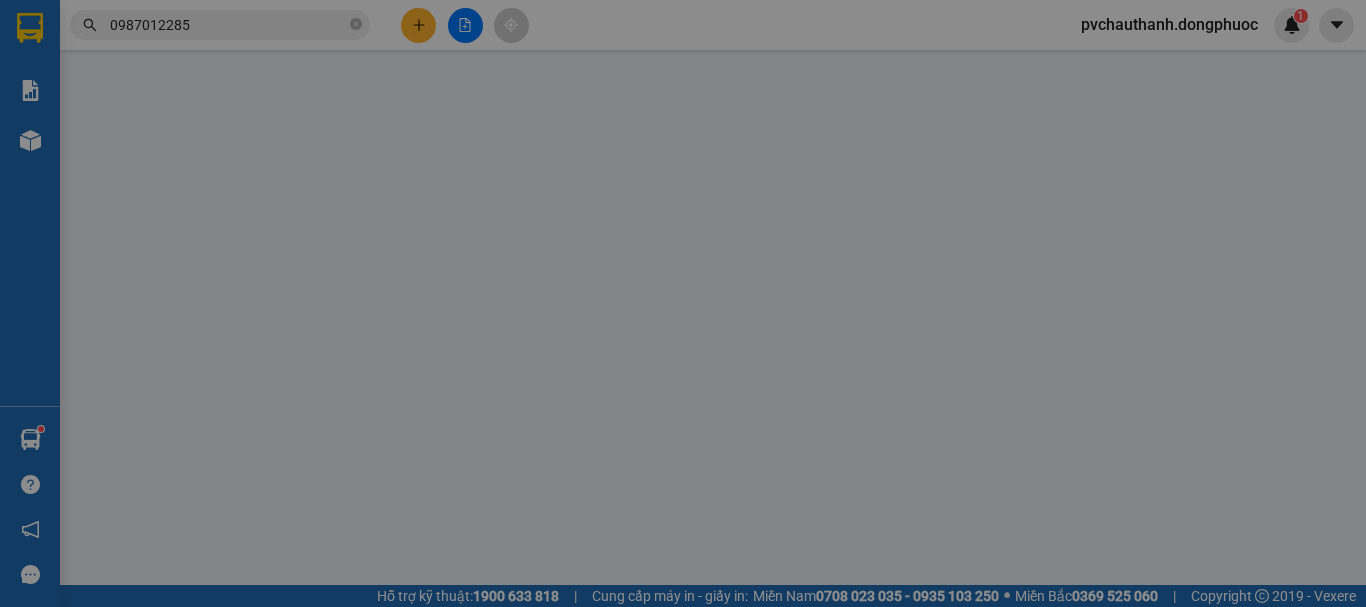 scroll, scrollTop: 0, scrollLeft: 0, axis: both 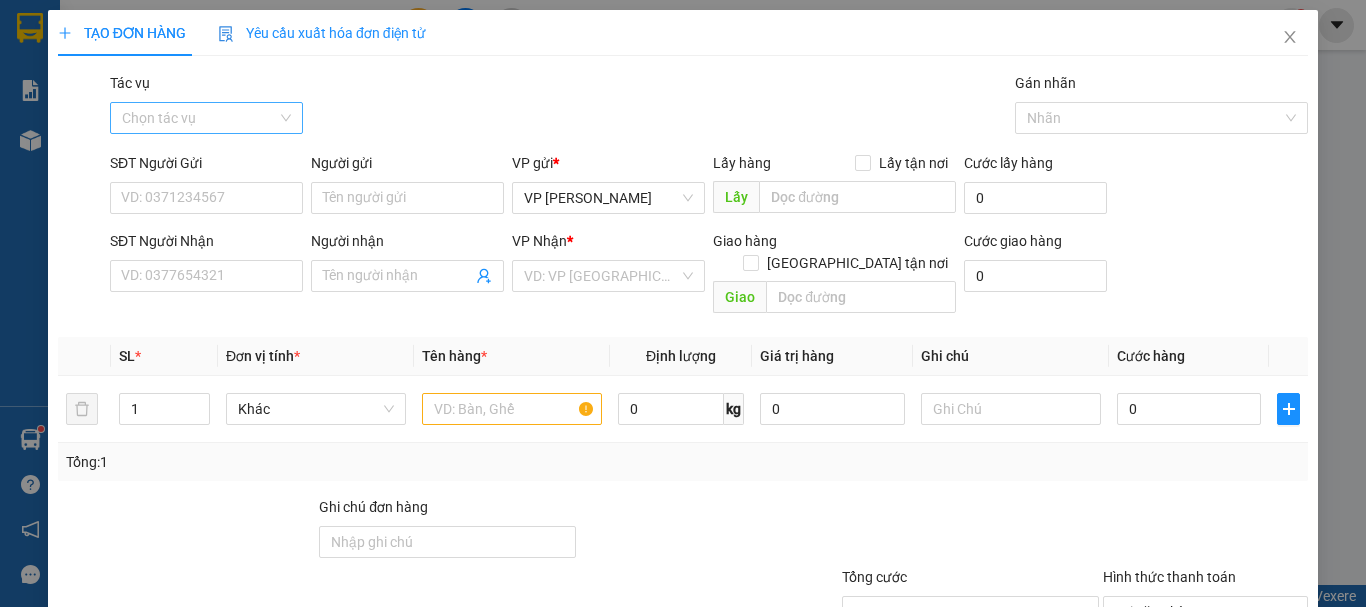 click on "Tác vụ" at bounding box center (199, 118) 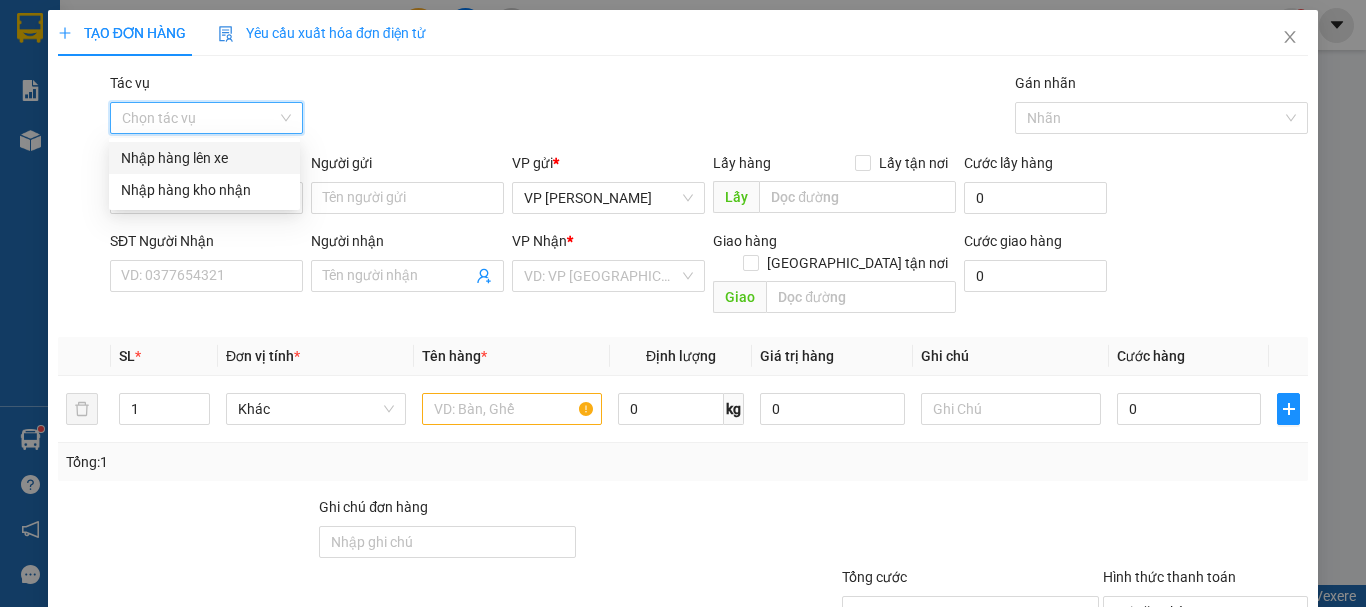 click on "Nhập hàng lên xe" at bounding box center [204, 158] 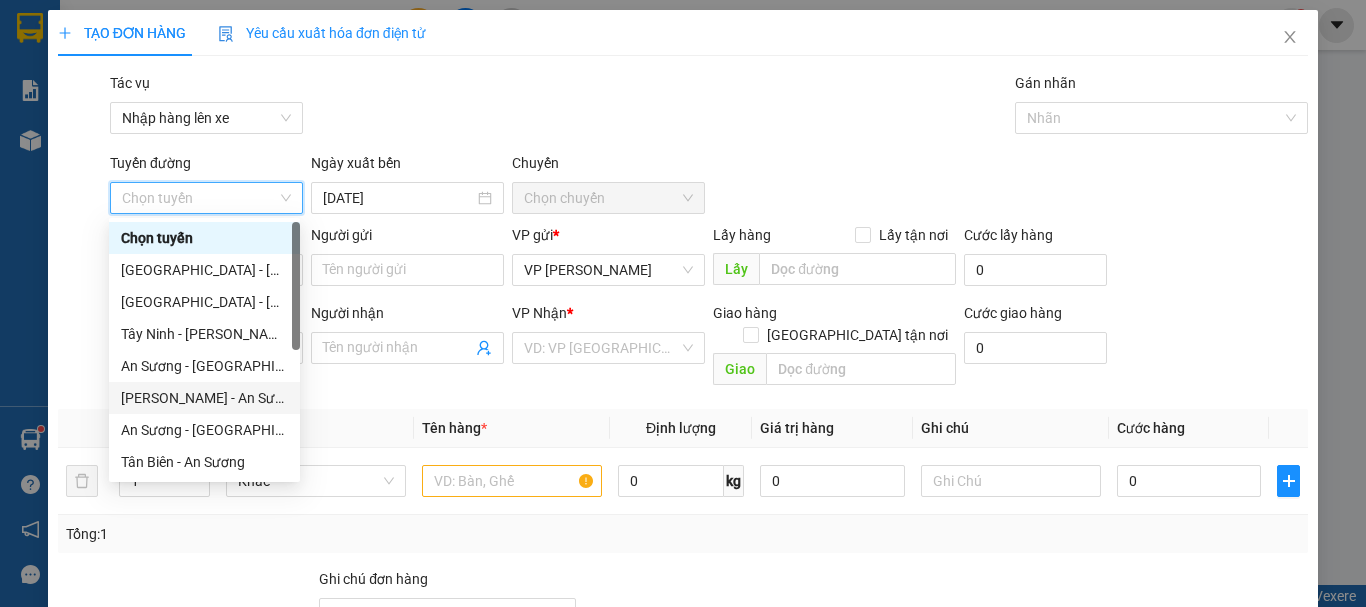 drag, startPoint x: 177, startPoint y: 401, endPoint x: 406, endPoint y: 181, distance: 317.55472 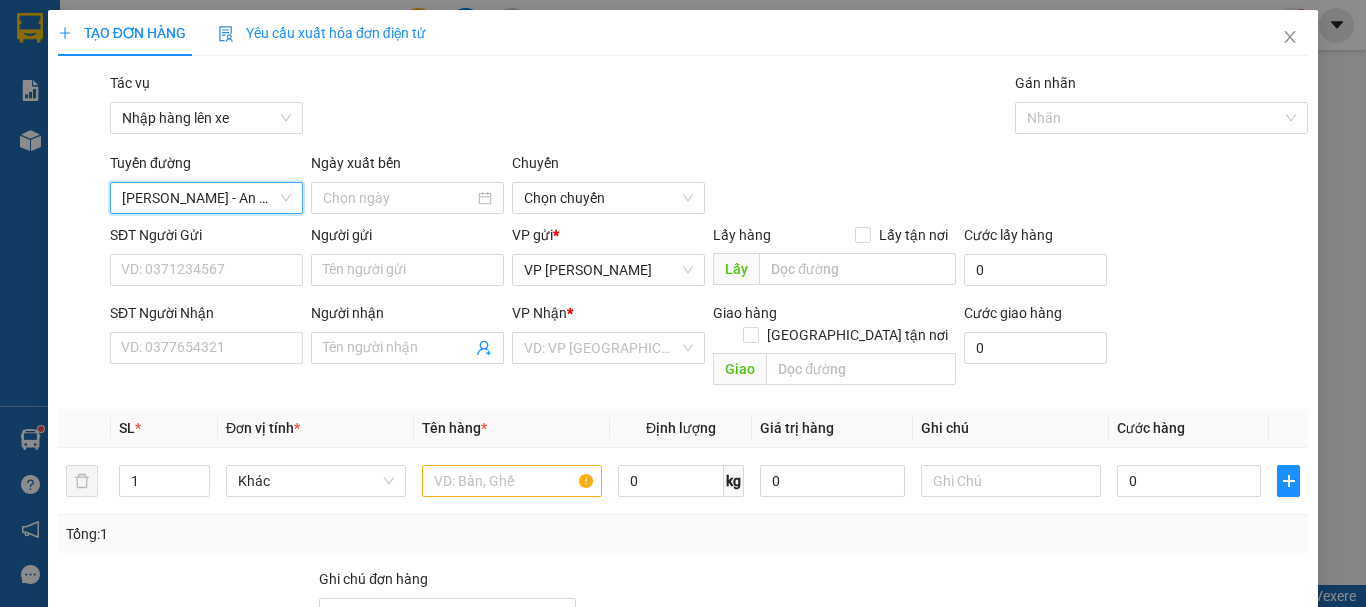 type on "[DATE]" 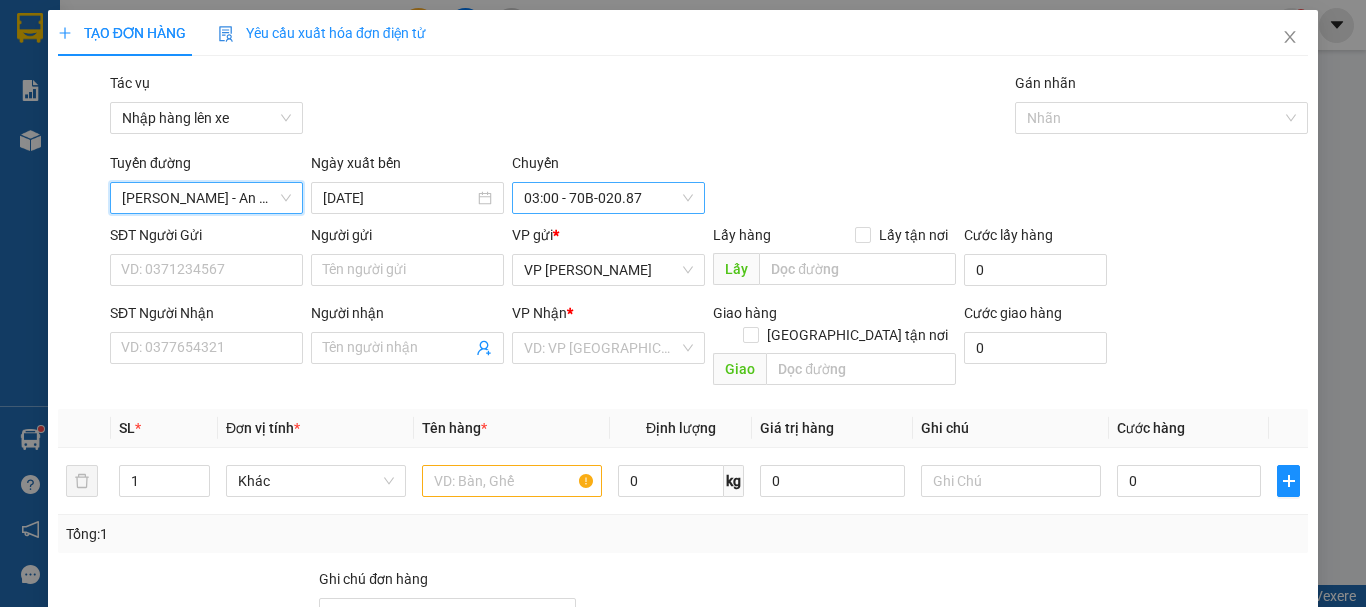 click on "03:00     - 70B-020.87" at bounding box center [608, 198] 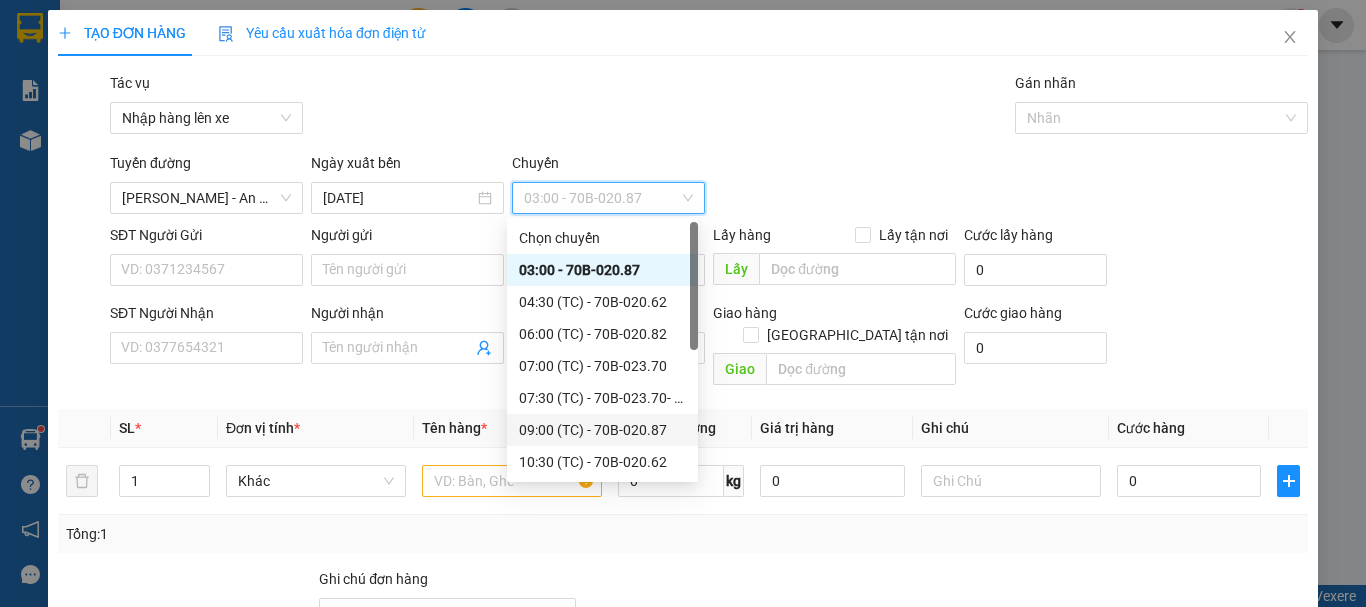 scroll, scrollTop: 100, scrollLeft: 0, axis: vertical 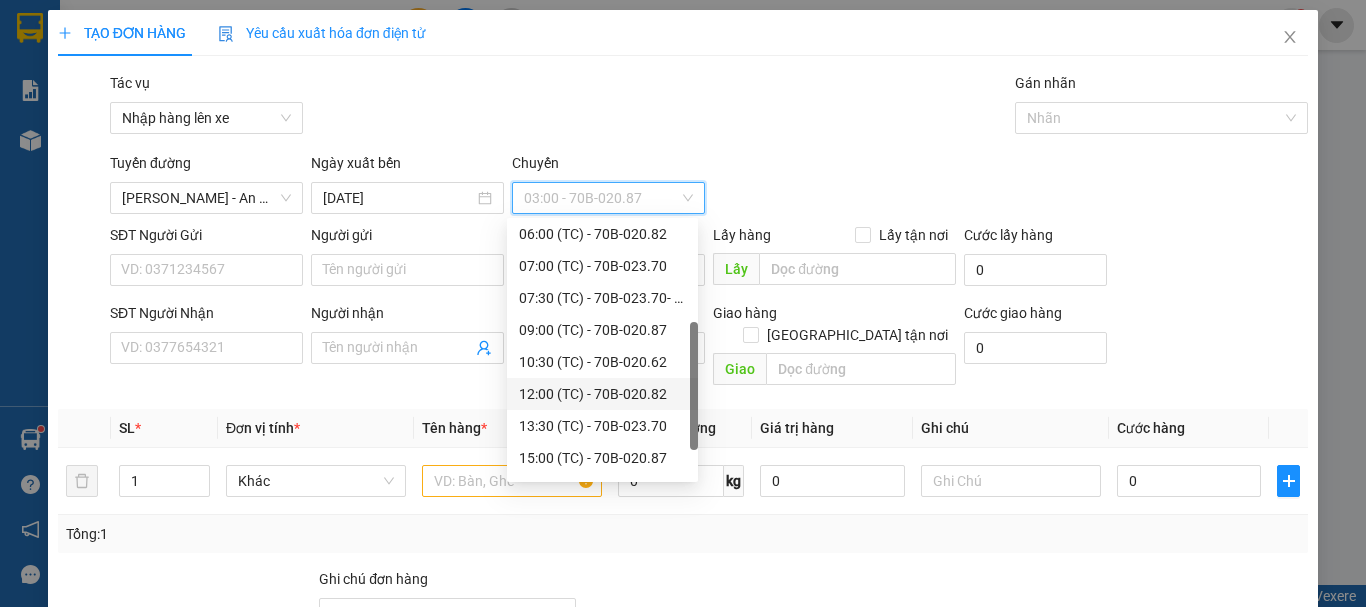 click on "12:00   (TC)   - 70B-020.82" at bounding box center (602, 394) 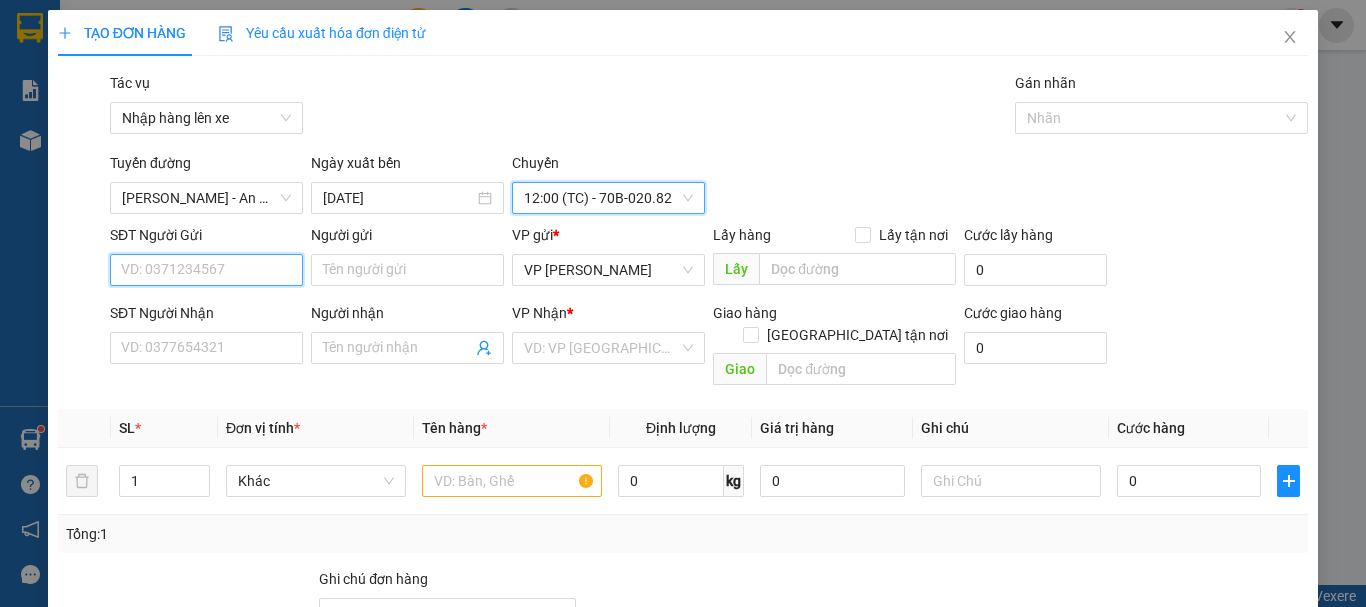 click on "SĐT Người Gửi" at bounding box center (206, 270) 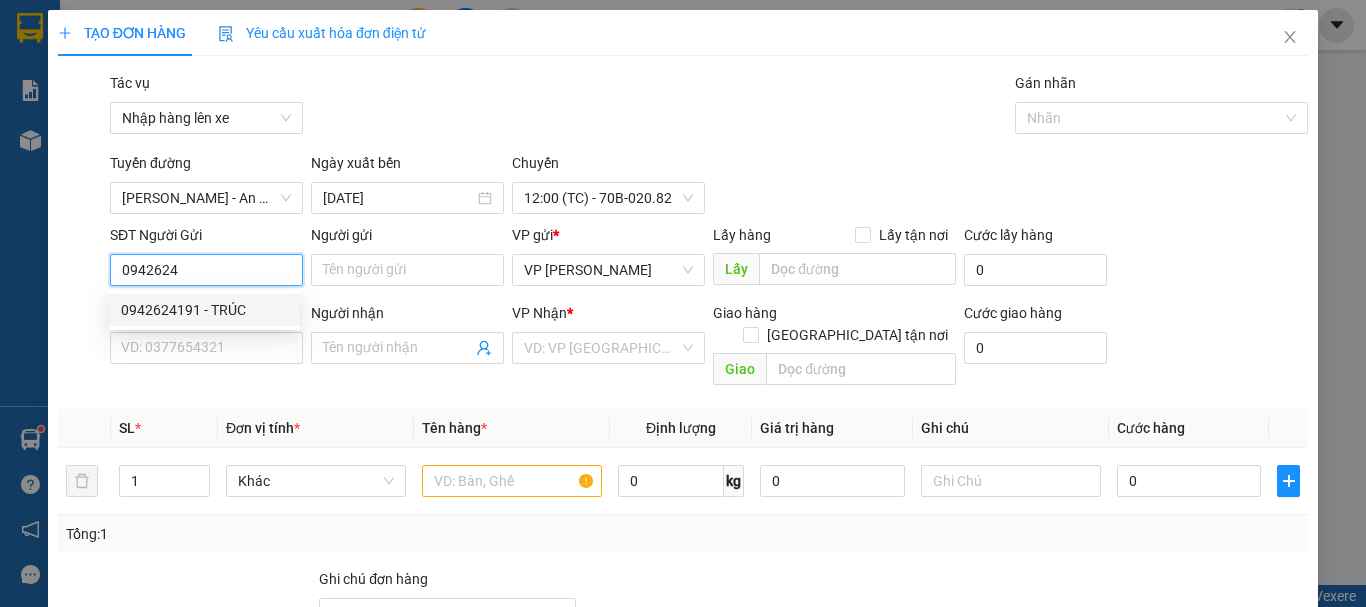 drag, startPoint x: 222, startPoint y: 306, endPoint x: 240, endPoint y: 296, distance: 20.59126 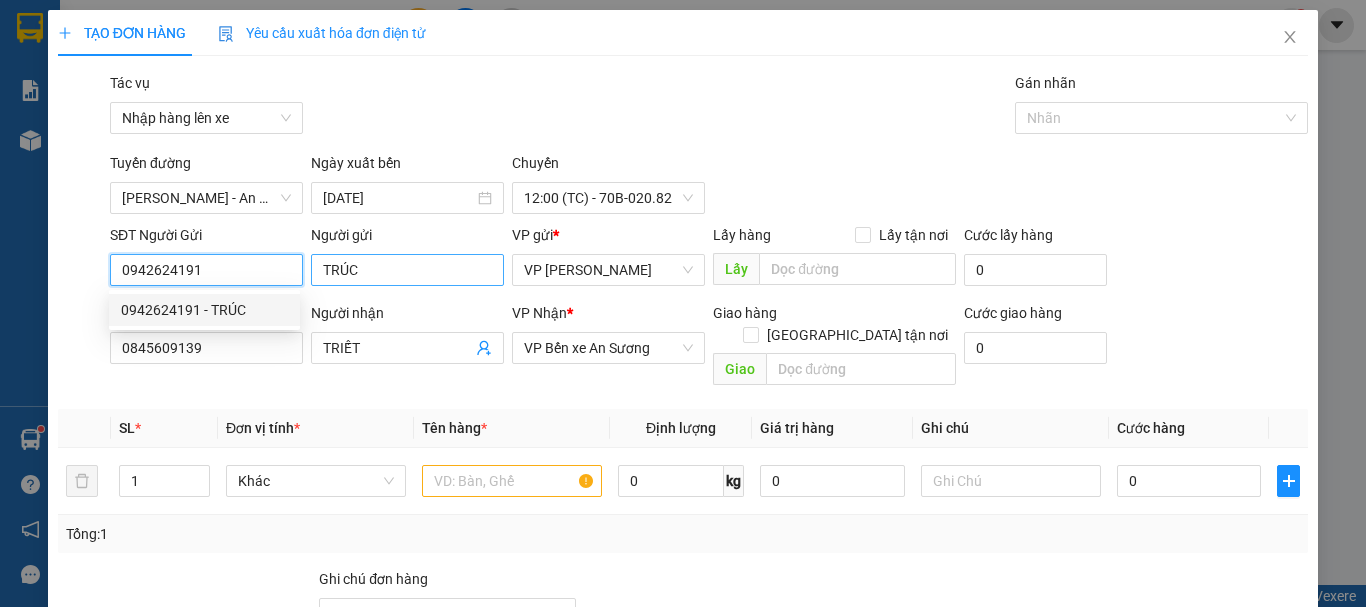 type on "30.000" 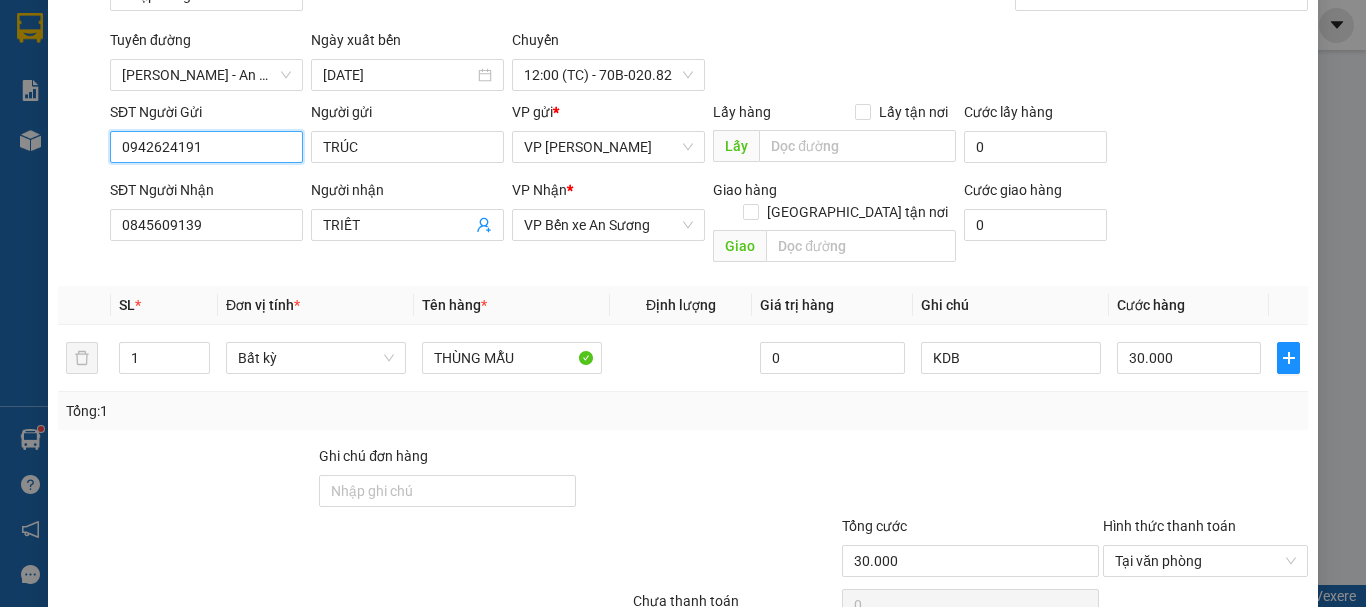 scroll, scrollTop: 205, scrollLeft: 0, axis: vertical 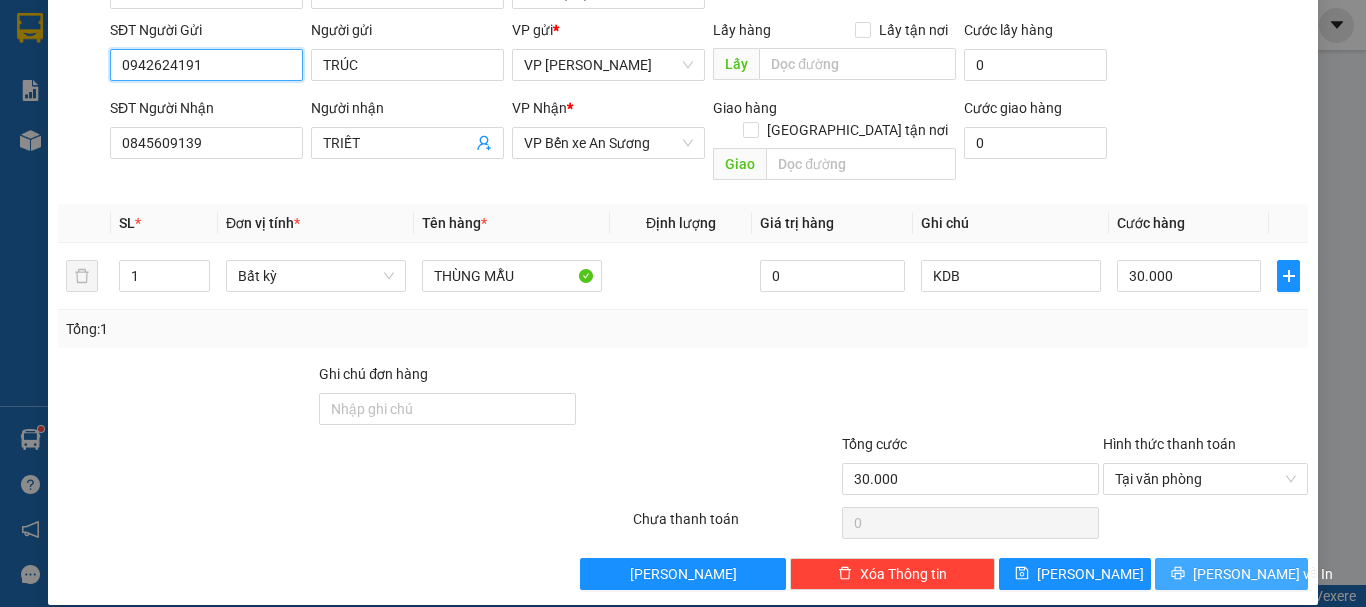type on "0942624191" 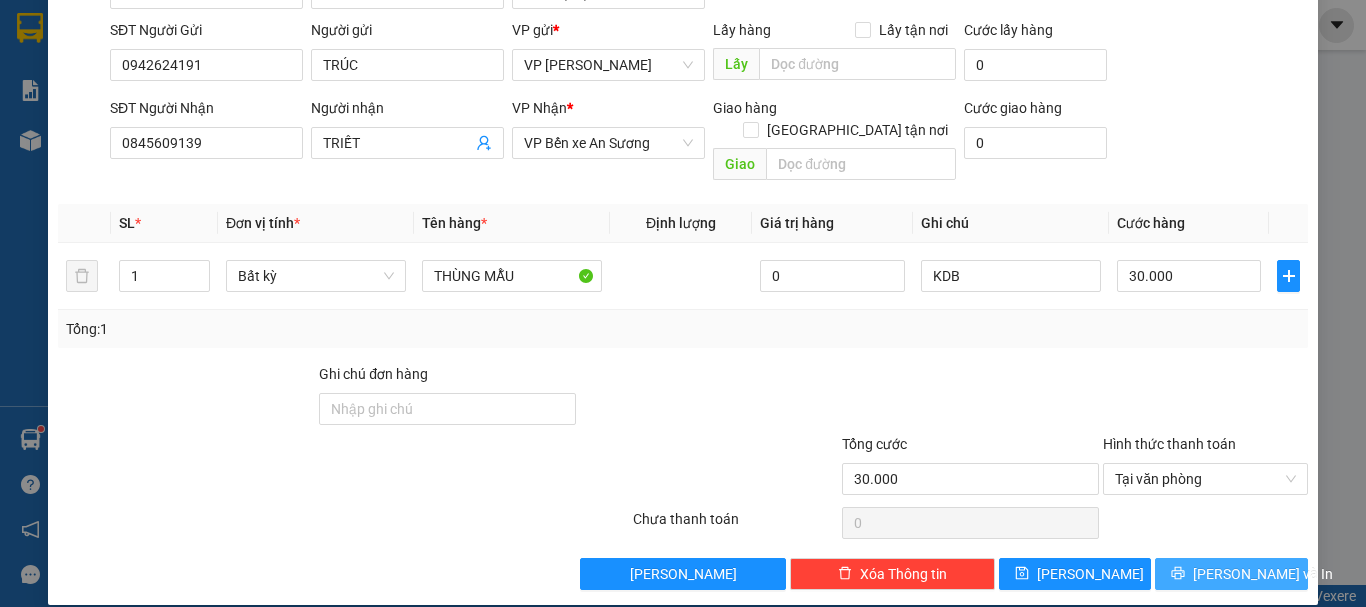click on "[PERSON_NAME] và In" at bounding box center [1263, 574] 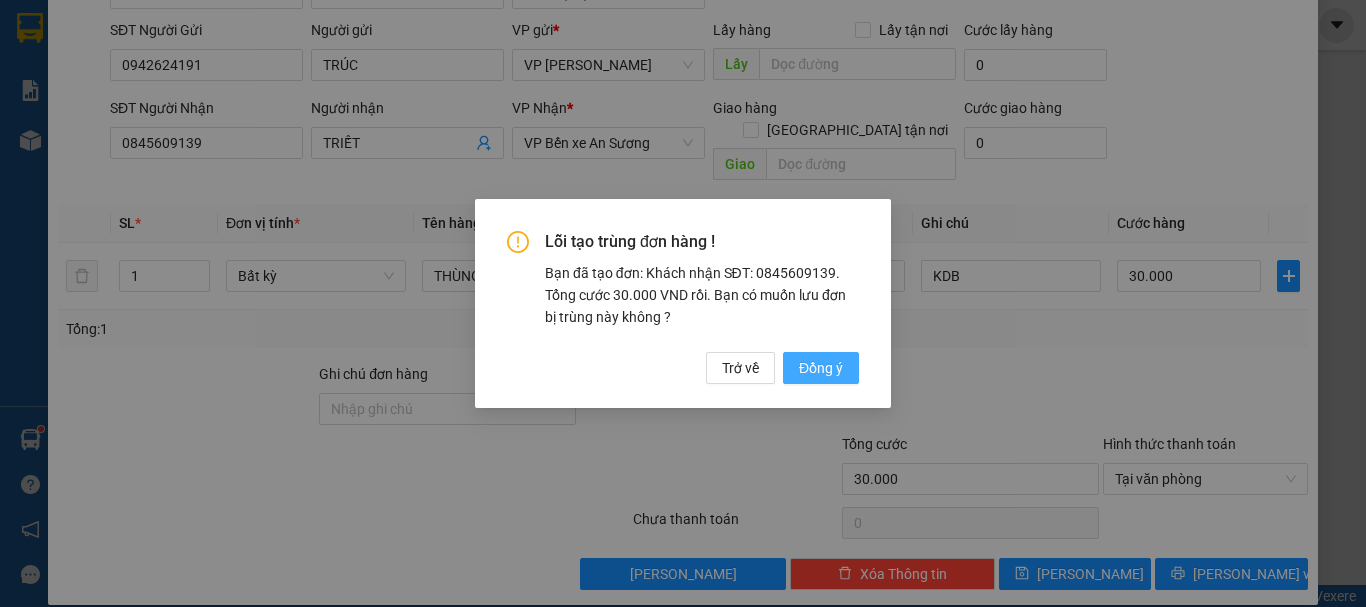 click on "Đồng ý" at bounding box center (821, 368) 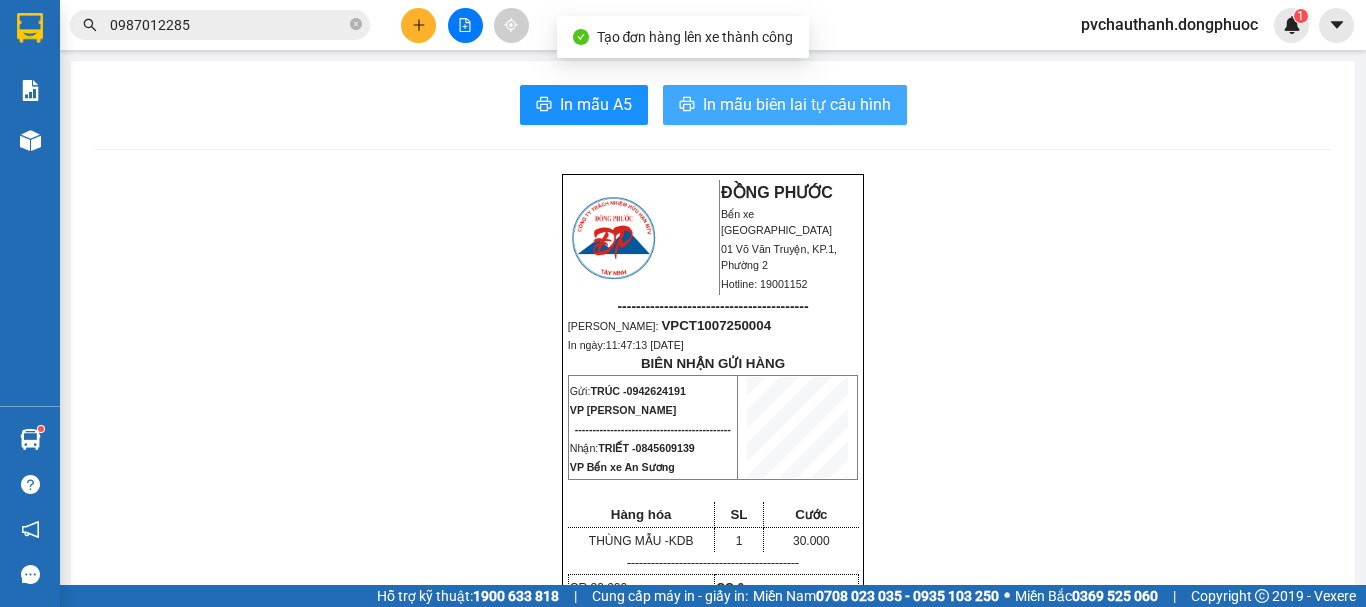 click on "In mẫu biên lai tự cấu hình" at bounding box center (785, 105) 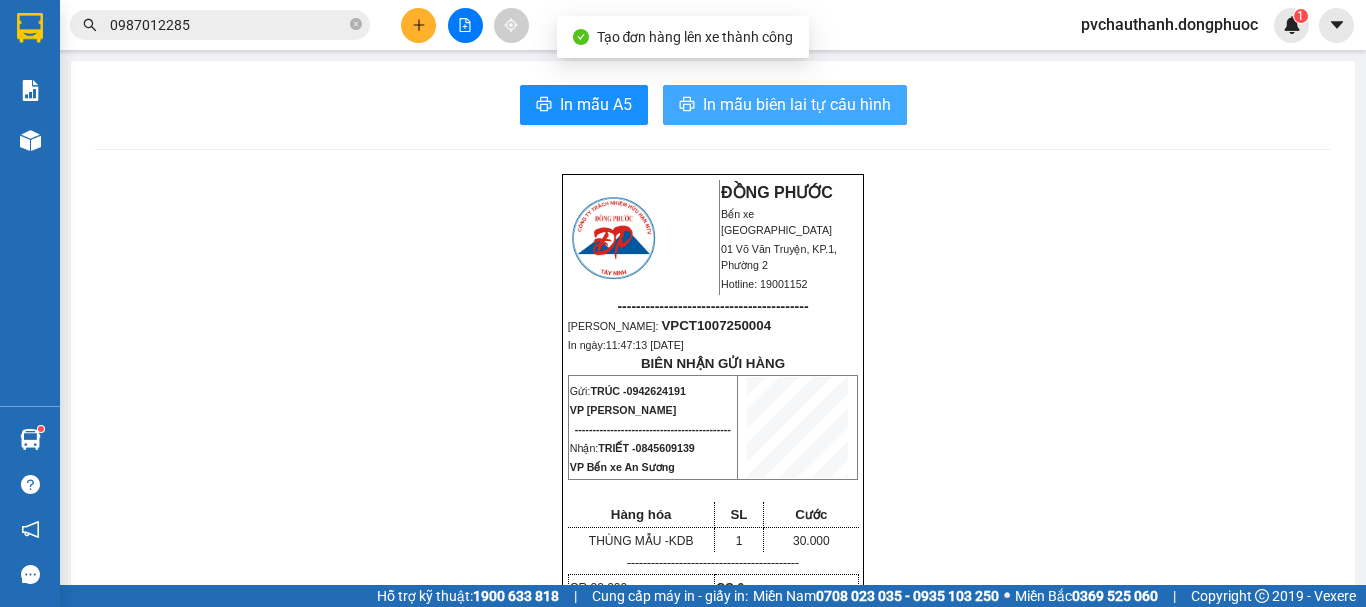 scroll, scrollTop: 0, scrollLeft: 0, axis: both 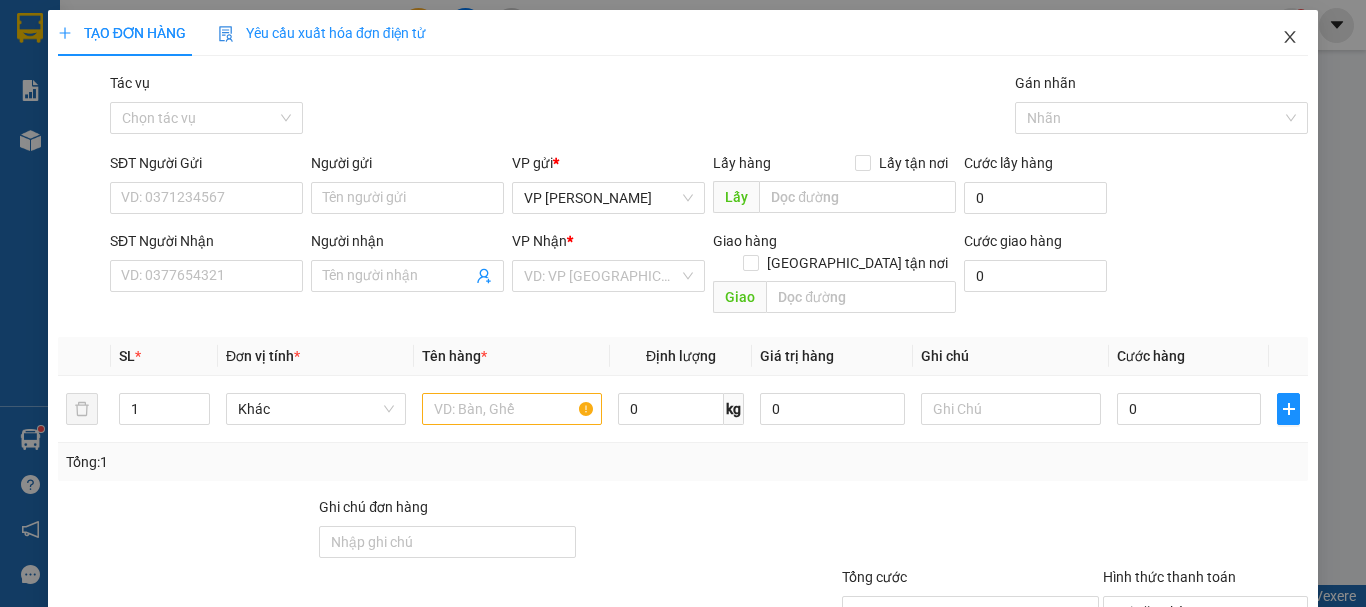 click 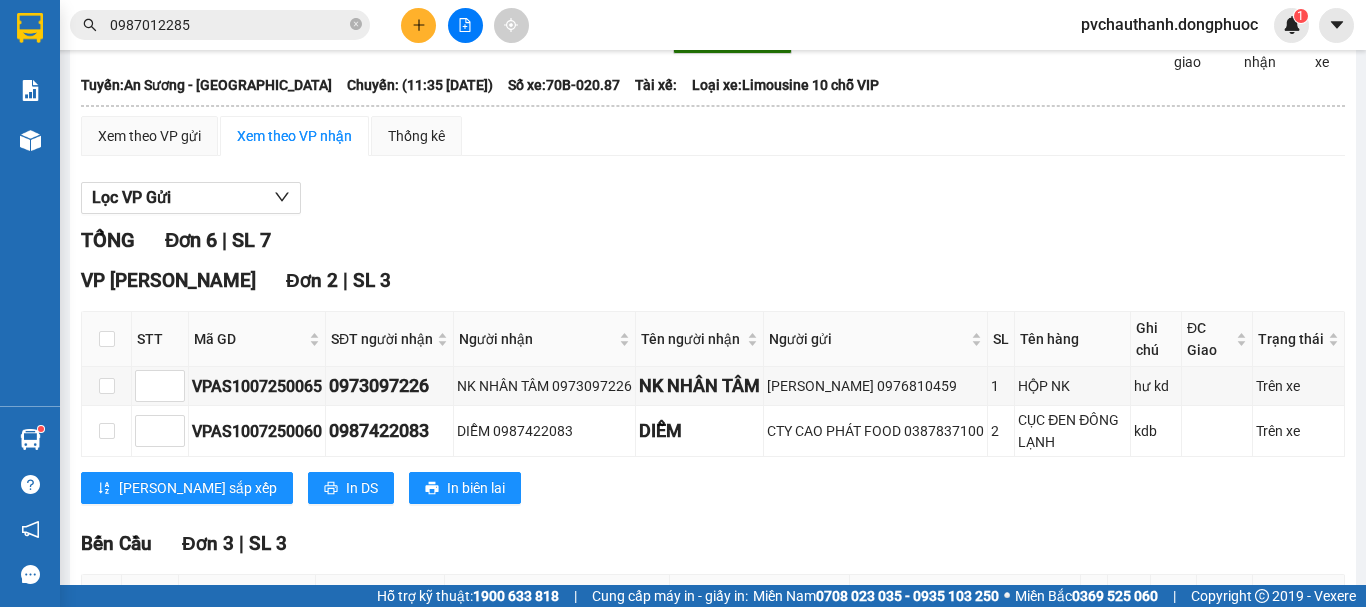 scroll, scrollTop: 0, scrollLeft: 0, axis: both 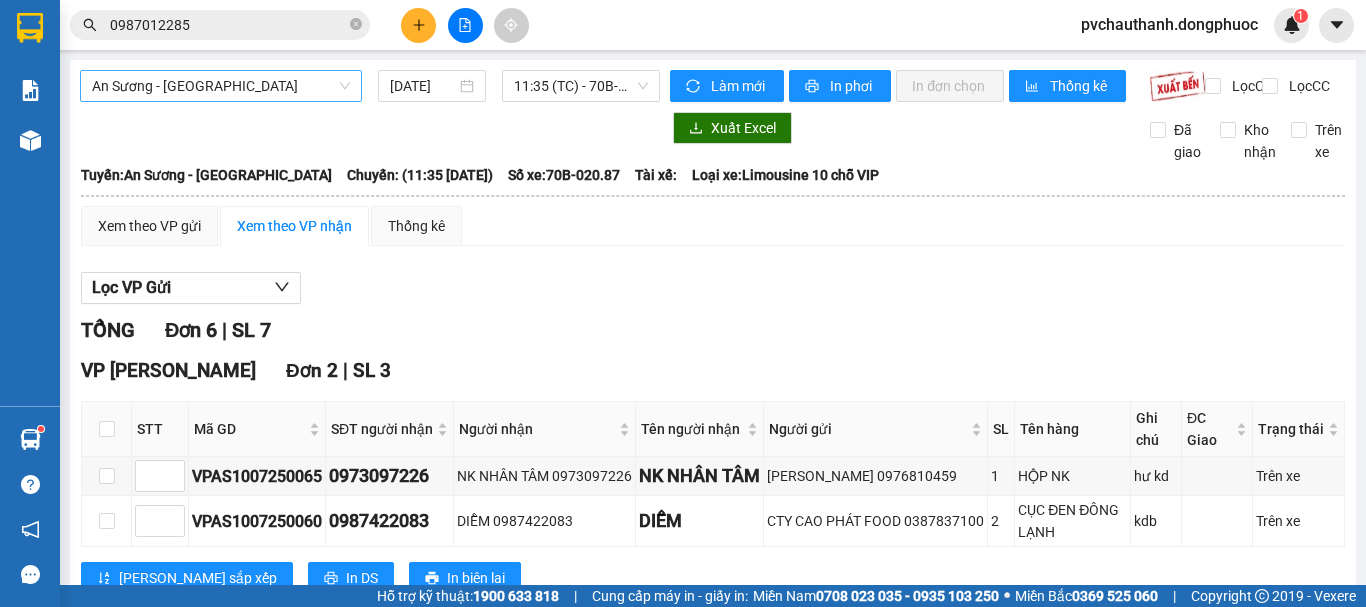 click on "An Sương - [GEOGRAPHIC_DATA]" at bounding box center (221, 86) 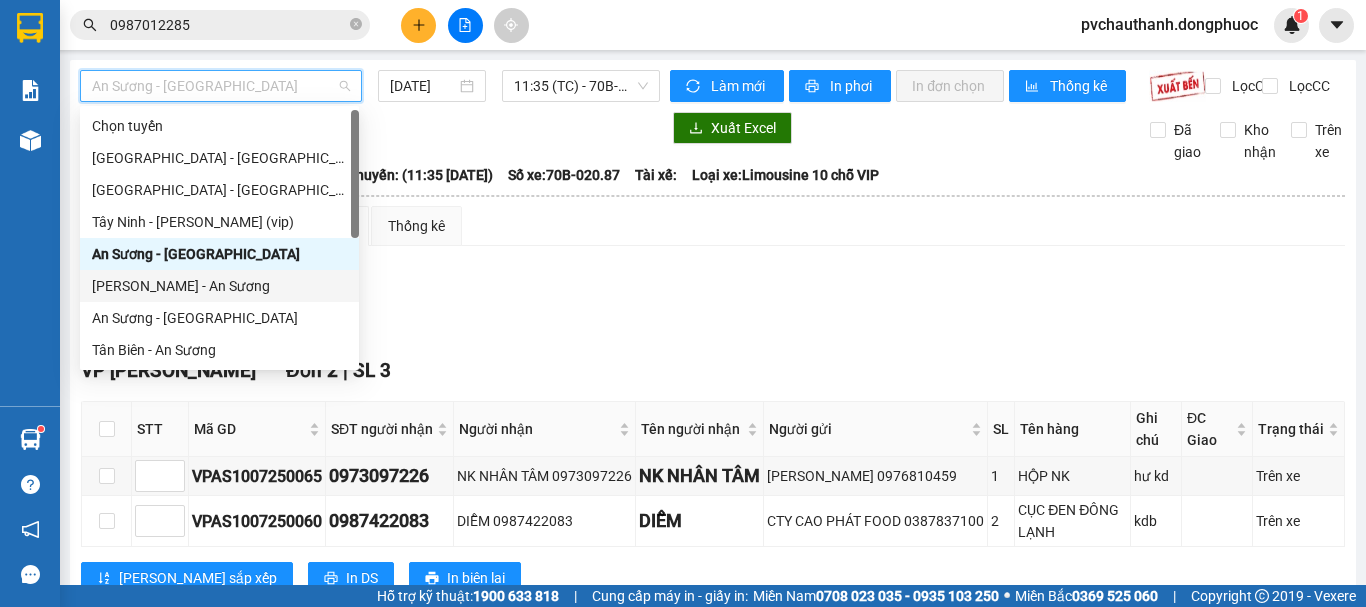 click on "[PERSON_NAME] - An Sương" at bounding box center (219, 286) 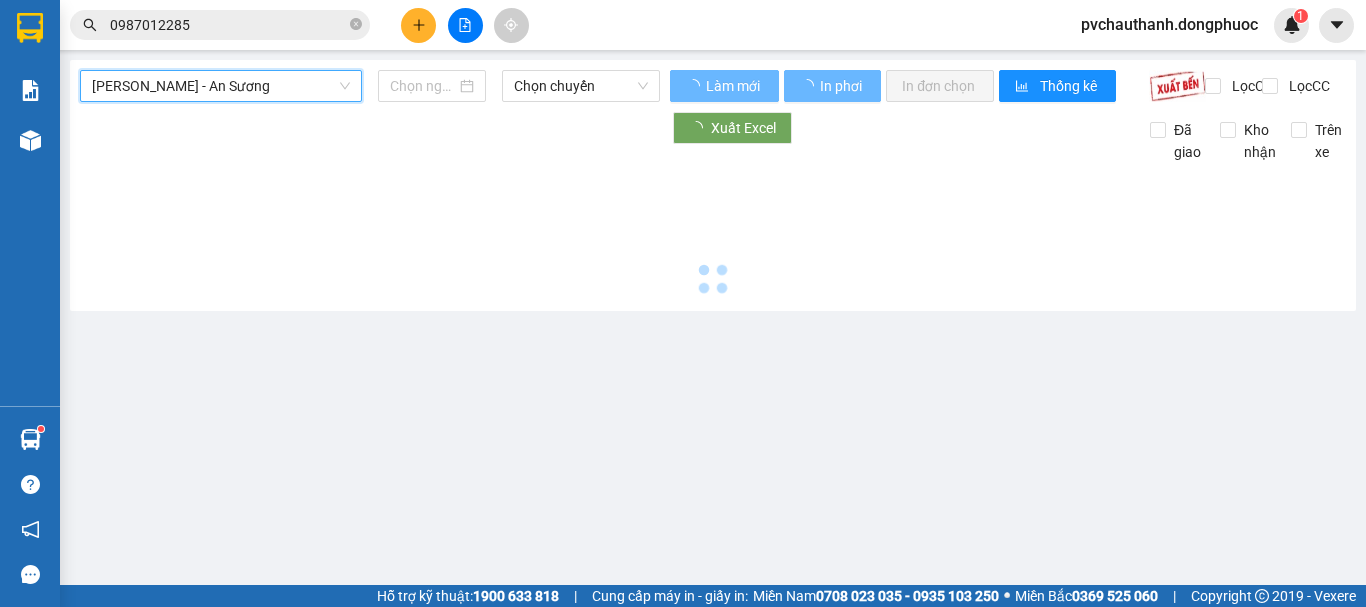 type on "[DATE]" 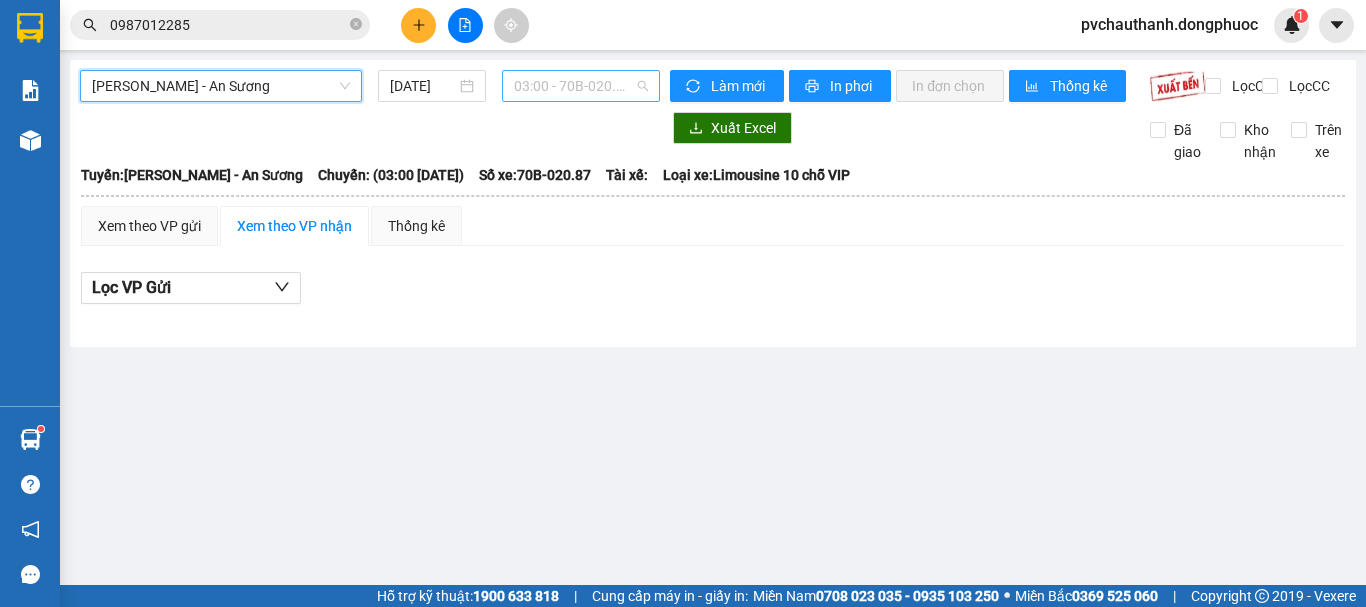 click on "03:00     - 70B-020.87" at bounding box center [581, 86] 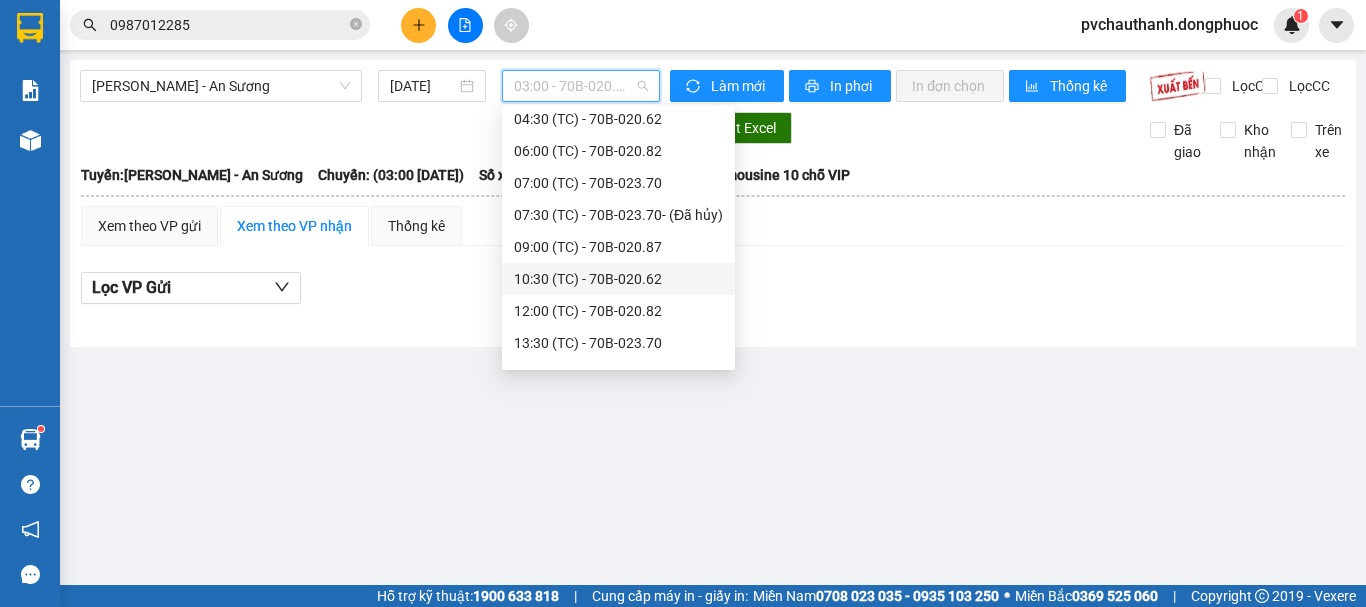 scroll, scrollTop: 100, scrollLeft: 0, axis: vertical 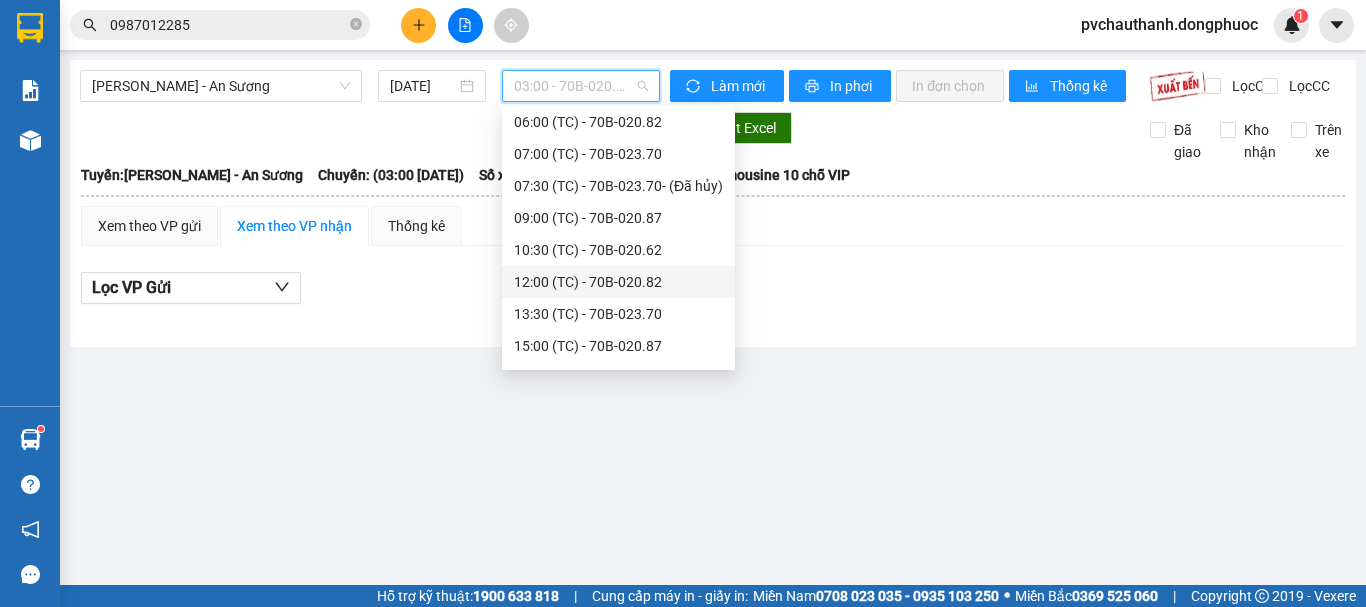click on "12:00   (TC)   - 70B-020.82" at bounding box center [618, 282] 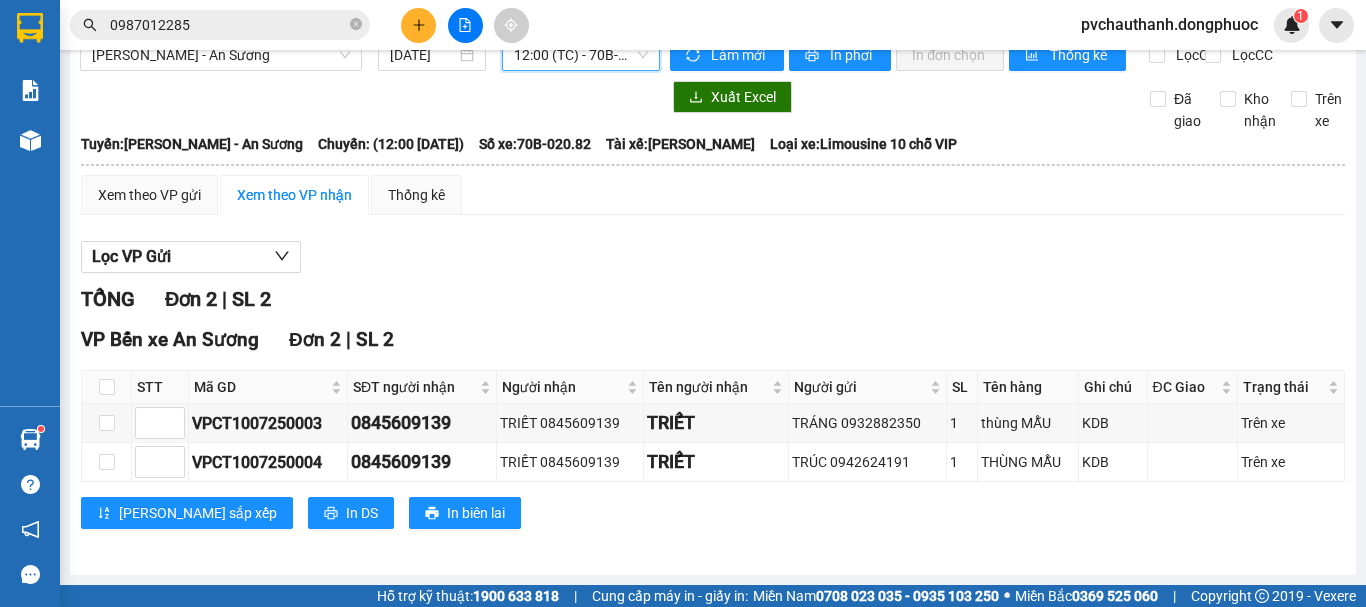 scroll, scrollTop: 48, scrollLeft: 0, axis: vertical 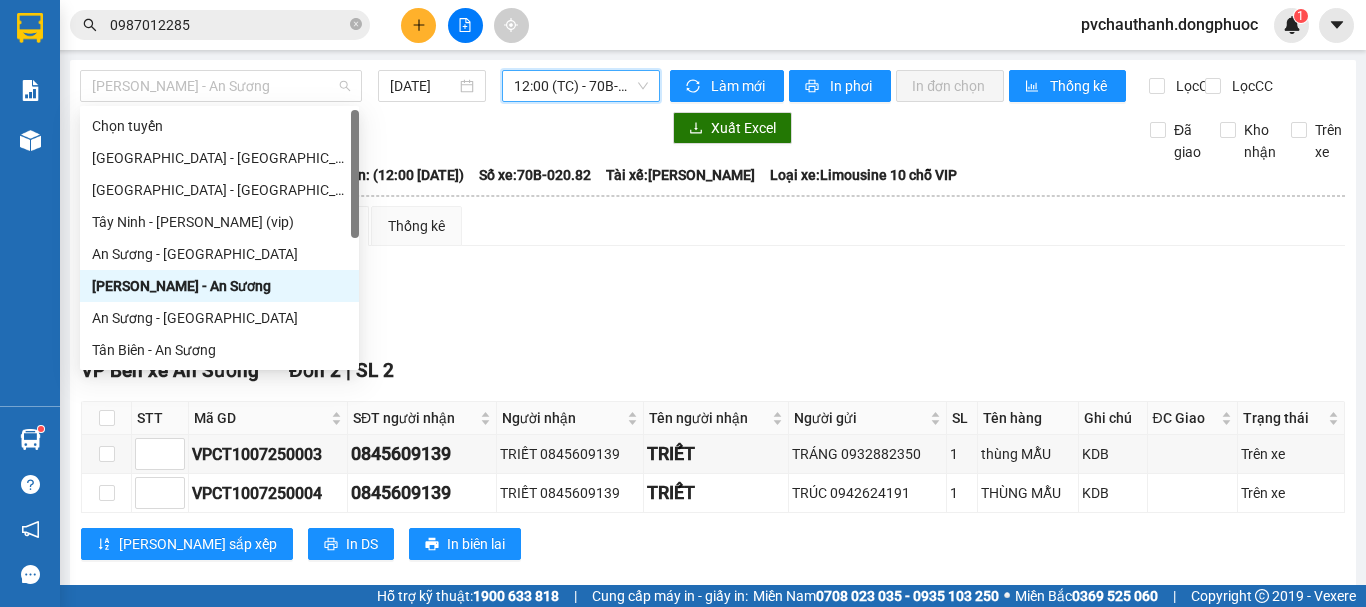 drag, startPoint x: 303, startPoint y: 79, endPoint x: 266, endPoint y: 111, distance: 48.9183 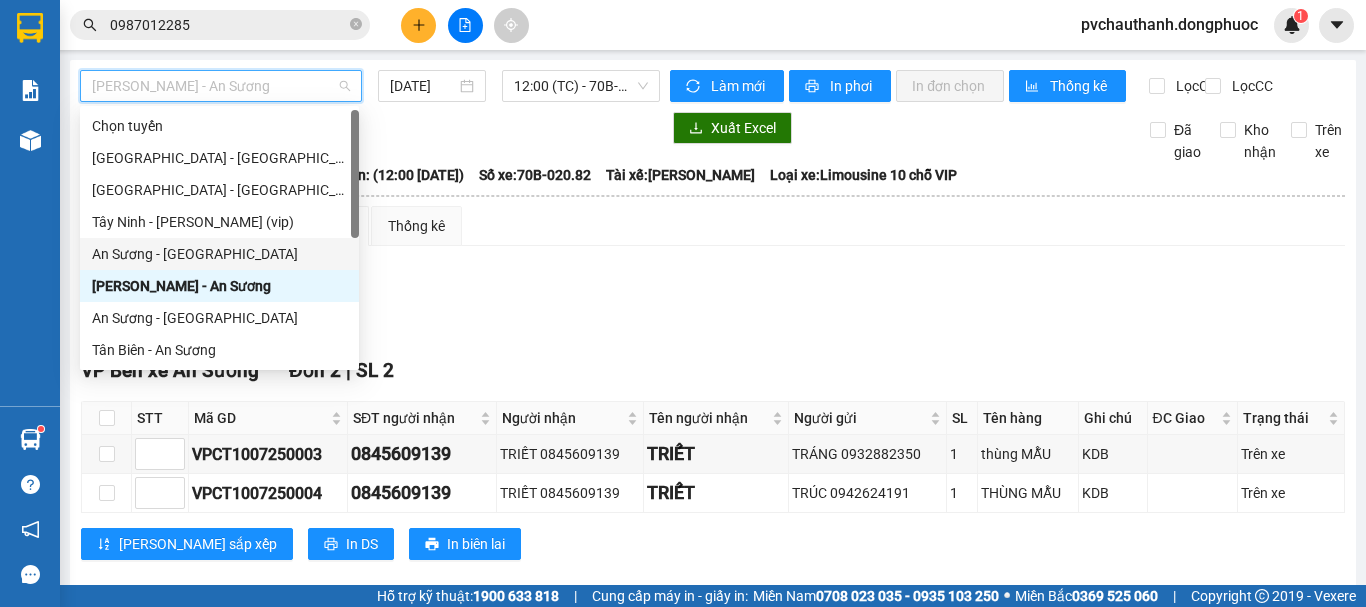 click on "An Sương - [GEOGRAPHIC_DATA]" at bounding box center [219, 254] 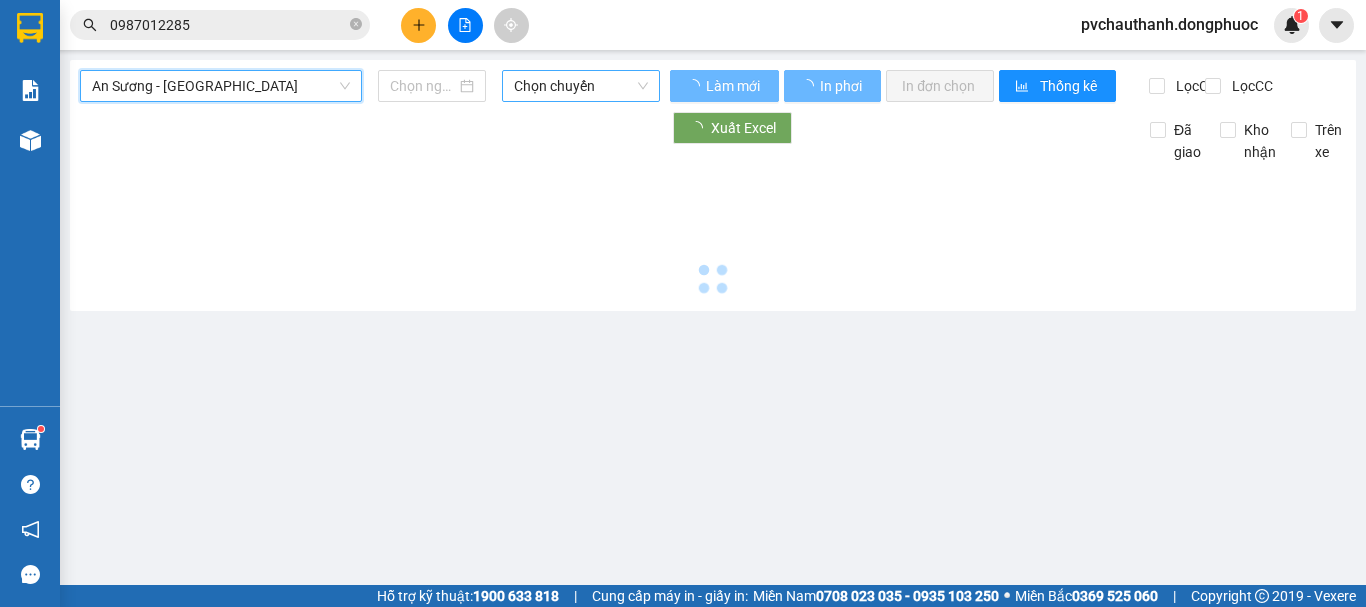 type on "[DATE]" 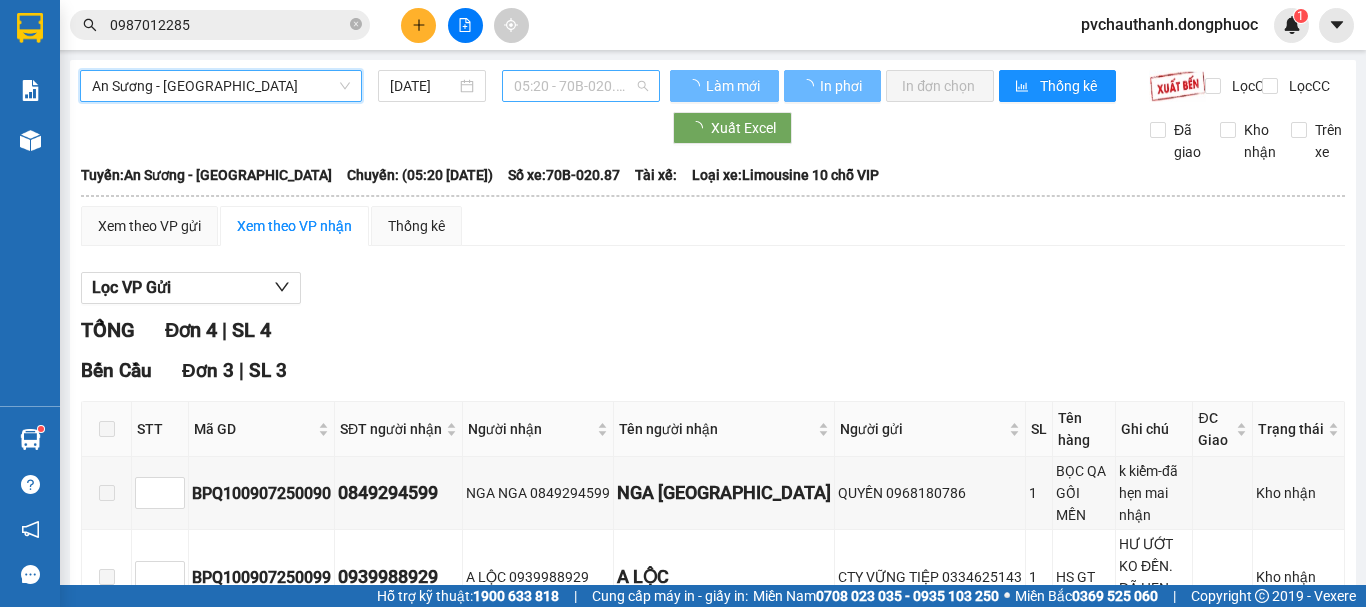 click on "05:20     - 70B-020.87" at bounding box center (581, 86) 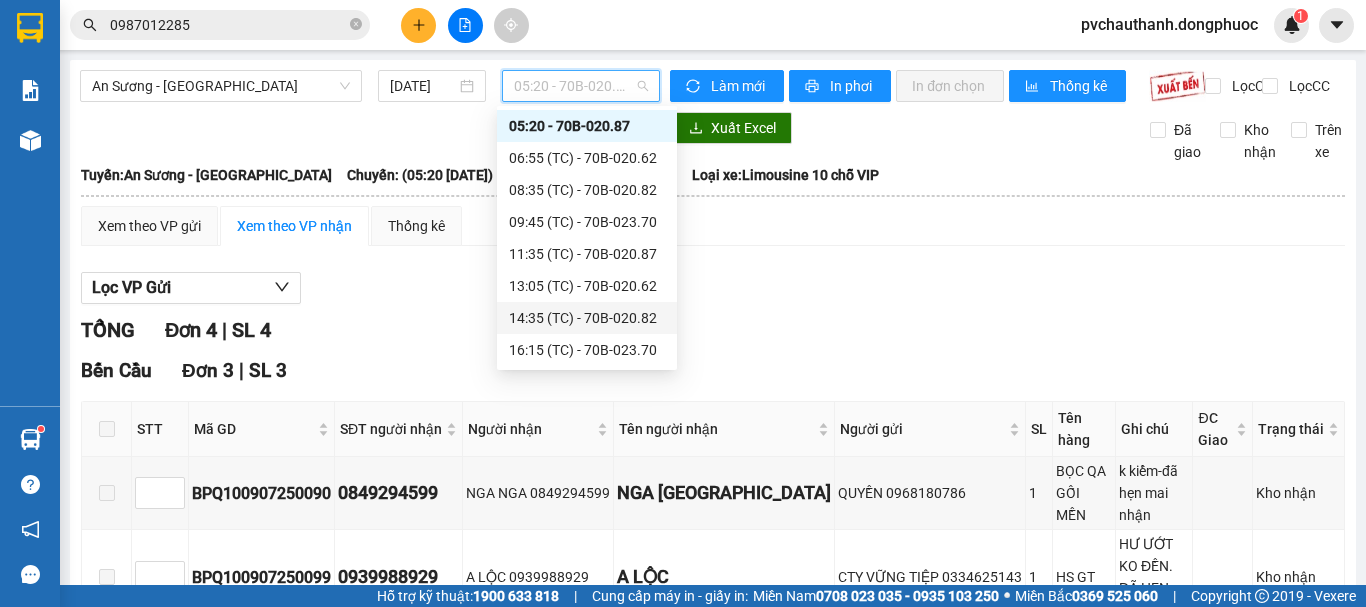 scroll, scrollTop: 96, scrollLeft: 0, axis: vertical 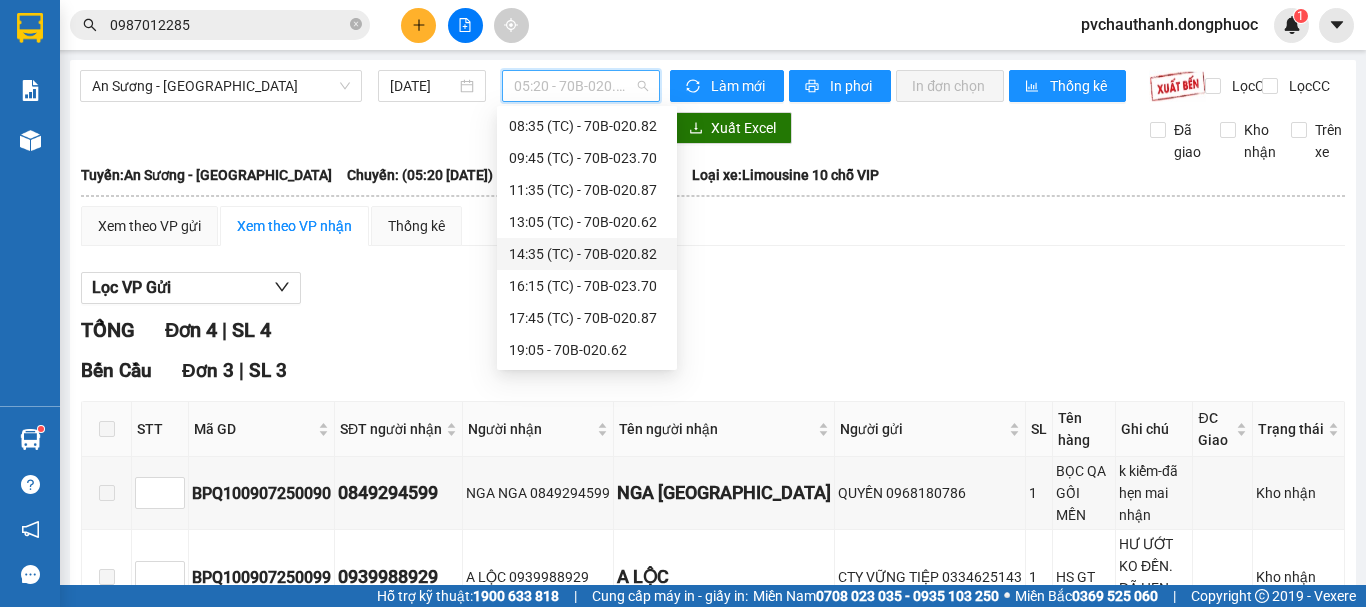 click on "14:35   (TC)   - 70B-020.82" at bounding box center [587, 254] 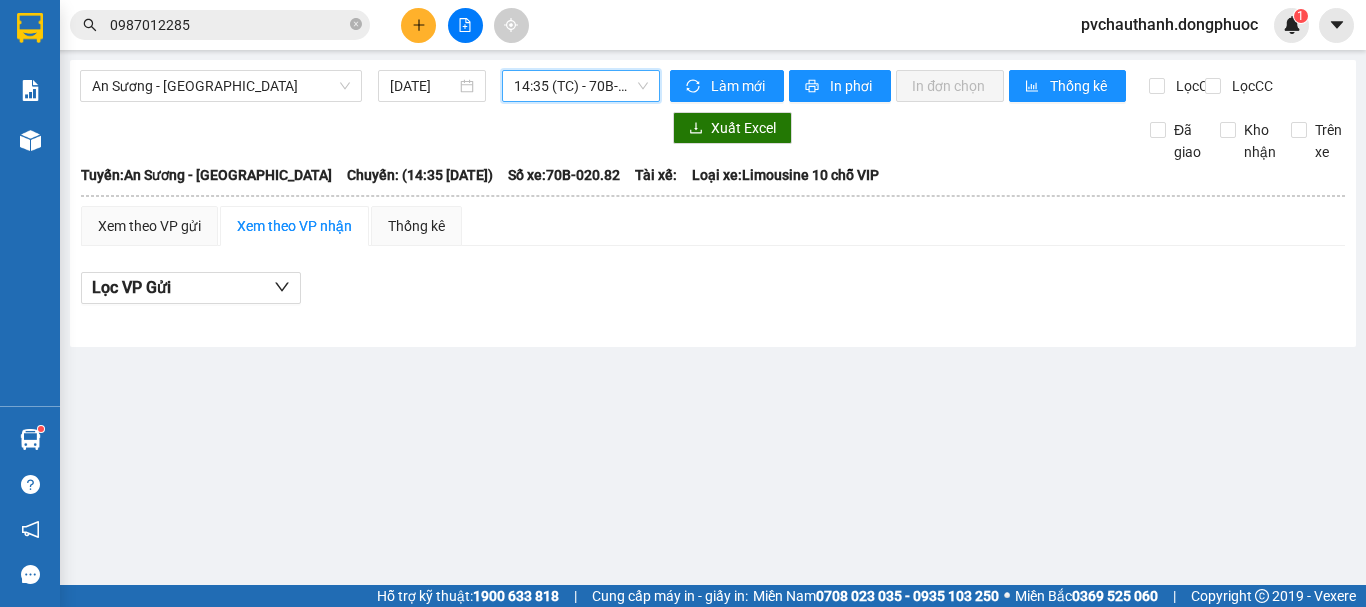 click on "14:35   (TC)   - 70B-020.82" at bounding box center (581, 86) 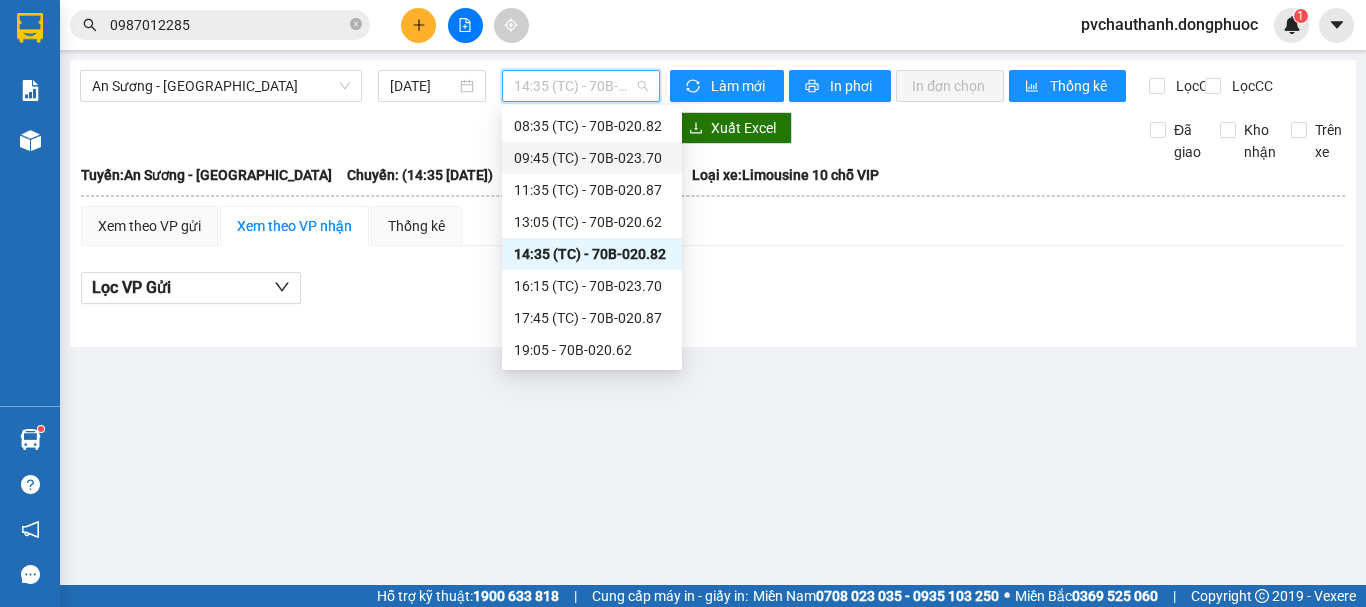 click on "09:45   (TC)   - 70B-023.70" at bounding box center (592, 158) 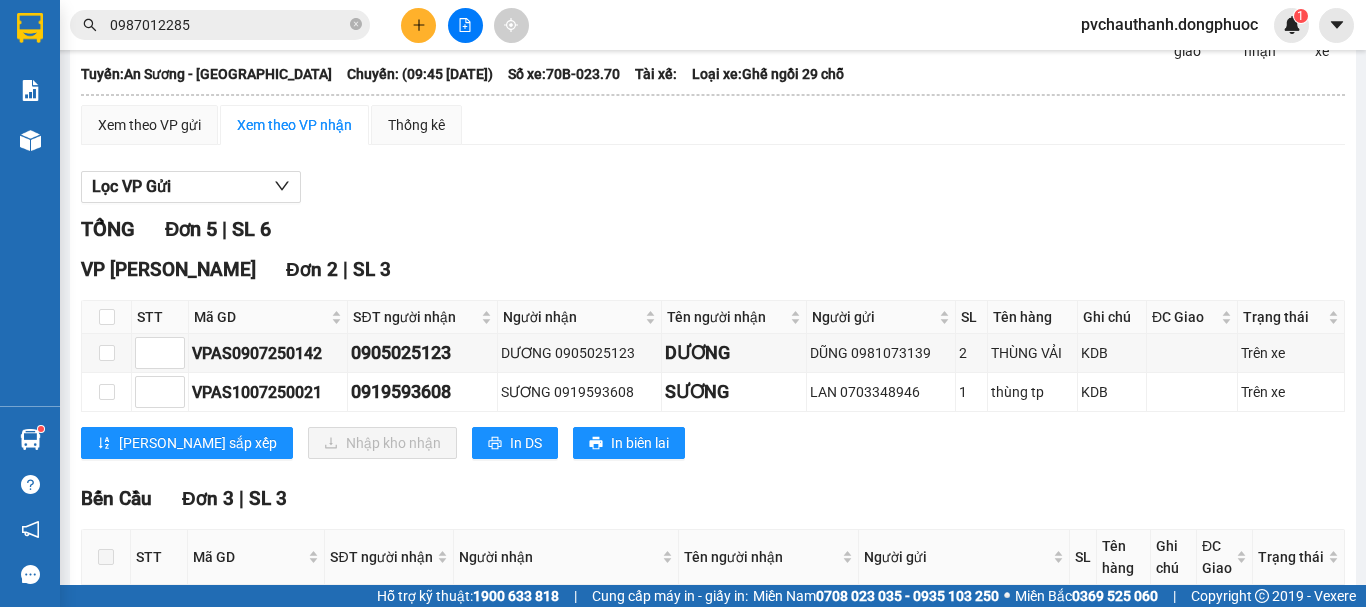 scroll, scrollTop: 0, scrollLeft: 0, axis: both 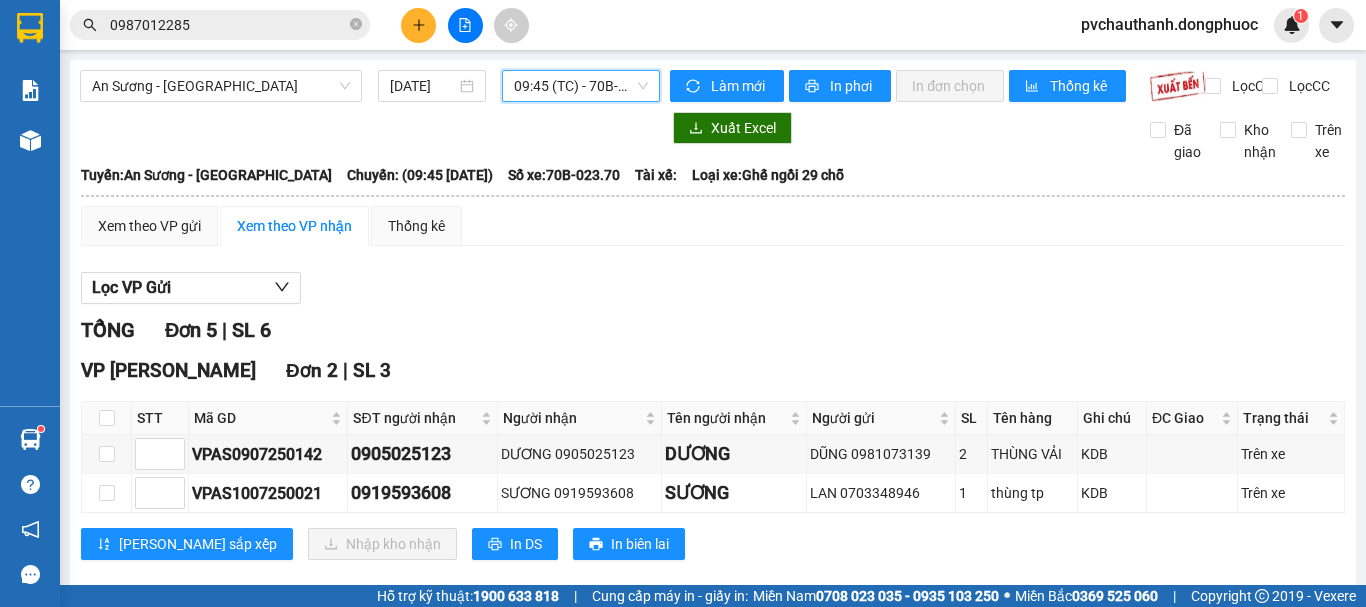 click on "09:45   (TC)   - 70B-023.70" at bounding box center [581, 86] 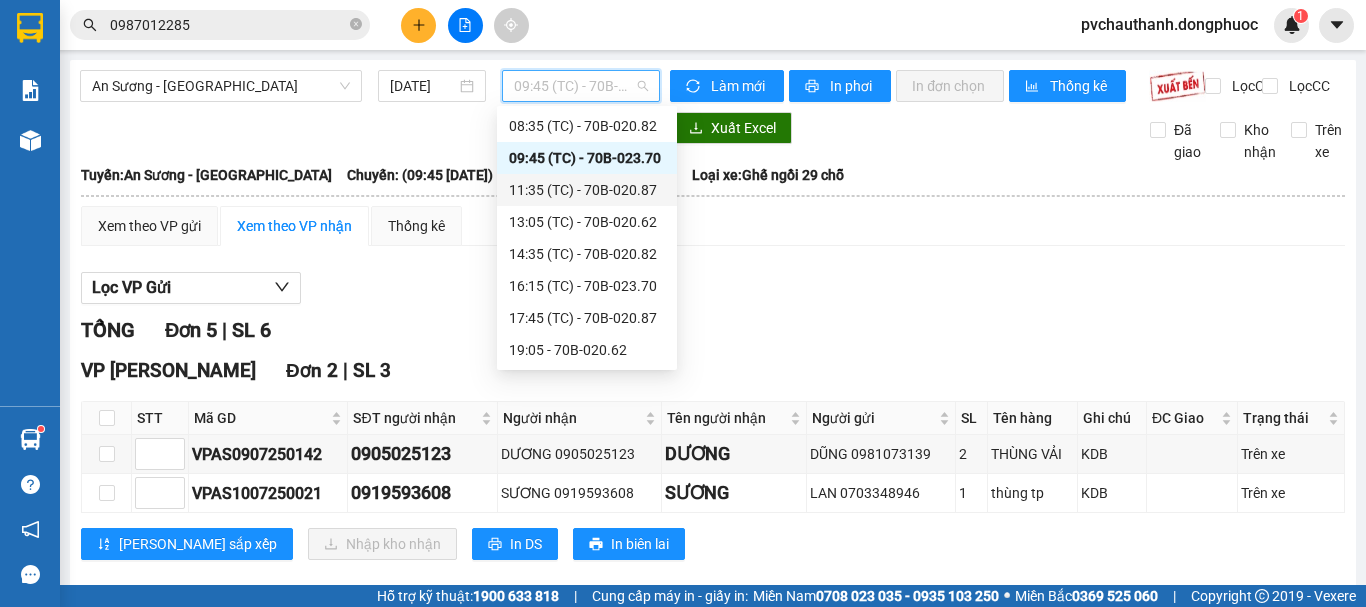 click on "11:35   (TC)   - 70B-020.87" at bounding box center (587, 190) 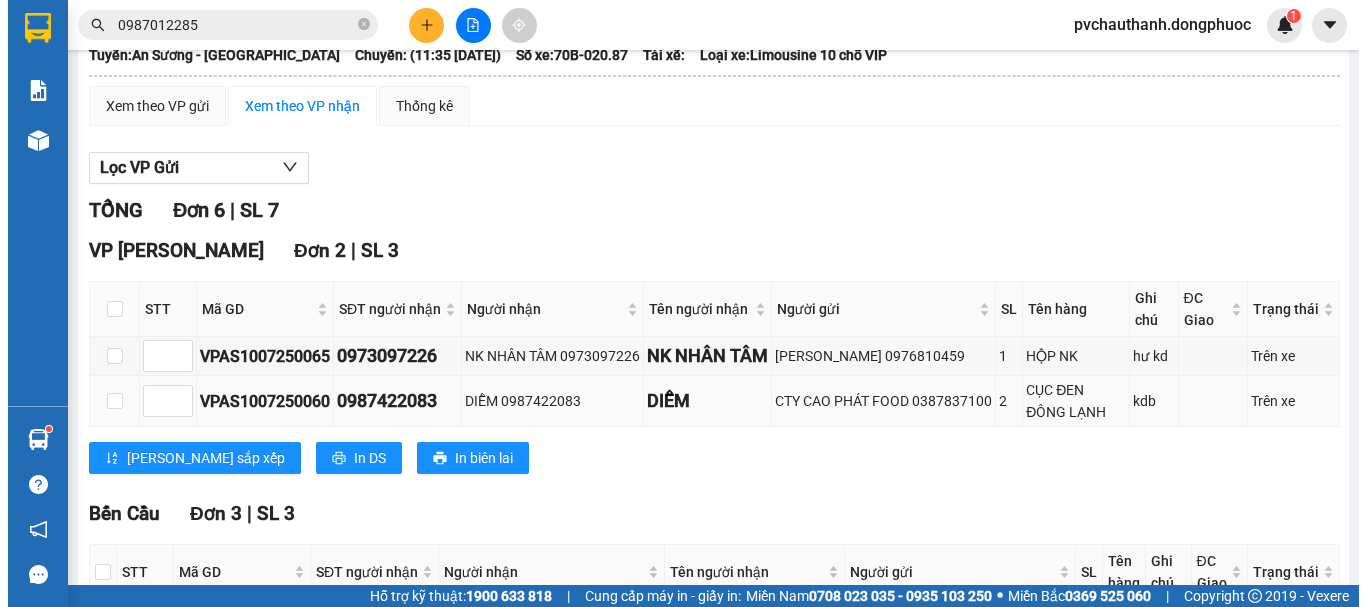 scroll, scrollTop: 0, scrollLeft: 0, axis: both 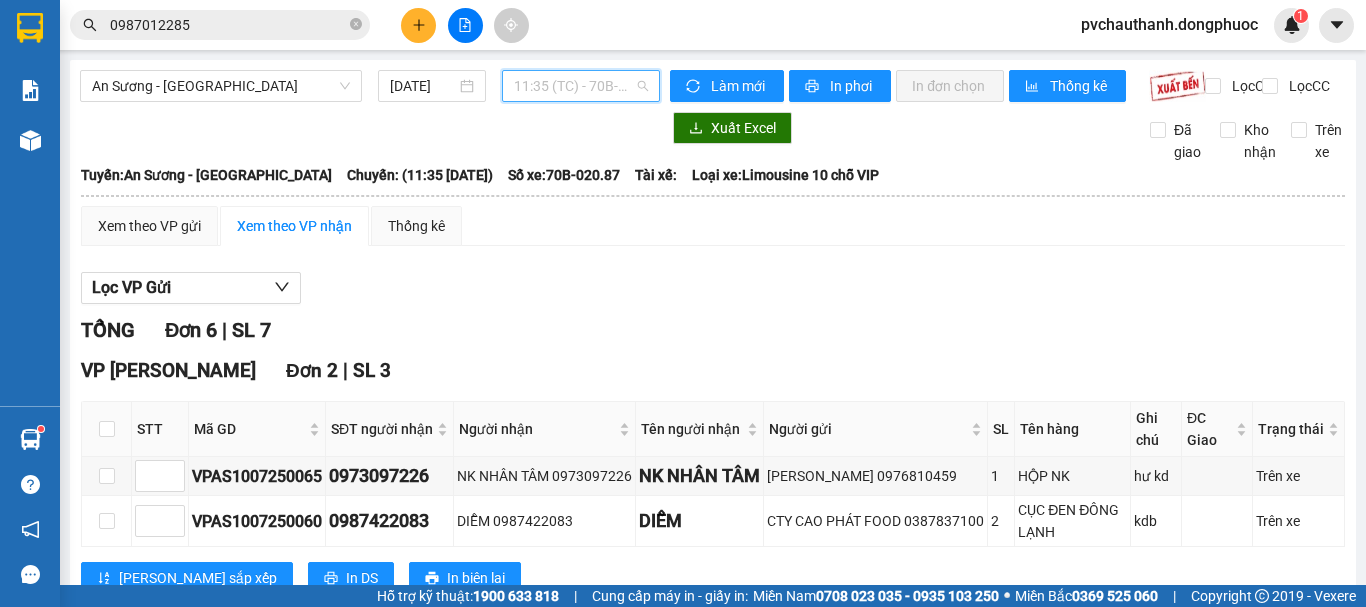 click on "11:35   (TC)   - 70B-020.87" at bounding box center [581, 86] 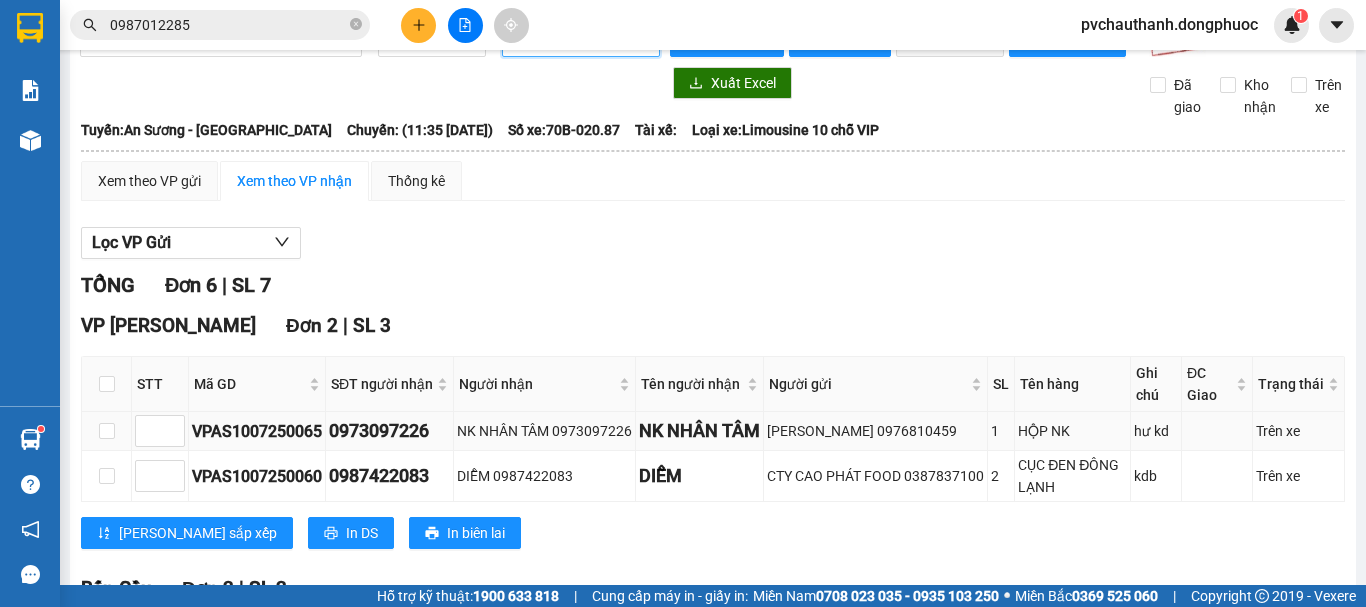 scroll, scrollTop: 0, scrollLeft: 0, axis: both 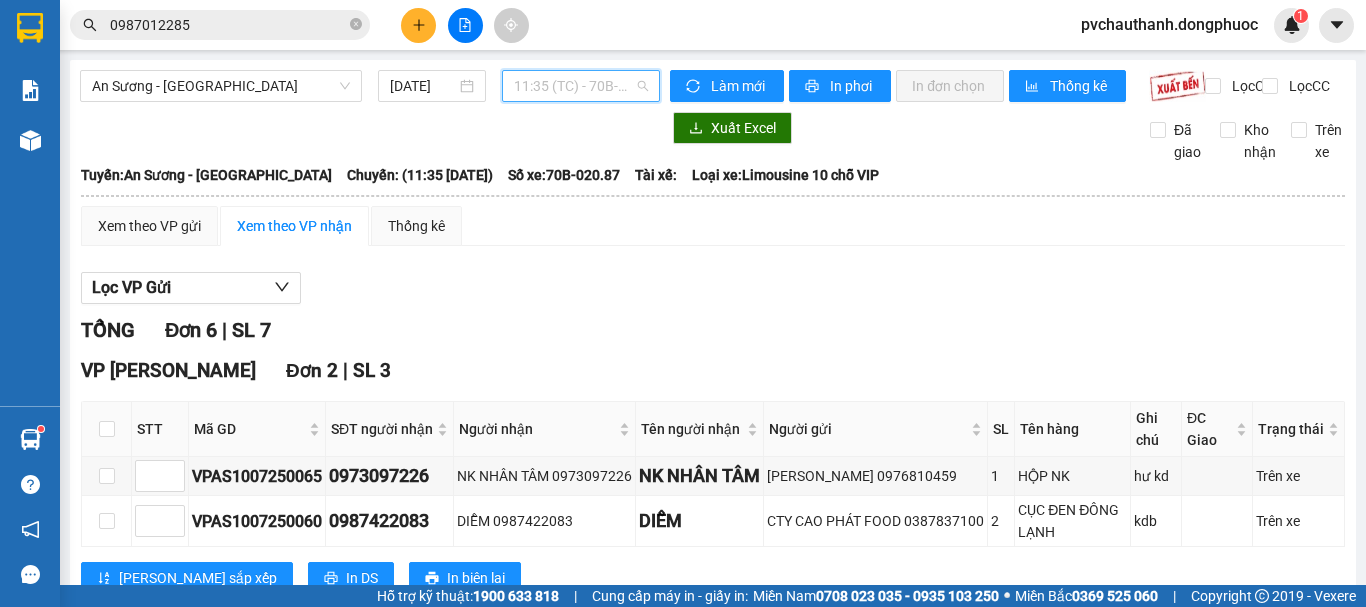 drag, startPoint x: 566, startPoint y: 76, endPoint x: 585, endPoint y: 88, distance: 22.472204 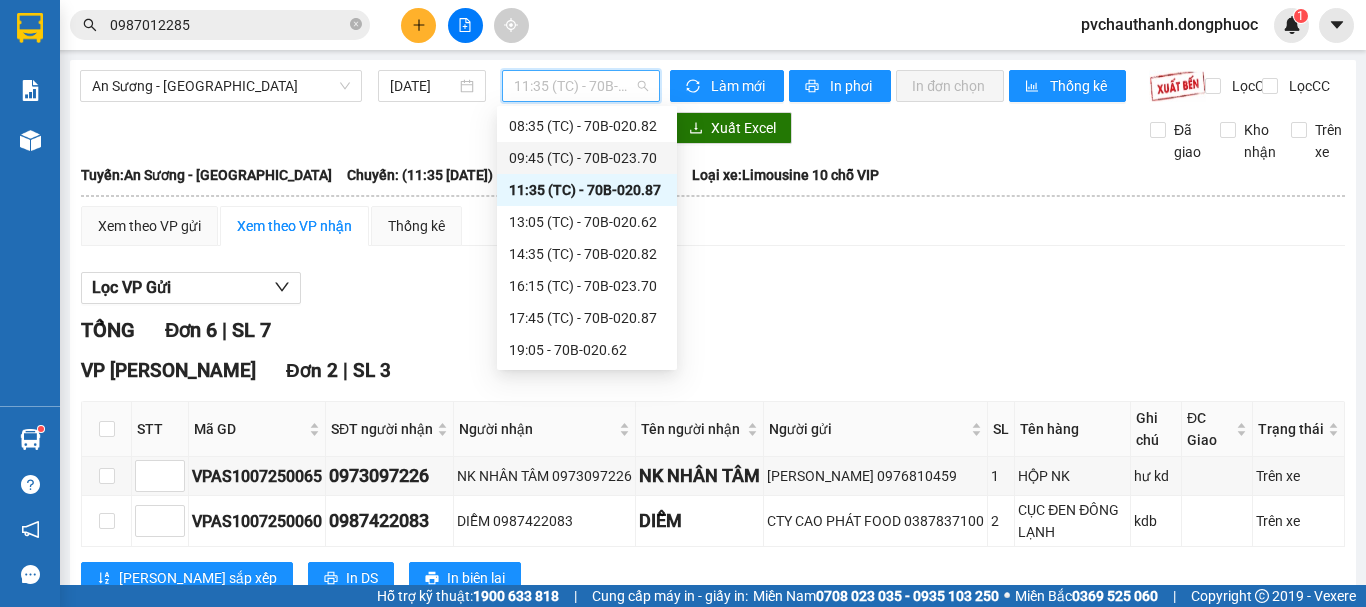 click on "09:45   (TC)   - 70B-023.70" at bounding box center (587, 158) 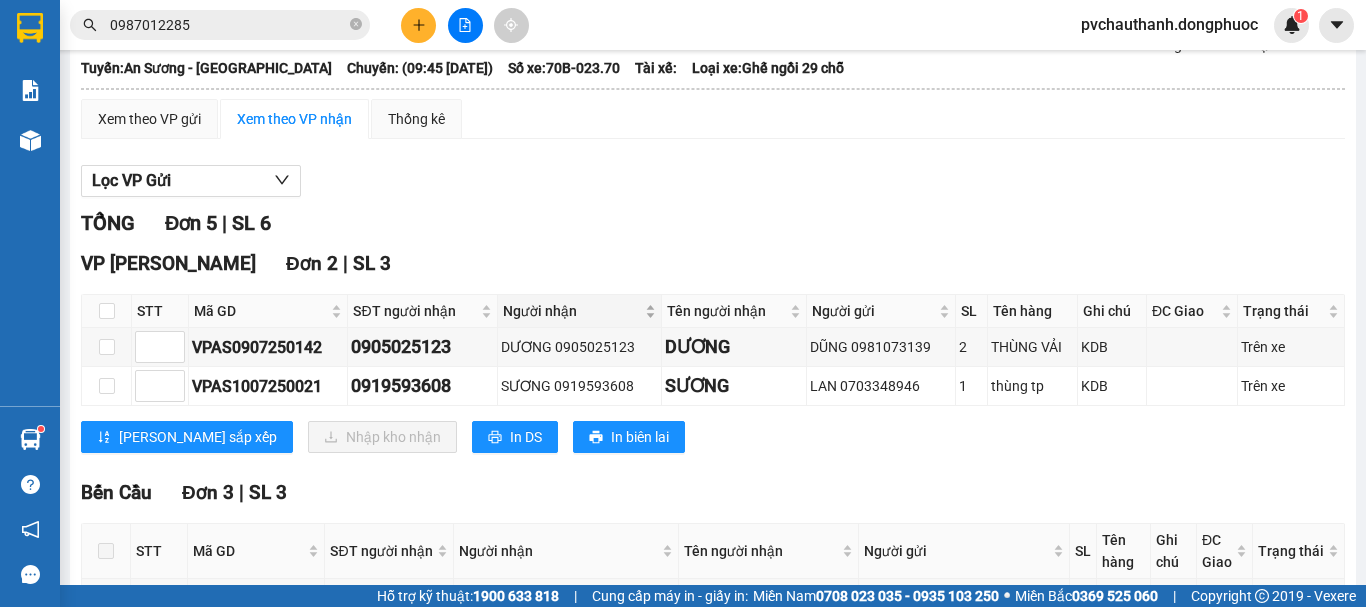 scroll, scrollTop: 300, scrollLeft: 0, axis: vertical 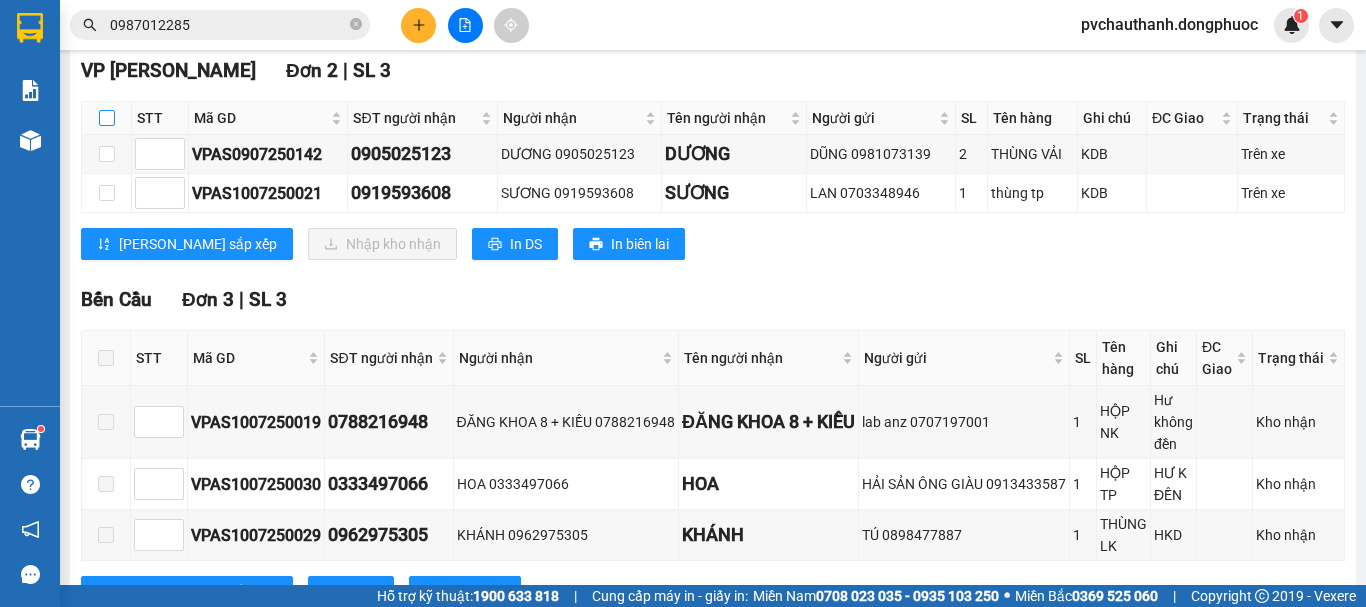 click at bounding box center [107, 118] 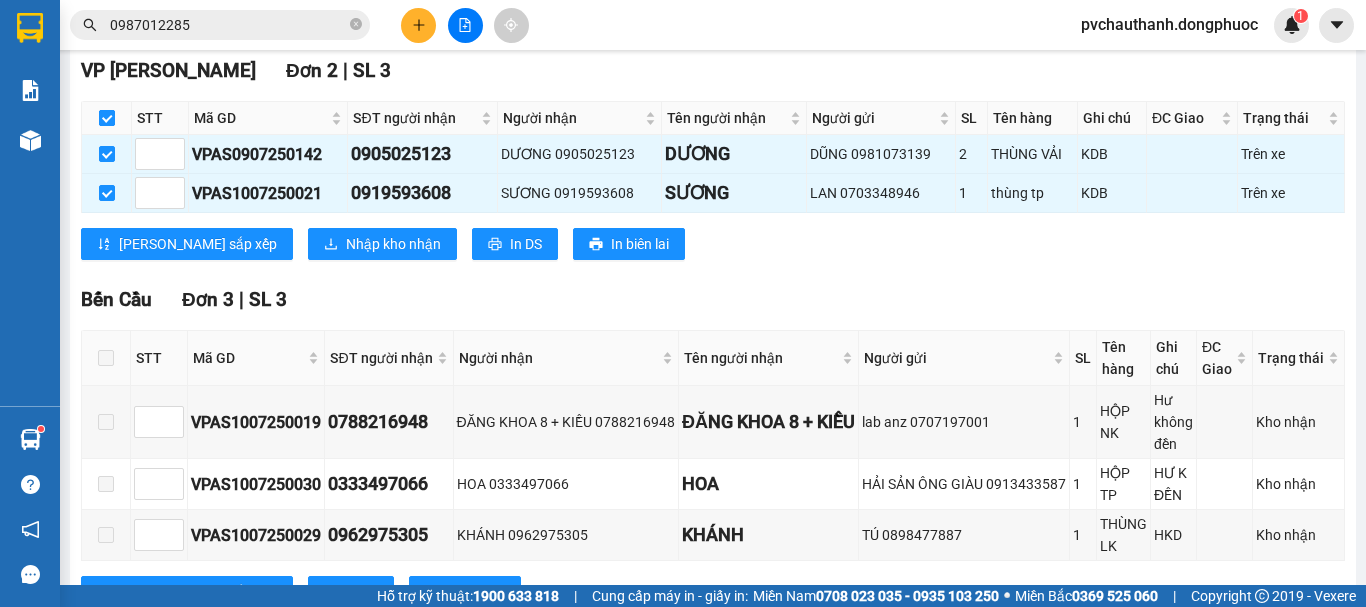 checkbox on "true" 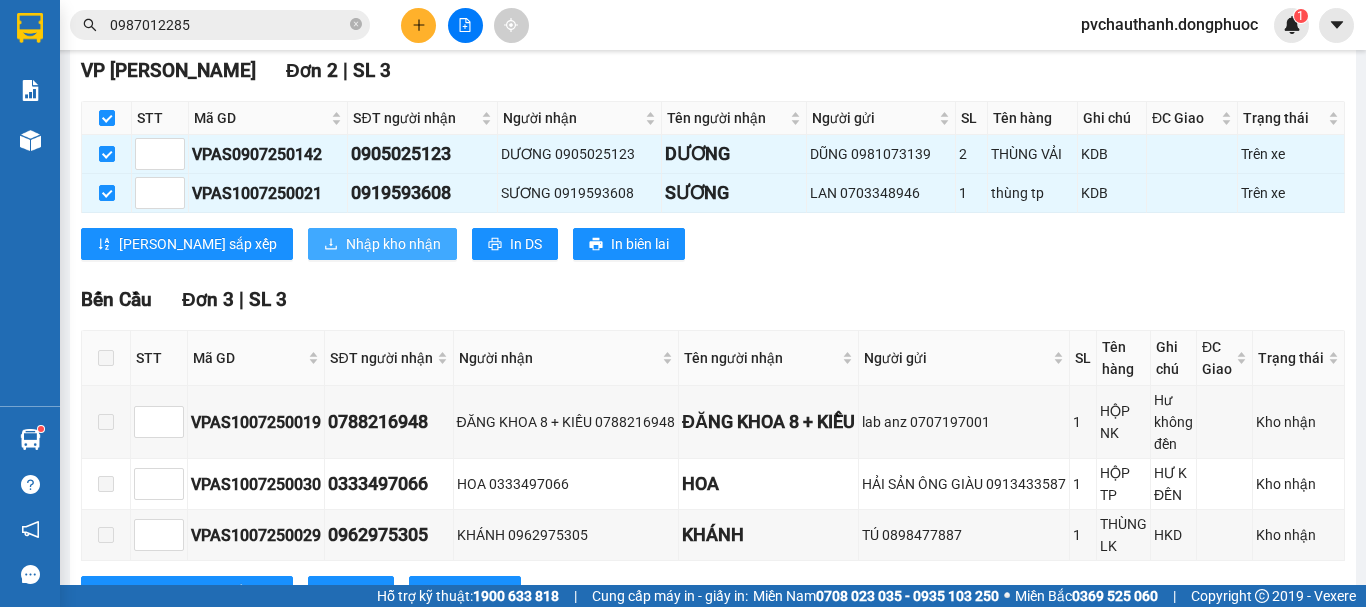 click on "Nhập kho nhận" at bounding box center (393, 244) 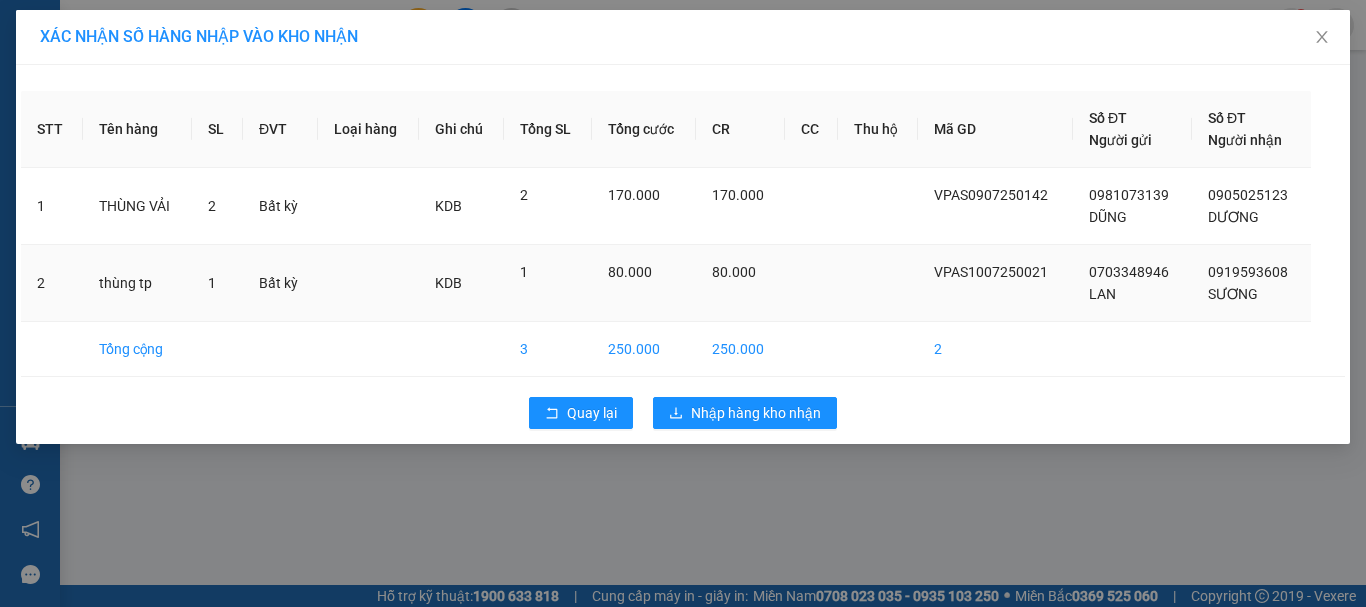 scroll, scrollTop: 0, scrollLeft: 0, axis: both 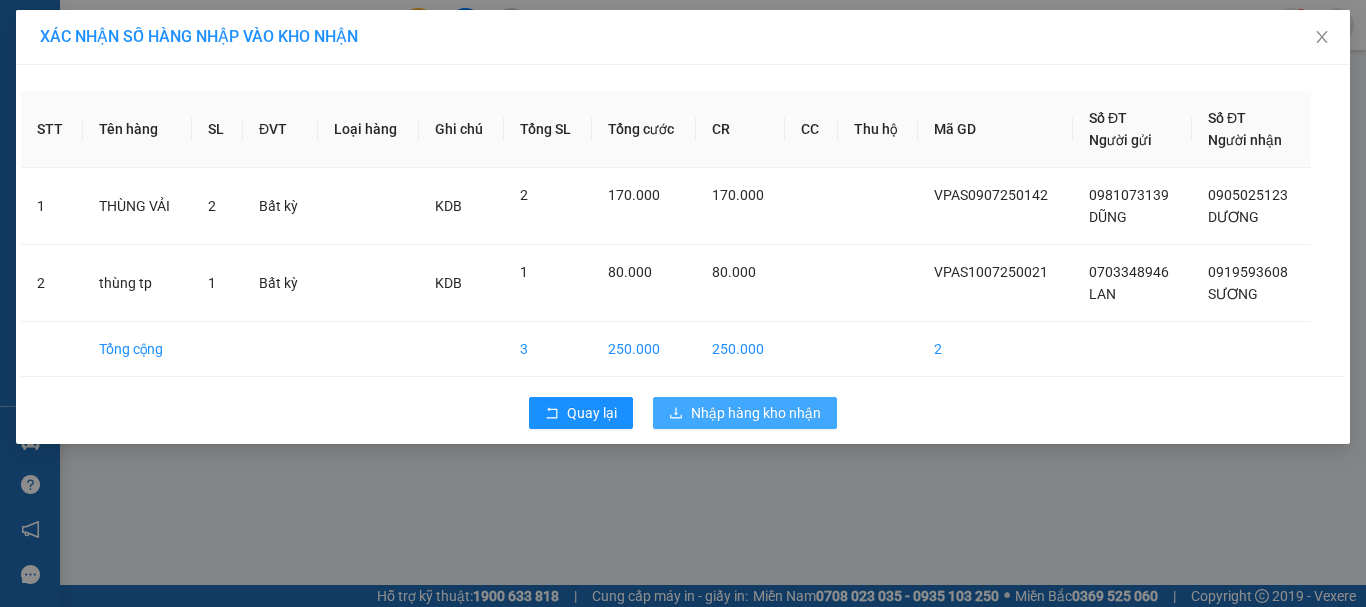 drag, startPoint x: 783, startPoint y: 405, endPoint x: 1358, endPoint y: 368, distance: 576.1892 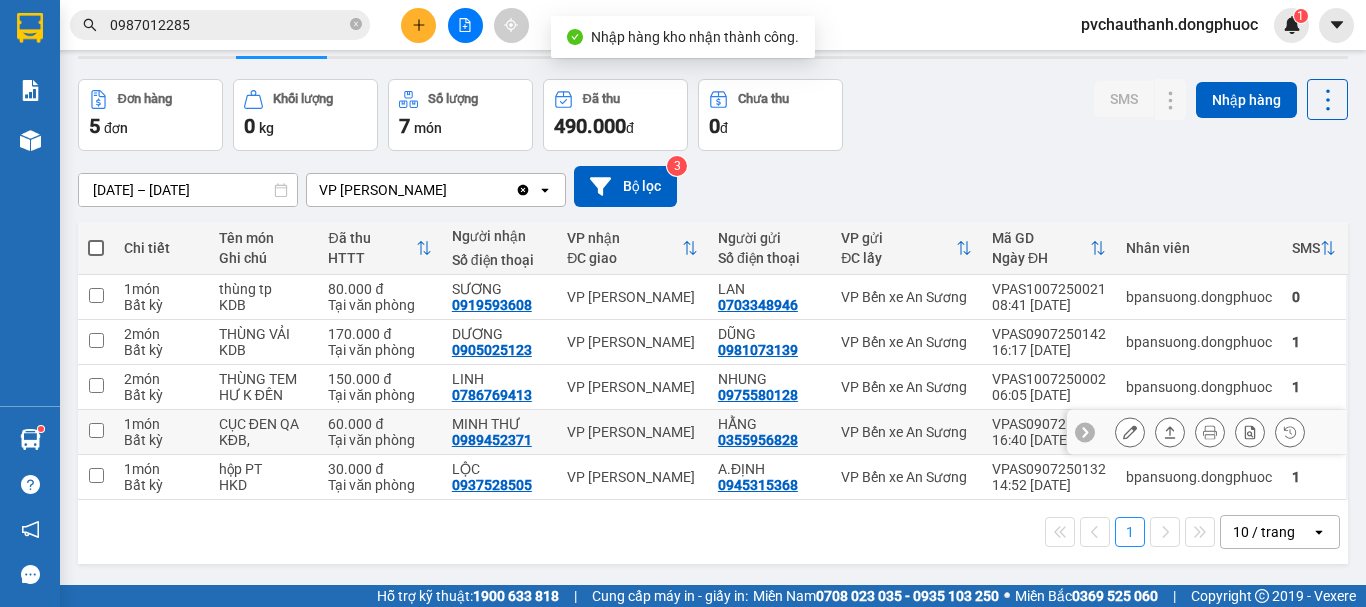 scroll, scrollTop: 92, scrollLeft: 0, axis: vertical 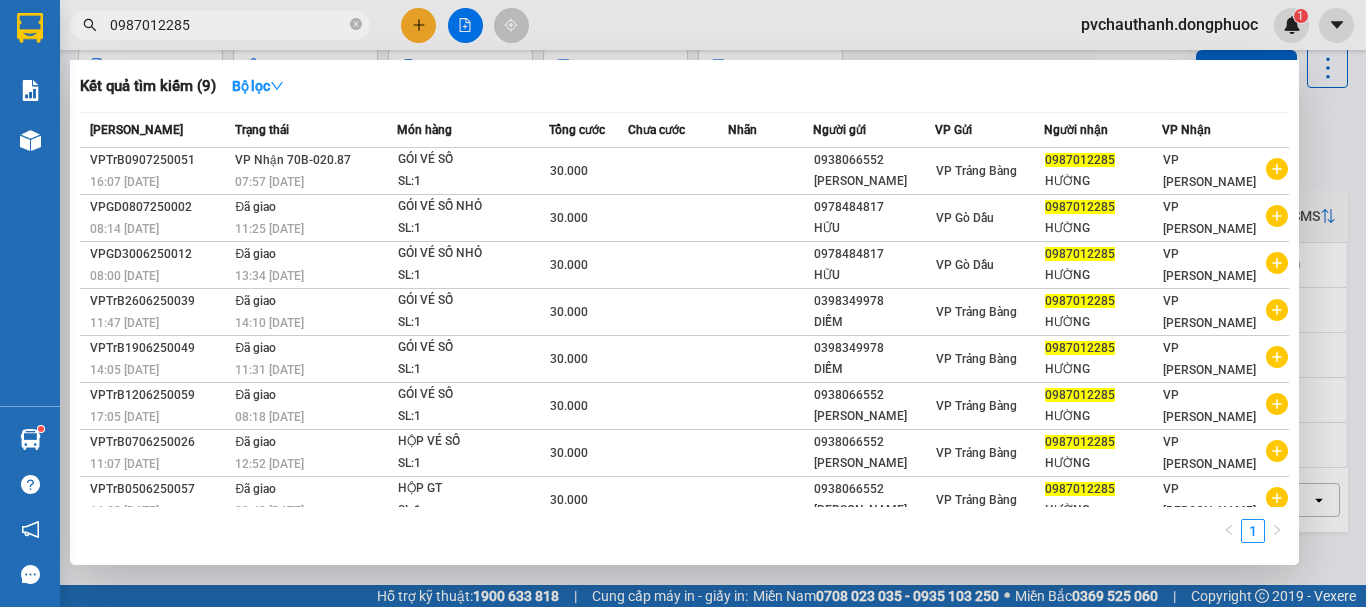 click on "0987012285" at bounding box center [228, 25] 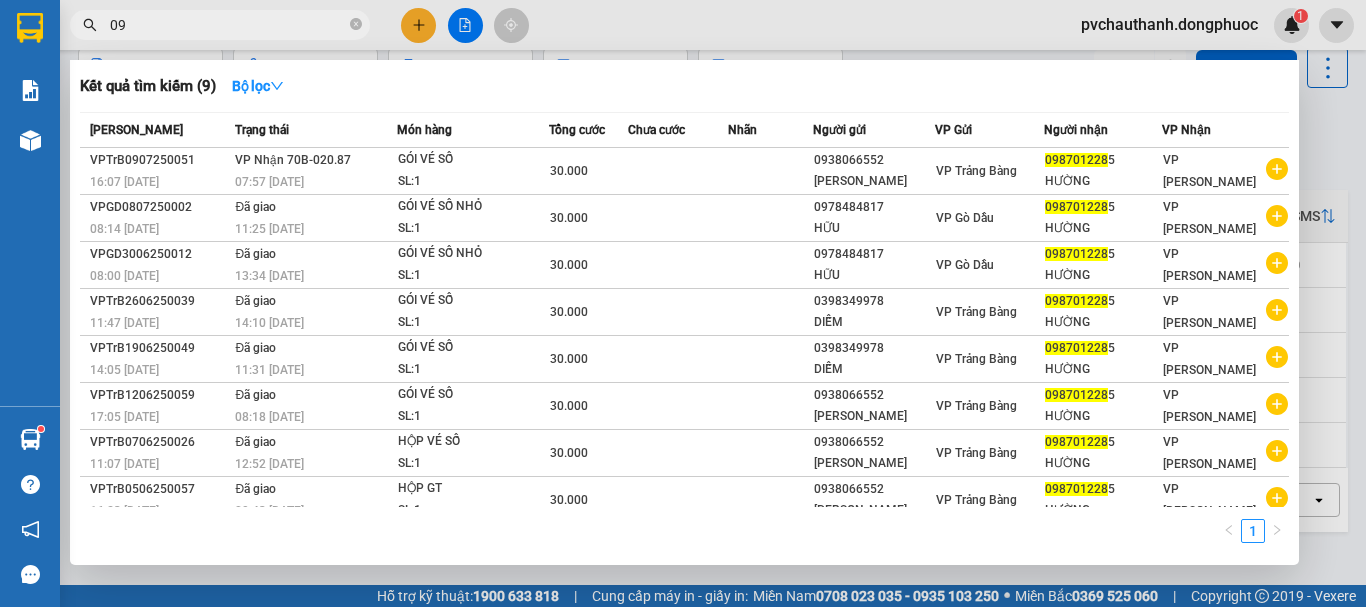 type on "0" 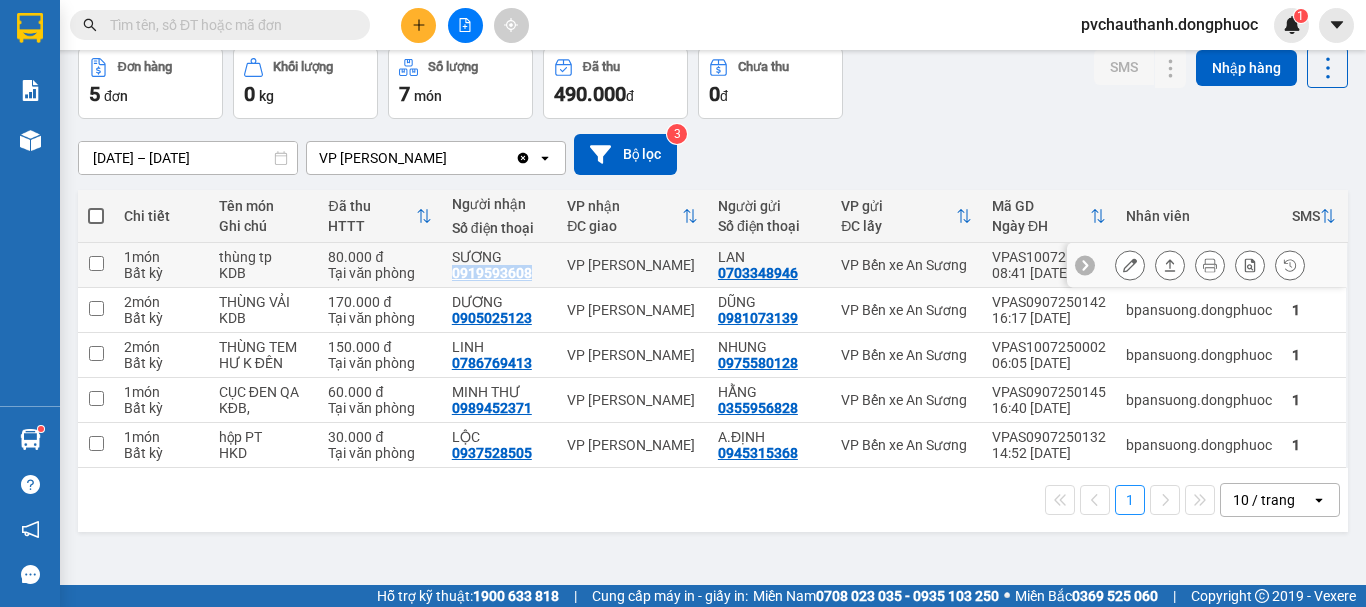 drag, startPoint x: 451, startPoint y: 268, endPoint x: 523, endPoint y: 276, distance: 72.443085 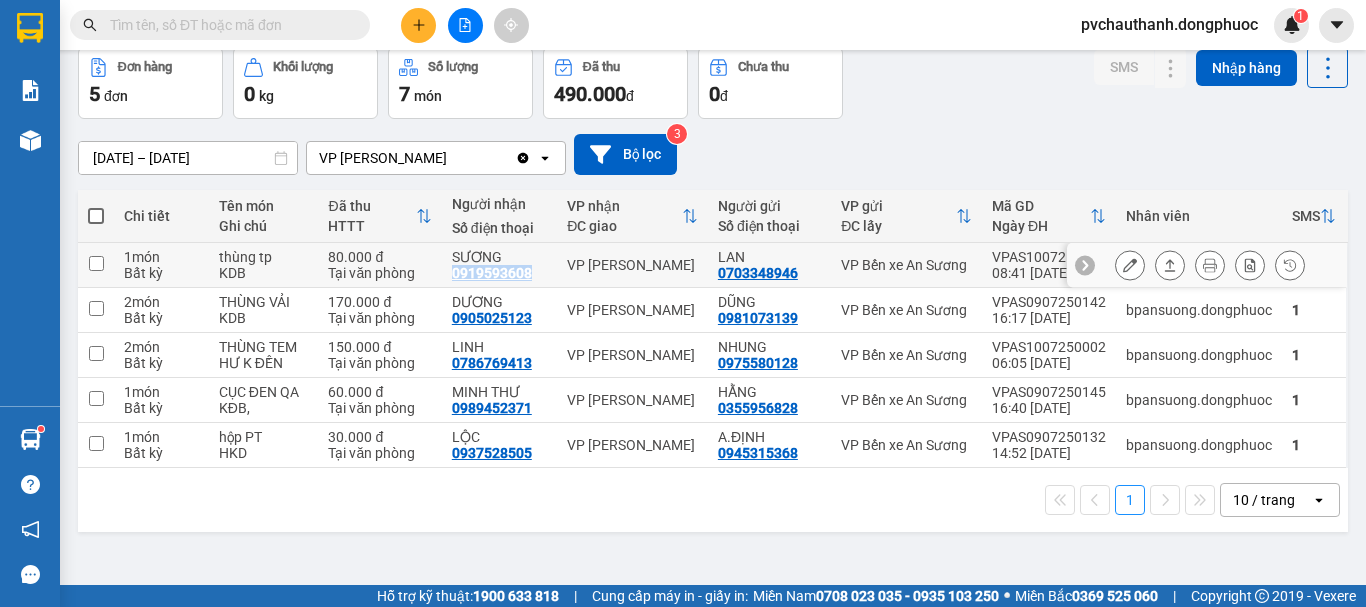 click on "0919593608" at bounding box center (492, 273) 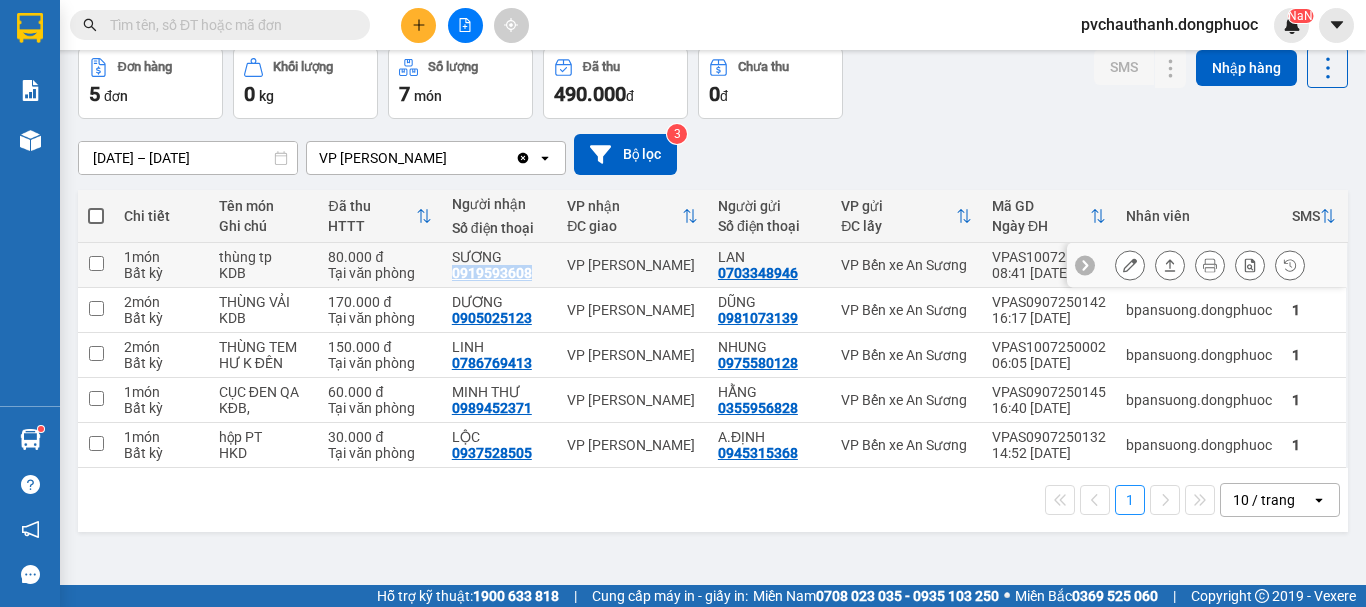 copy on "0919593608" 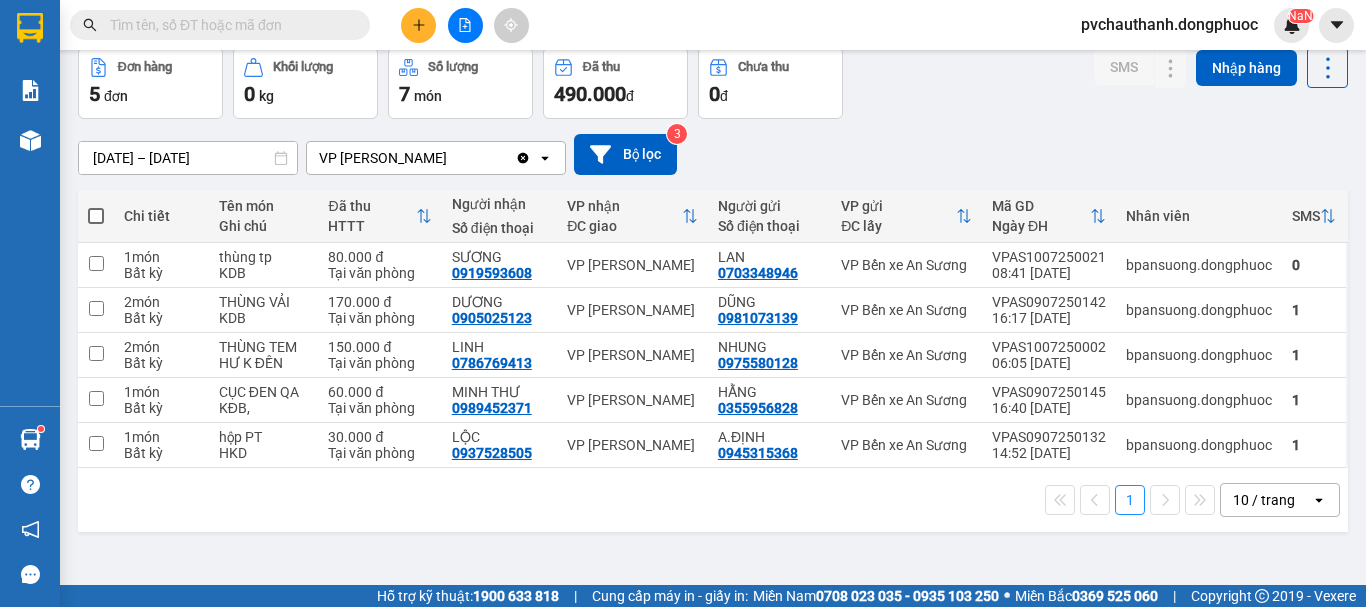 click at bounding box center (228, 25) 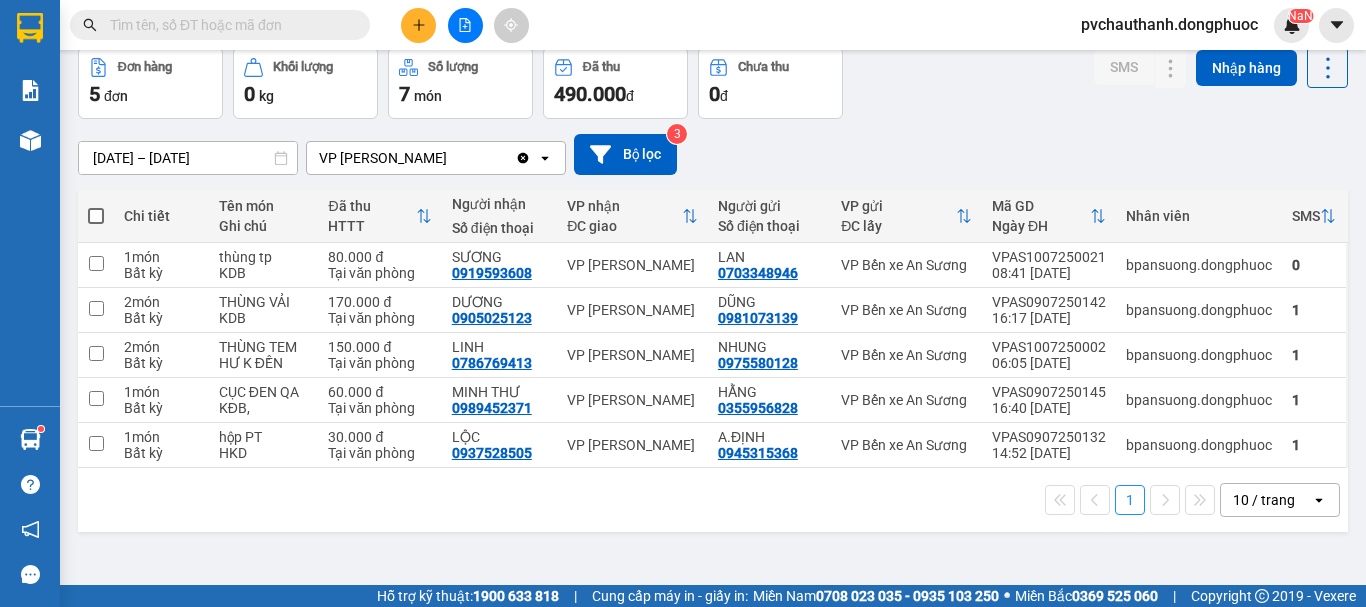 paste on "0919593608" 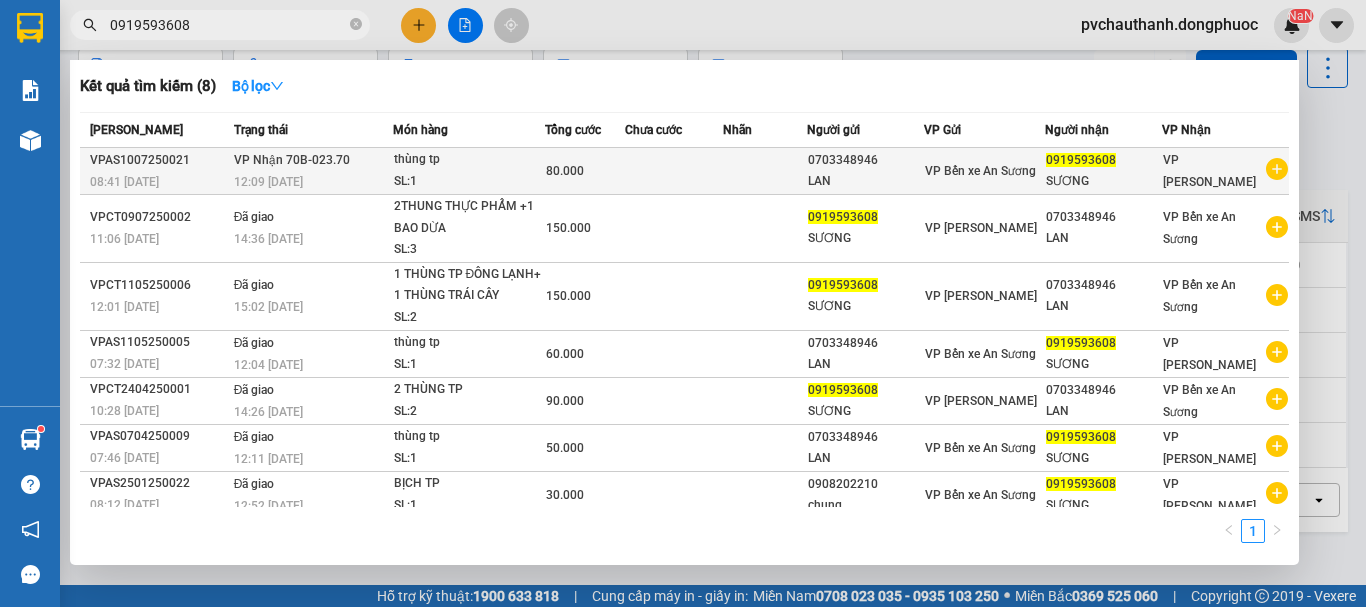 type on "0919593608" 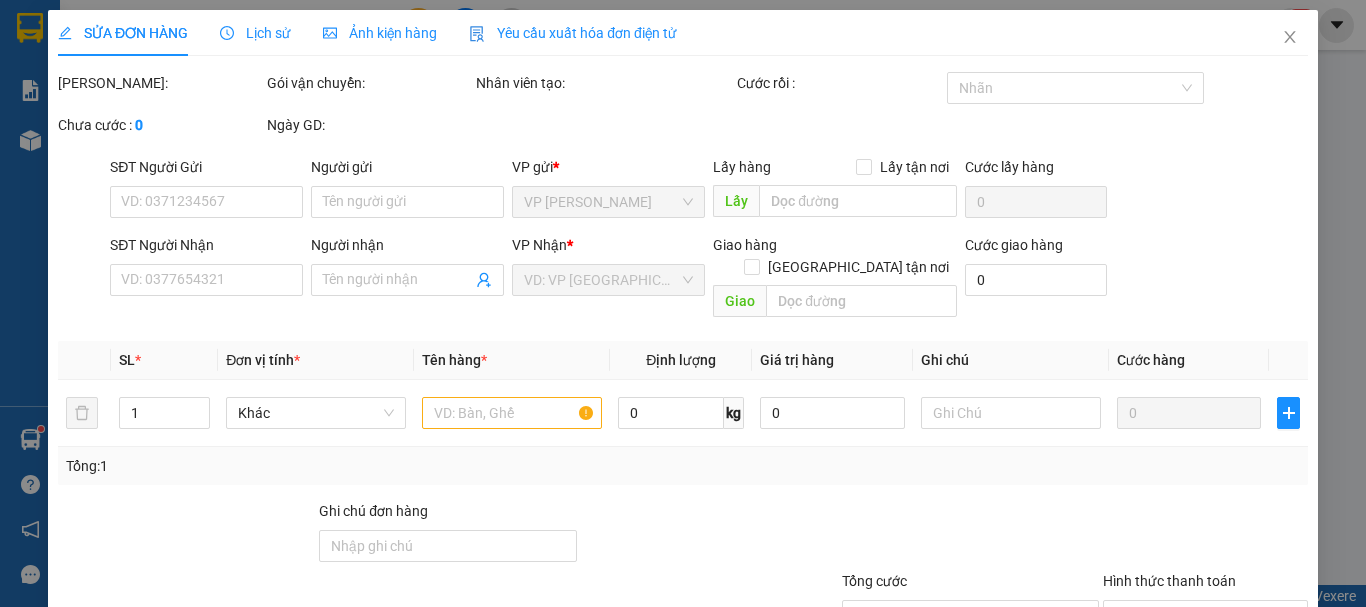 scroll, scrollTop: 0, scrollLeft: 0, axis: both 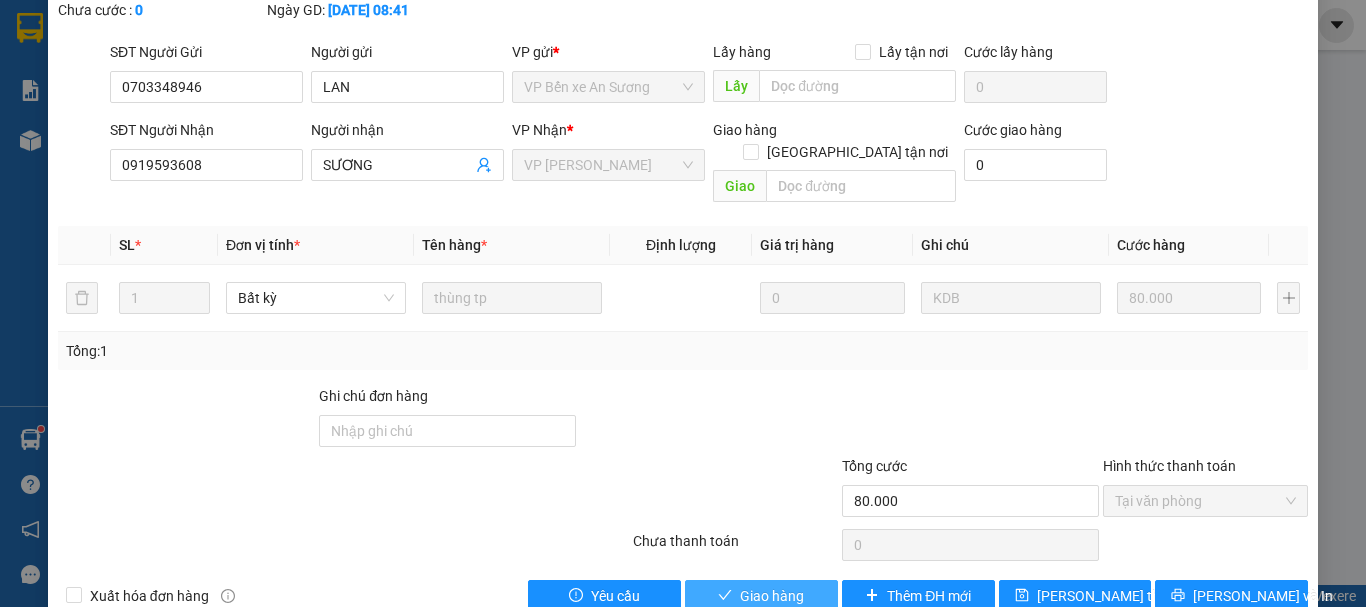 drag, startPoint x: 724, startPoint y: 549, endPoint x: 735, endPoint y: 547, distance: 11.18034 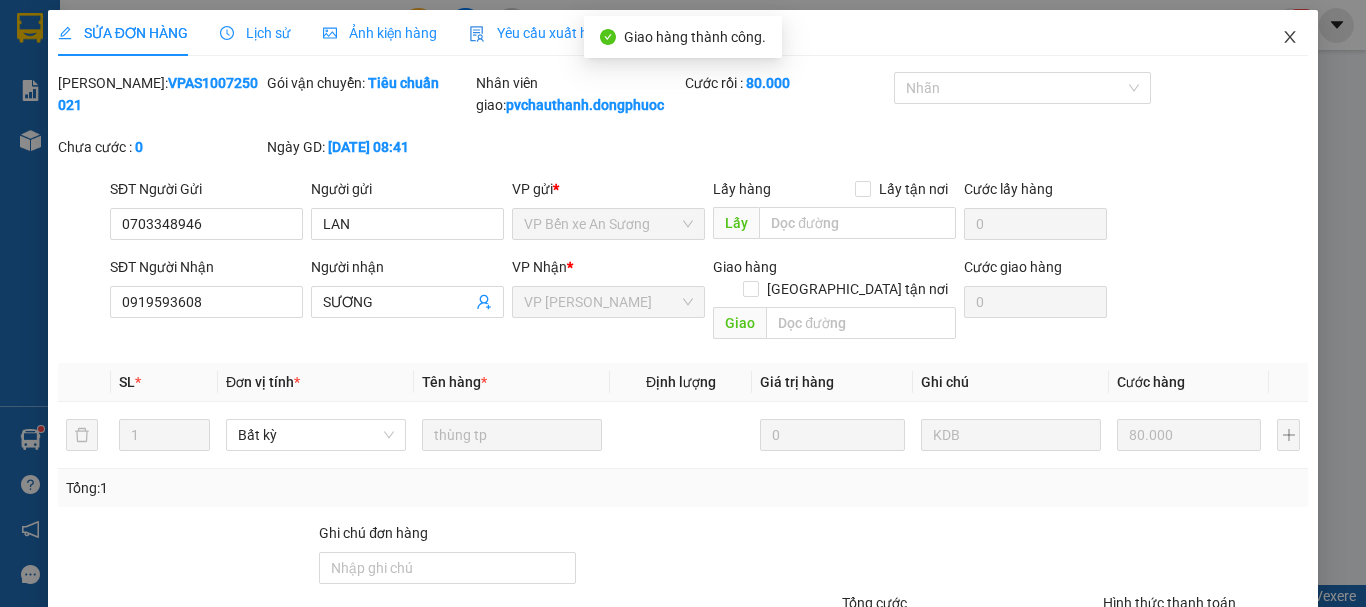 click at bounding box center (1290, 38) 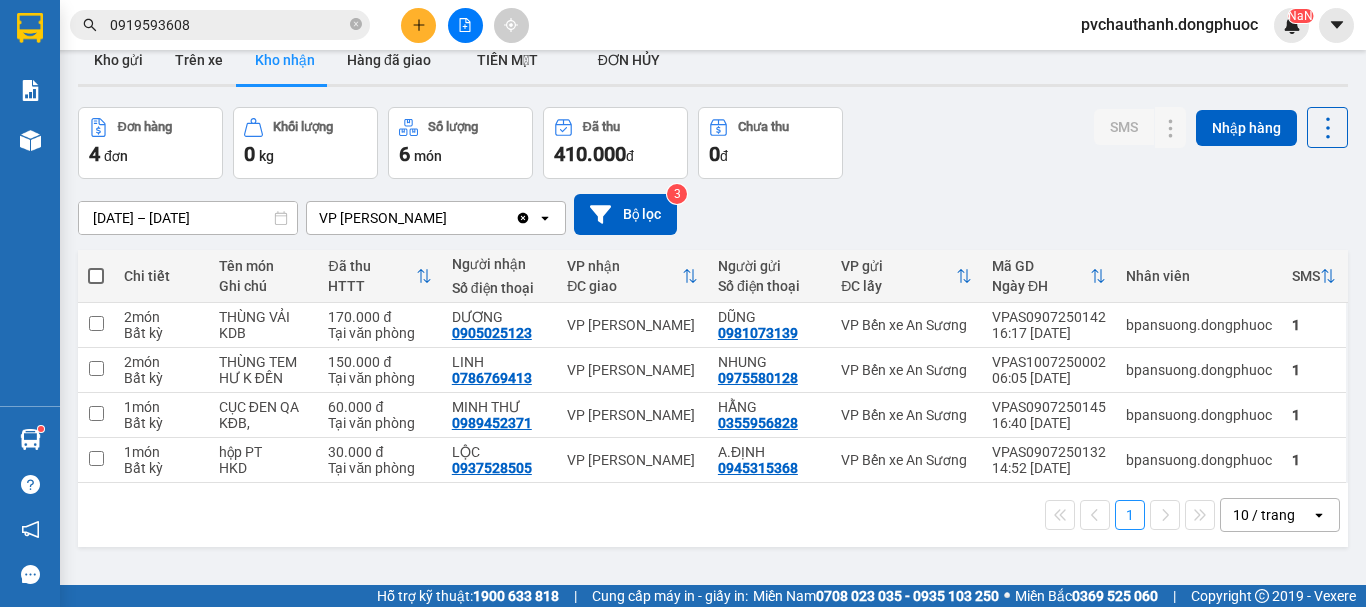 scroll, scrollTop: 0, scrollLeft: 0, axis: both 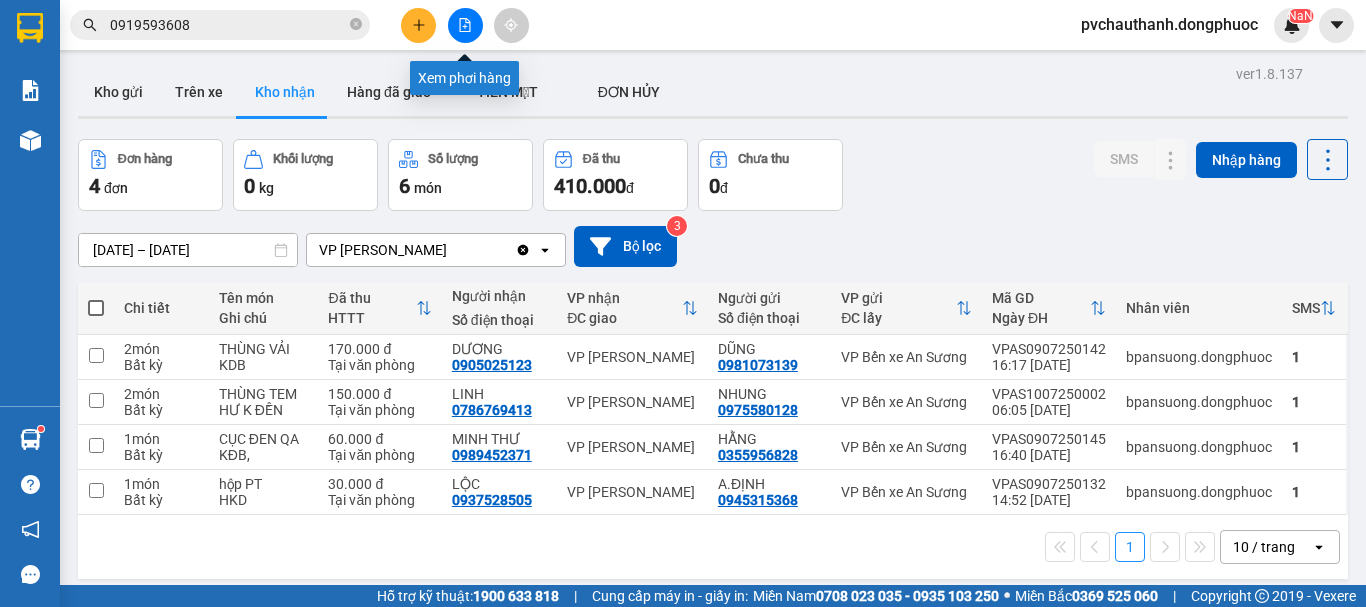 drag, startPoint x: 463, startPoint y: 11, endPoint x: 248, endPoint y: 16, distance: 215.05814 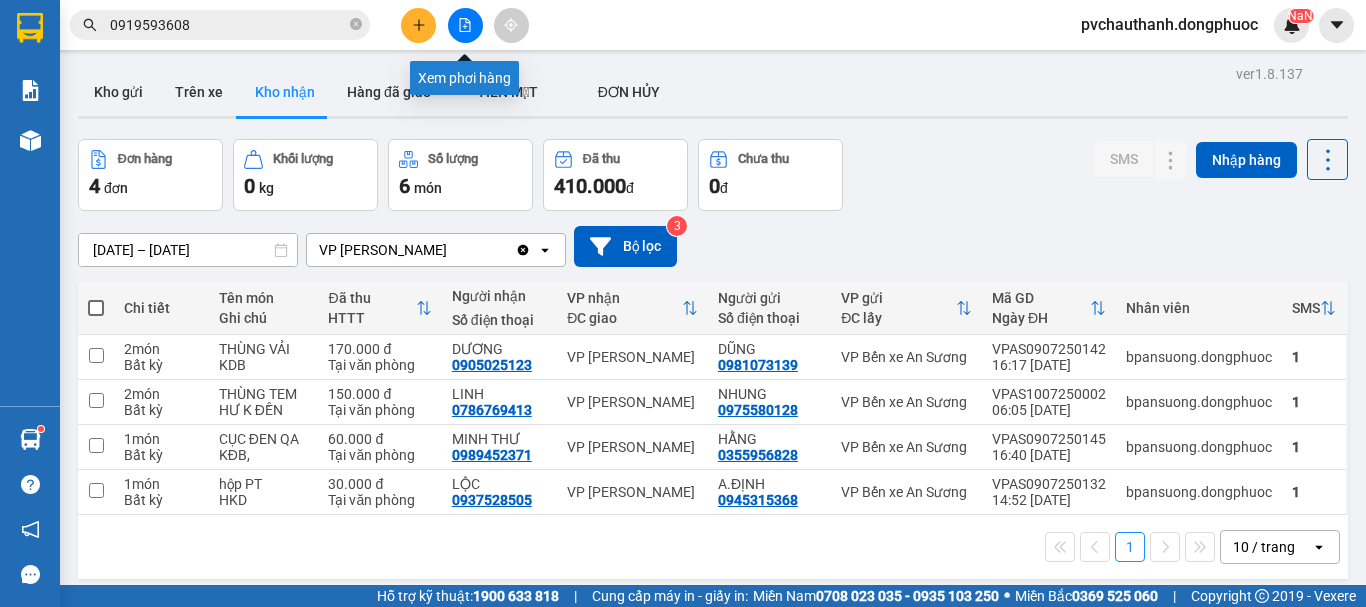 click at bounding box center (465, 25) 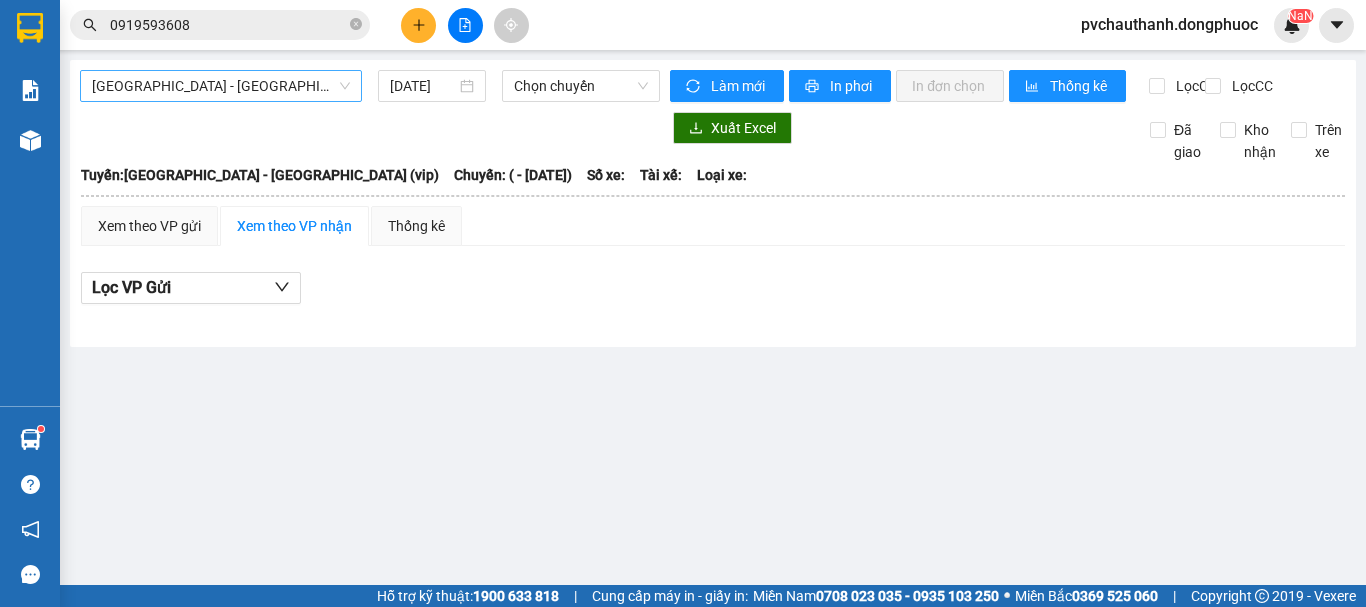 click on "[GEOGRAPHIC_DATA] - [GEOGRAPHIC_DATA] (vip) [DATE] Chọn chuyến" at bounding box center [370, 86] 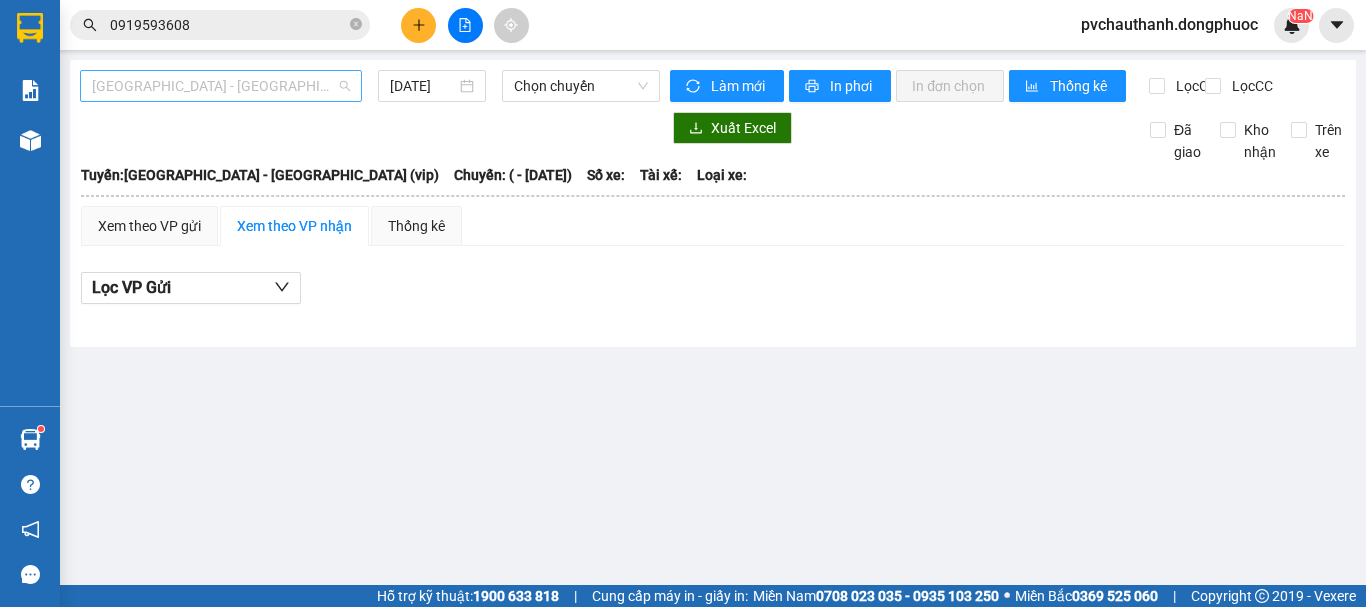 click on "[GEOGRAPHIC_DATA] - [GEOGRAPHIC_DATA] (vip)" at bounding box center (221, 86) 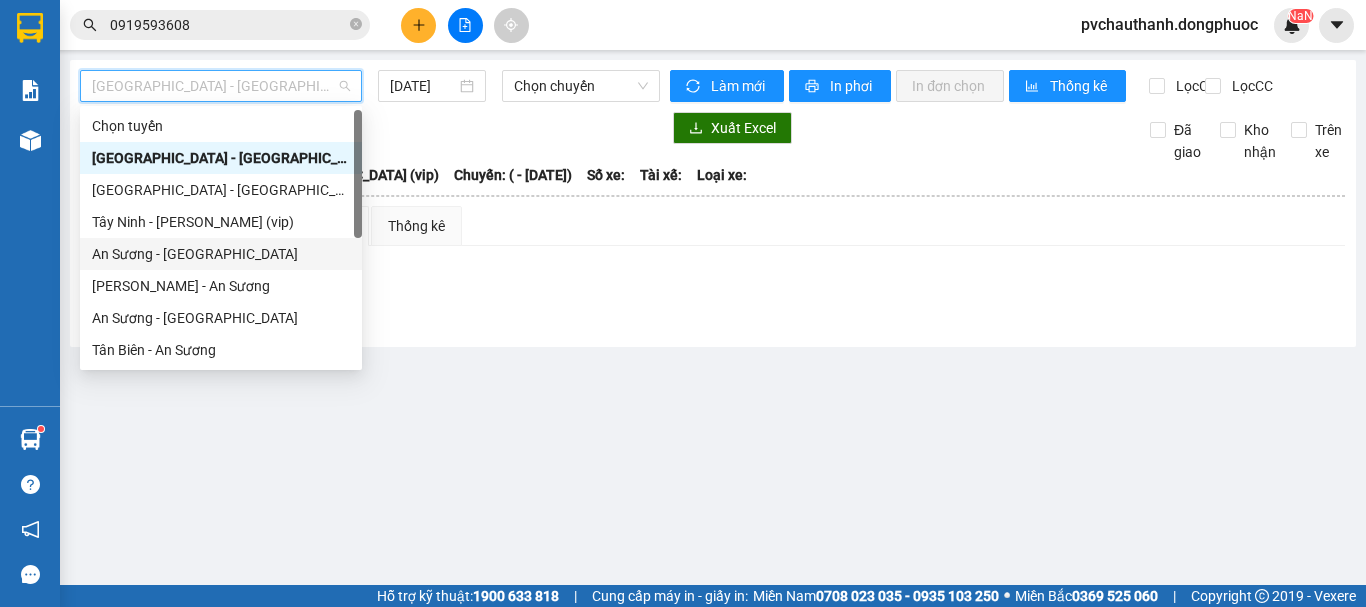 click on "An Sương - [GEOGRAPHIC_DATA]" at bounding box center (221, 254) 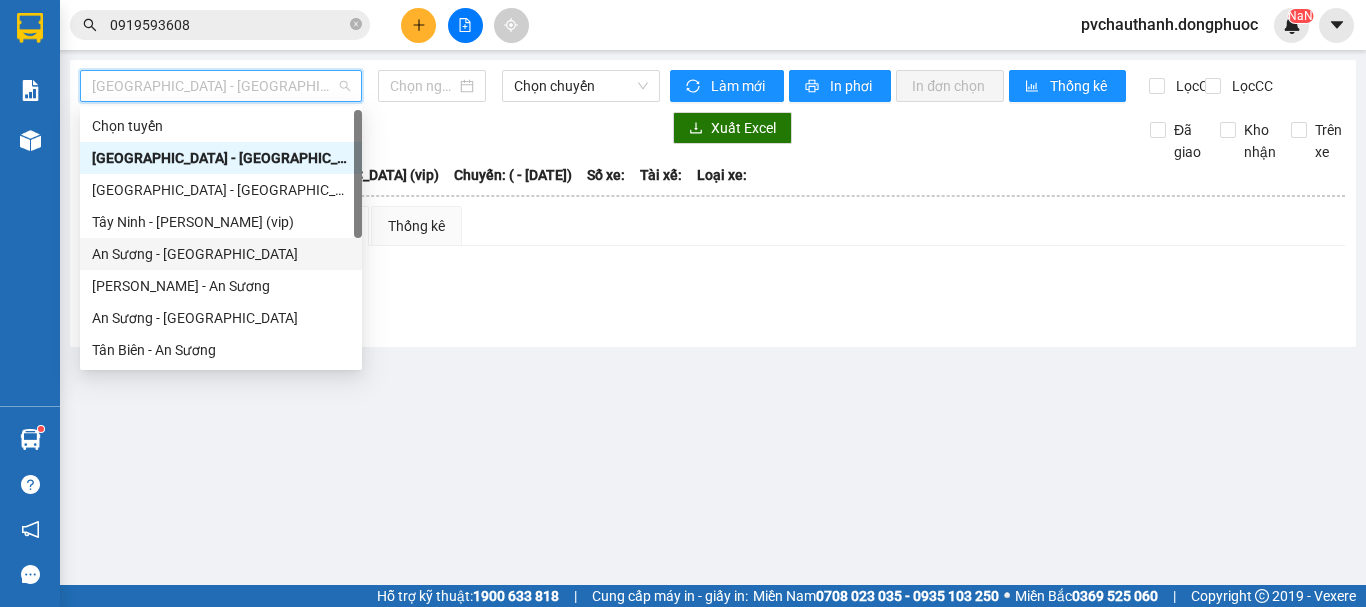 type on "[DATE]" 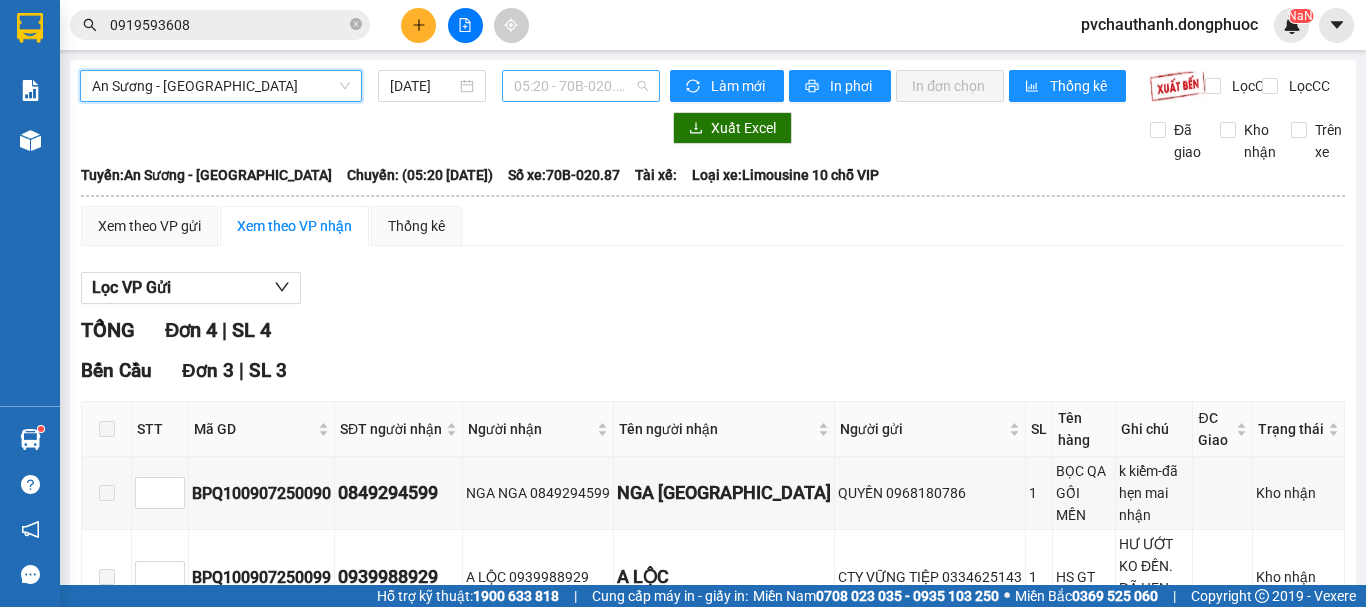 click on "05:20     - 70B-020.87" at bounding box center [581, 86] 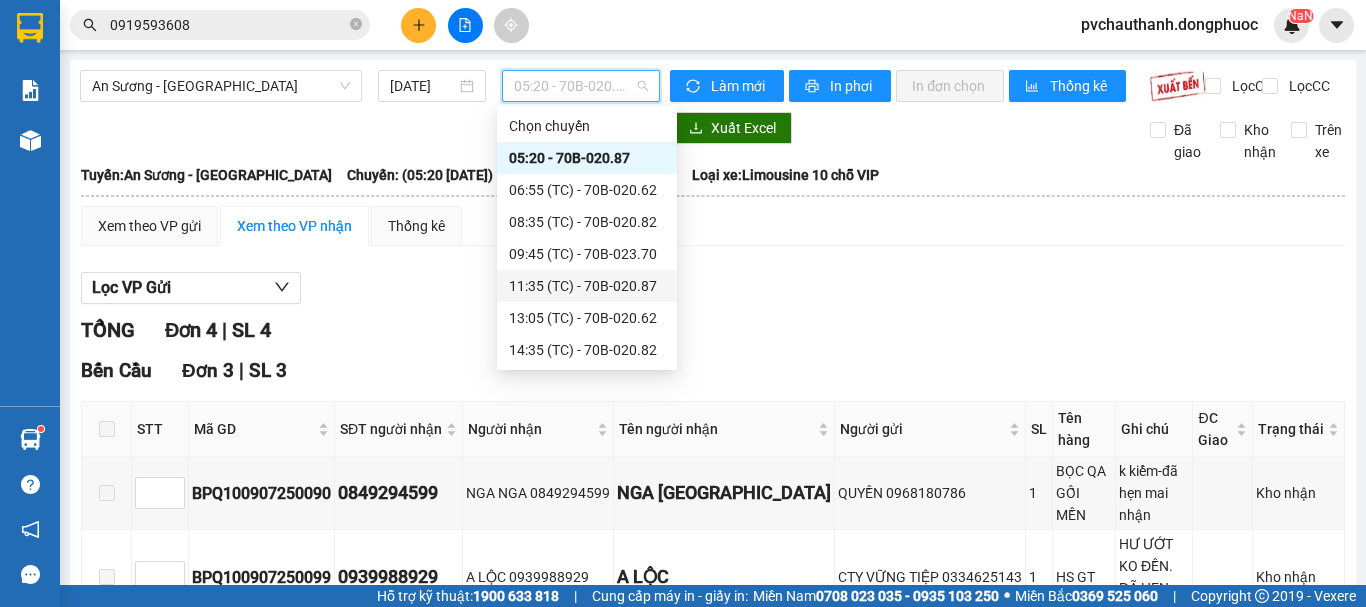 click on "11:35   (TC)   - 70B-020.87" at bounding box center (587, 286) 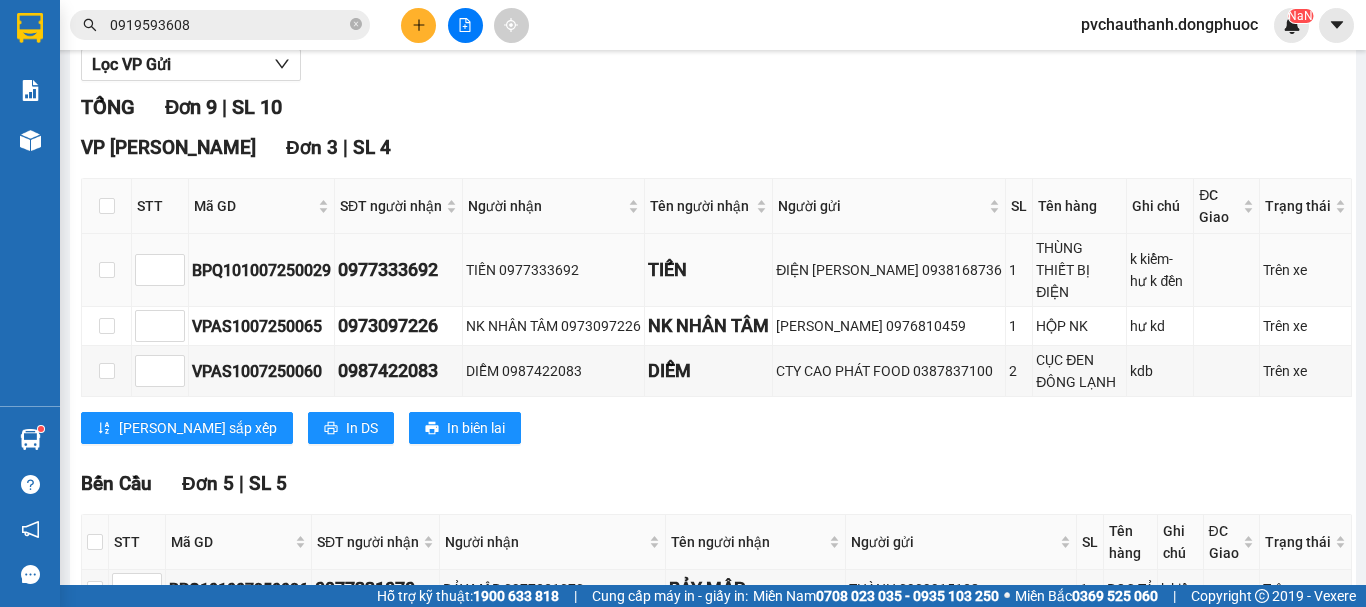 scroll, scrollTop: 0, scrollLeft: 0, axis: both 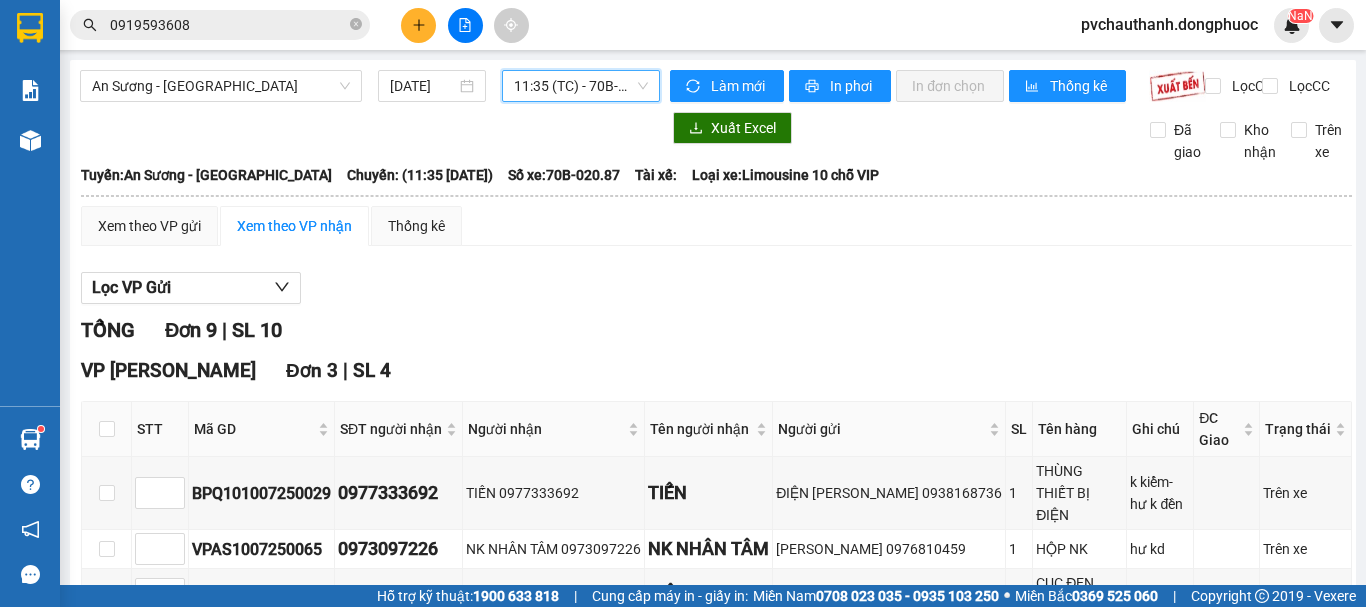 click on "11:35   (TC)   - 70B-020.87" at bounding box center [581, 86] 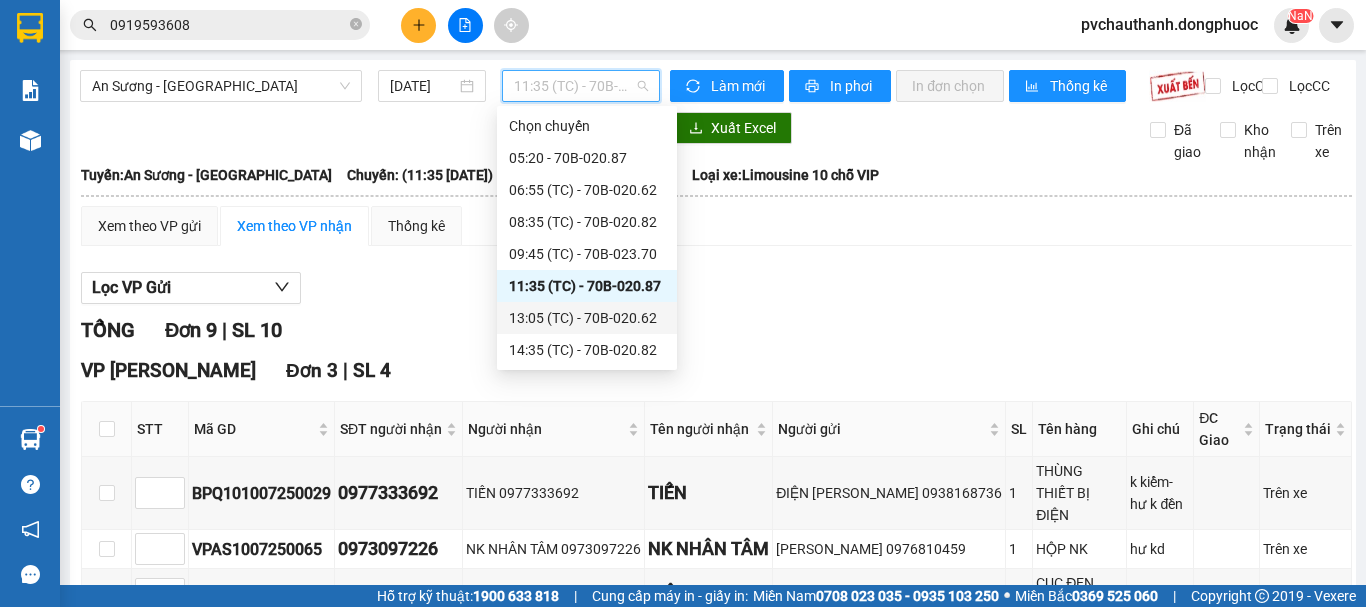 drag, startPoint x: 608, startPoint y: 308, endPoint x: 1078, endPoint y: 335, distance: 470.7749 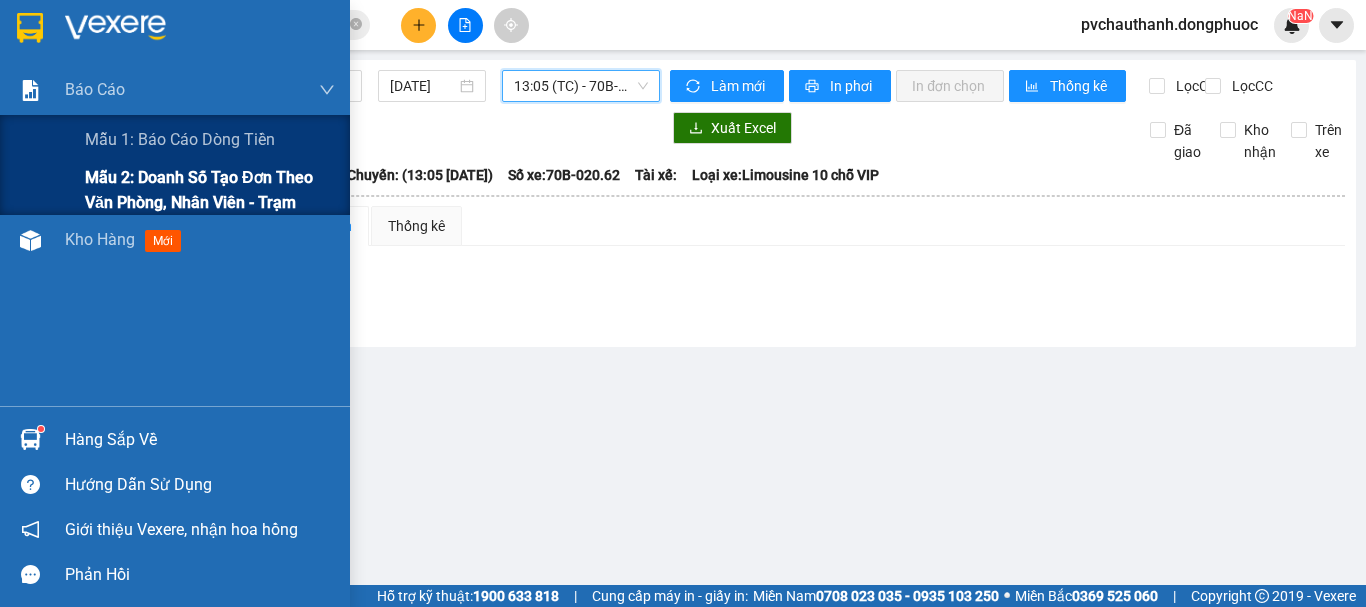 drag, startPoint x: 162, startPoint y: 180, endPoint x: 329, endPoint y: 189, distance: 167.24234 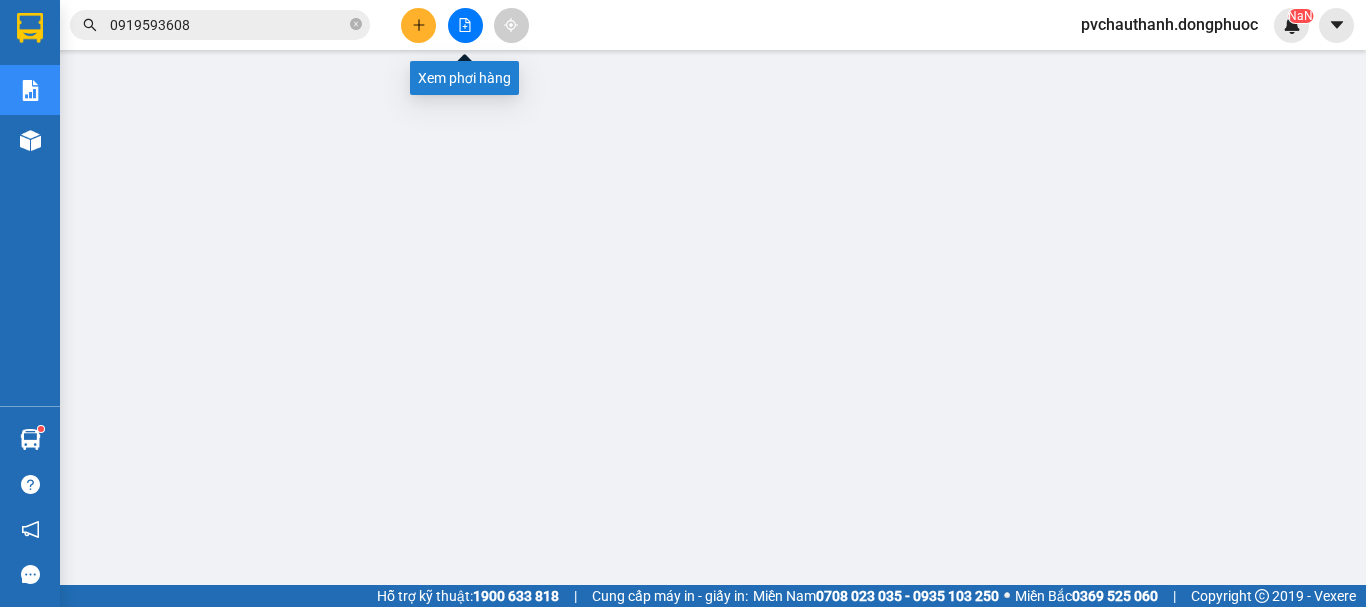 click 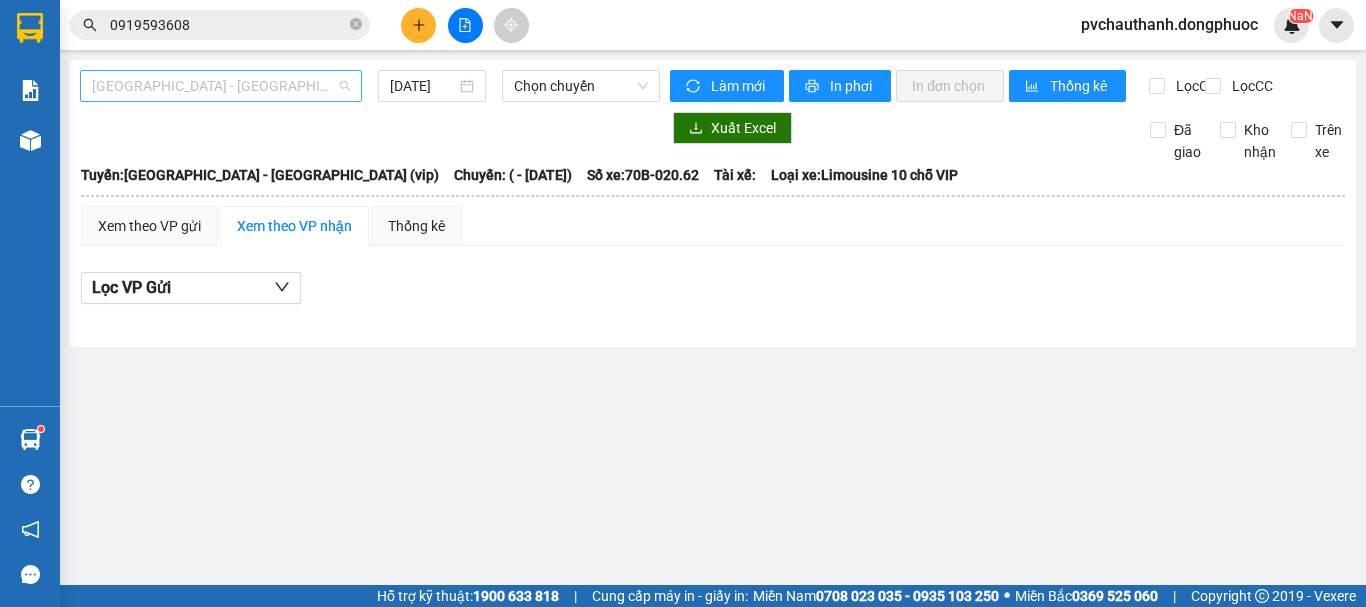 click on "[GEOGRAPHIC_DATA] - [GEOGRAPHIC_DATA] (vip)" at bounding box center [221, 86] 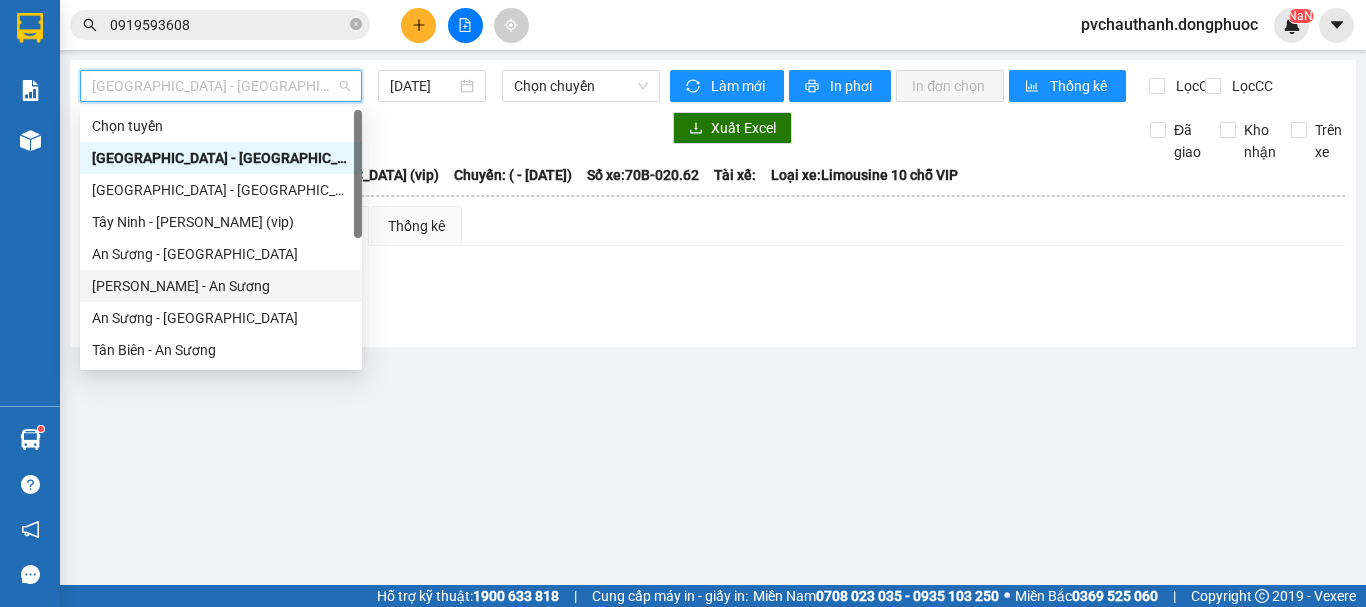 click on "[PERSON_NAME] - An Sương" at bounding box center (221, 286) 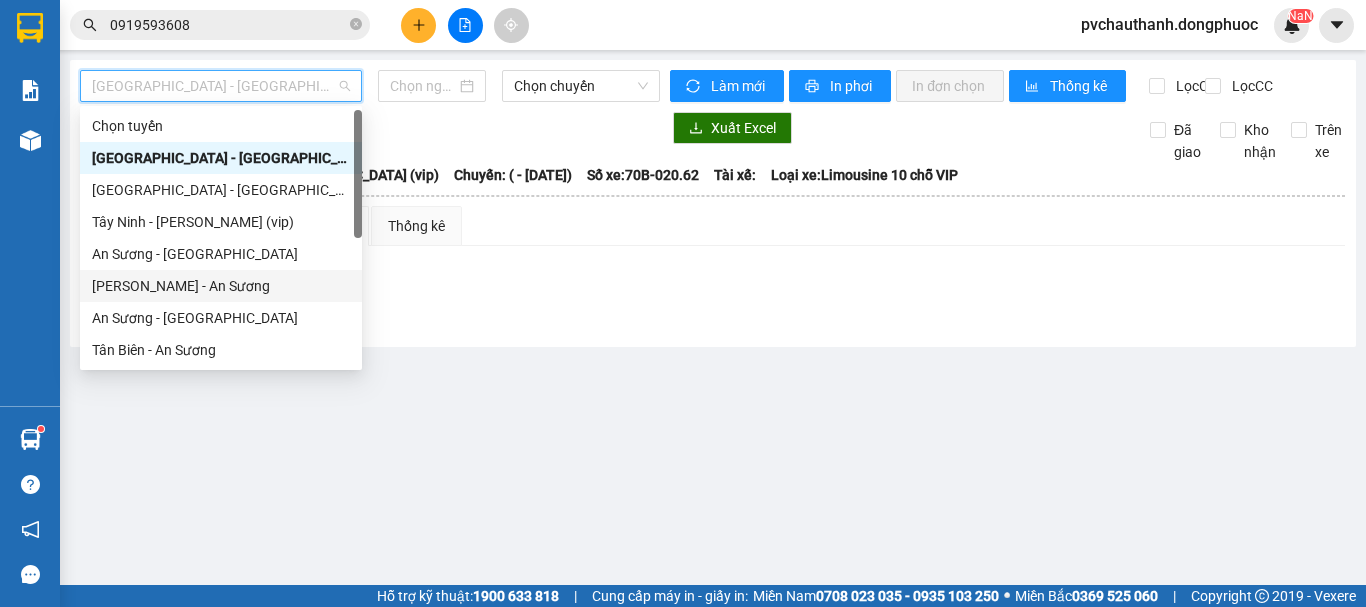 type on "[DATE]" 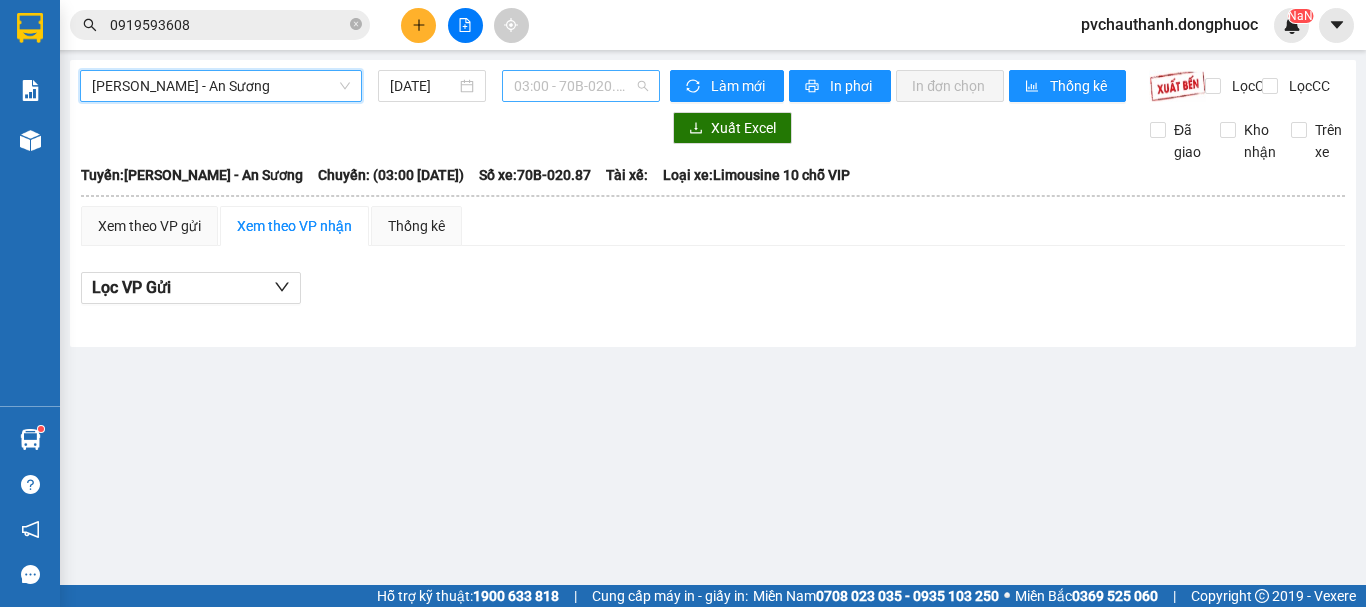 click on "03:00     - 70B-020.87" at bounding box center (581, 86) 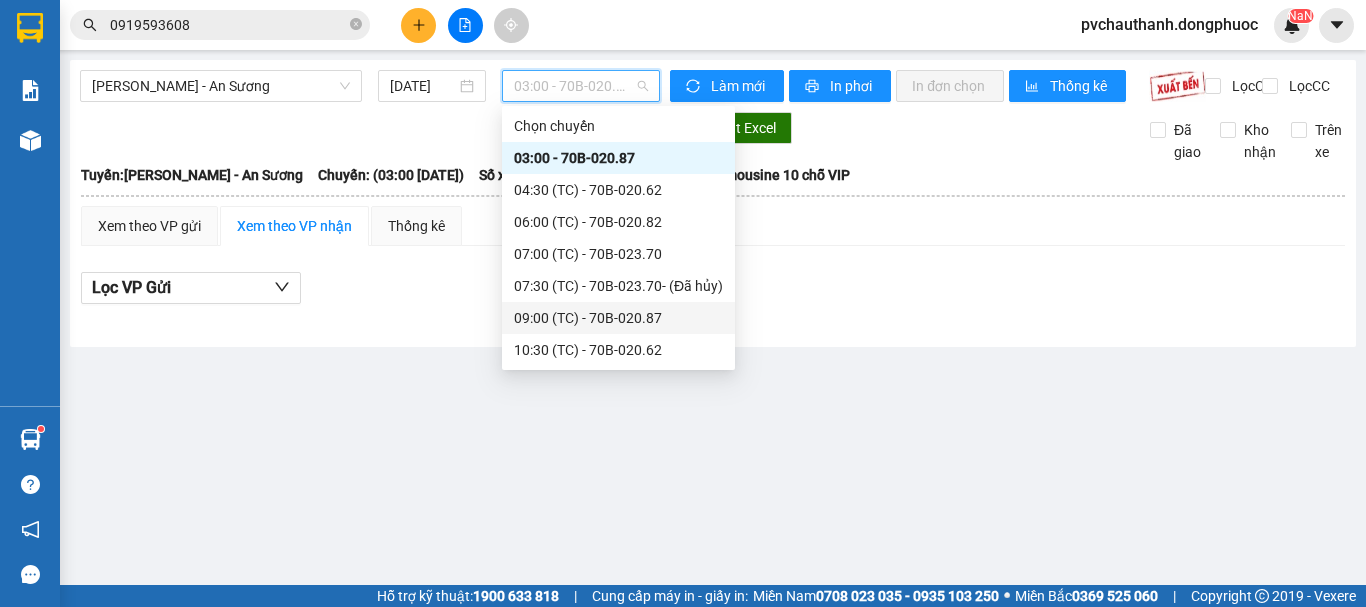 scroll, scrollTop: 100, scrollLeft: 0, axis: vertical 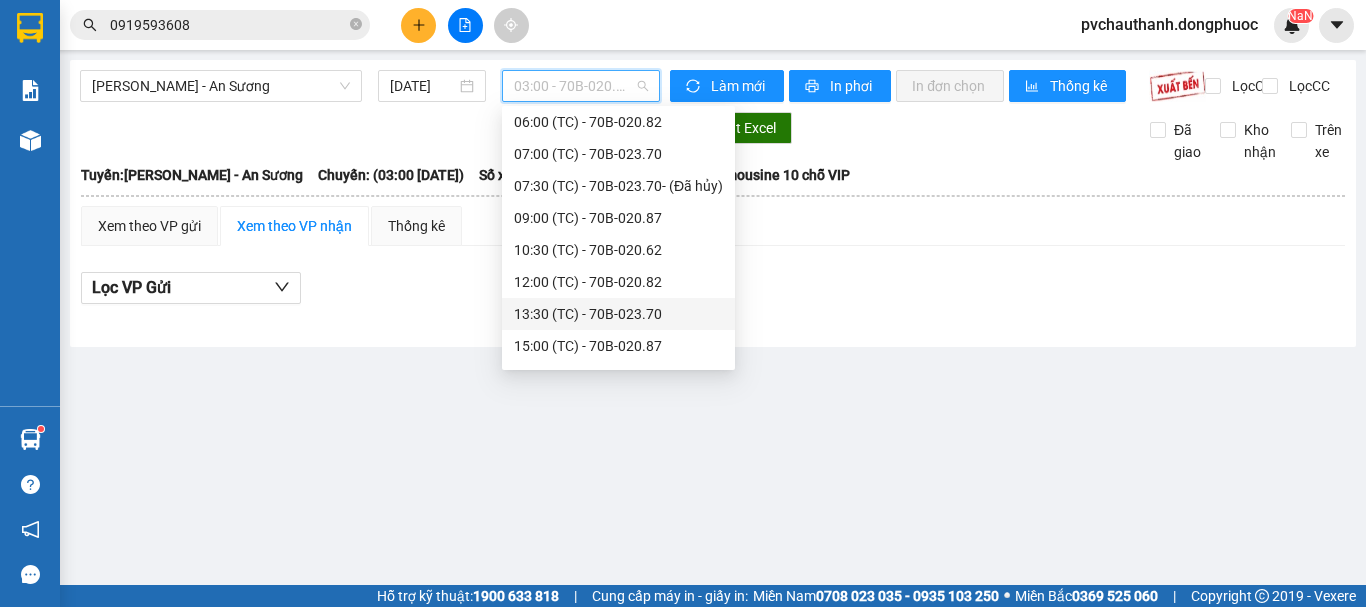 click on "13:30   (TC)   - 70B-023.70" at bounding box center (618, 314) 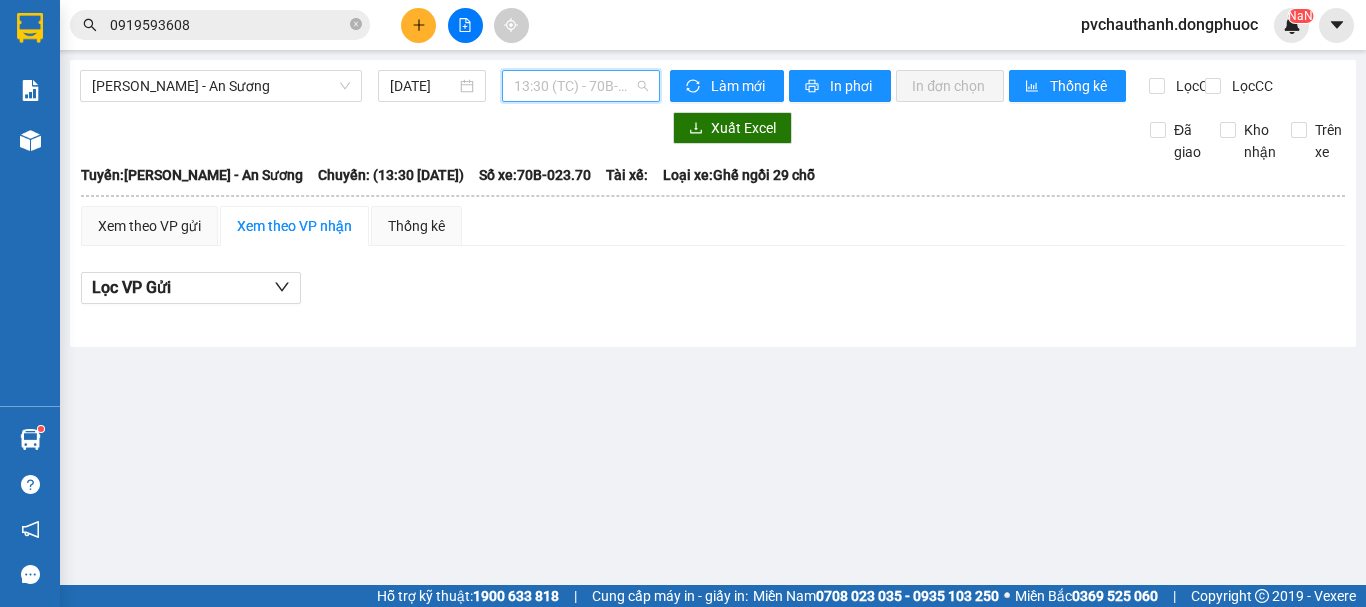 click on "13:30   (TC)   - 70B-023.70" at bounding box center [581, 86] 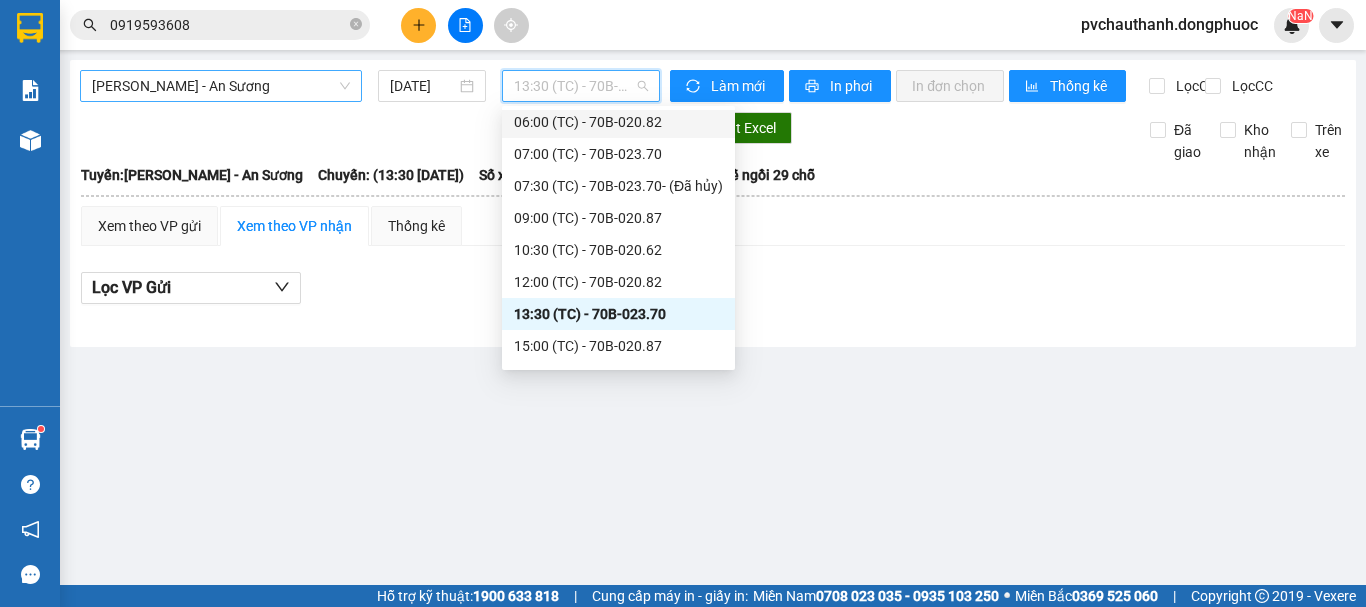 click on "[PERSON_NAME] - An Sương" at bounding box center [221, 86] 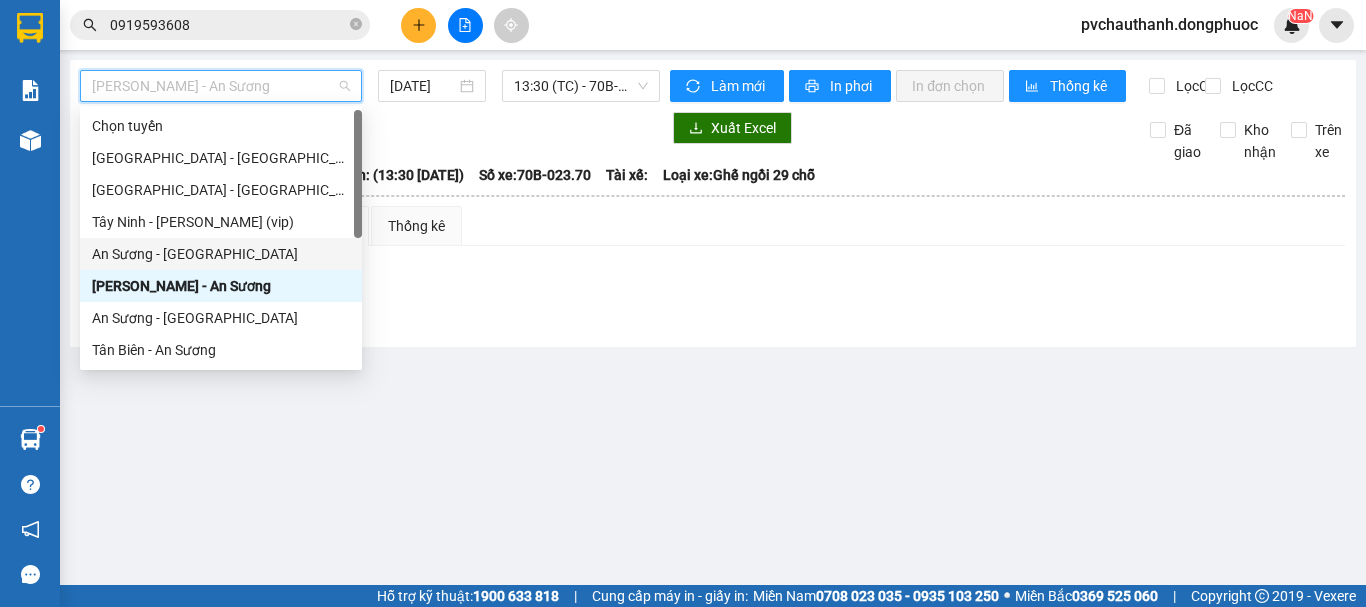 click on "An Sương - [GEOGRAPHIC_DATA]" at bounding box center [221, 254] 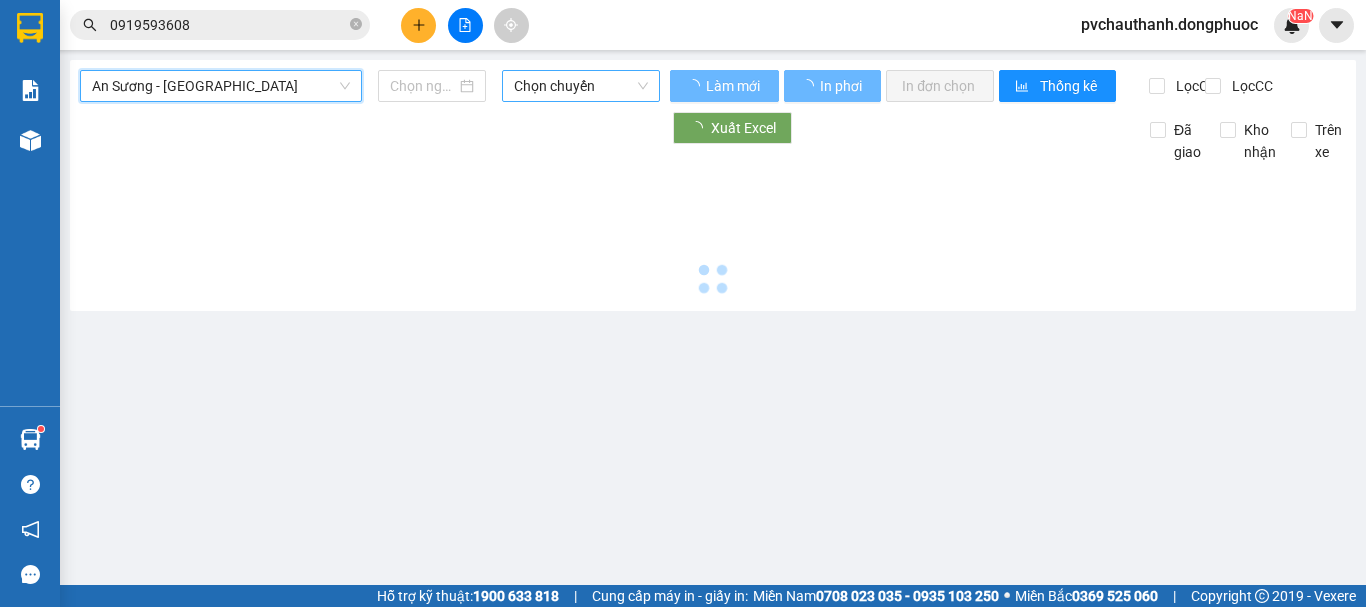 type on "[DATE]" 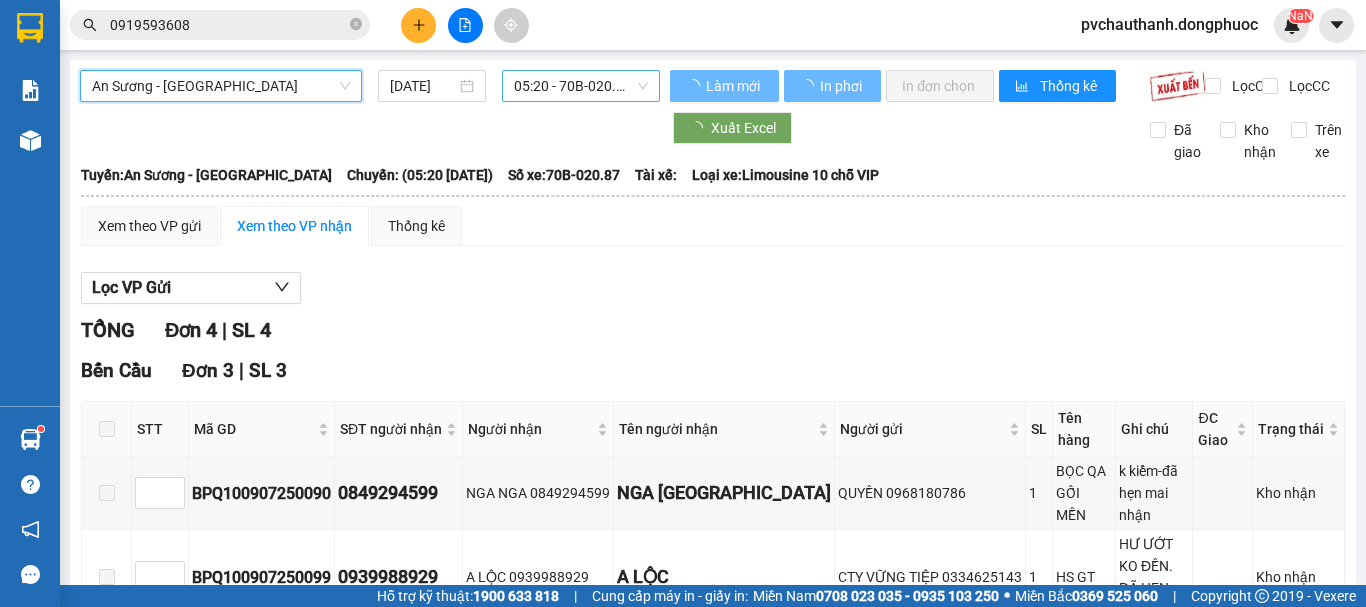 click on "05:20     - 70B-020.87" at bounding box center (581, 86) 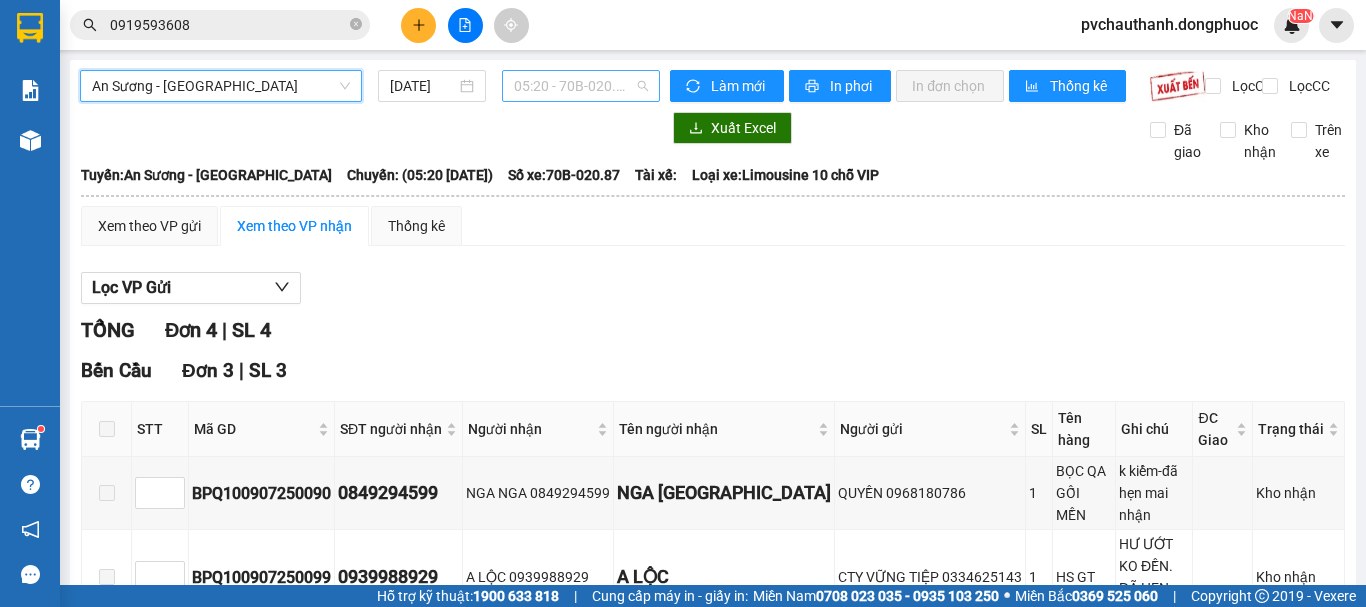 scroll, scrollTop: 32, scrollLeft: 0, axis: vertical 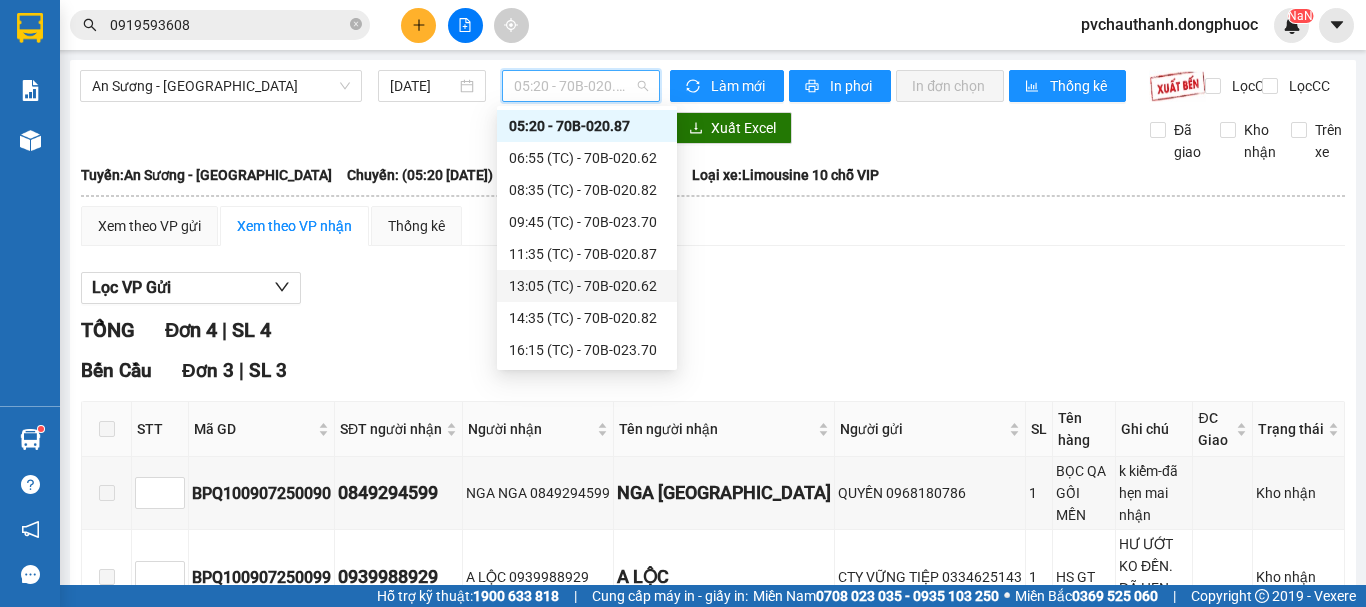 click on "13:05   (TC)   - 70B-020.62" at bounding box center [587, 286] 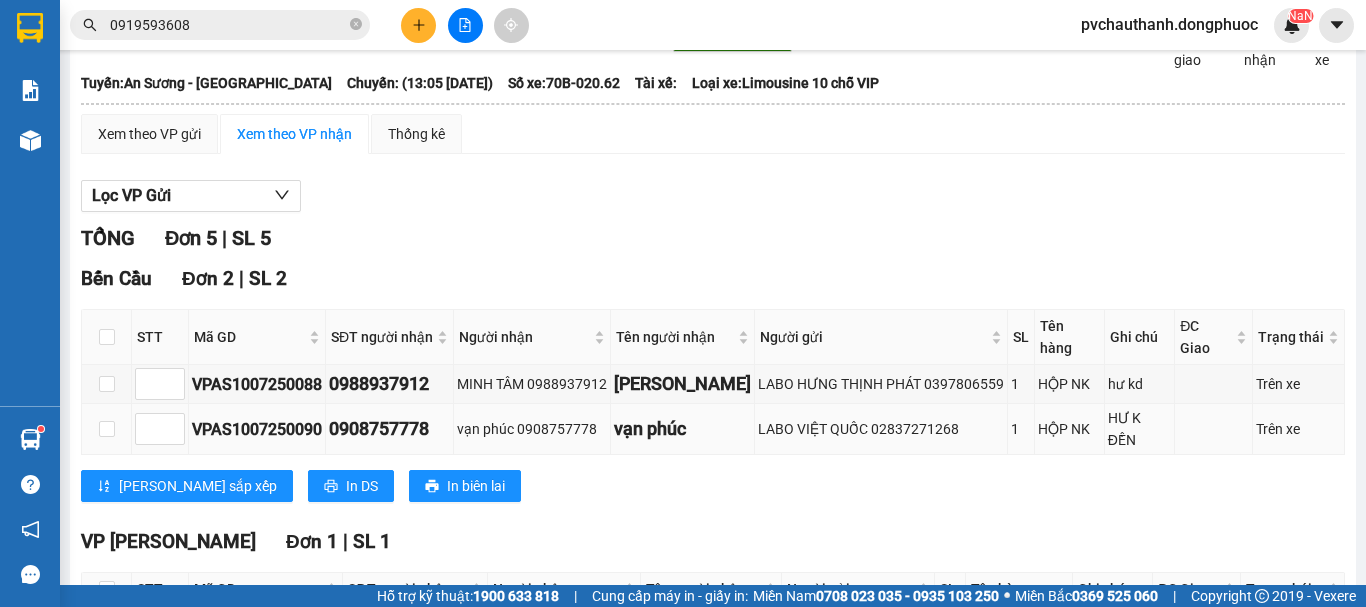 scroll, scrollTop: 200, scrollLeft: 0, axis: vertical 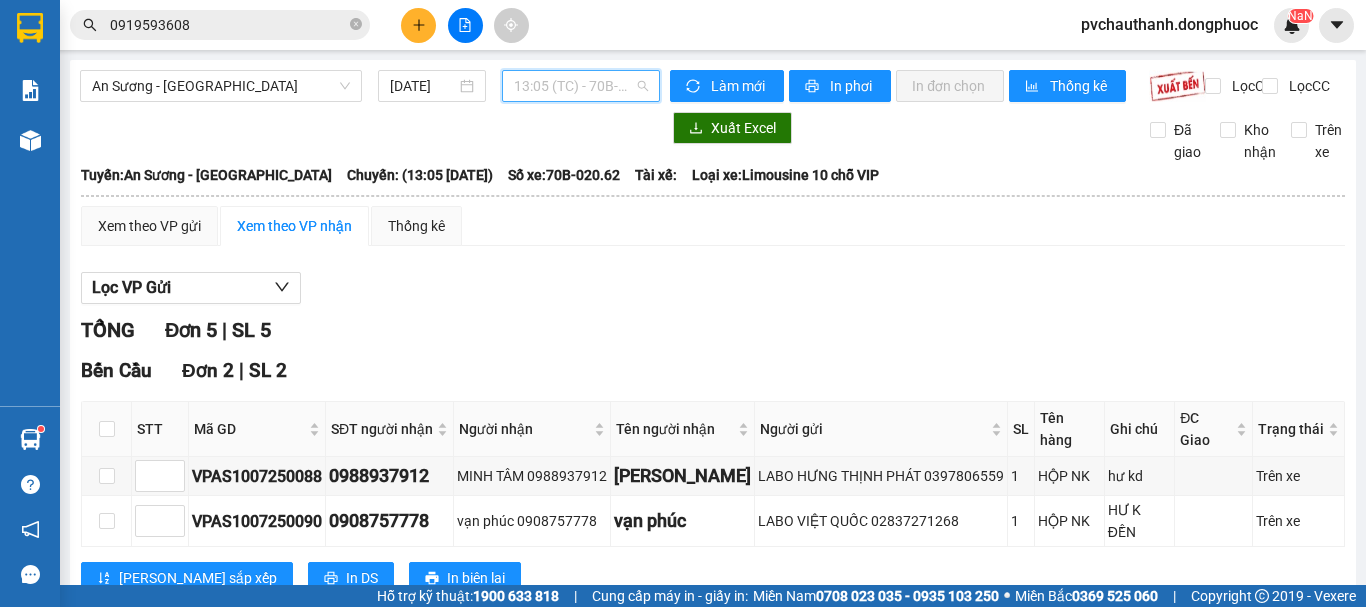 click on "13:05   (TC)   - 70B-020.62" at bounding box center [581, 86] 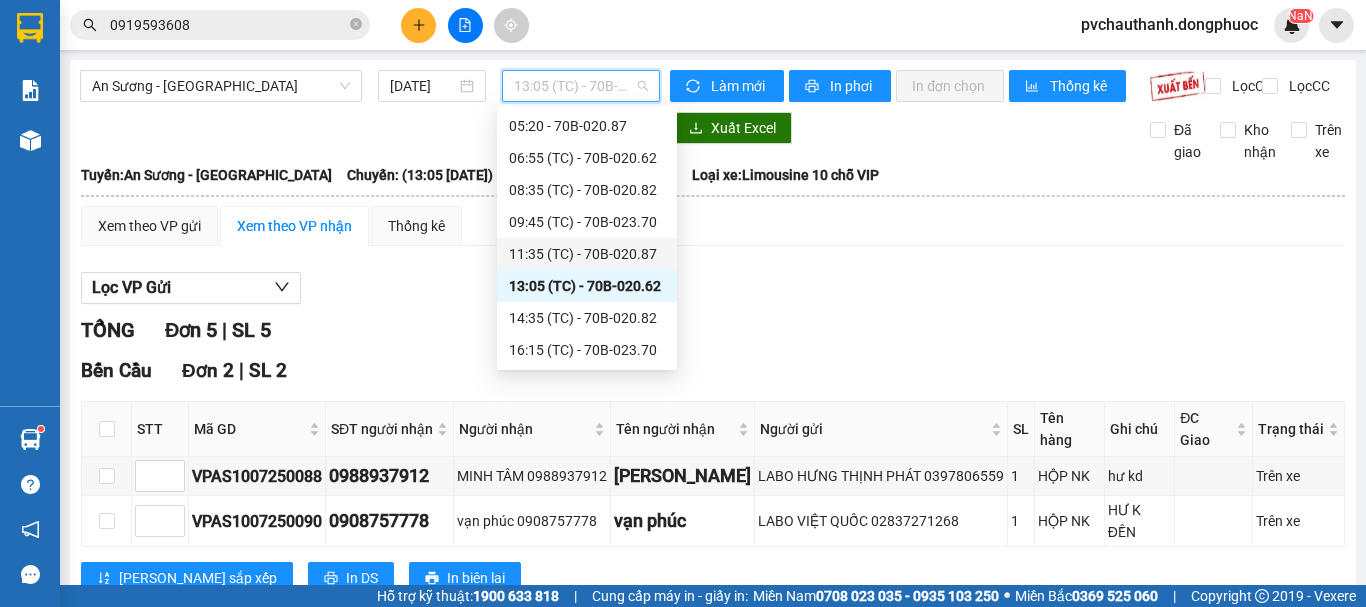 click on "11:35   (TC)   - 70B-020.87" at bounding box center (587, 254) 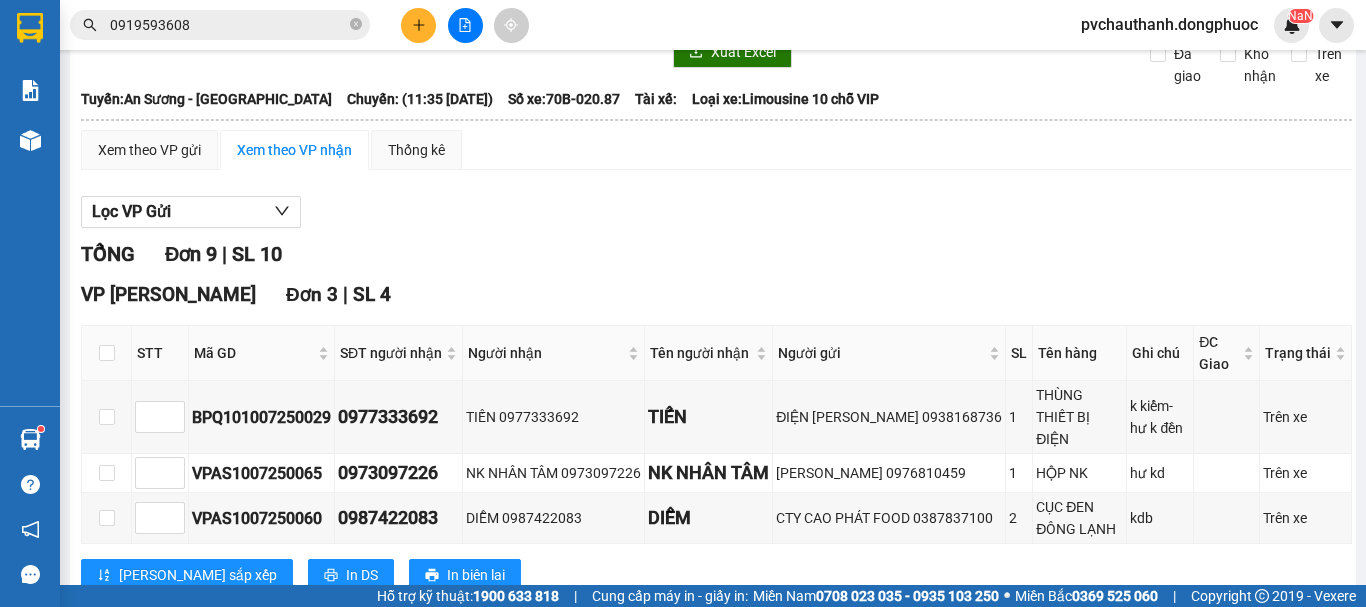 scroll, scrollTop: 0, scrollLeft: 0, axis: both 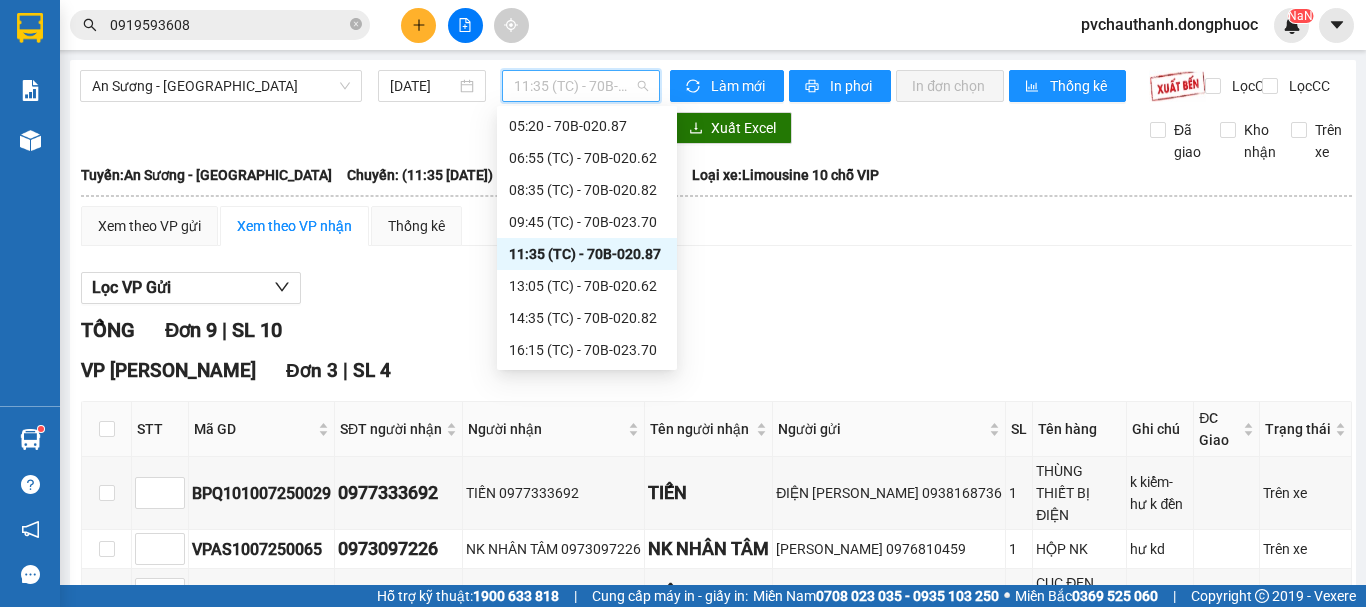 click on "11:35   (TC)   - 70B-020.87" at bounding box center (581, 86) 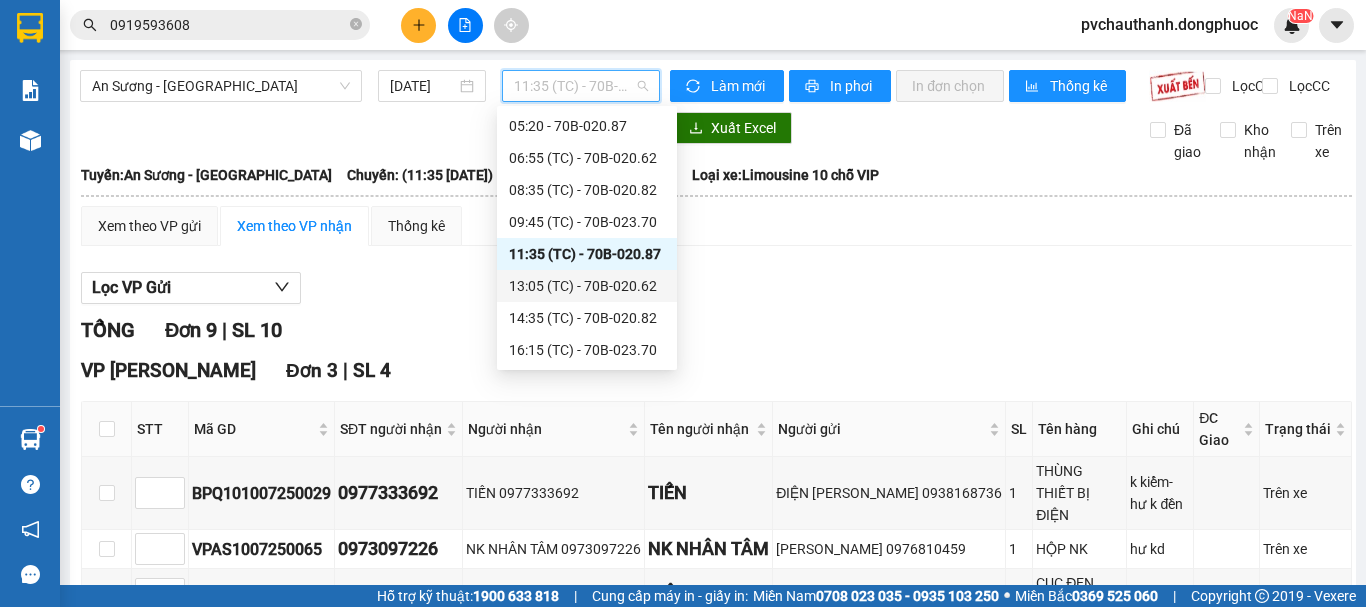 drag, startPoint x: 611, startPoint y: 284, endPoint x: 640, endPoint y: 296, distance: 31.38471 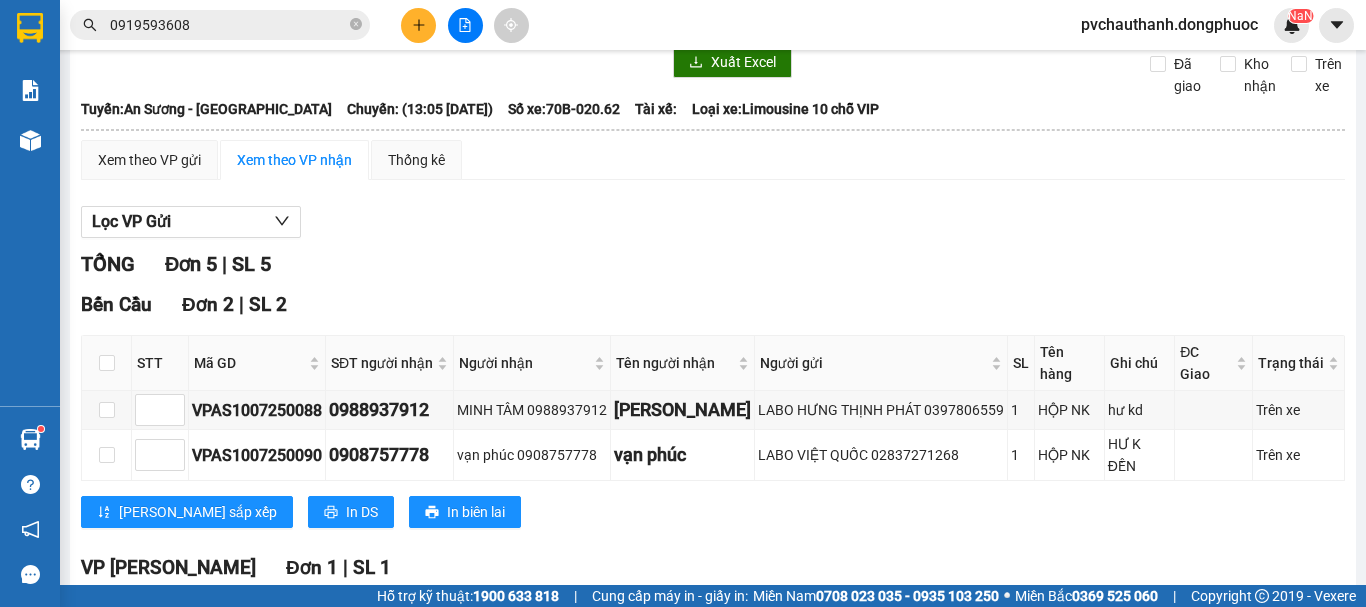 scroll, scrollTop: 0, scrollLeft: 0, axis: both 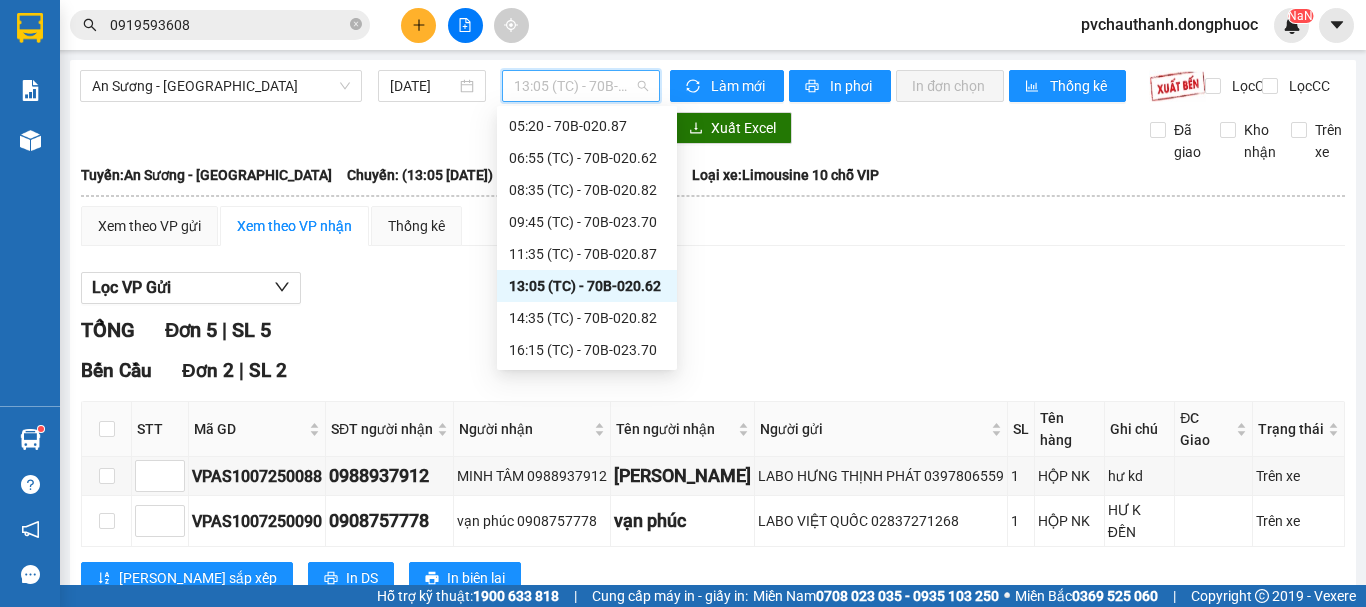 click on "13:05   (TC)   - 70B-020.62" at bounding box center (581, 86) 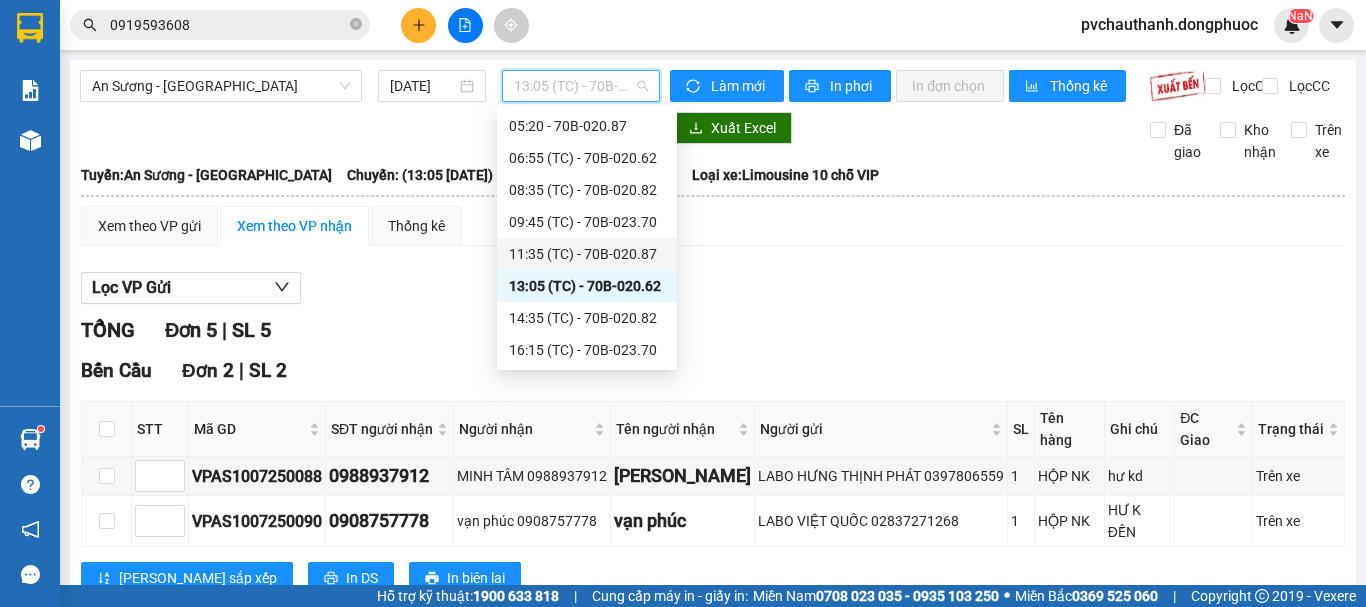 click on "11:35   (TC)   - 70B-020.87" at bounding box center (587, 254) 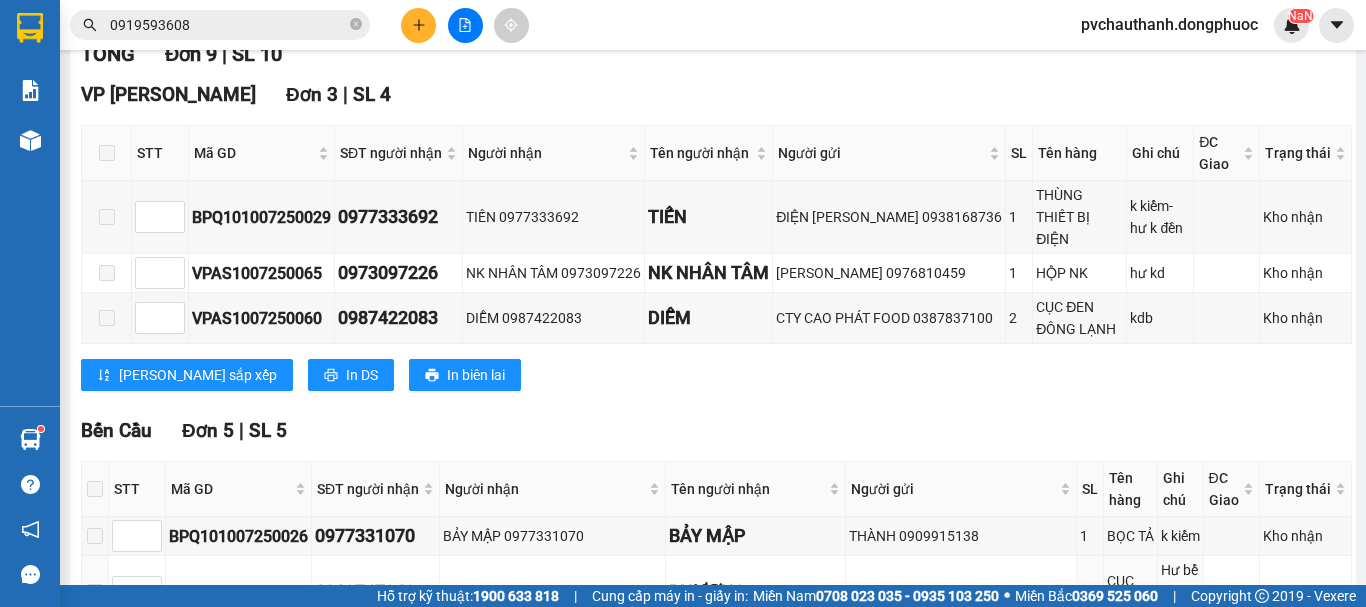 scroll, scrollTop: 0, scrollLeft: 0, axis: both 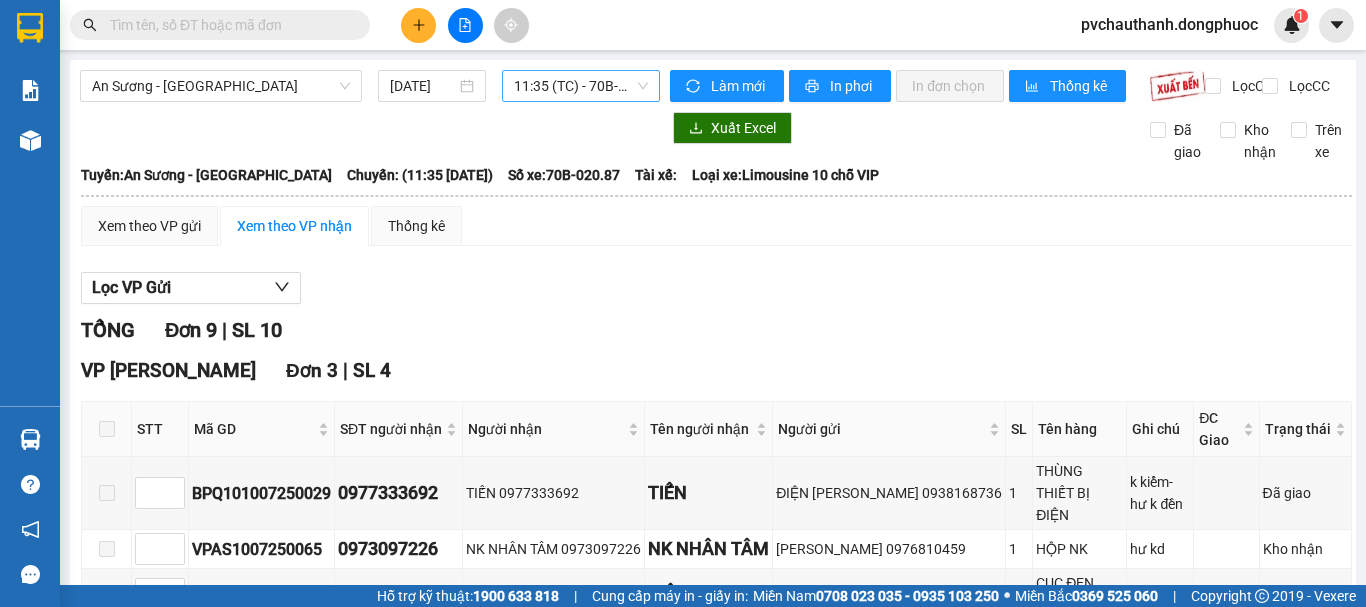 click on "11:35   (TC)   - 70B-020.87" at bounding box center (581, 86) 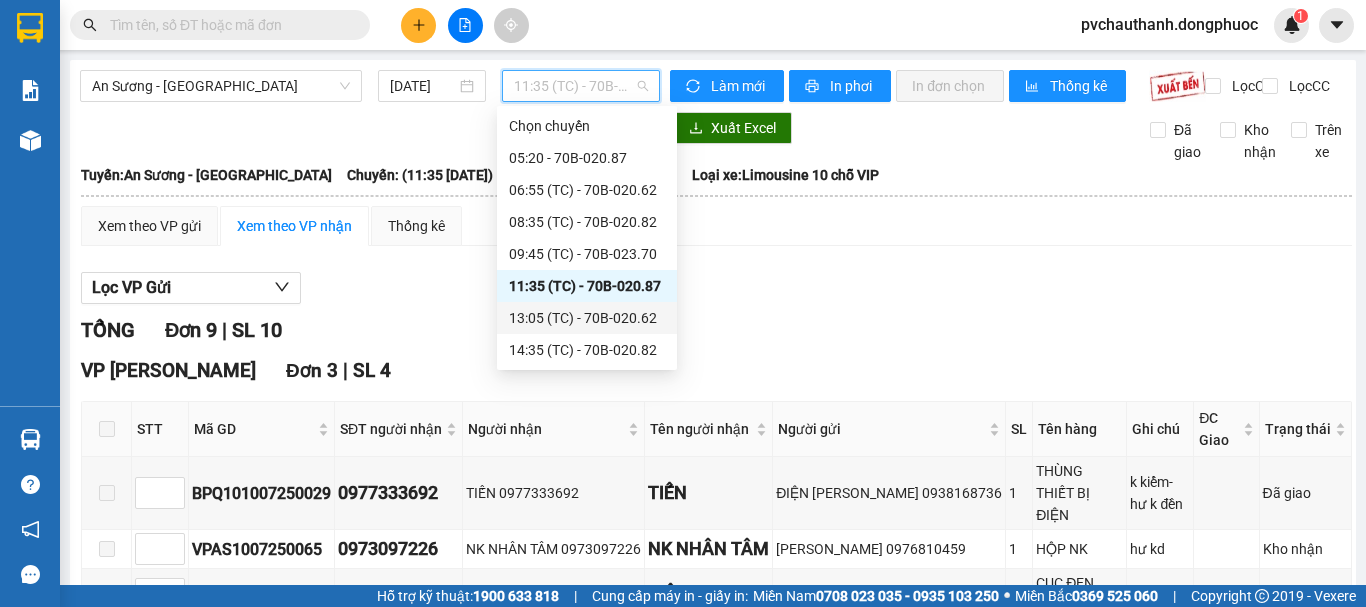 click on "13:05   (TC)   - 70B-020.62" at bounding box center (587, 318) 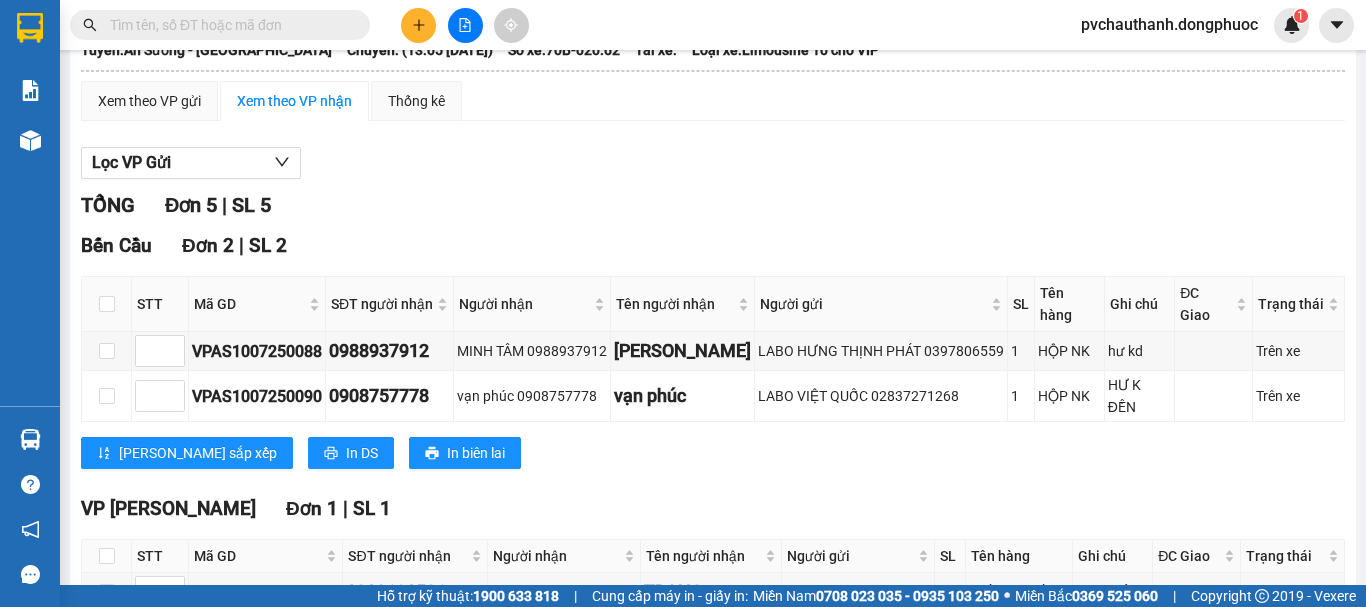 scroll, scrollTop: 300, scrollLeft: 0, axis: vertical 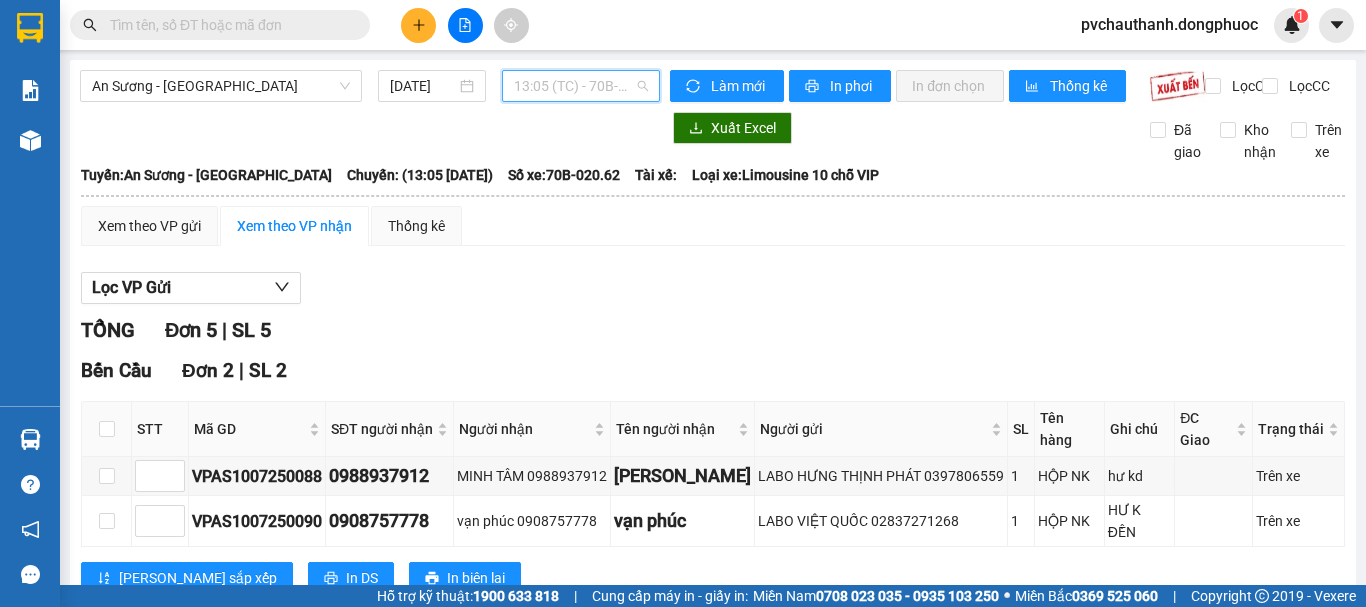click on "13:05   (TC)   - 70B-020.62" at bounding box center (581, 86) 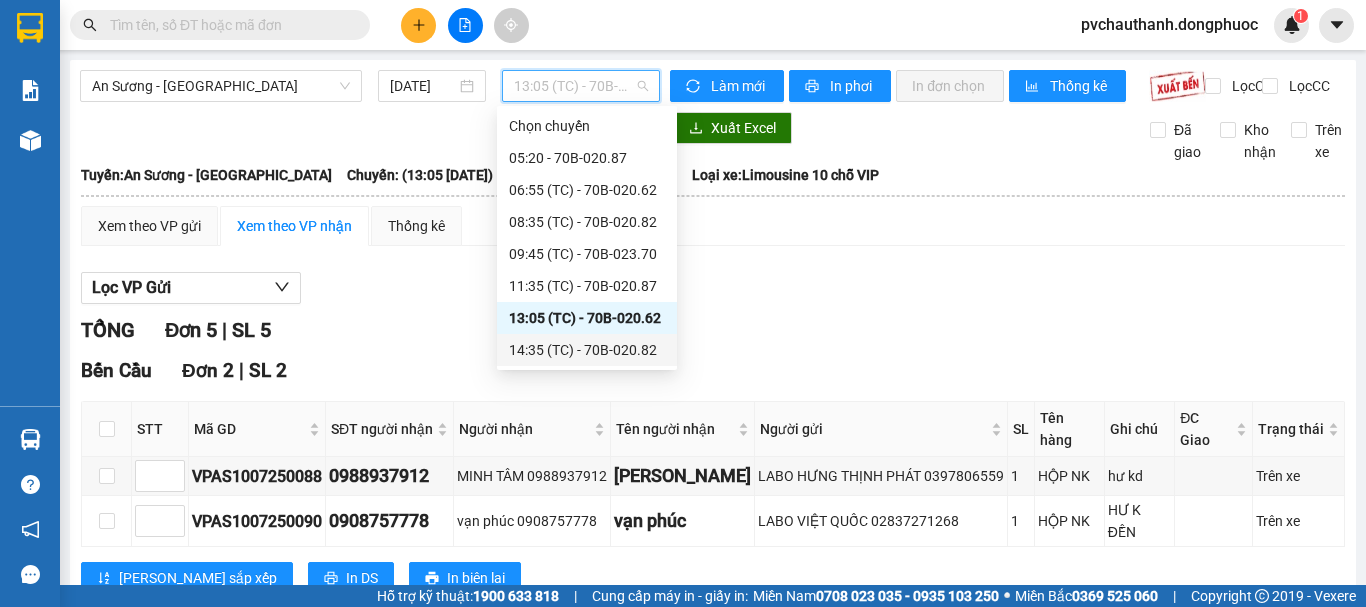 click on "14:35   (TC)   - 70B-020.82" at bounding box center [587, 350] 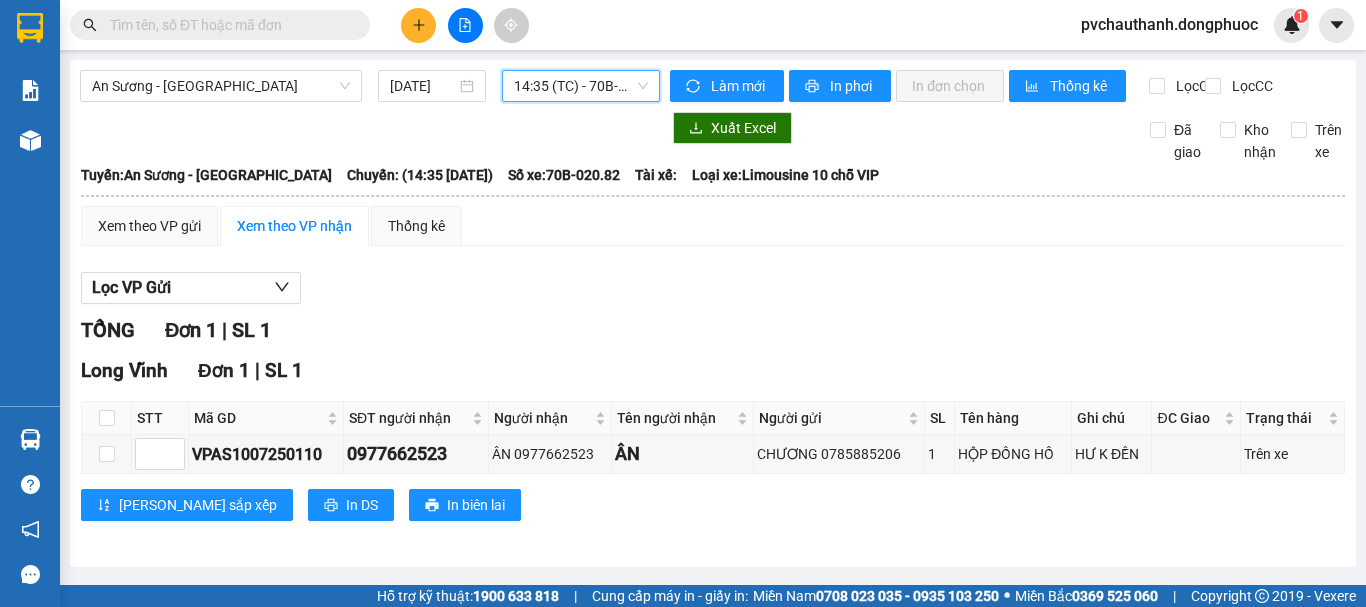 scroll, scrollTop: 9, scrollLeft: 0, axis: vertical 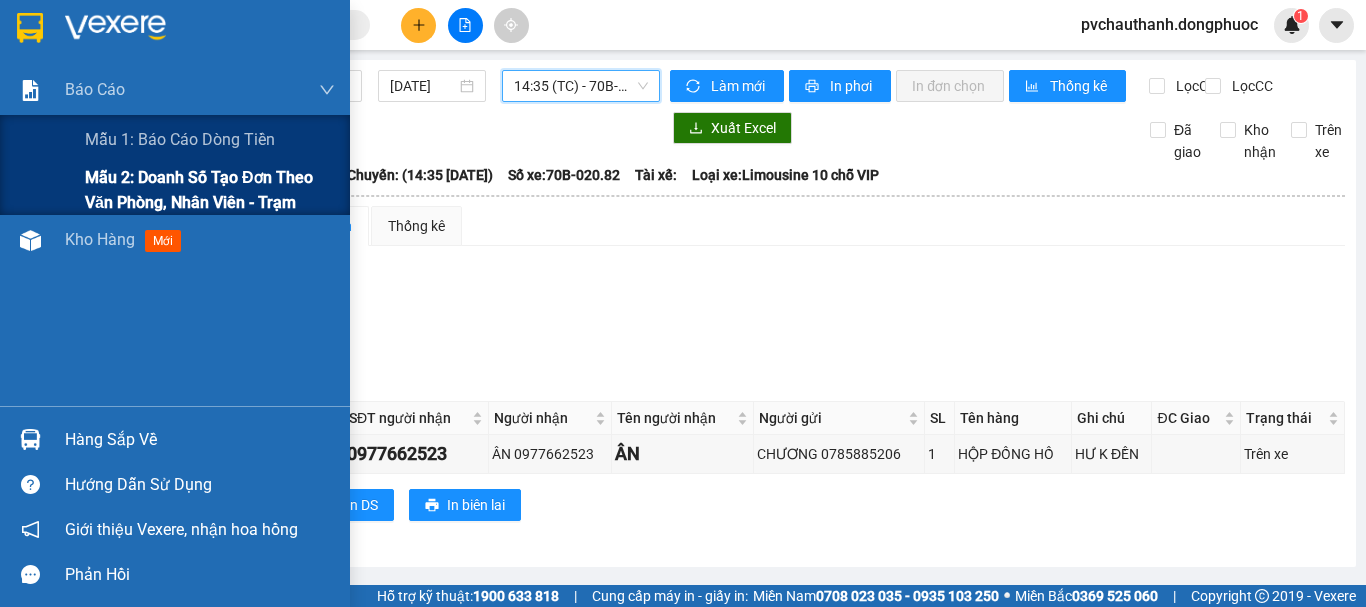 click on "Mẫu 2: Doanh số tạo đơn theo Văn phòng, nhân viên - Trạm" at bounding box center [210, 190] 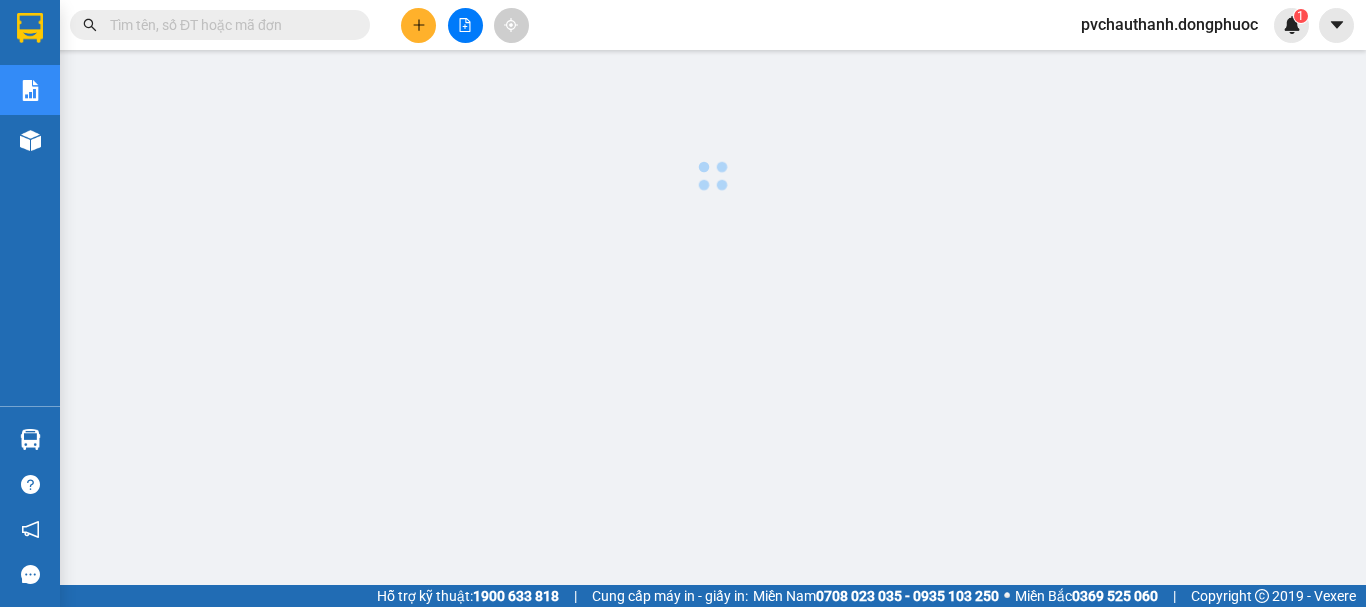 scroll, scrollTop: 0, scrollLeft: 0, axis: both 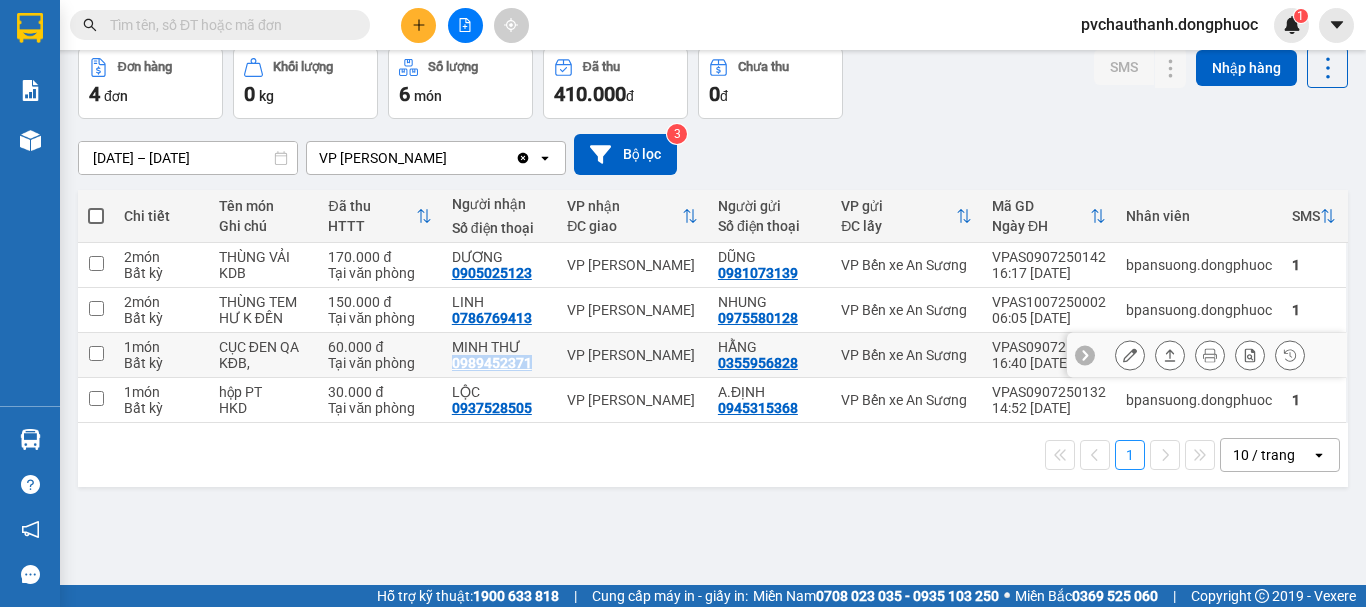 drag, startPoint x: 447, startPoint y: 360, endPoint x: 519, endPoint y: 362, distance: 72.02777 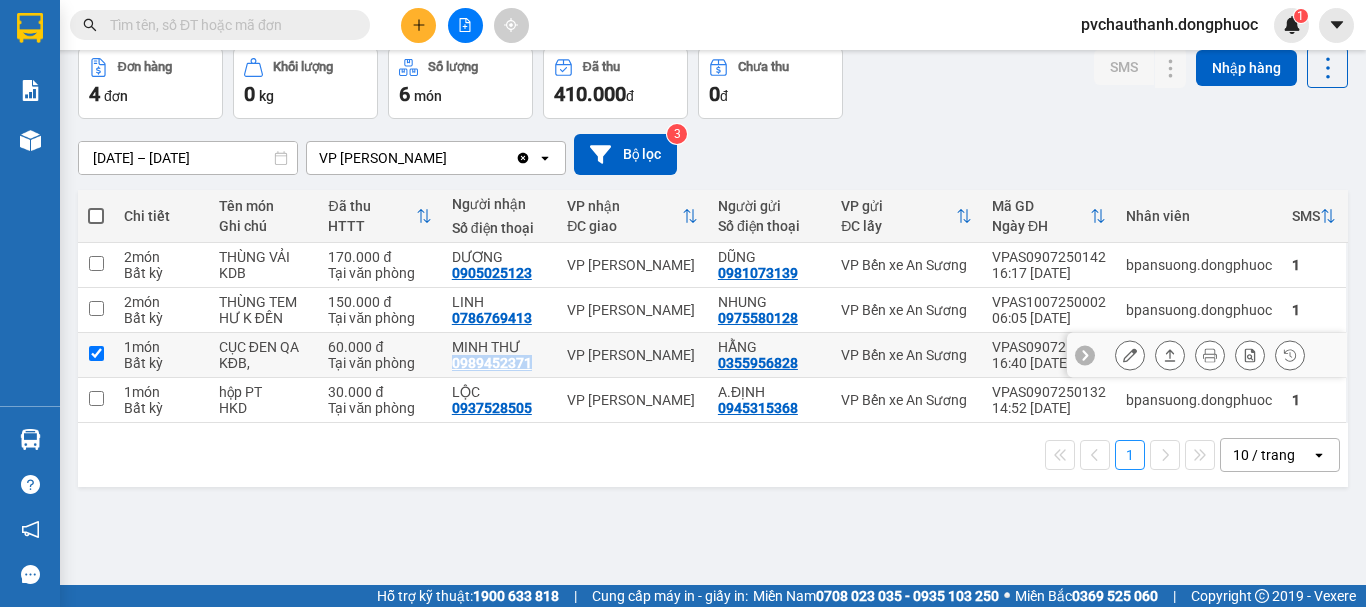 checkbox on "true" 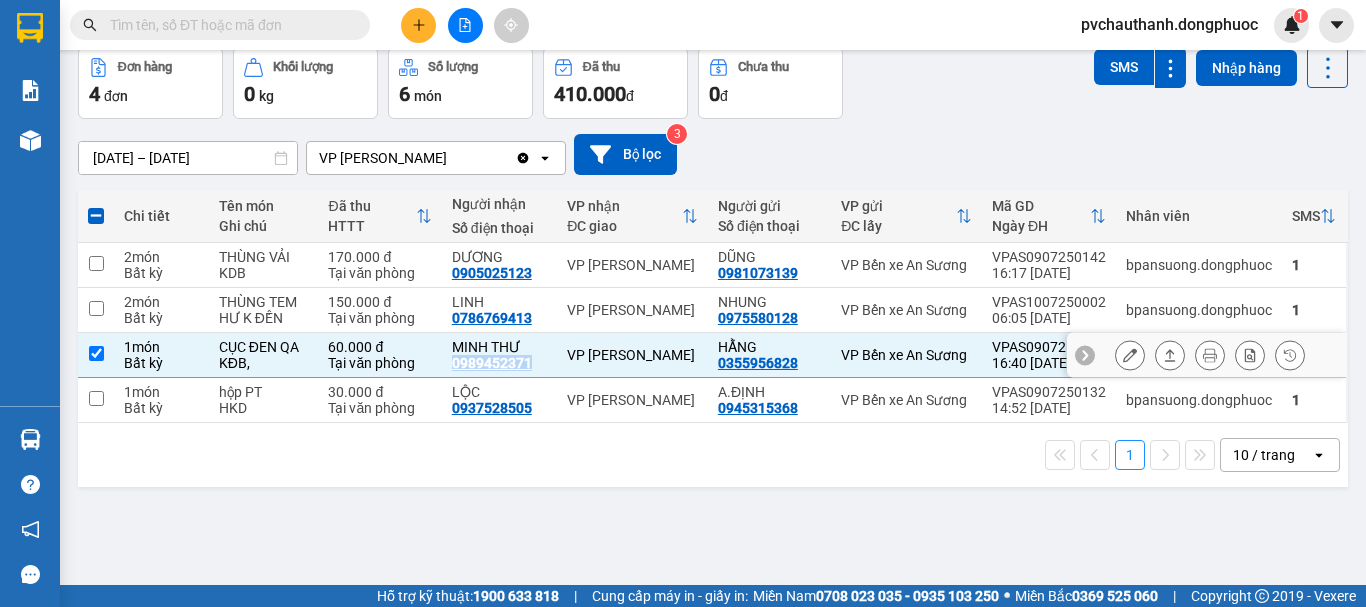 copy on "0989452371" 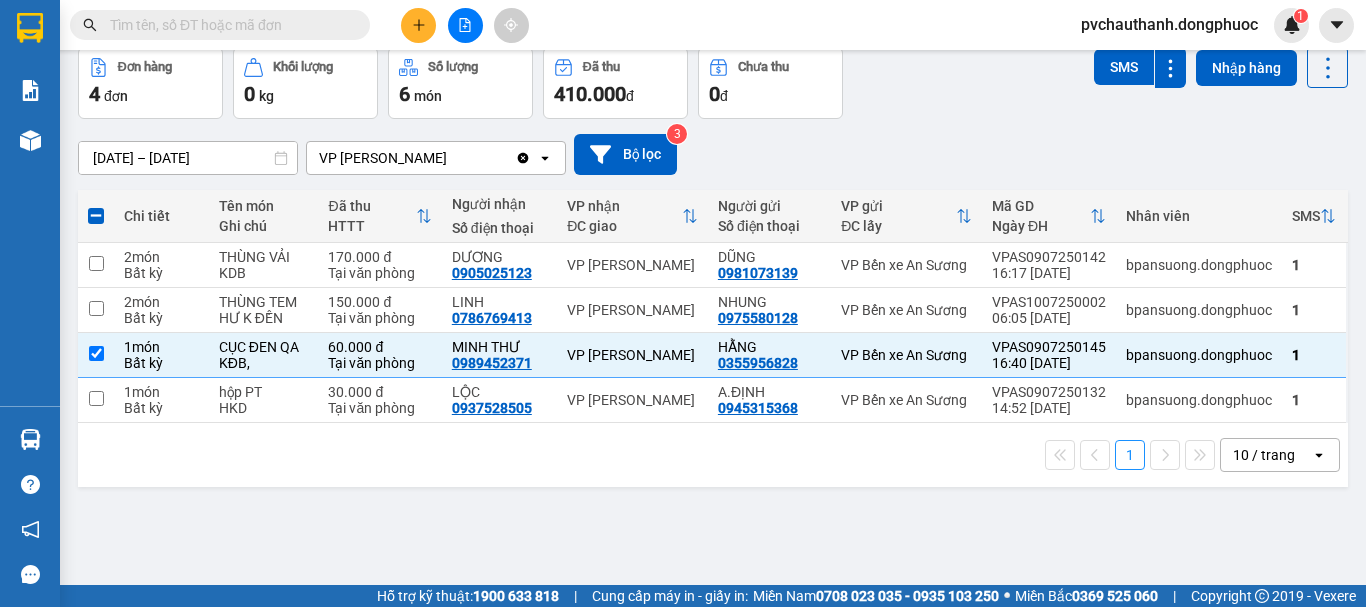 paste on "0989452371" 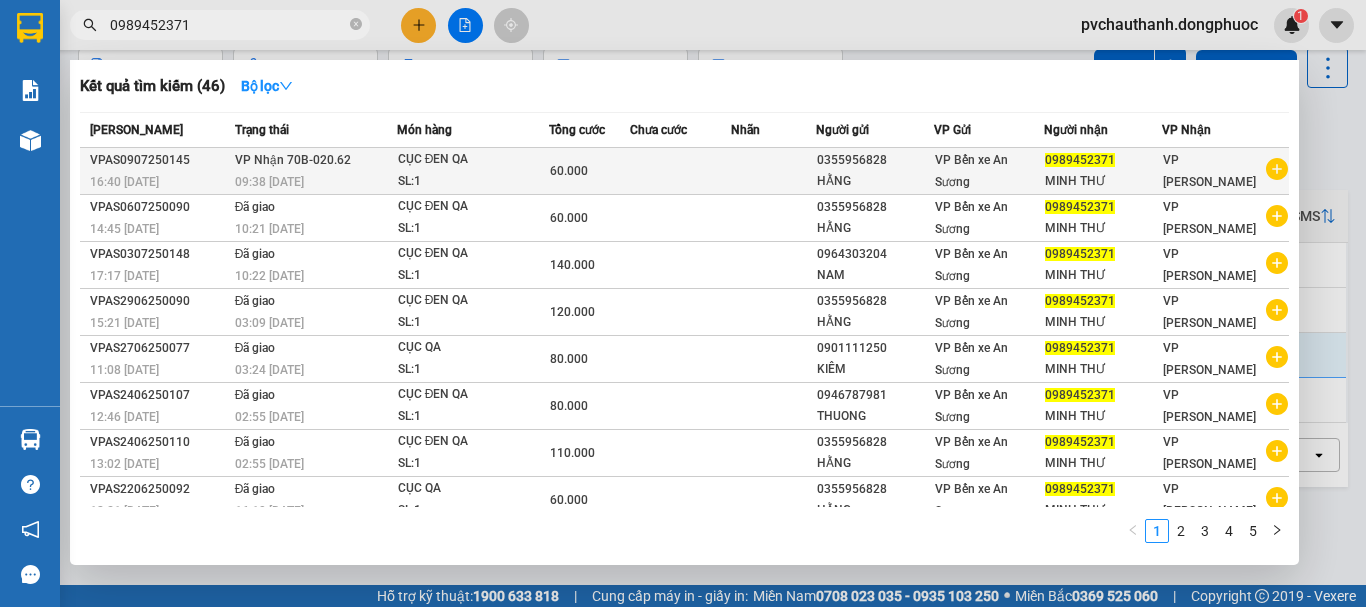 type on "0989452371" 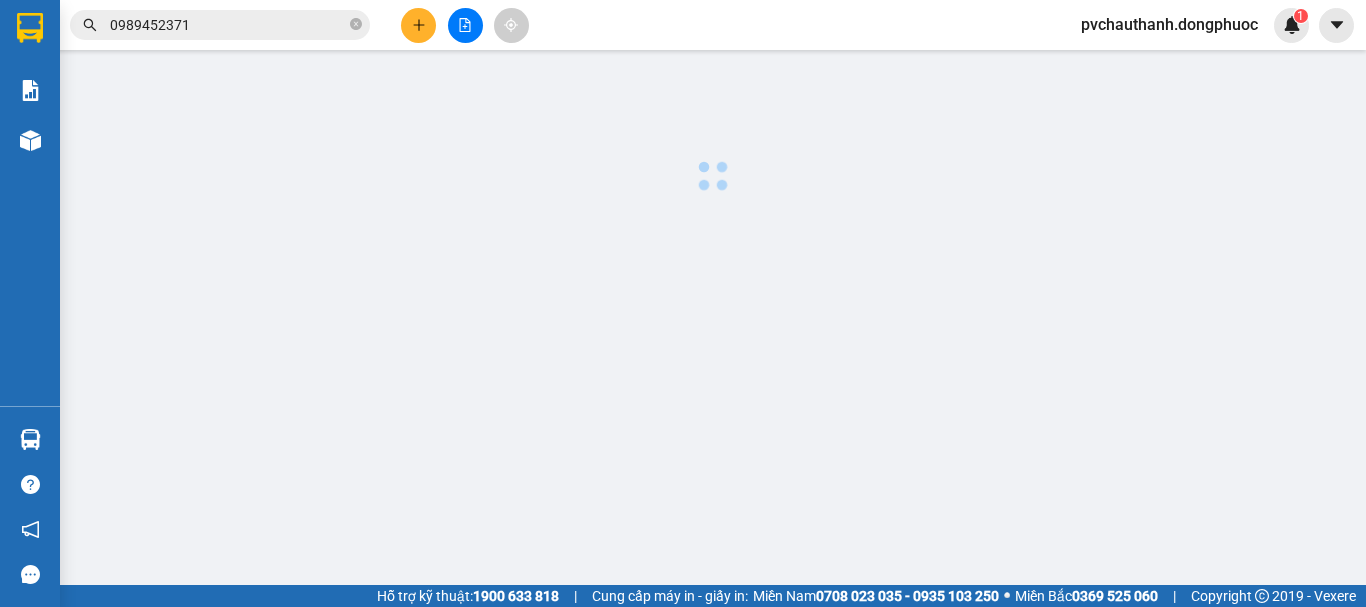 scroll, scrollTop: 0, scrollLeft: 0, axis: both 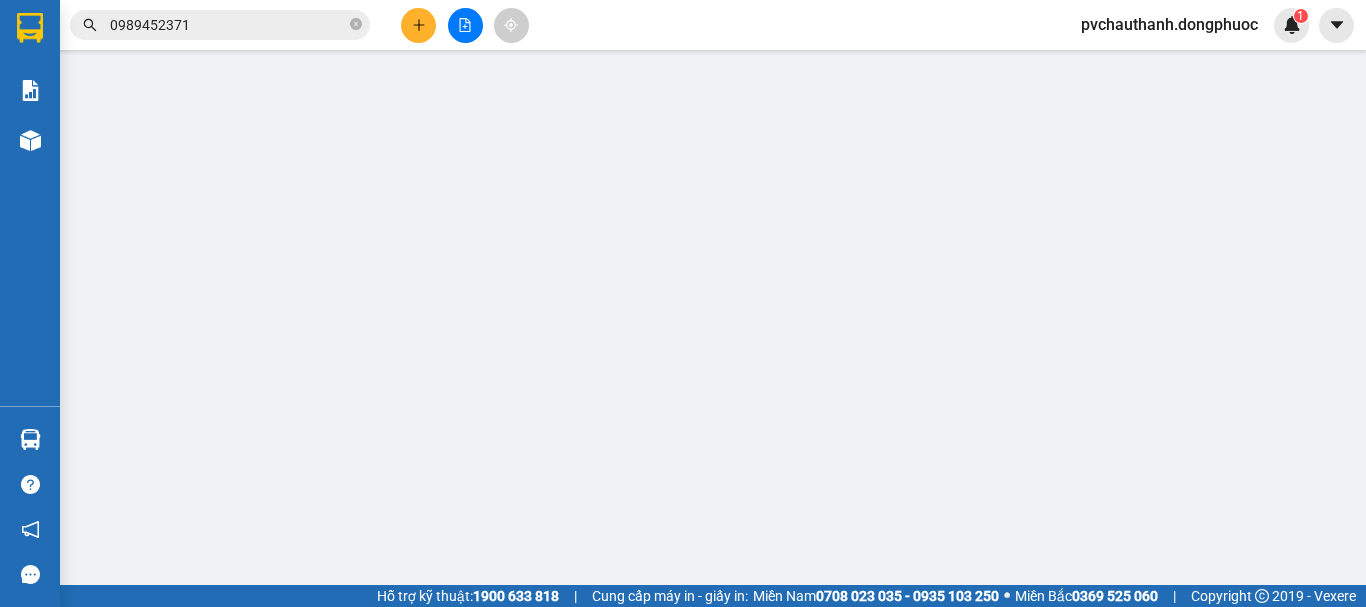 type on "0355956828" 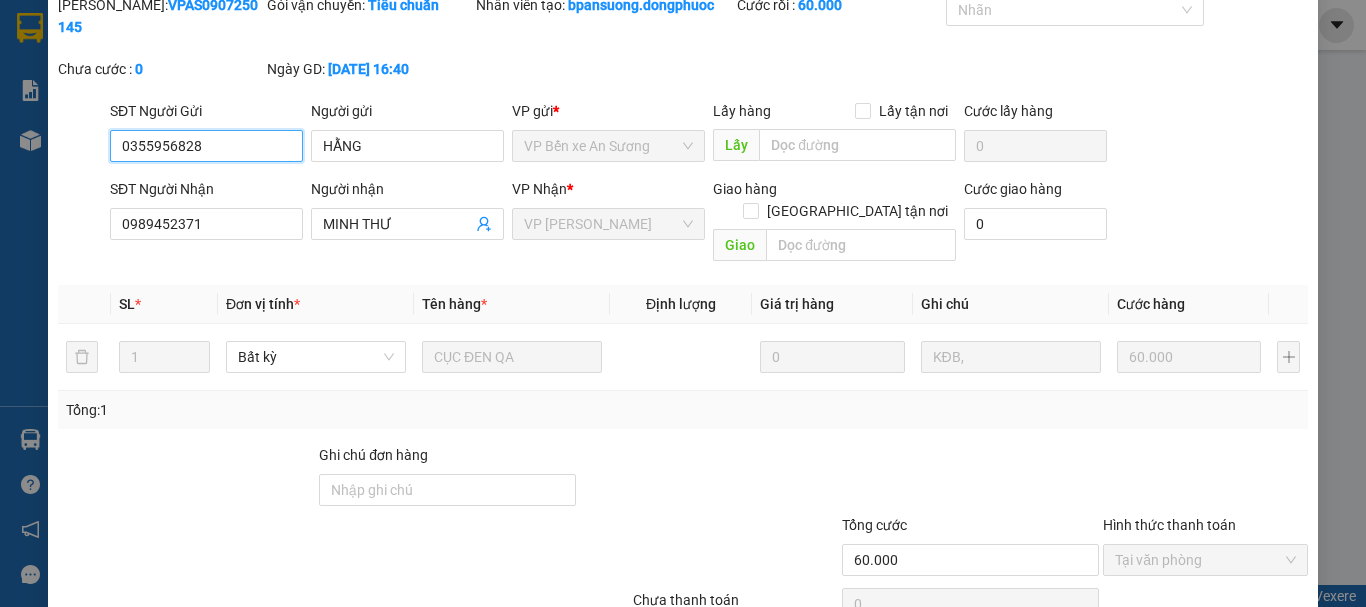 scroll, scrollTop: 137, scrollLeft: 0, axis: vertical 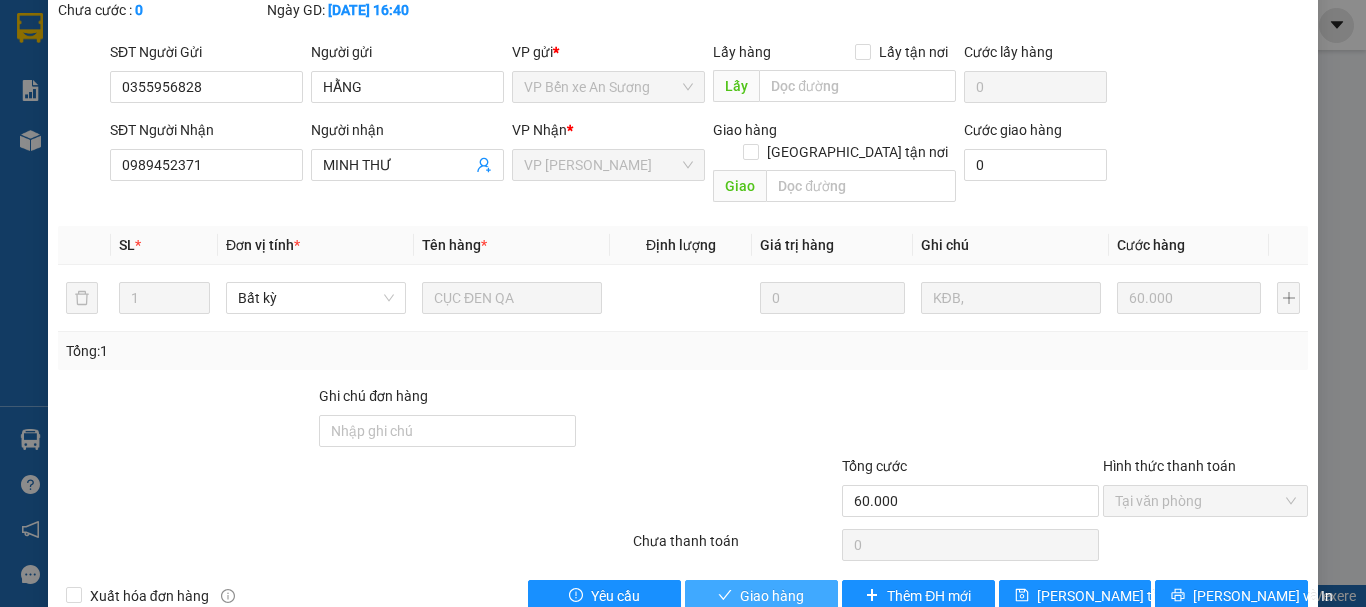 click at bounding box center (725, 596) 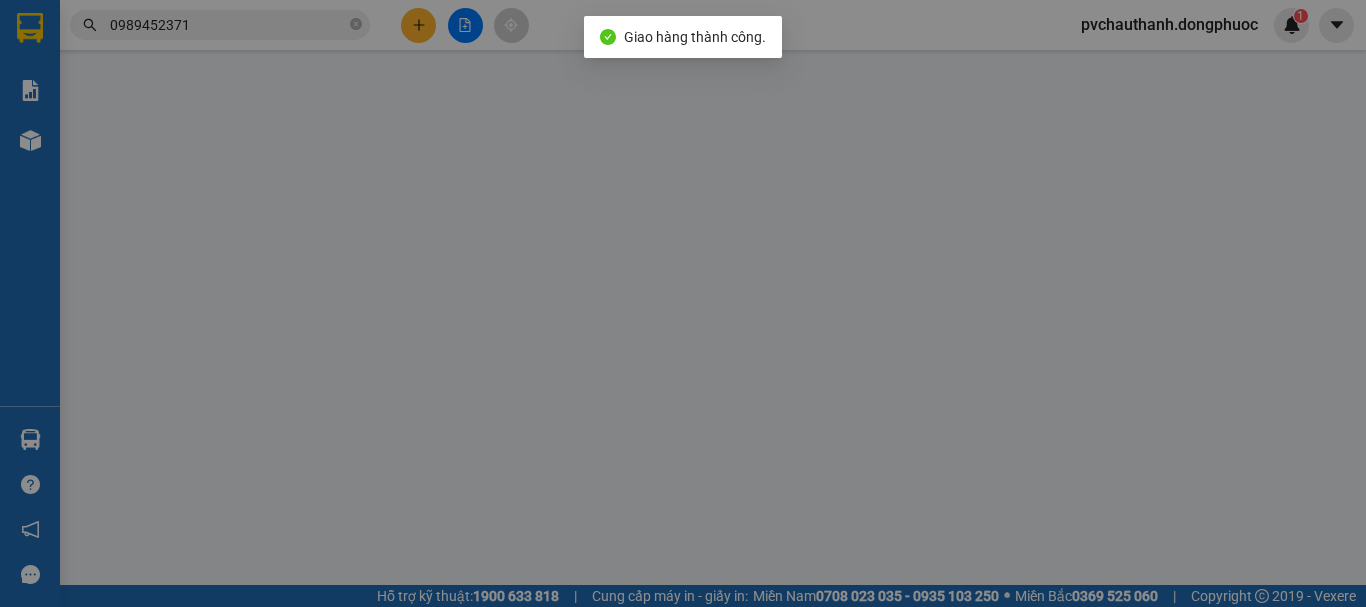 type on "0355956828" 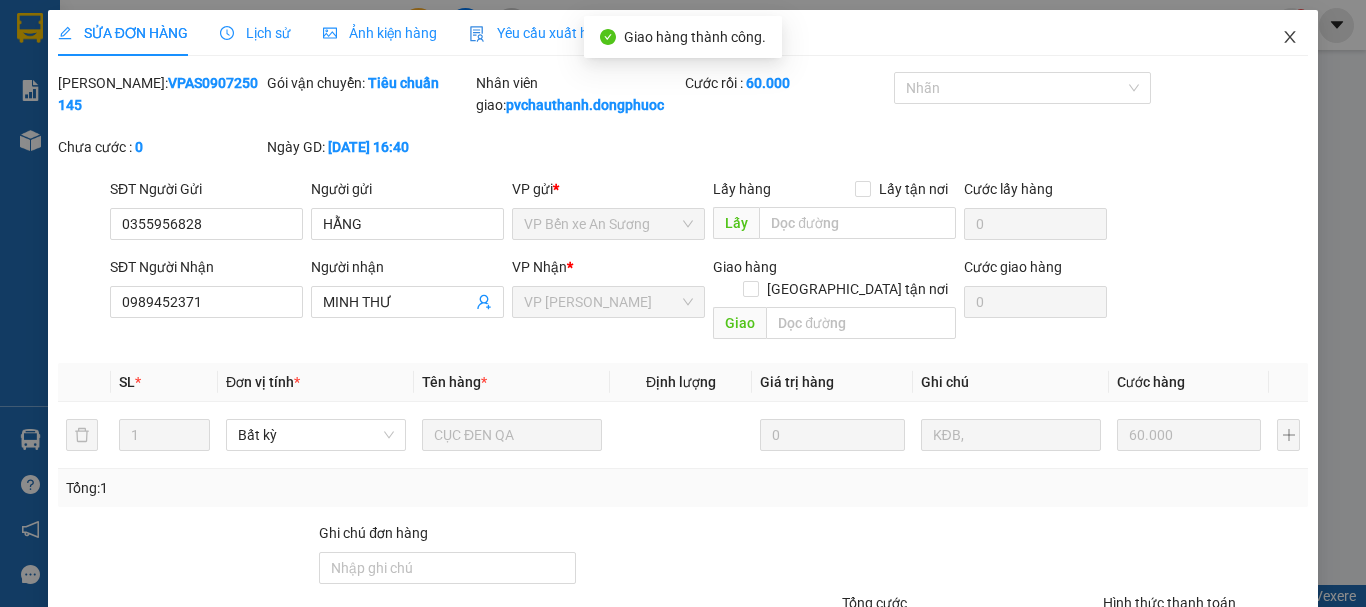 click at bounding box center [1290, 38] 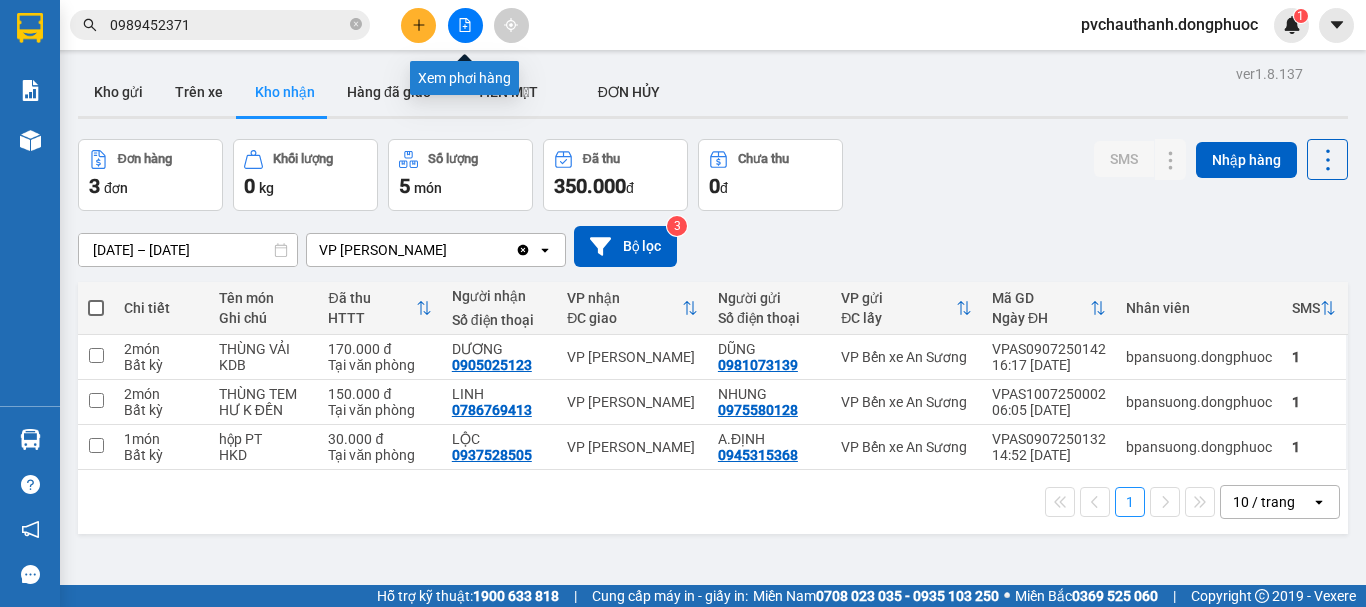 click at bounding box center (465, 25) 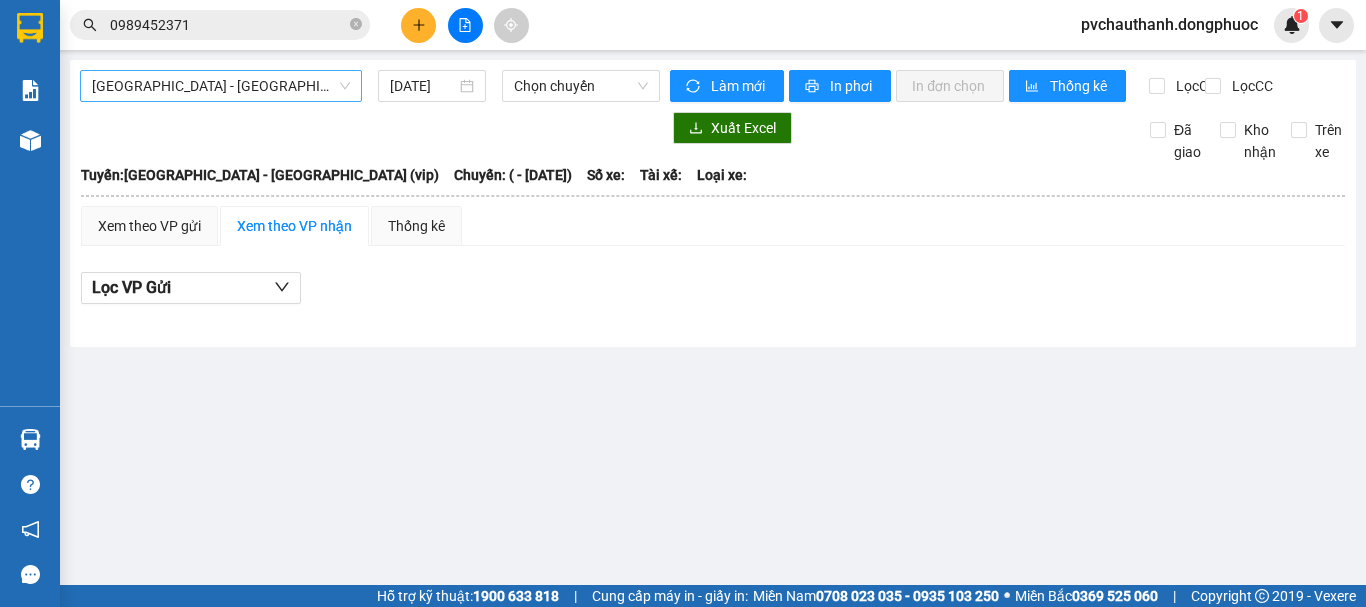 click on "[GEOGRAPHIC_DATA] - [GEOGRAPHIC_DATA] (vip)" at bounding box center [221, 86] 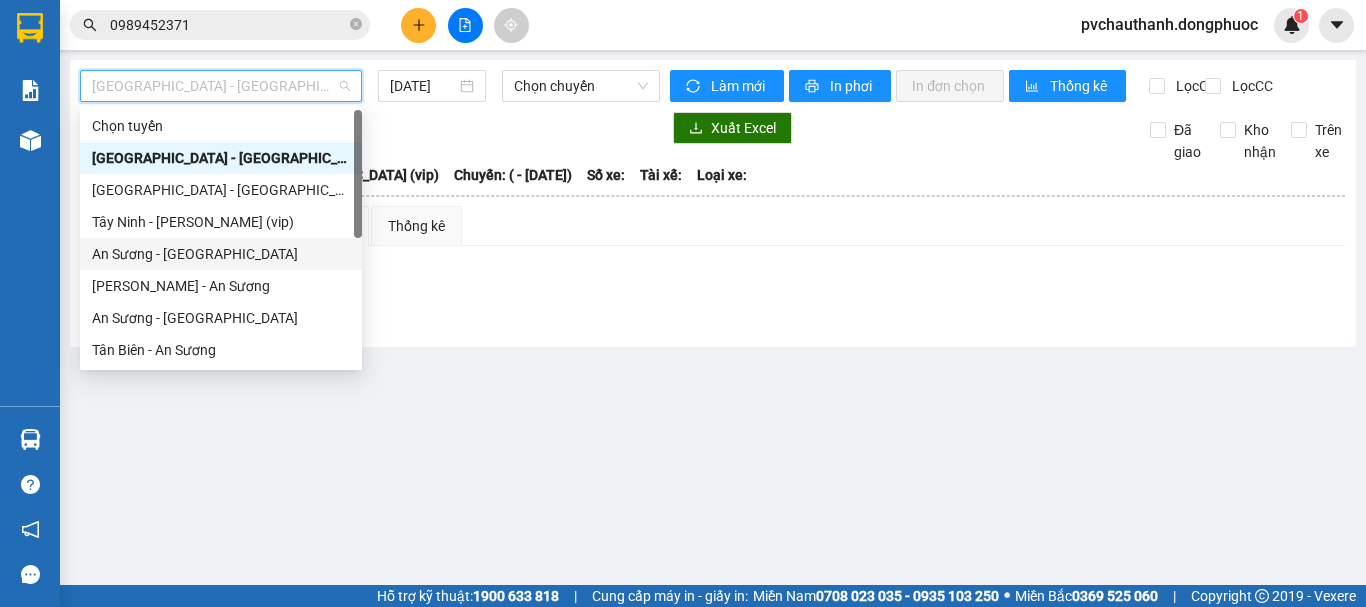 click on "An Sương - [GEOGRAPHIC_DATA]" at bounding box center (221, 254) 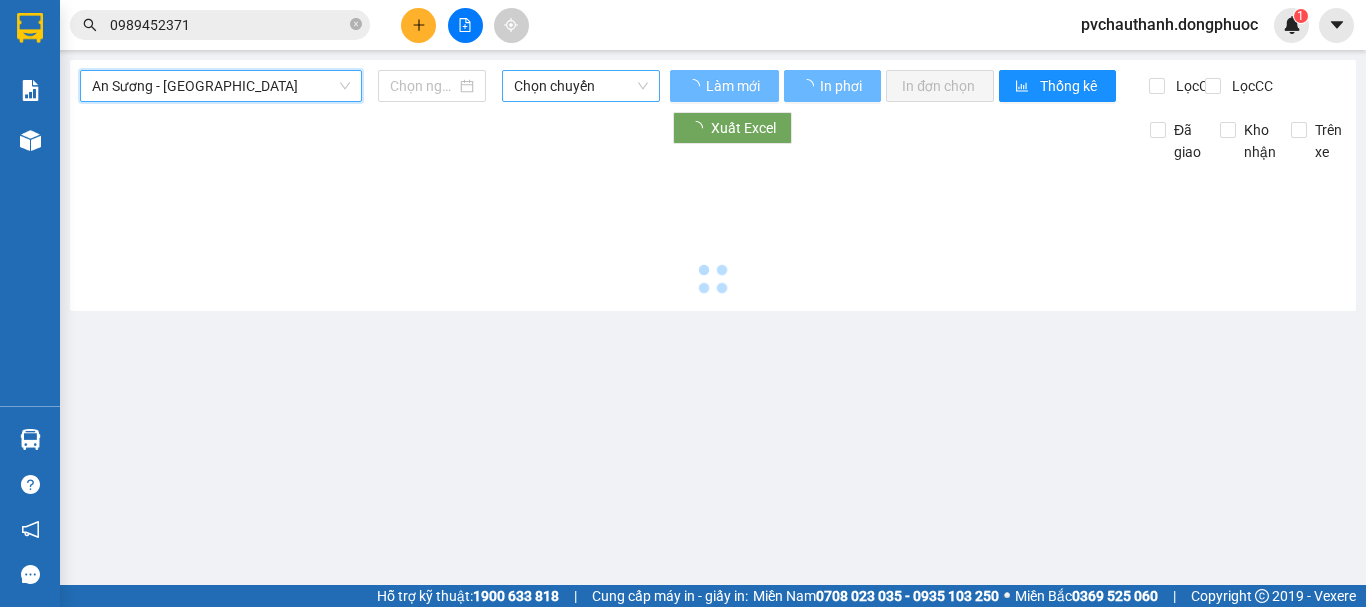 type on "[DATE]" 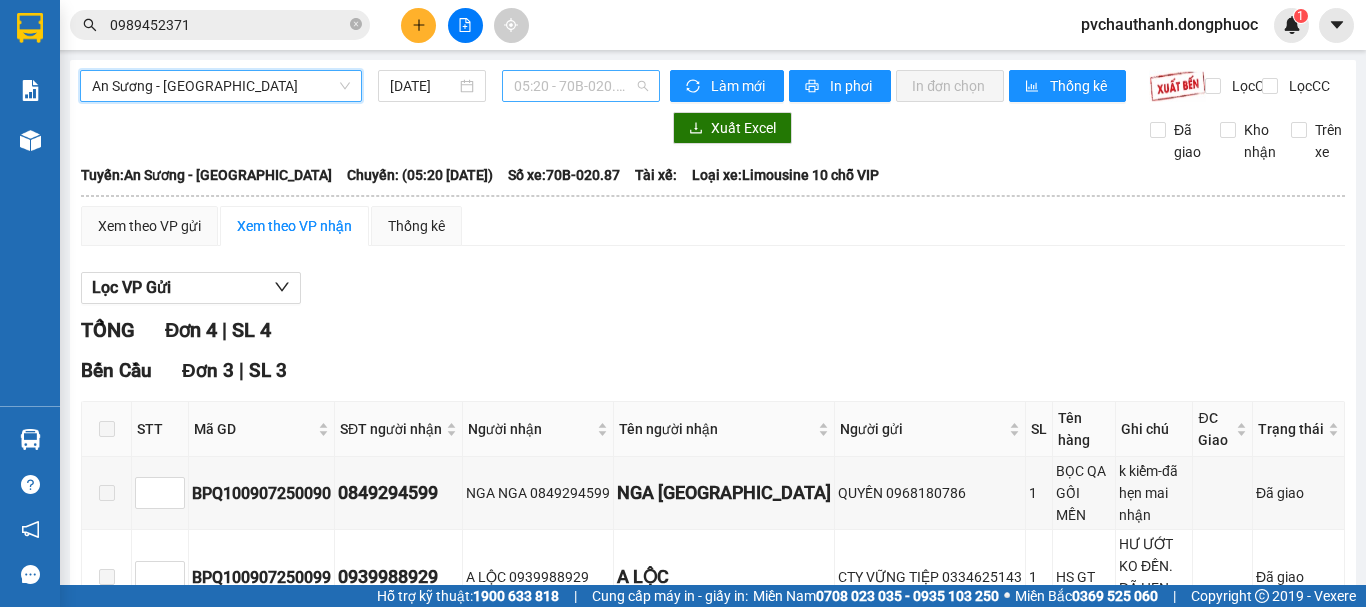 click on "05:20     - 70B-020.87" at bounding box center [581, 86] 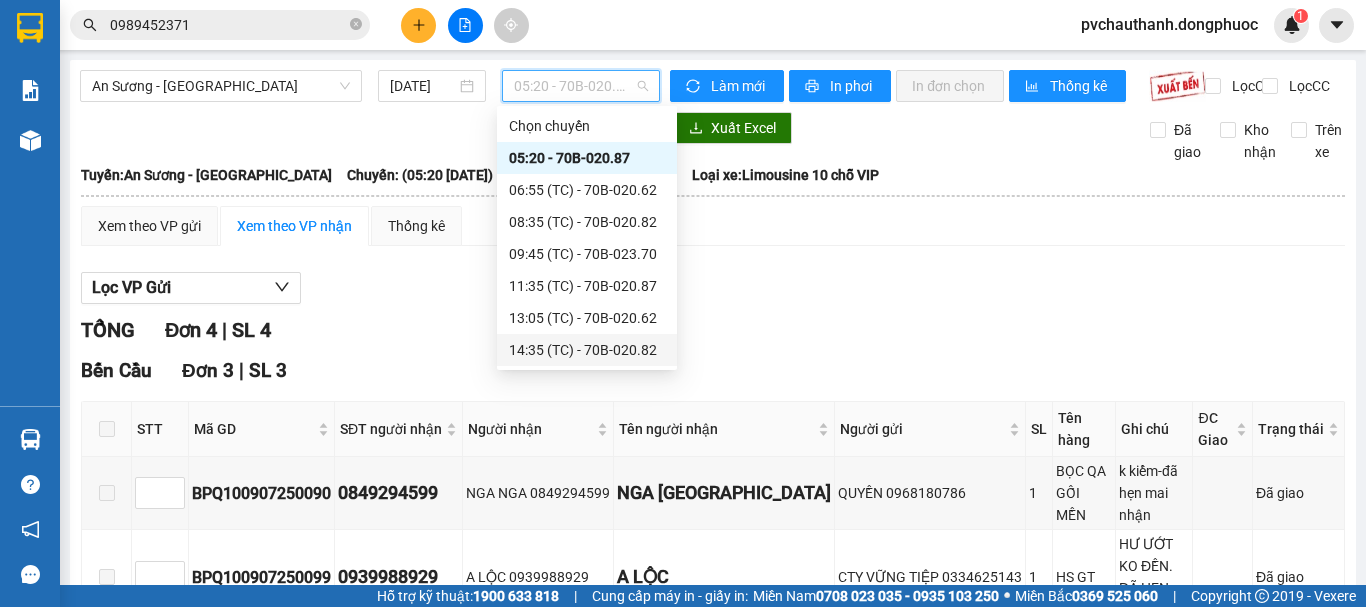 click on "14:35   (TC)   - 70B-020.82" at bounding box center [587, 350] 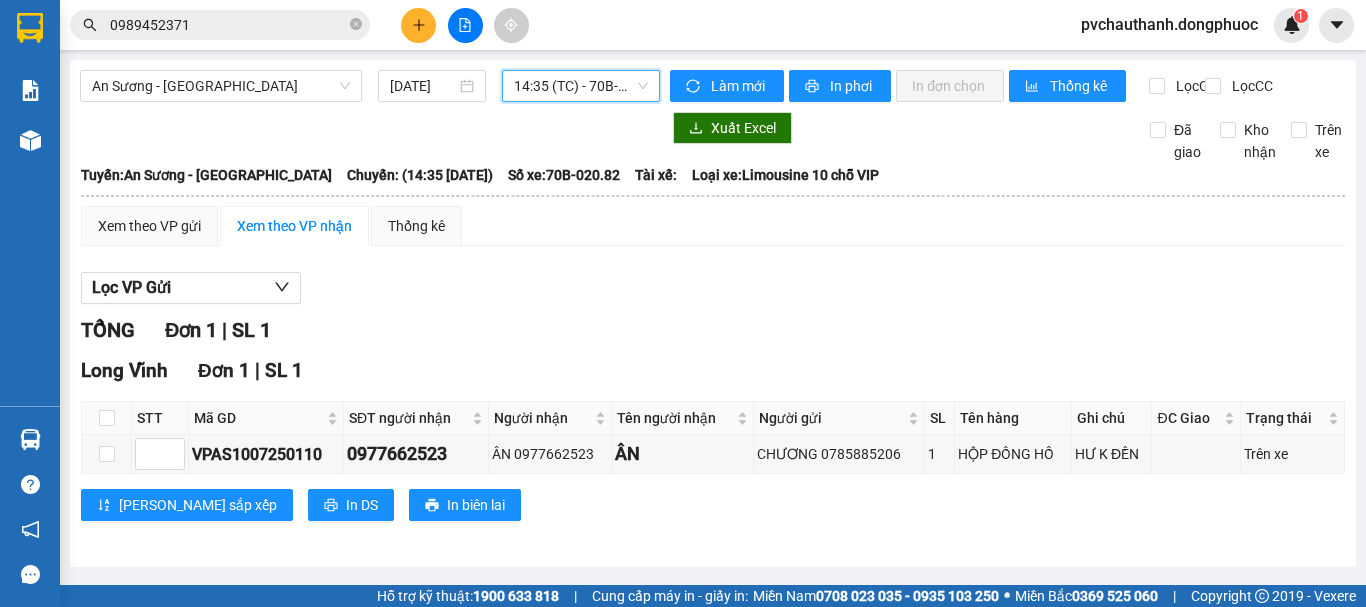 scroll, scrollTop: 9, scrollLeft: 0, axis: vertical 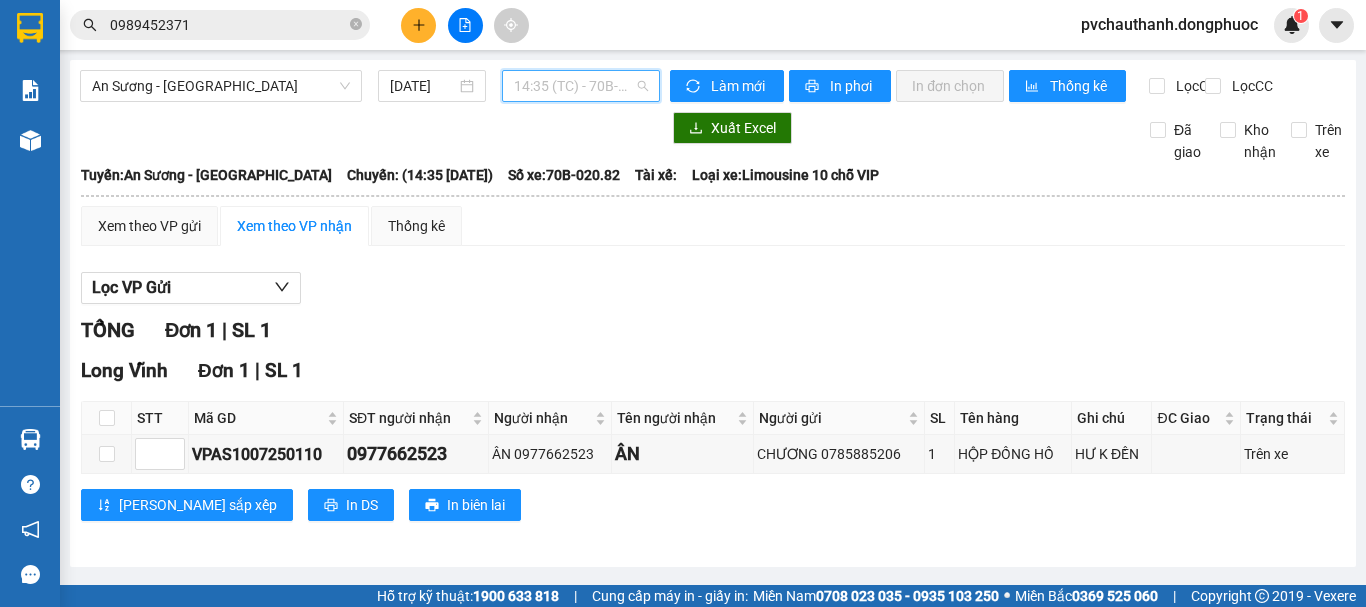 click on "14:35   (TC)   - 70B-020.82" at bounding box center [581, 86] 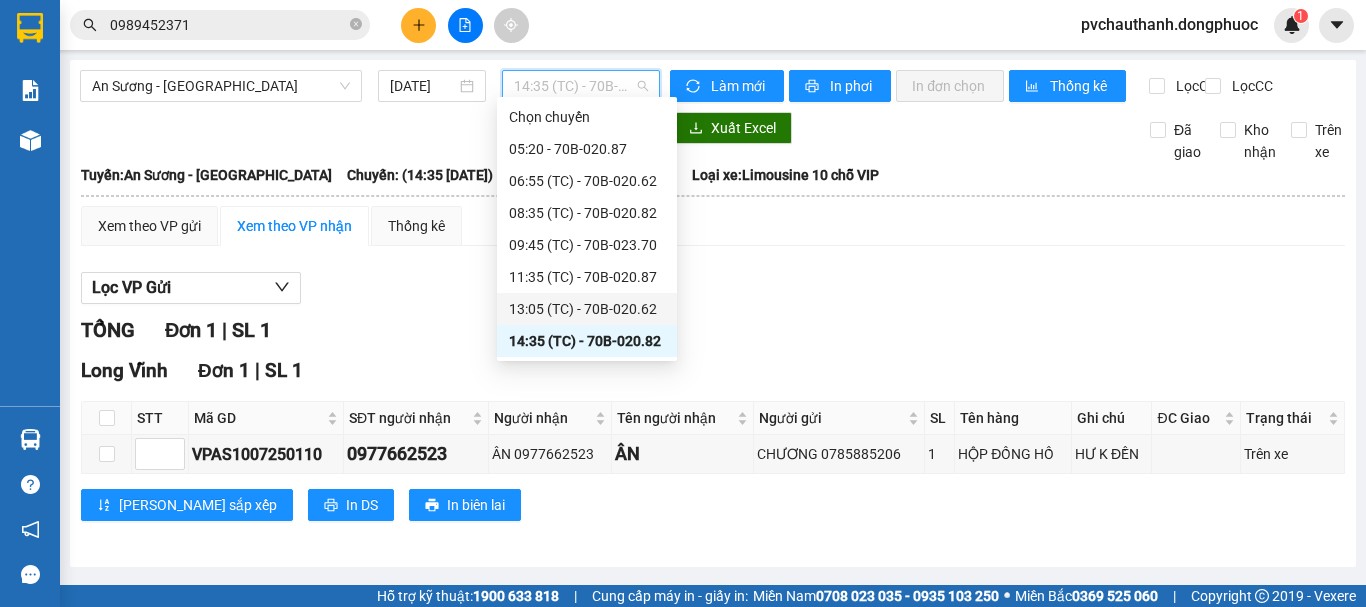 click on "13:05   (TC)   - 70B-020.62" at bounding box center [587, 309] 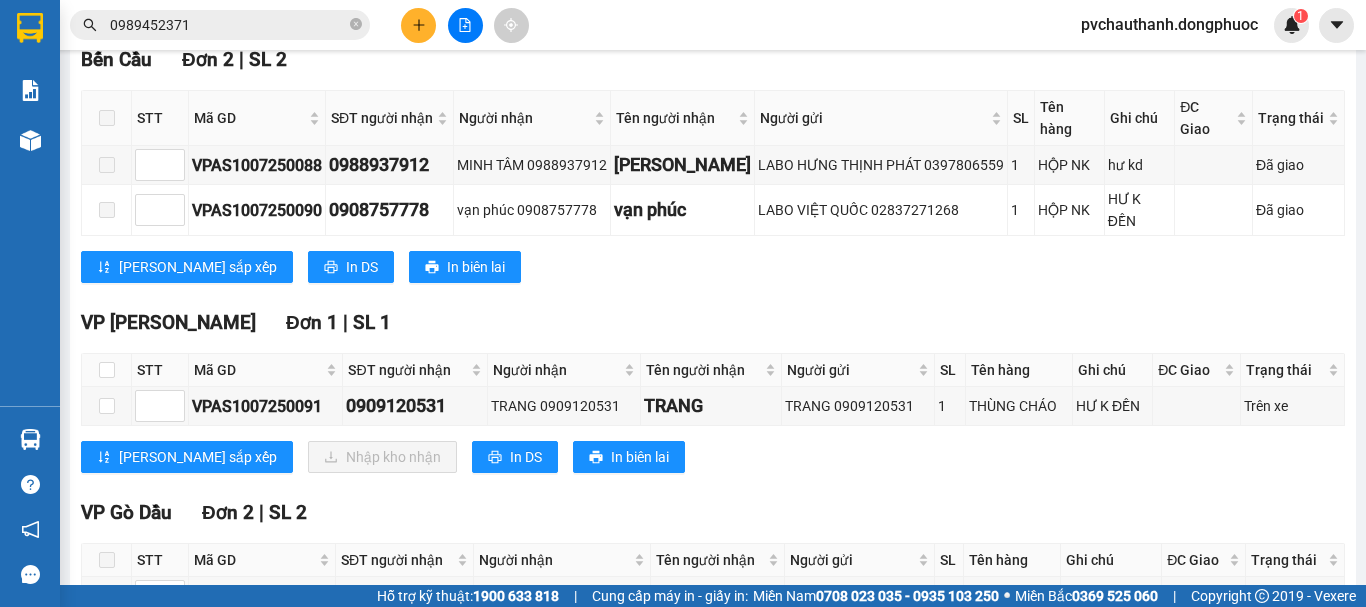 scroll, scrollTop: 167, scrollLeft: 0, axis: vertical 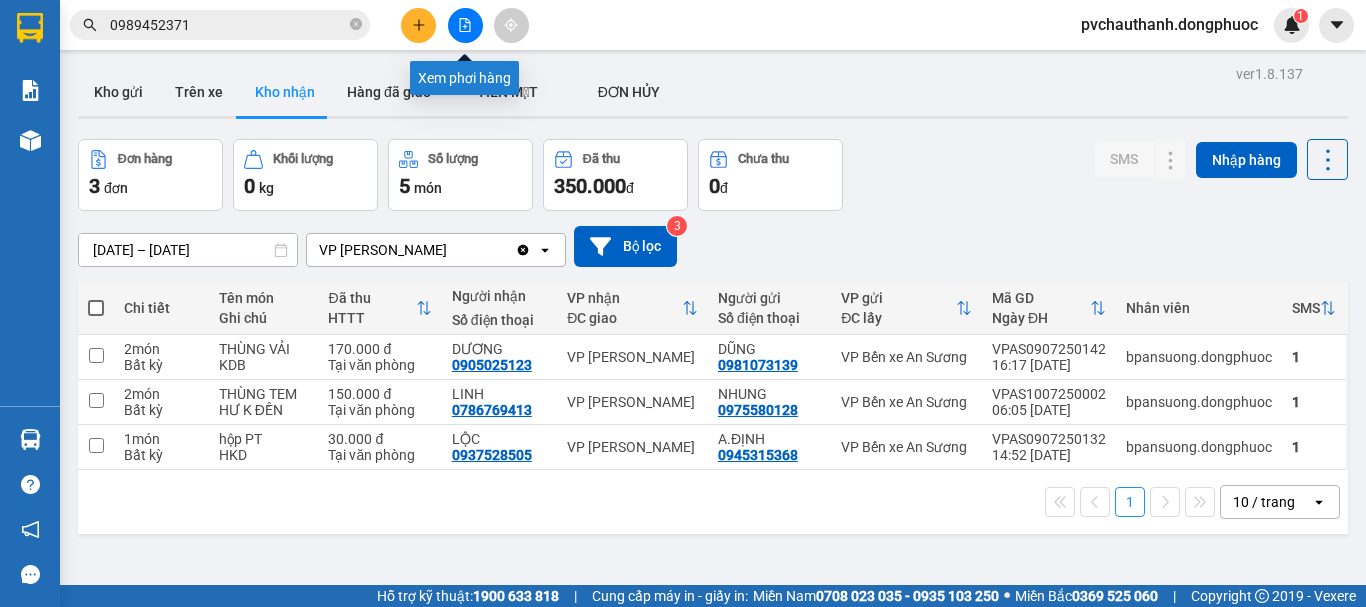 drag, startPoint x: 456, startPoint y: 23, endPoint x: 251, endPoint y: 37, distance: 205.4775 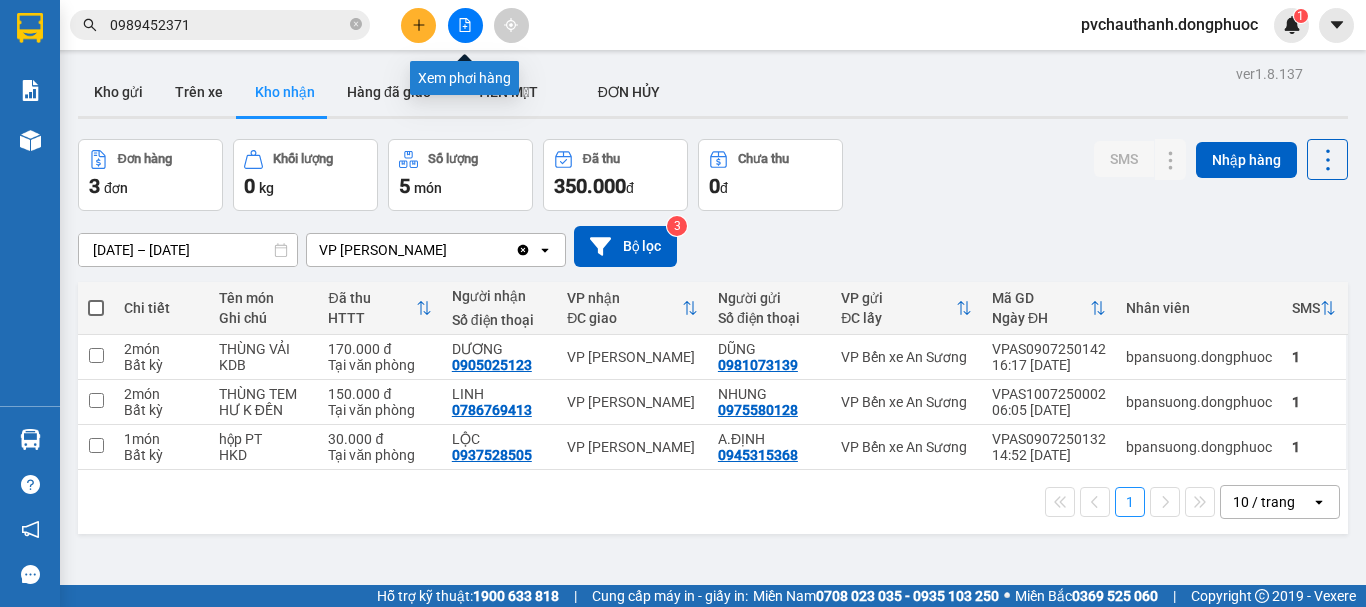 click at bounding box center (465, 25) 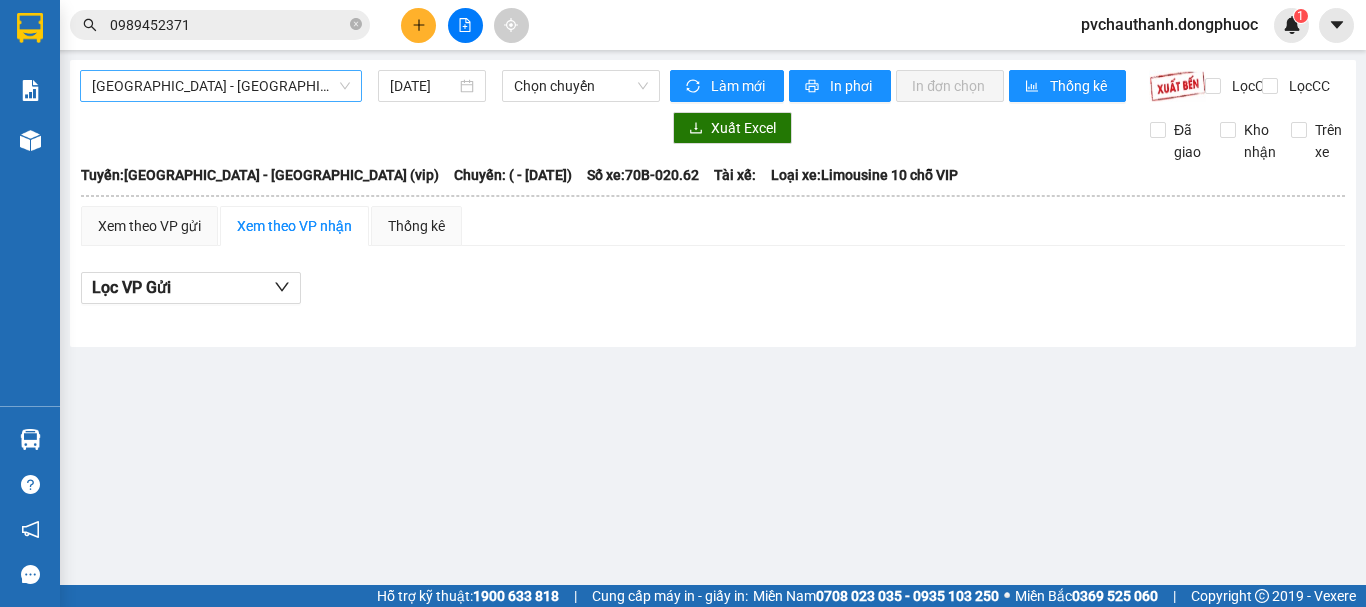 click on "[GEOGRAPHIC_DATA] - [GEOGRAPHIC_DATA] (vip)" at bounding box center (221, 86) 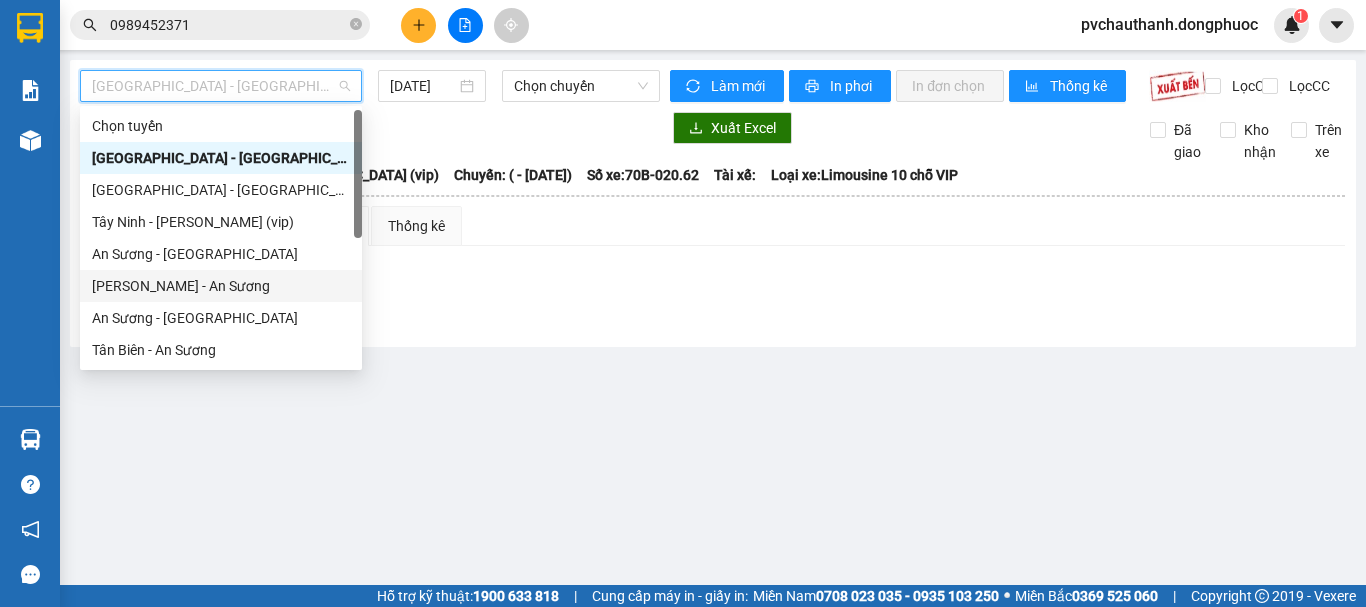 click on "[PERSON_NAME] - An Sương" at bounding box center [221, 286] 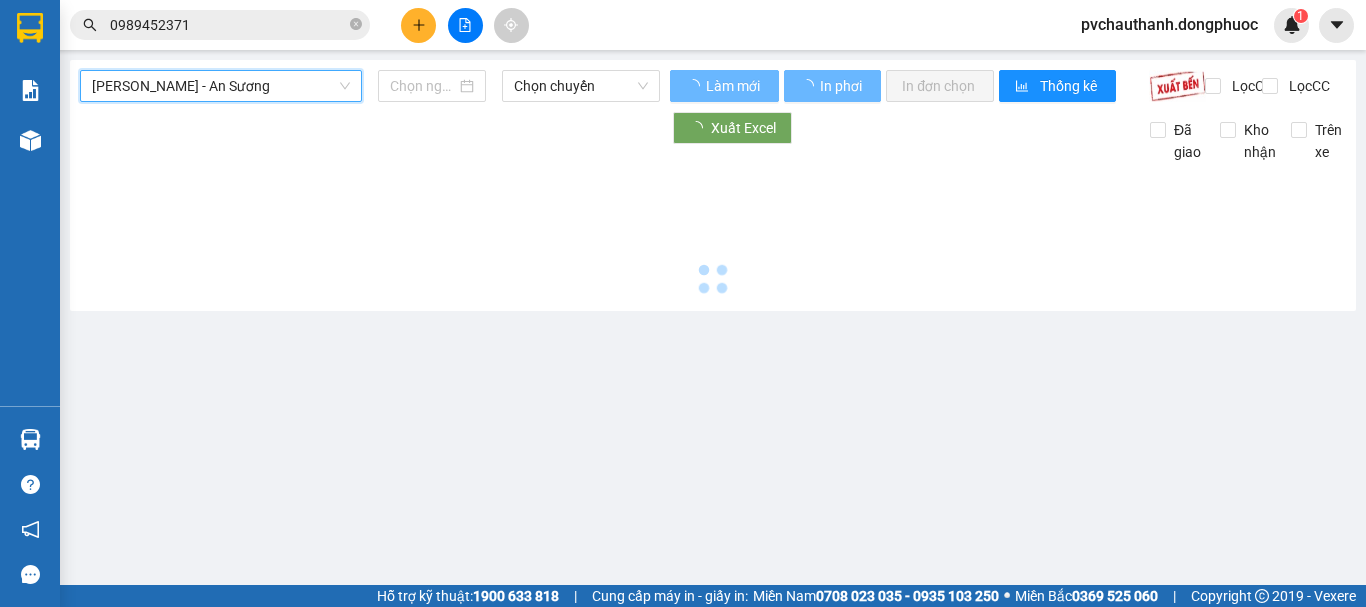 type on "[DATE]" 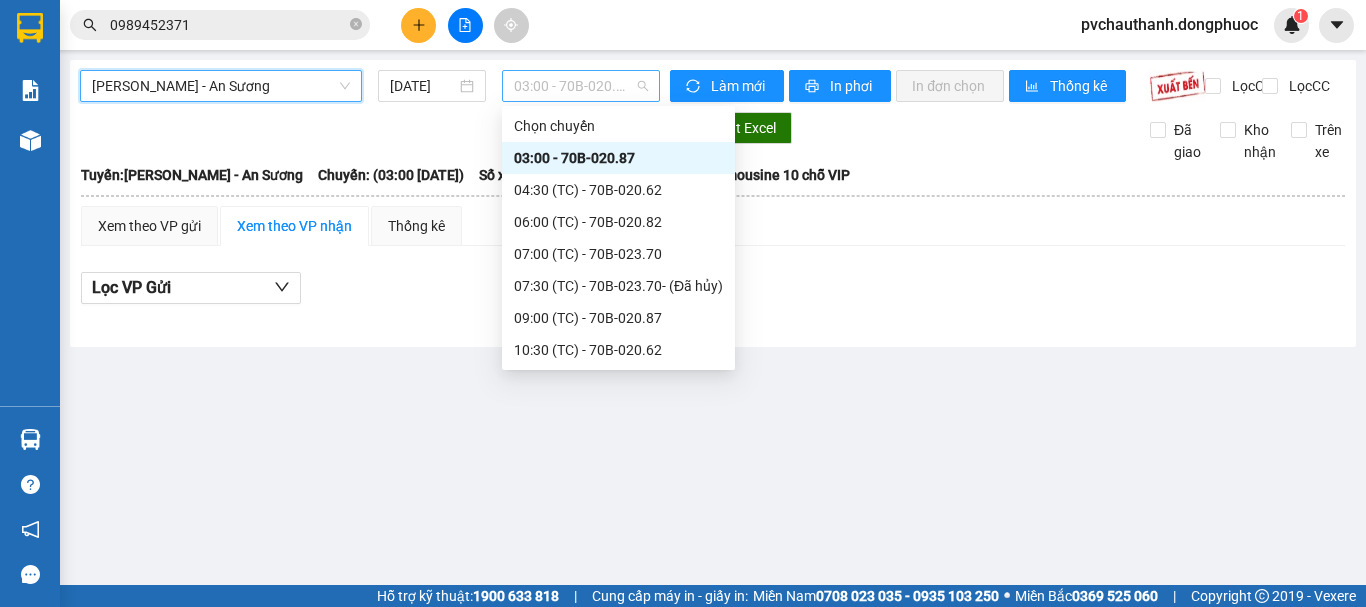 click on "03:00     - 70B-020.87" at bounding box center (581, 86) 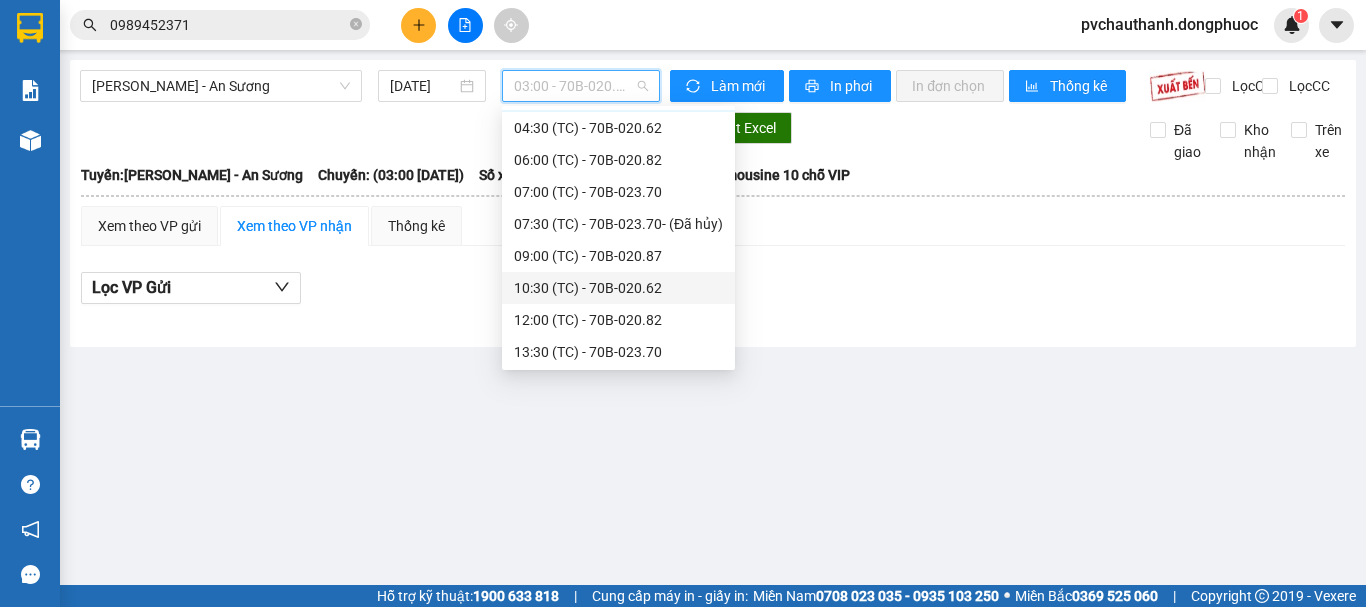 scroll, scrollTop: 128, scrollLeft: 0, axis: vertical 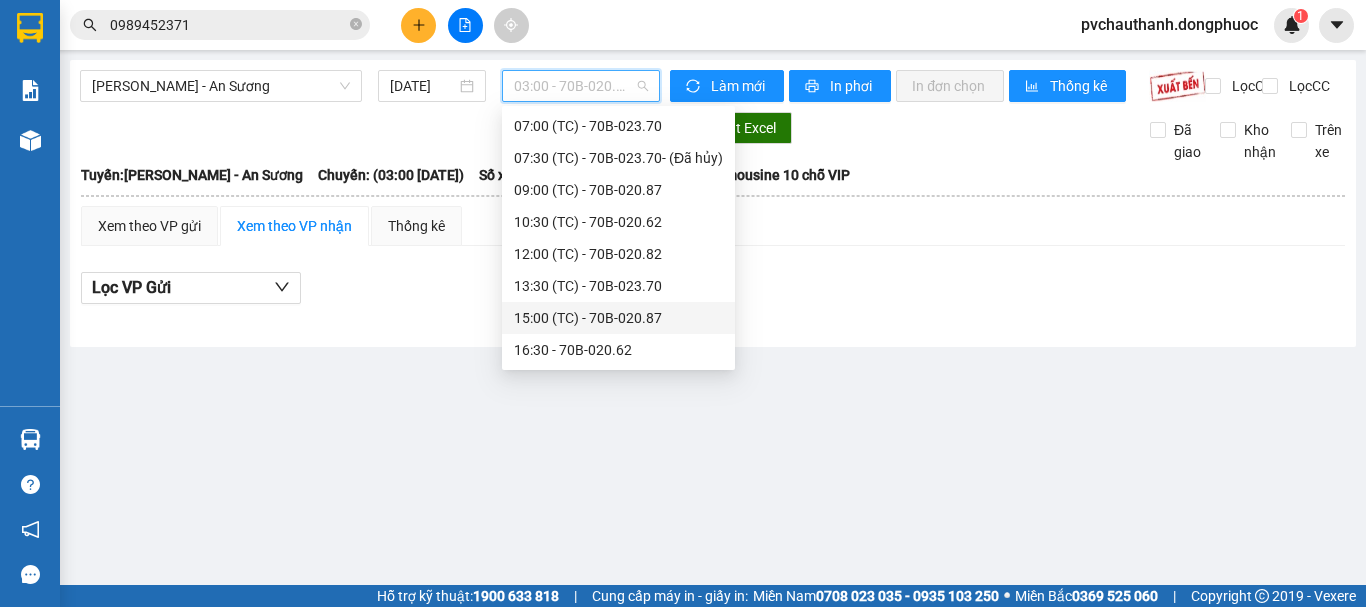 click on "15:00   (TC)   - 70B-020.87" at bounding box center [618, 318] 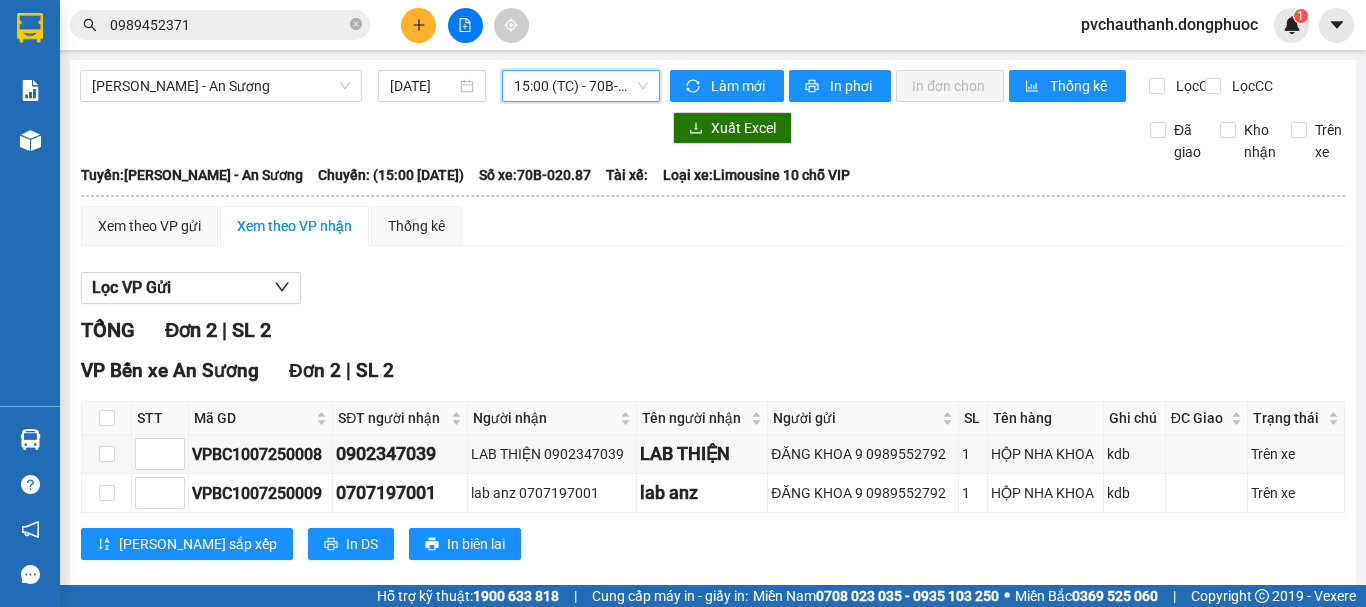 scroll, scrollTop: 48, scrollLeft: 0, axis: vertical 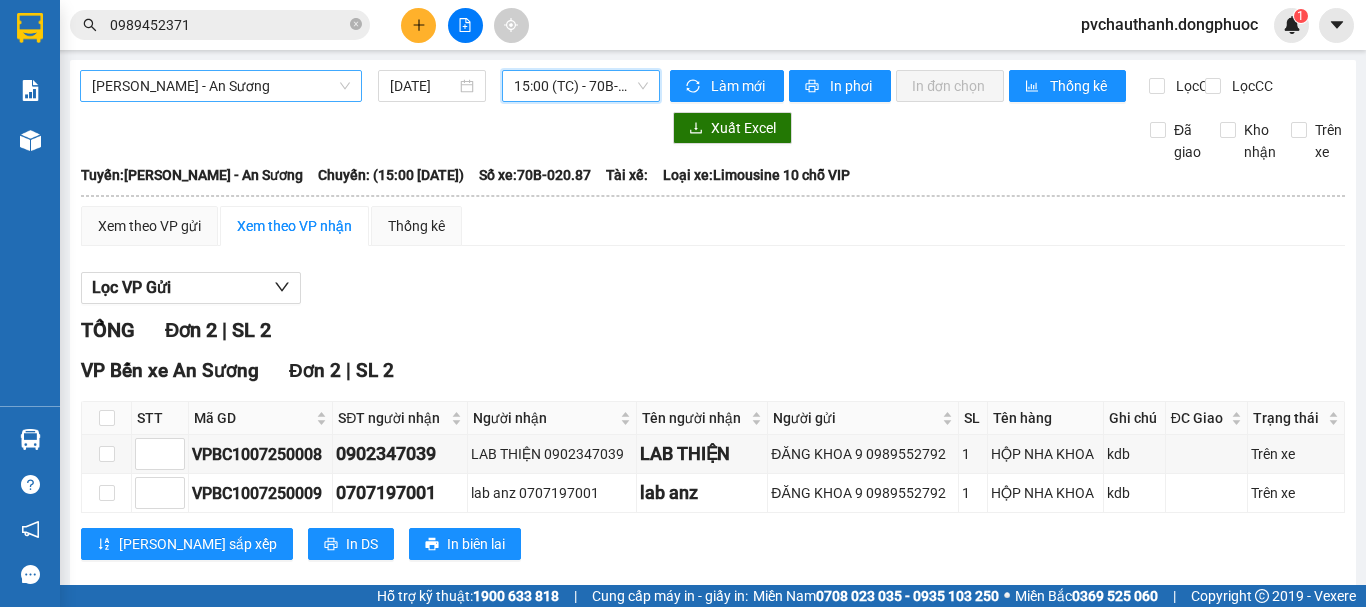 click on "[PERSON_NAME] - An Sương" at bounding box center [221, 86] 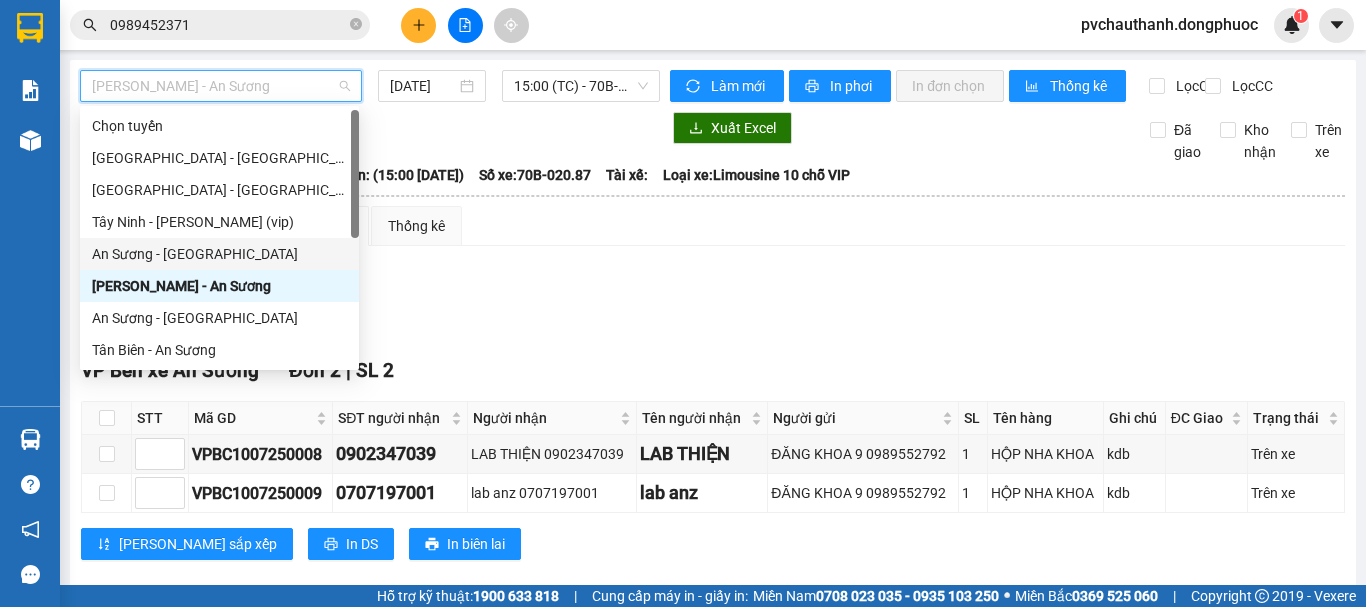 click on "An Sương - [GEOGRAPHIC_DATA]" at bounding box center [219, 254] 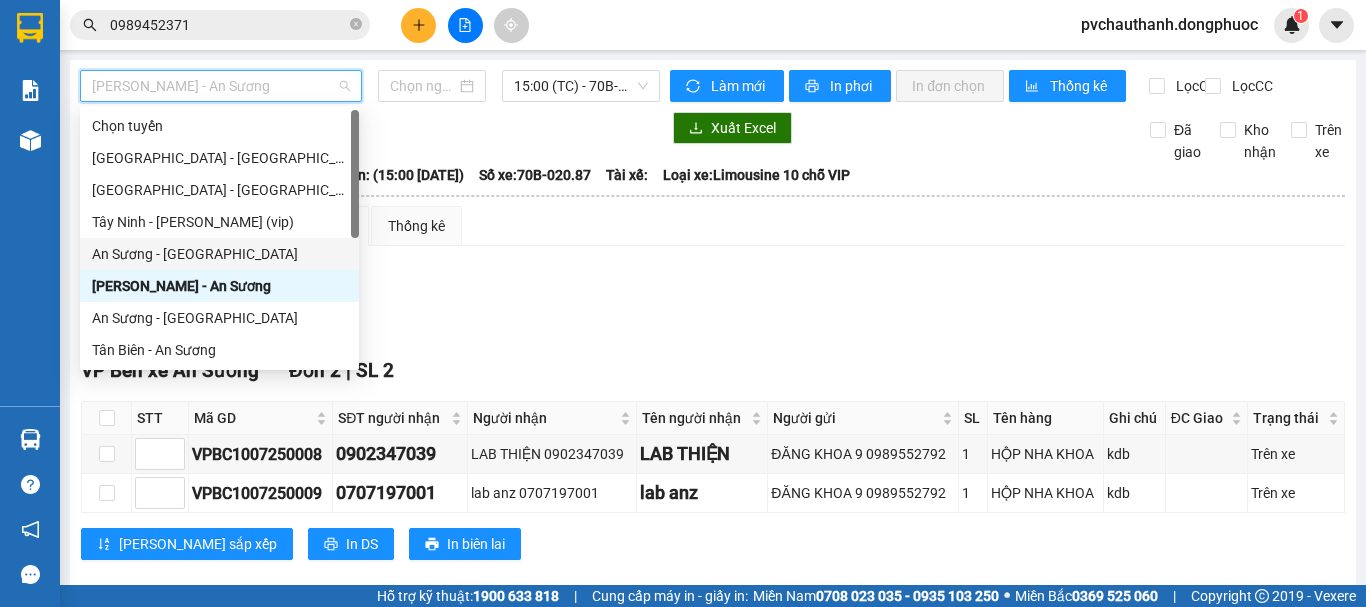 type on "[DATE]" 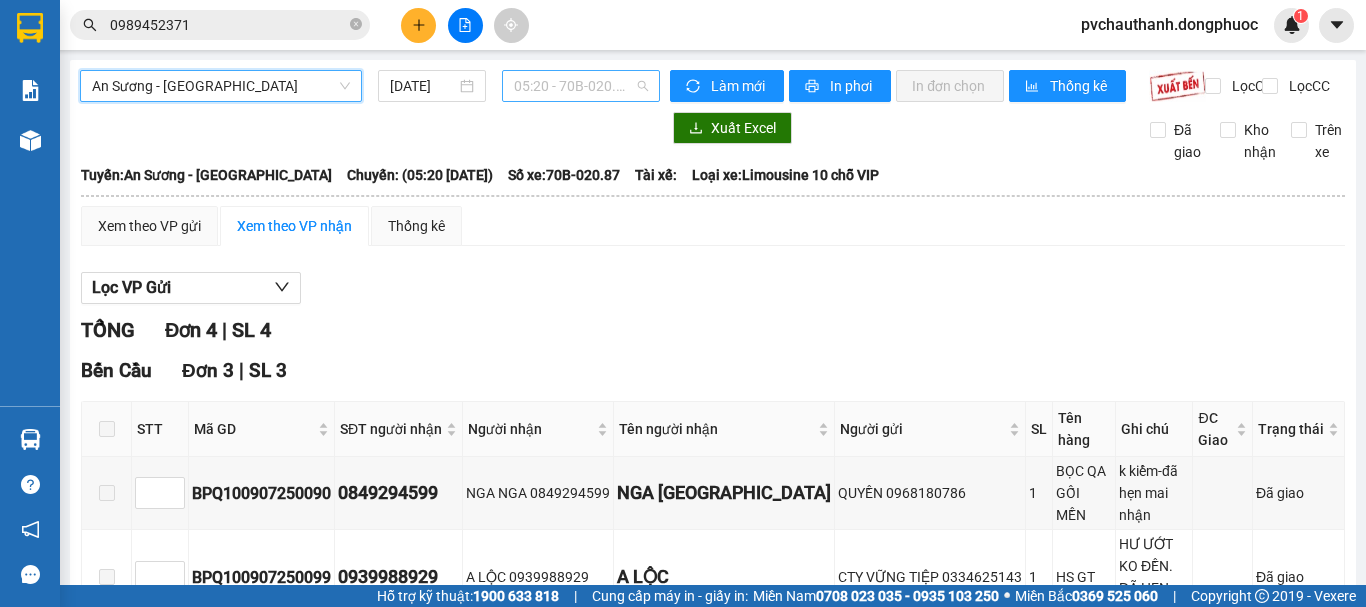 scroll, scrollTop: 32, scrollLeft: 0, axis: vertical 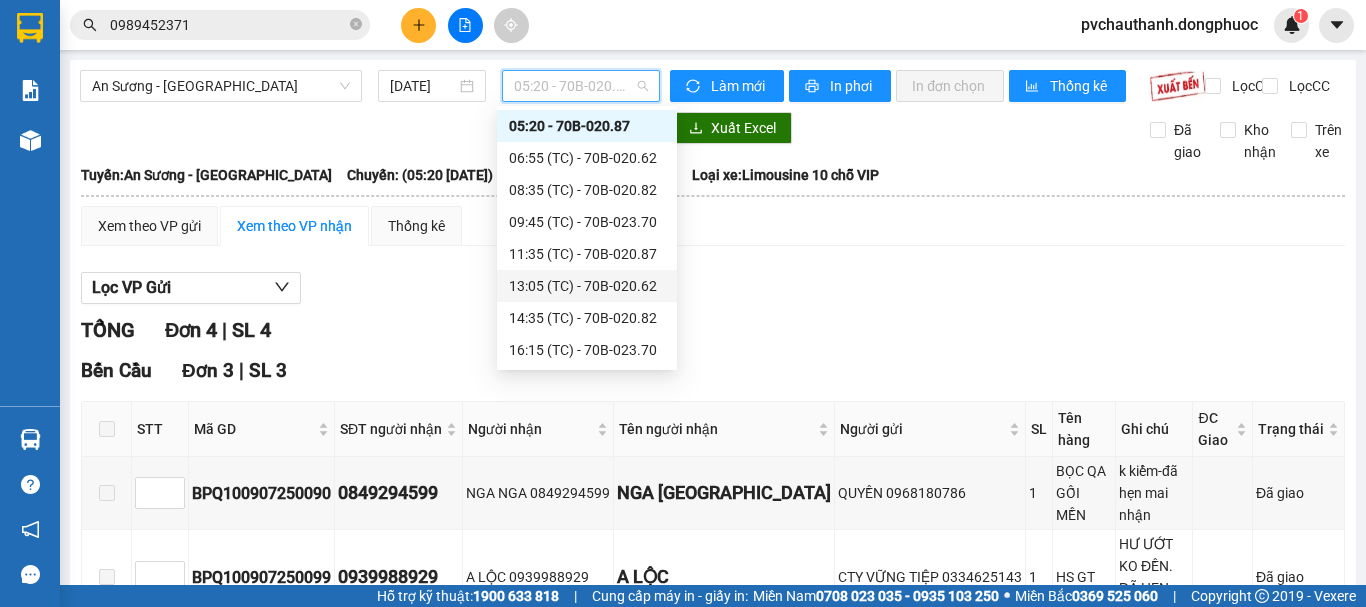 click on "13:05   (TC)   - 70B-020.62" at bounding box center (587, 286) 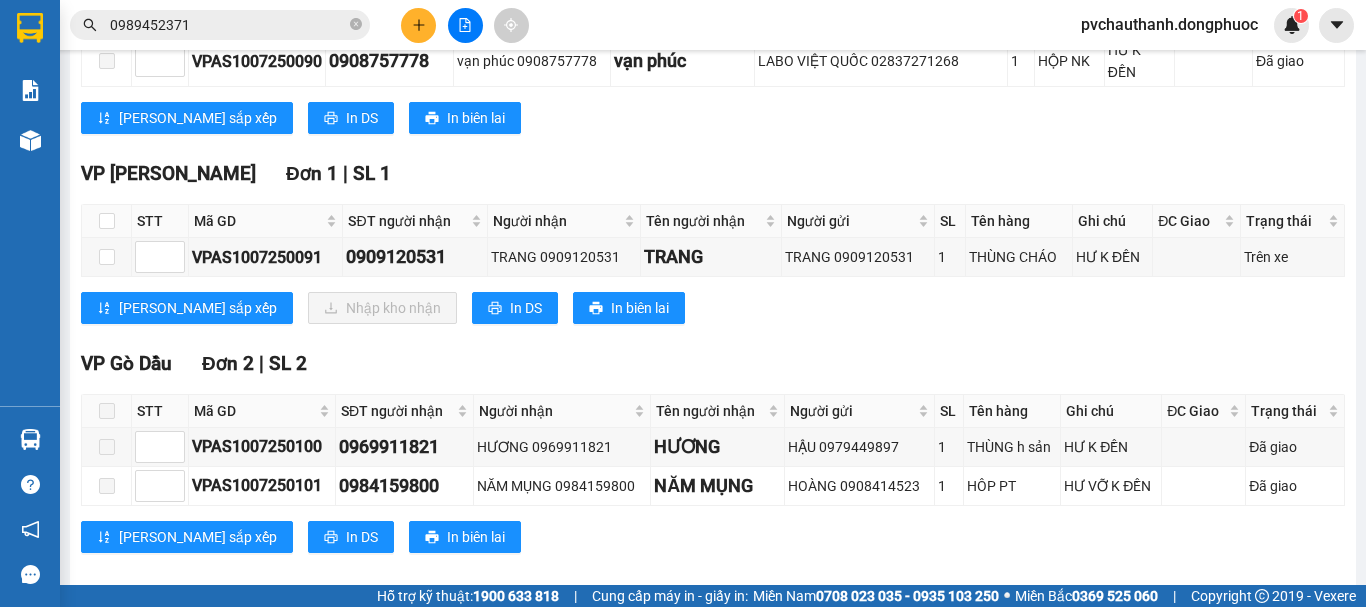 scroll, scrollTop: 467, scrollLeft: 0, axis: vertical 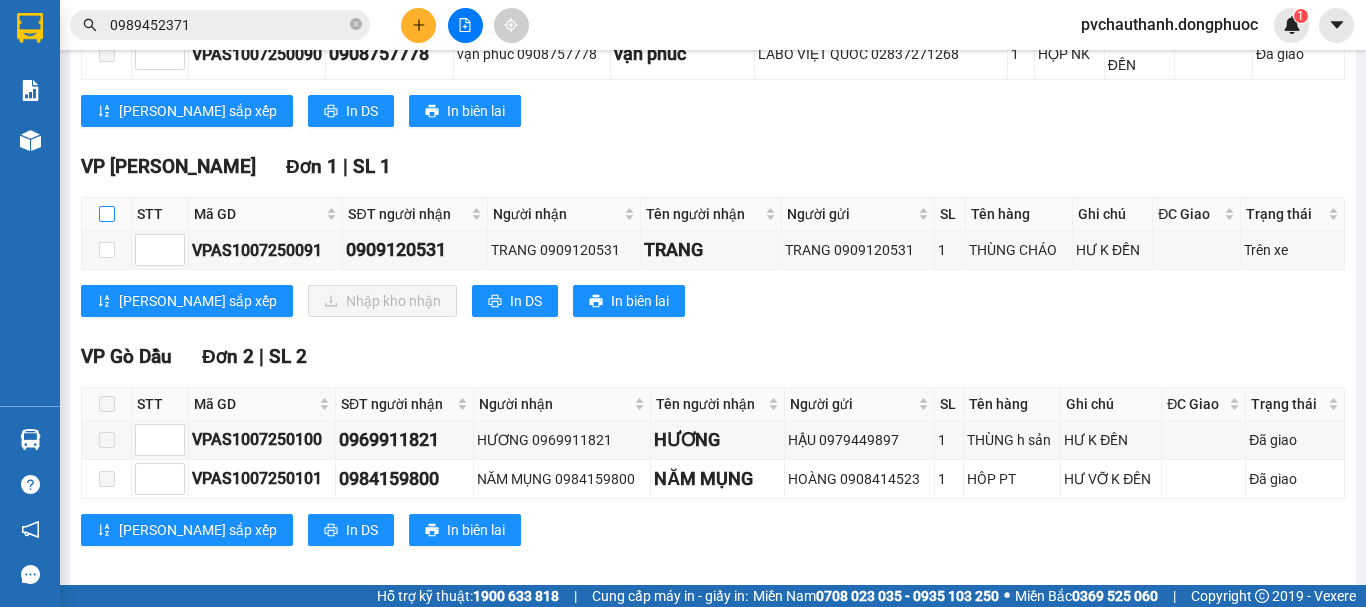 click at bounding box center [107, 214] 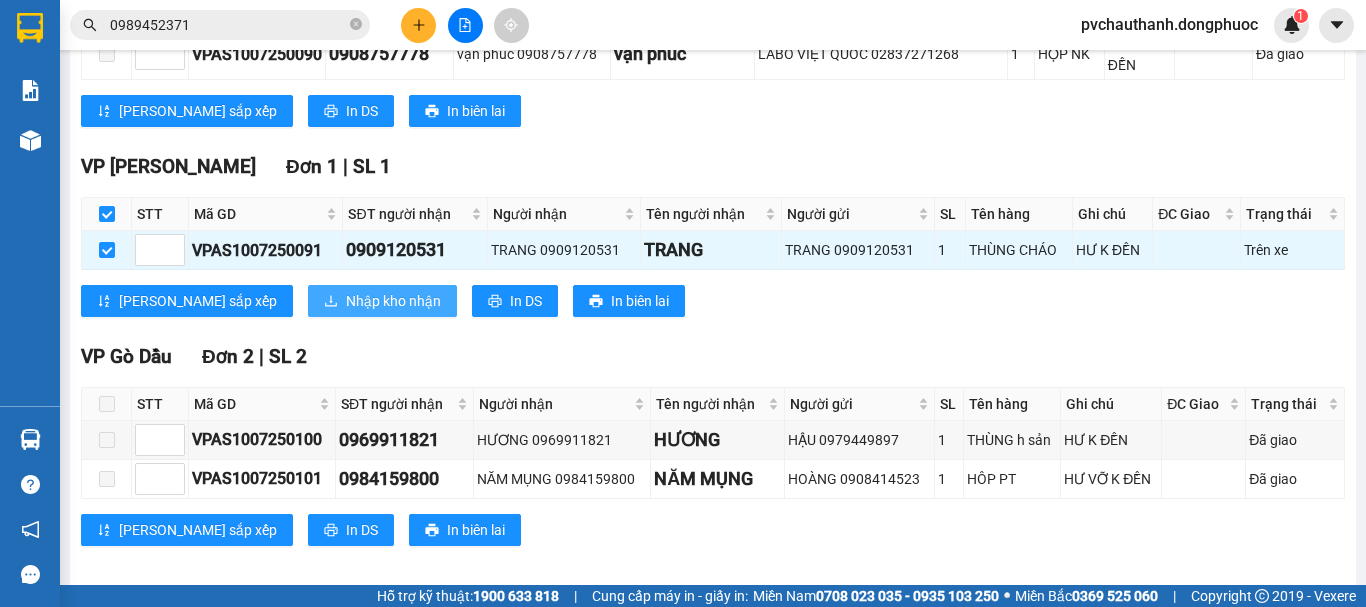 drag, startPoint x: 291, startPoint y: 288, endPoint x: 581, endPoint y: 305, distance: 290.49786 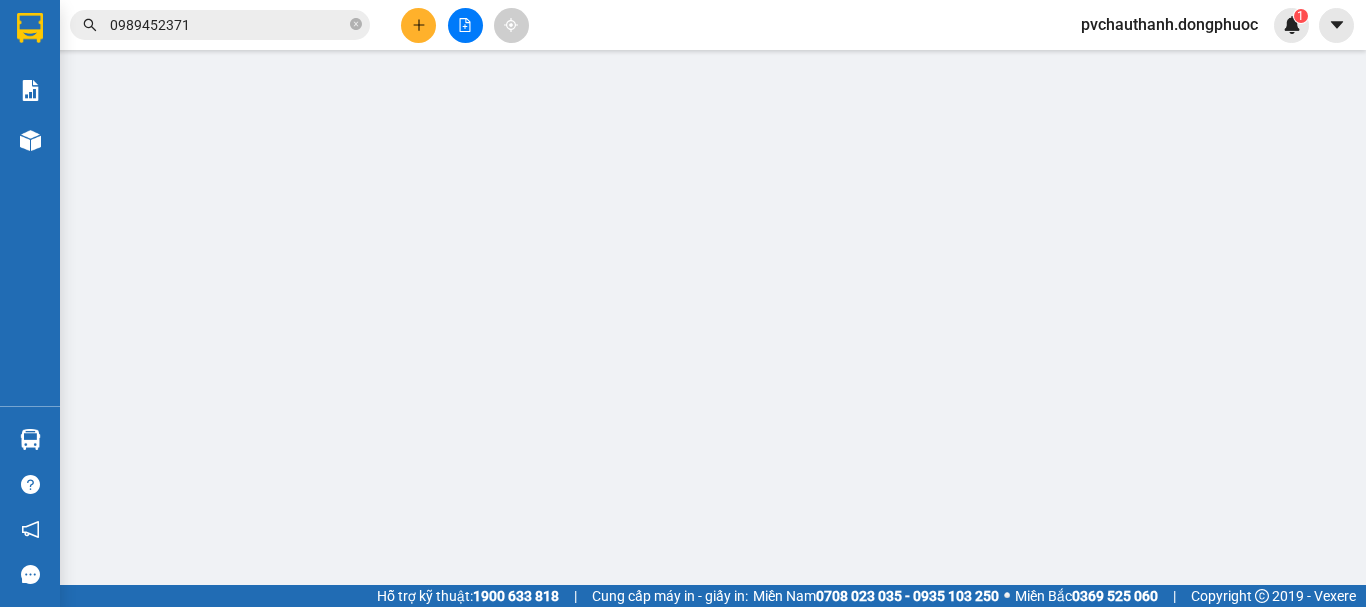 scroll, scrollTop: 0, scrollLeft: 0, axis: both 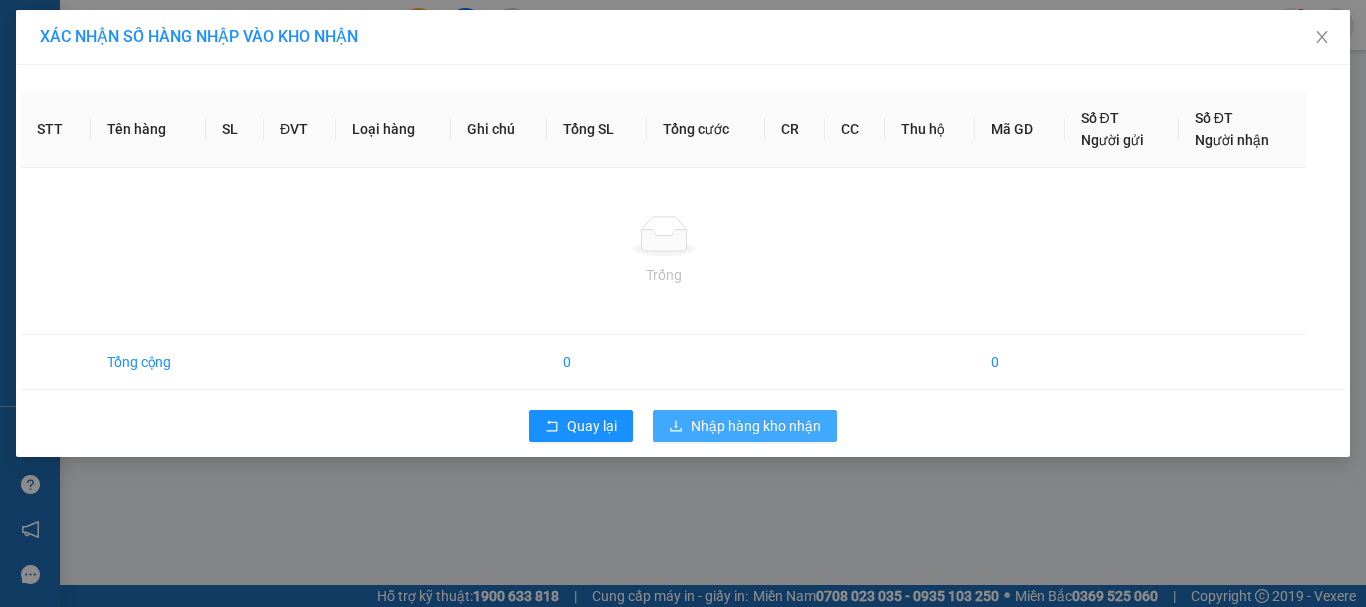 click on "Nhập hàng kho nhận" at bounding box center (756, 426) 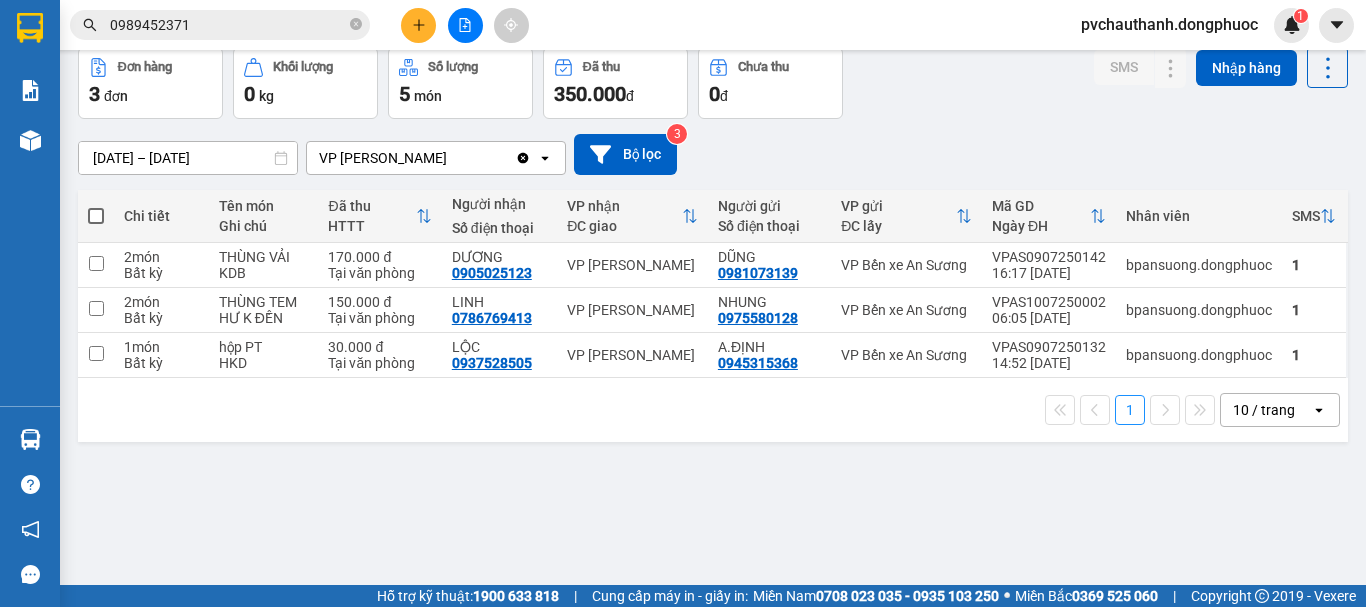 scroll, scrollTop: 0, scrollLeft: 0, axis: both 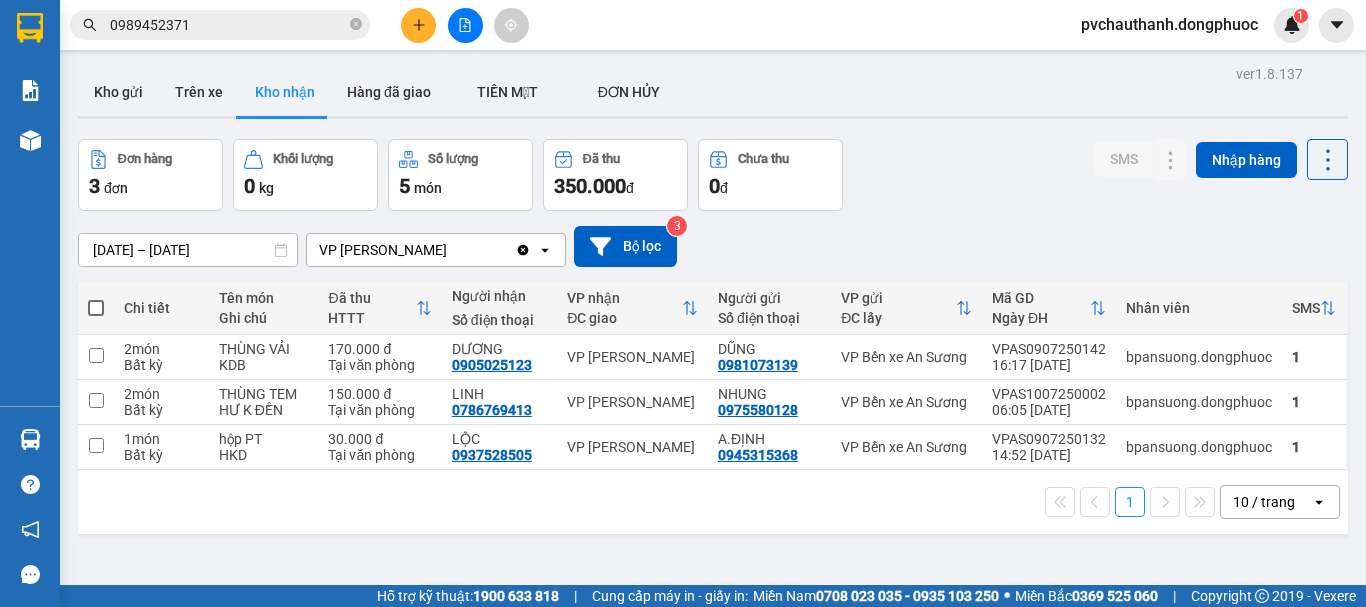 click on "Kho nhận" at bounding box center [285, 92] 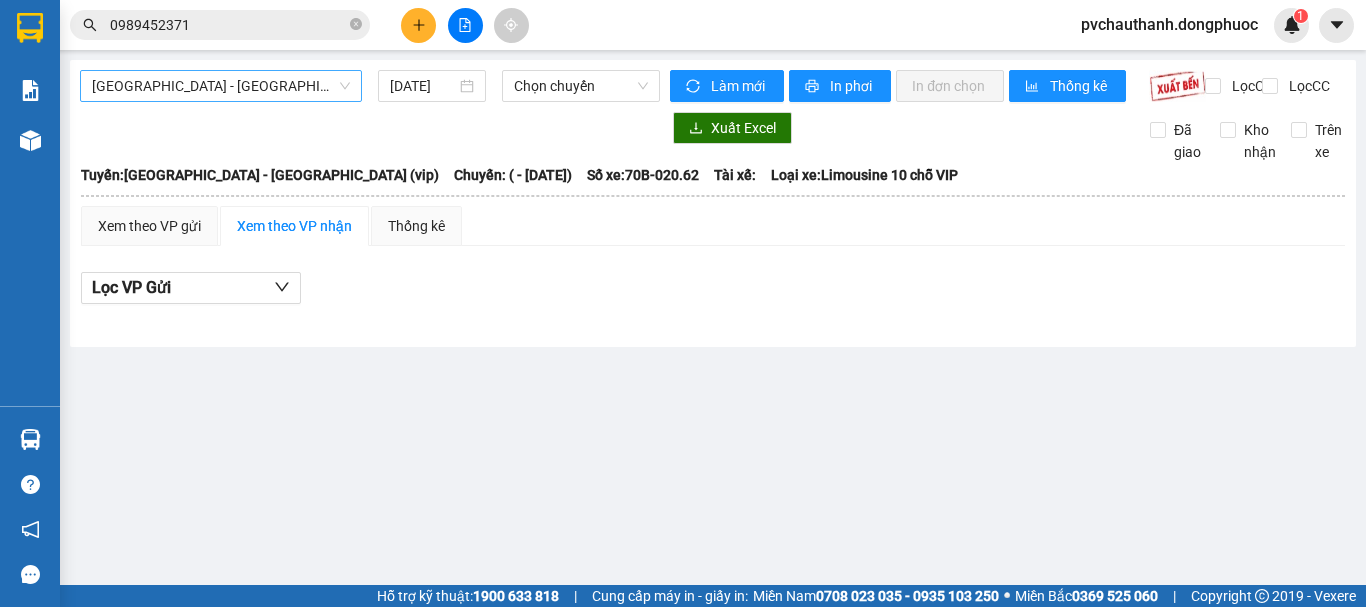 click on "[GEOGRAPHIC_DATA] - [GEOGRAPHIC_DATA] (vip)" at bounding box center (221, 86) 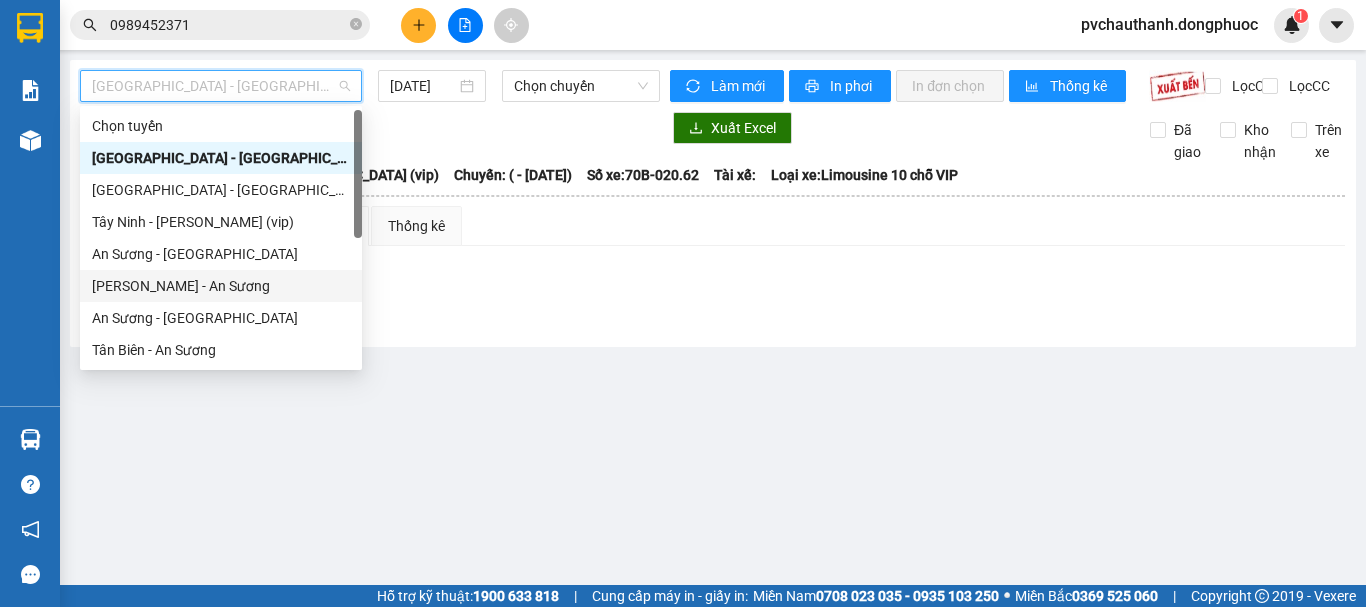click on "[PERSON_NAME] - An Sương" at bounding box center (221, 286) 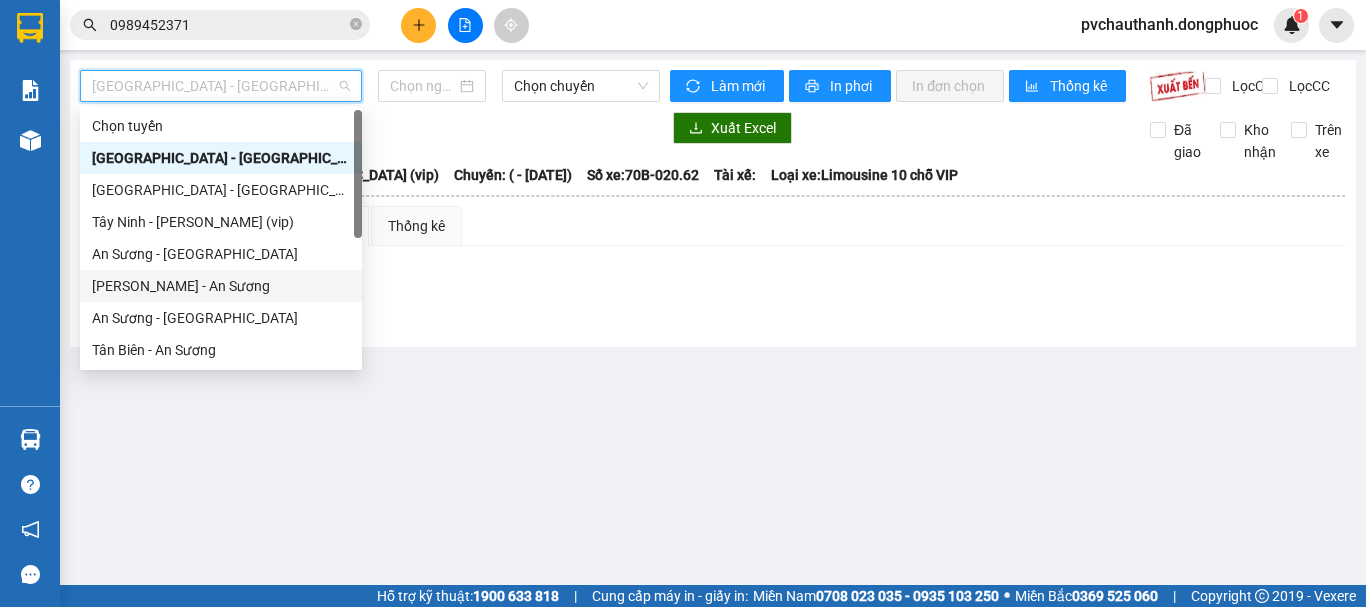 type on "[DATE]" 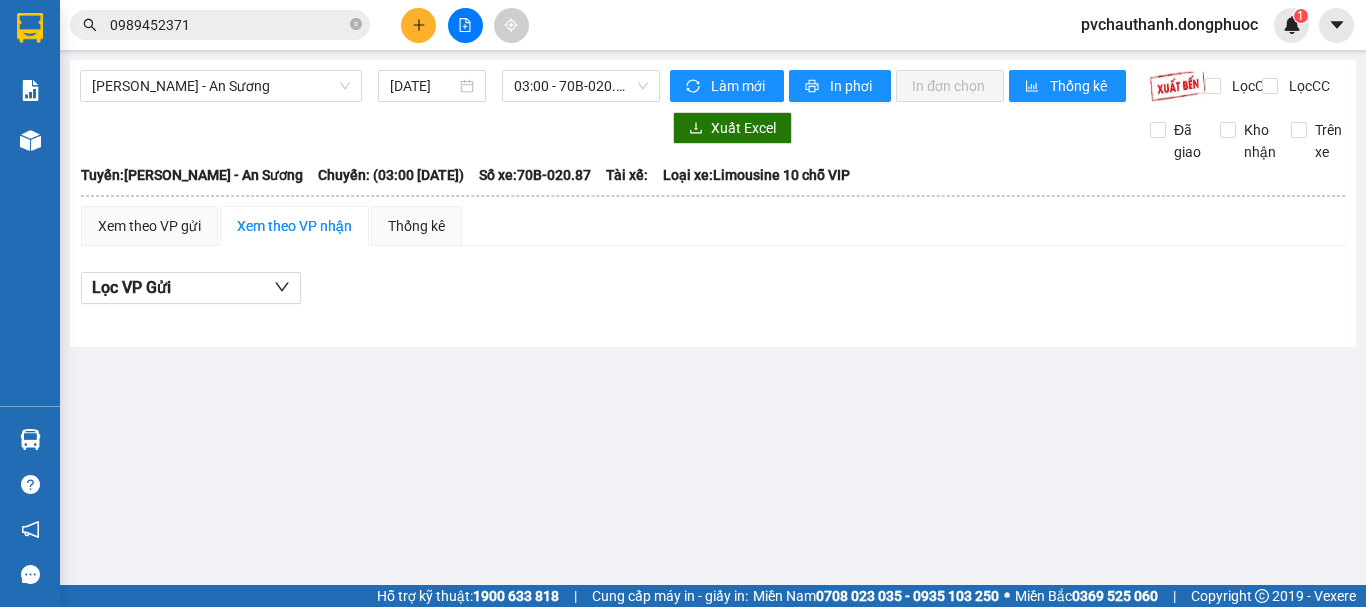 click on "Châu Thành - An Sương 10/07/2025 03:00     - 70B-020.87  Làm mới In phơi In đơn chọn Thống kê Lọc  CR Lọc  CC Xuất Excel Đã giao Kho nhận Trên xe Đồng Phước   19001152   Bến xe Tây Ninh, 01 Võ Văn Truyện, KP 1, Phường 2 15:19 - 10/07/2025 Tuyến:  Châu Thành - An Sương Chuyến:   (03:00 - 10/07/2025) Số xe:  70B-020.87 Loại xe:  Limousine 10 chỗ VIP Tuyến:  Châu Thành - An Sương Chuyến:   (03:00 - 10/07/2025) Số xe:  70B-020.87 Tài xế:  Loại xe:  Limousine 10 chỗ VIP Xem theo VP gửi Xem theo VP nhận Thống kê Lọc VP Gửi Cước rồi :   0  VNĐ Chưa cước :   0  VNĐ Thu hộ:  0  VNĐ Đồng Phước   19001152   Bến xe Tây Ninh, 01 Võ Văn Truyện, KP 1, Phường 2 VP Châu Thành  -  15:19 - 10/07/2025 Tuyến:  Châu Thành - An Sương Chuyến:   (03:00 - 10/07/2025) Số xe:  70B-020.87   Loại xe:  Limousine 10 chỗ VIP STT Mã GD SĐT người nhận Người nhận Tên người nhận Người gửi SL :" at bounding box center (713, 203) 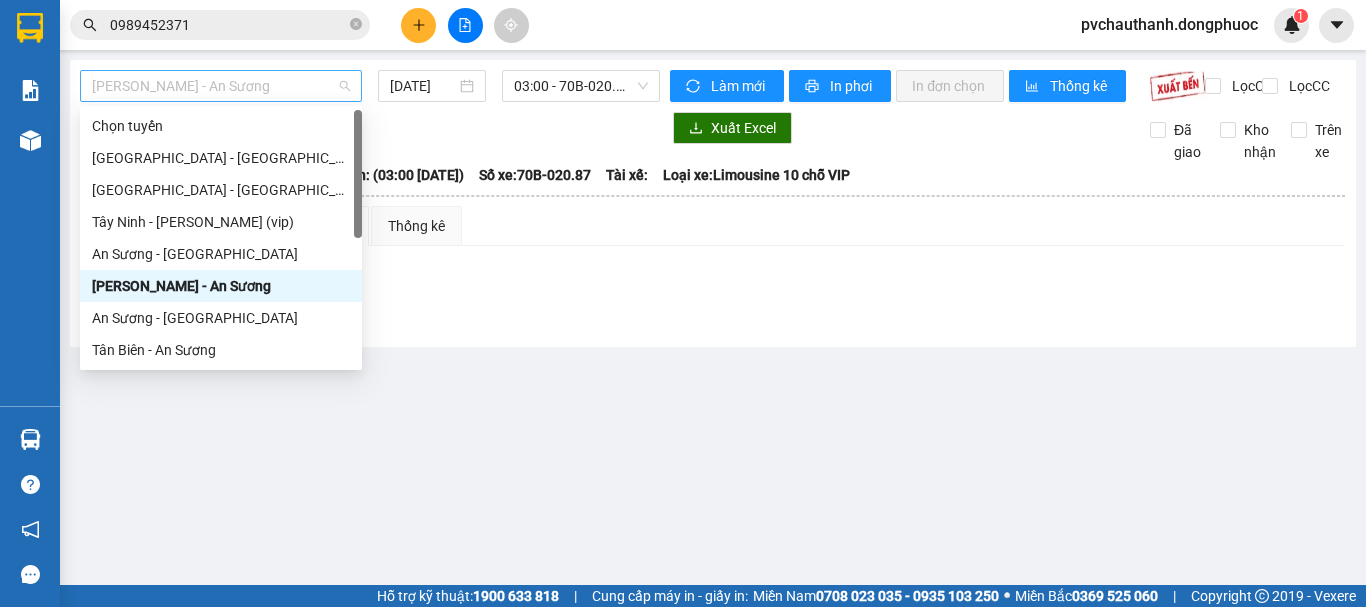 click on "[PERSON_NAME] - An Sương" at bounding box center [221, 86] 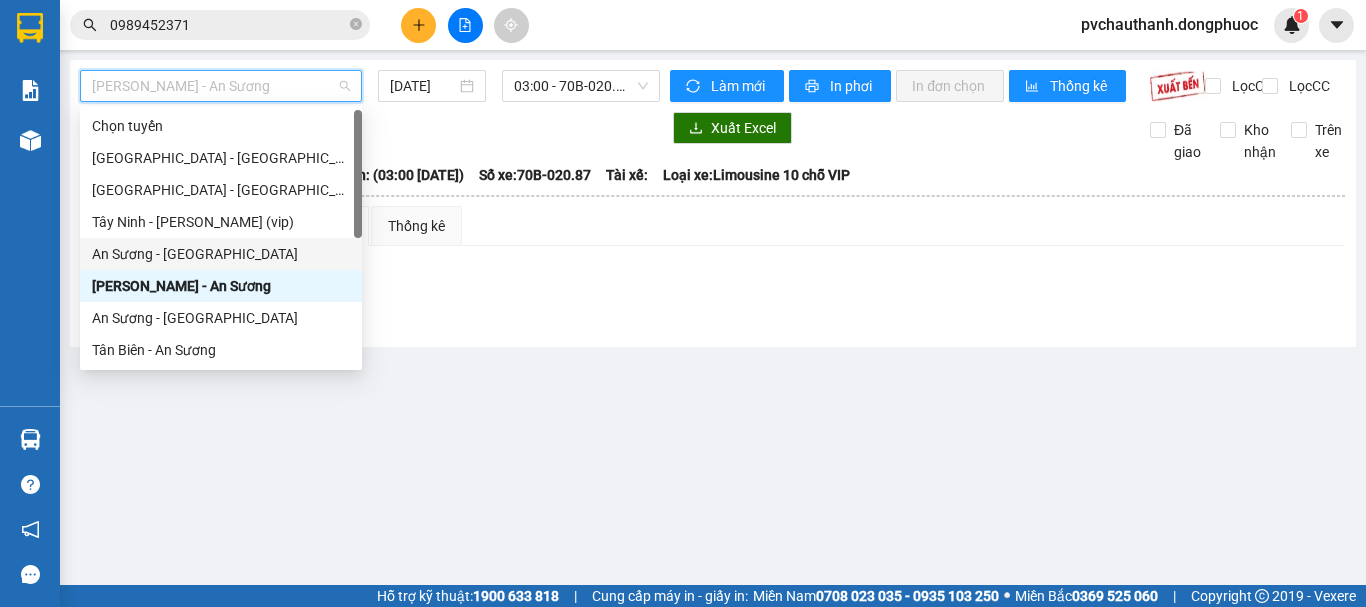 click on "An Sương - [GEOGRAPHIC_DATA]" at bounding box center [221, 254] 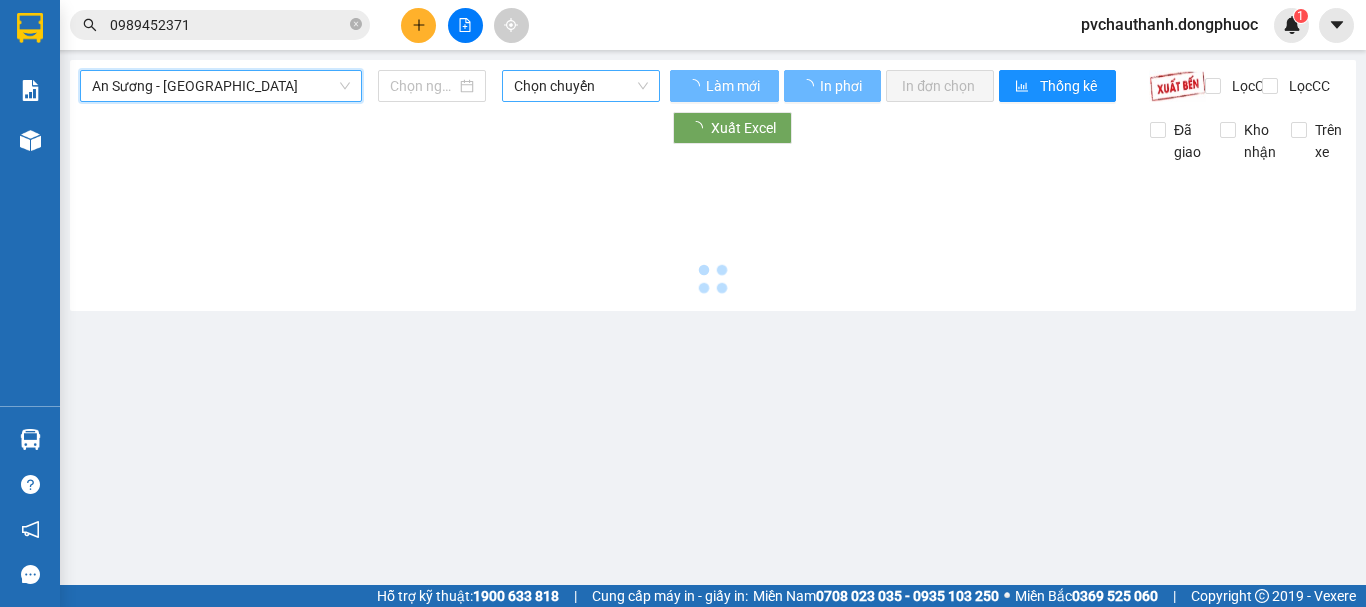 type on "[DATE]" 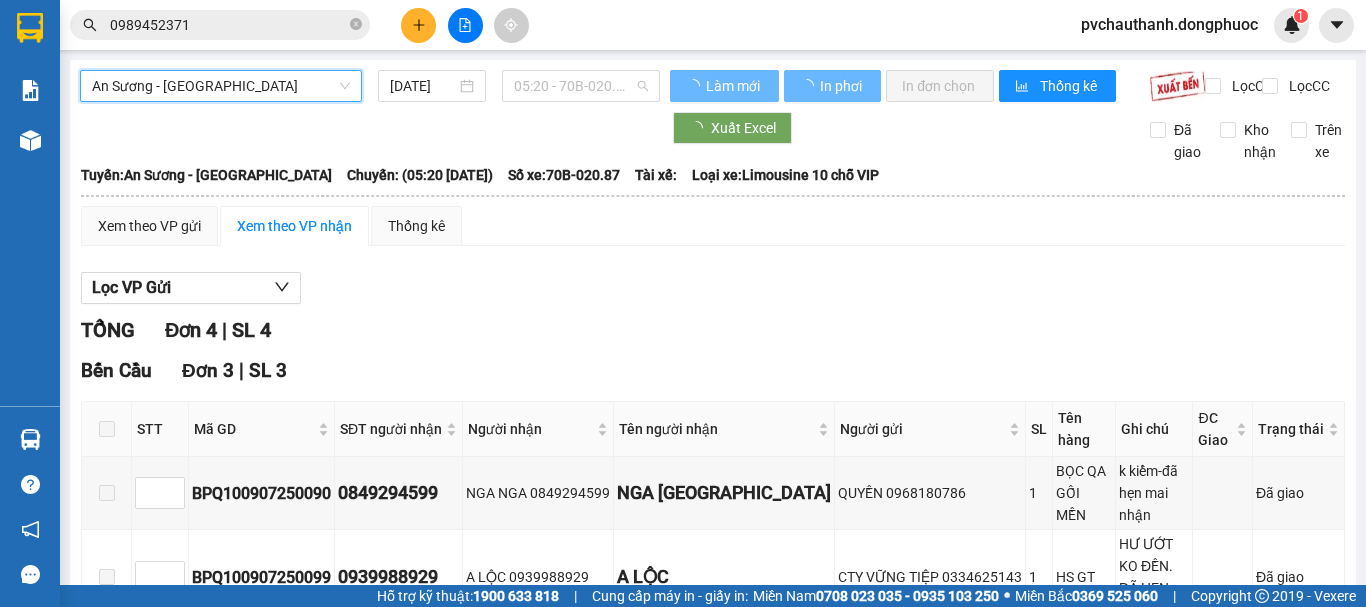 drag, startPoint x: 567, startPoint y: 88, endPoint x: 672, endPoint y: 161, distance: 127.88276 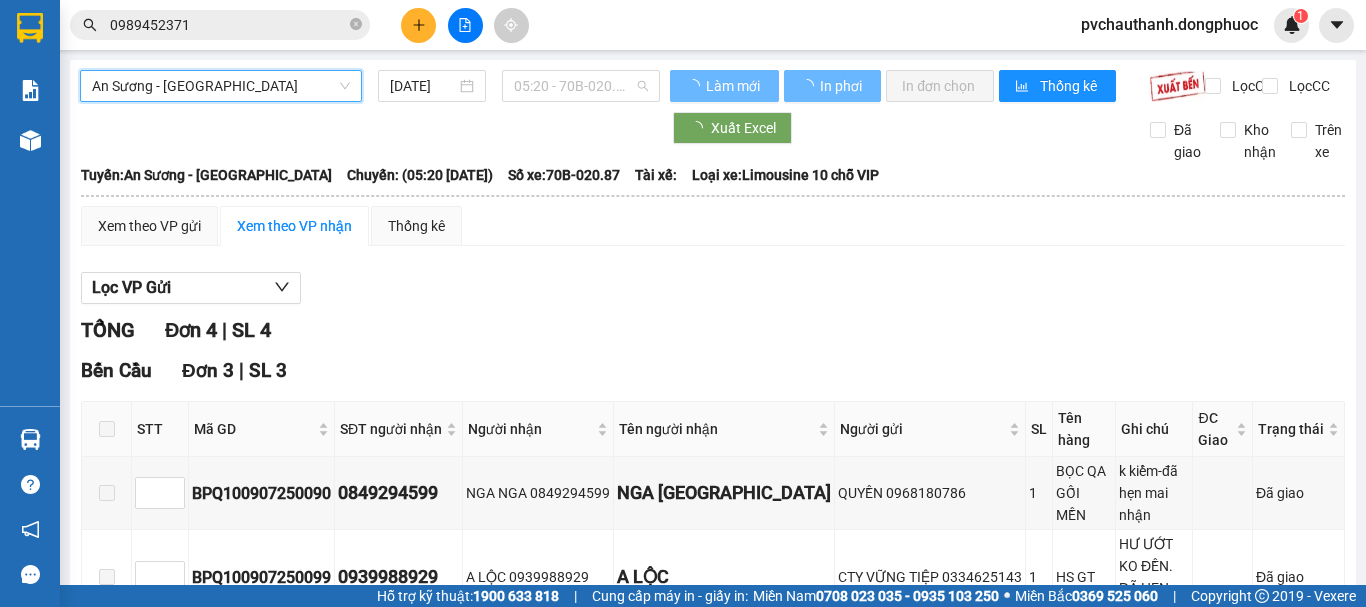 click on "05:20     - 70B-020.87" at bounding box center (581, 86) 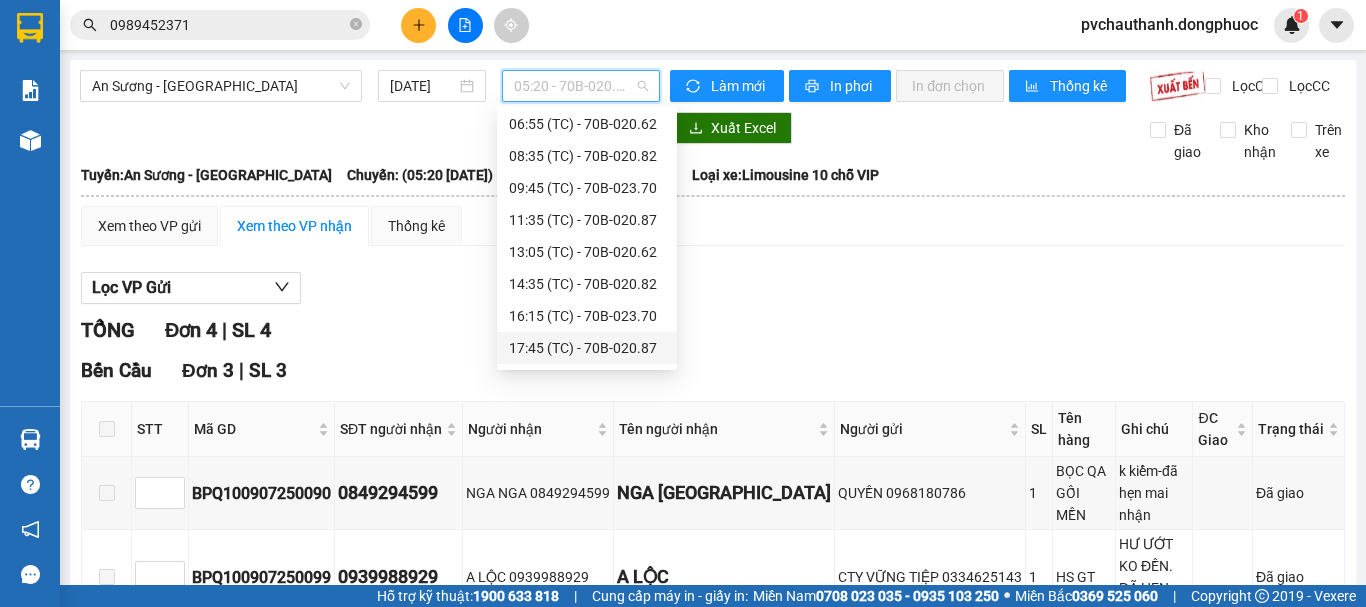 scroll, scrollTop: 96, scrollLeft: 0, axis: vertical 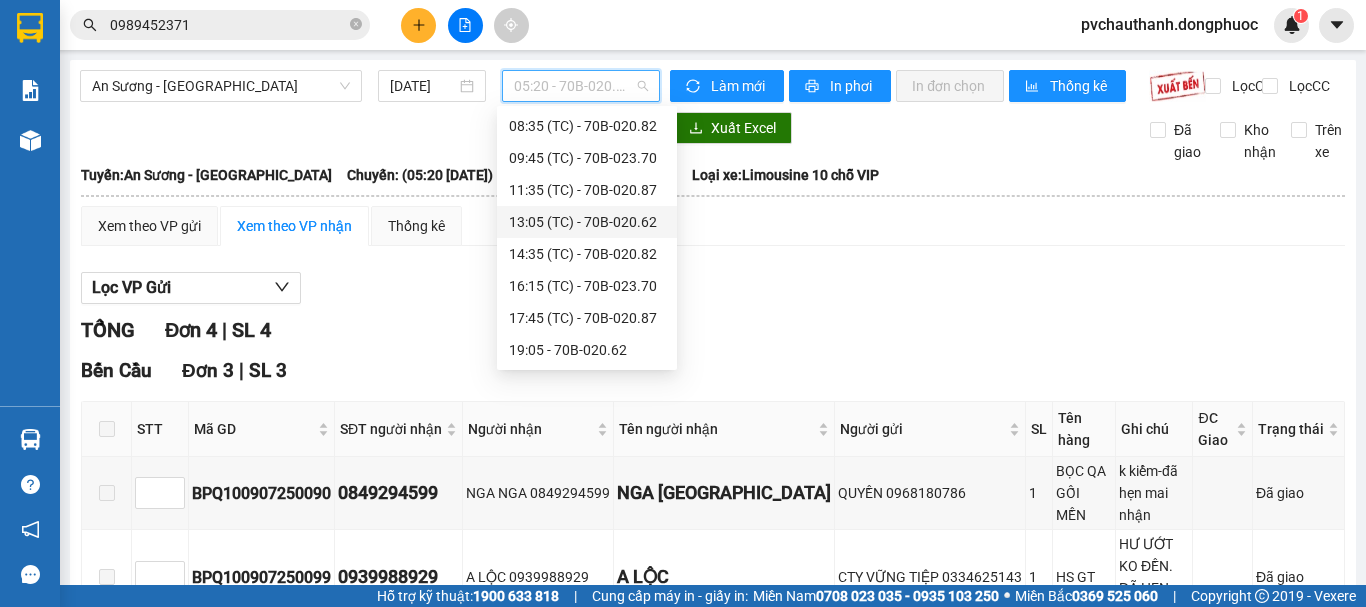 click on "13:05   (TC)   - 70B-020.62" at bounding box center (587, 222) 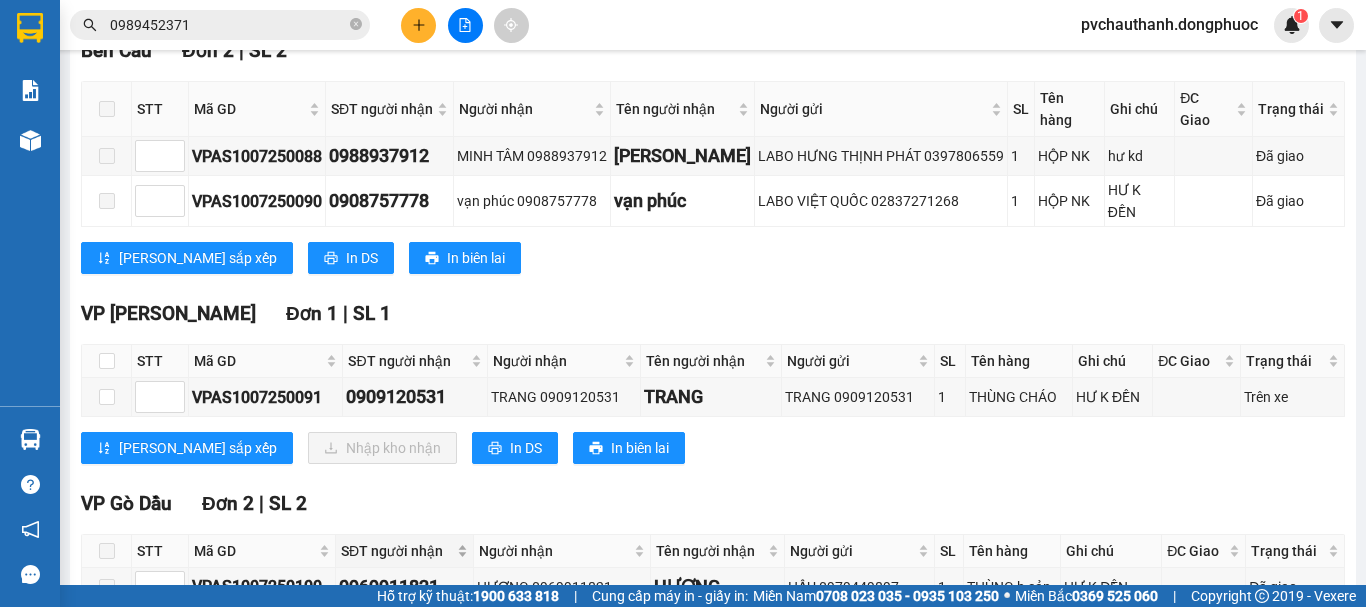 scroll, scrollTop: 400, scrollLeft: 0, axis: vertical 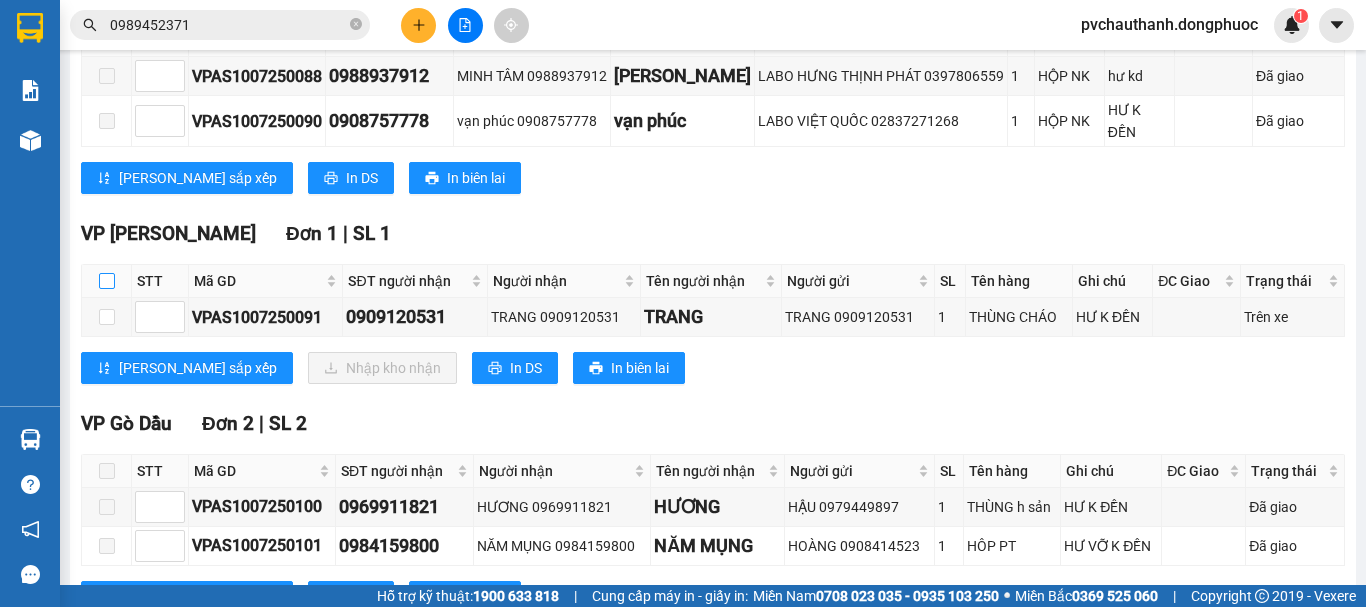 click at bounding box center [107, 281] 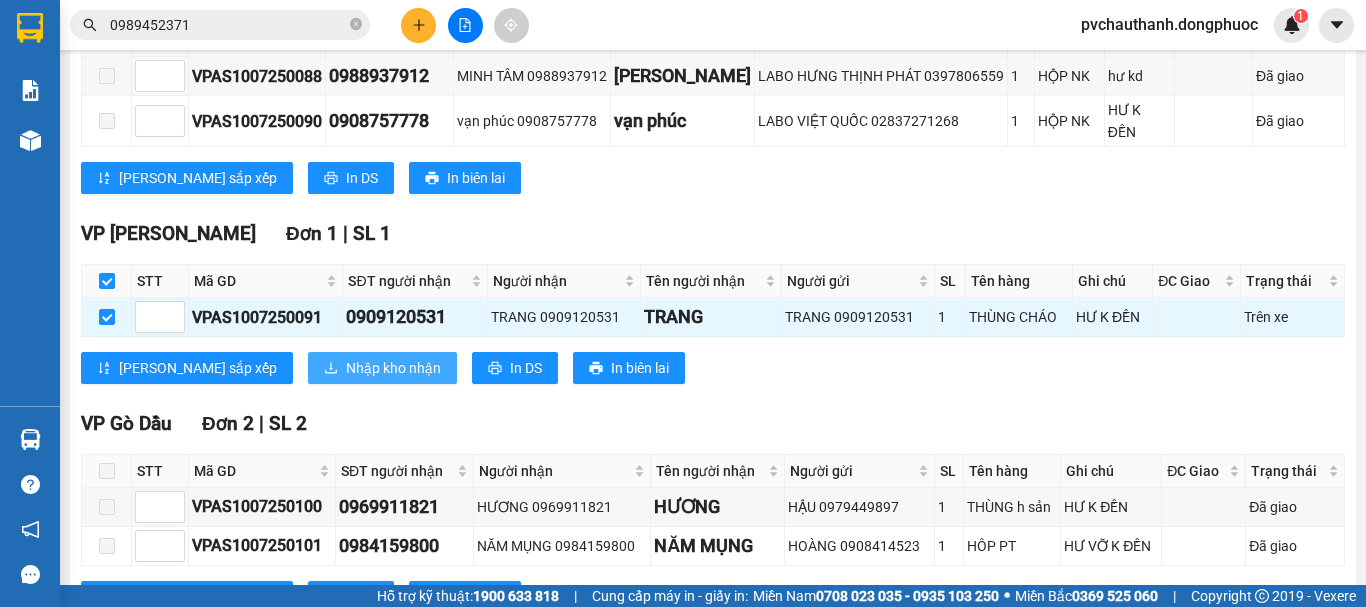 click on "Nhập kho nhận" at bounding box center [393, 368] 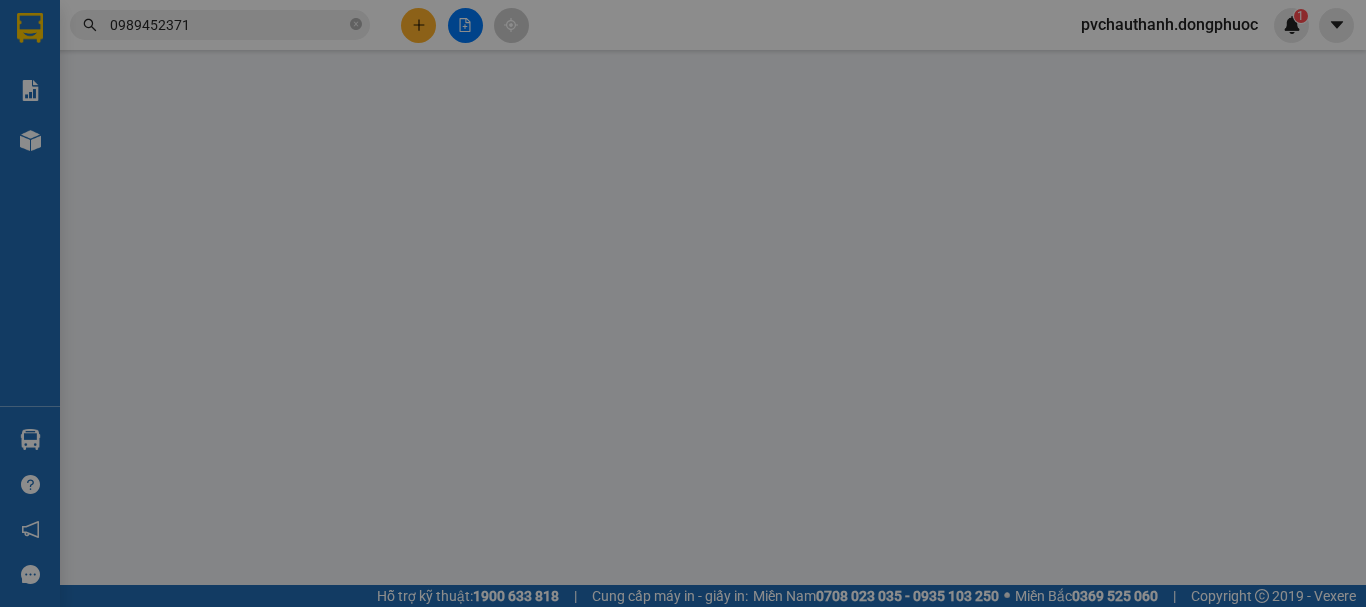 scroll, scrollTop: 0, scrollLeft: 0, axis: both 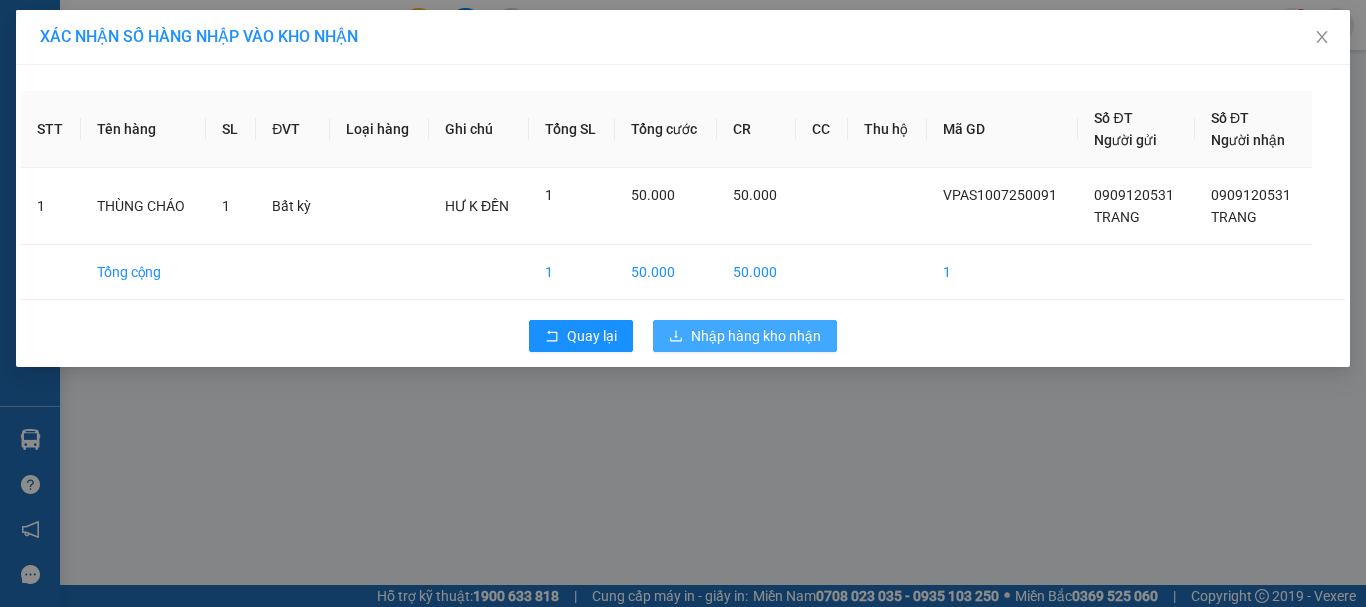 click on "Nhập hàng kho nhận" at bounding box center (756, 336) 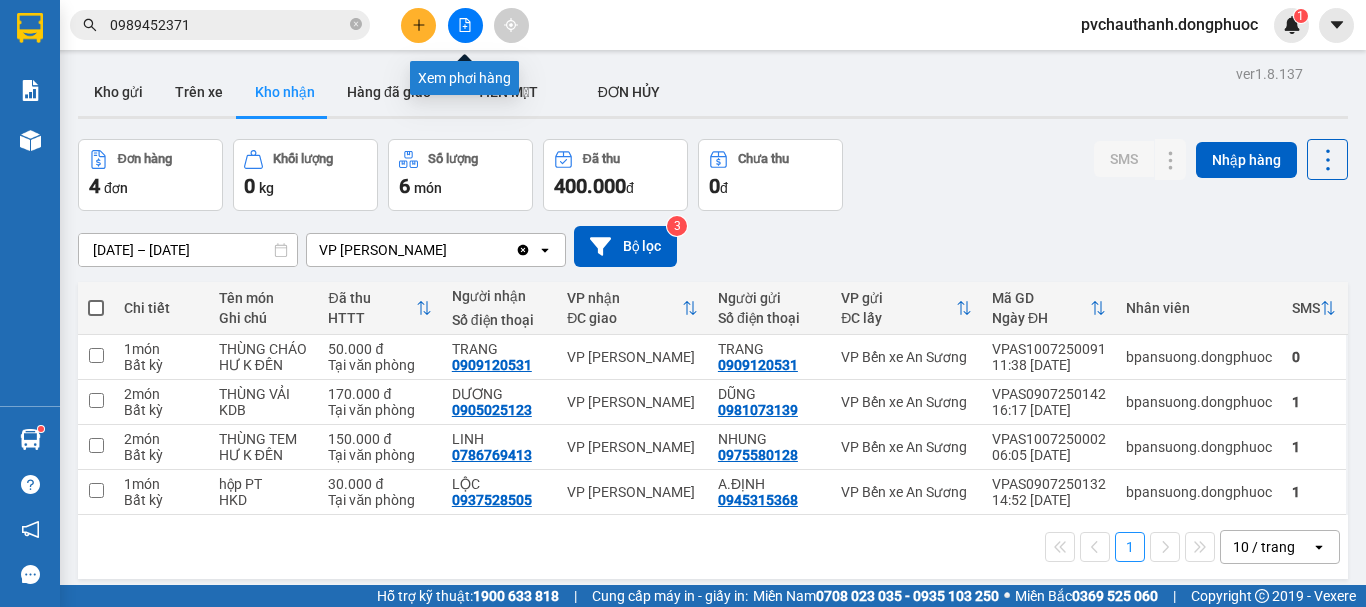 drag, startPoint x: 460, startPoint y: 28, endPoint x: 449, endPoint y: 34, distance: 12.529964 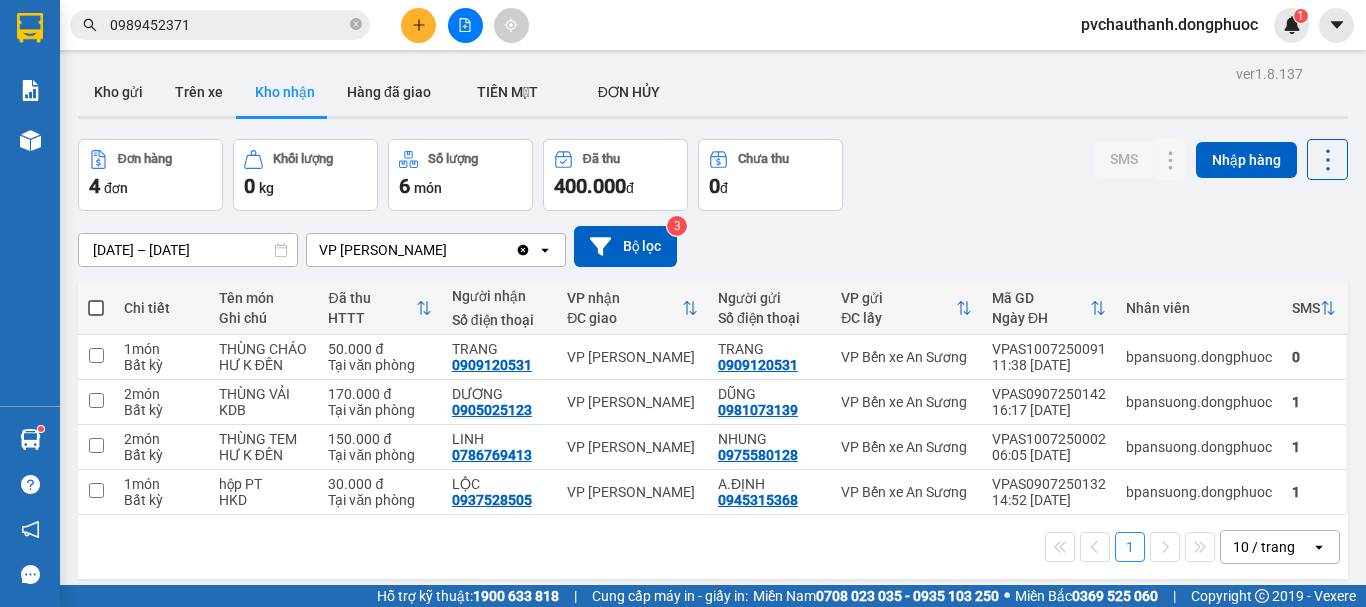 click on "0989452371" at bounding box center [228, 25] 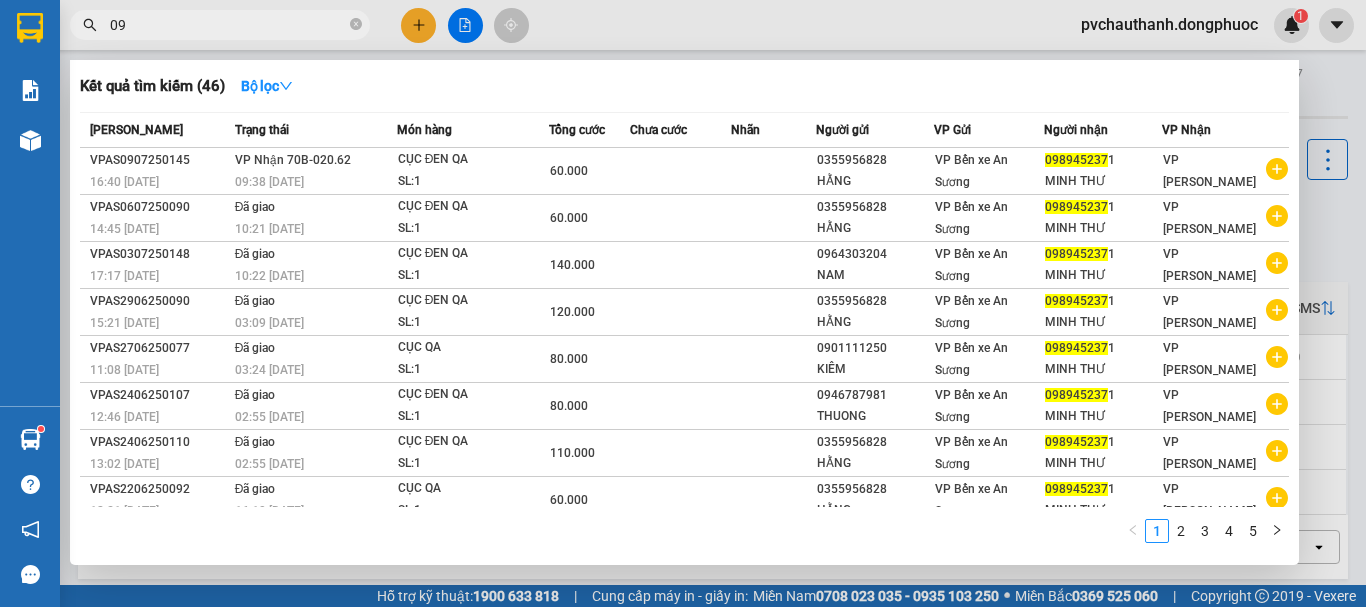 type on "0" 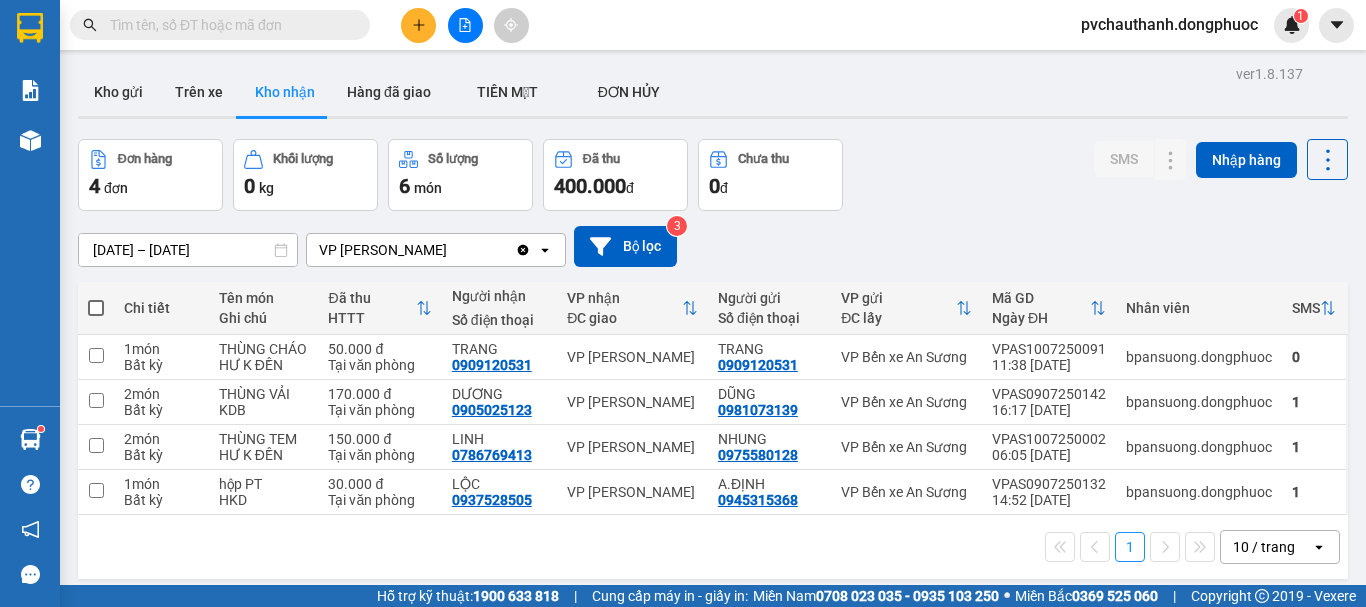 type 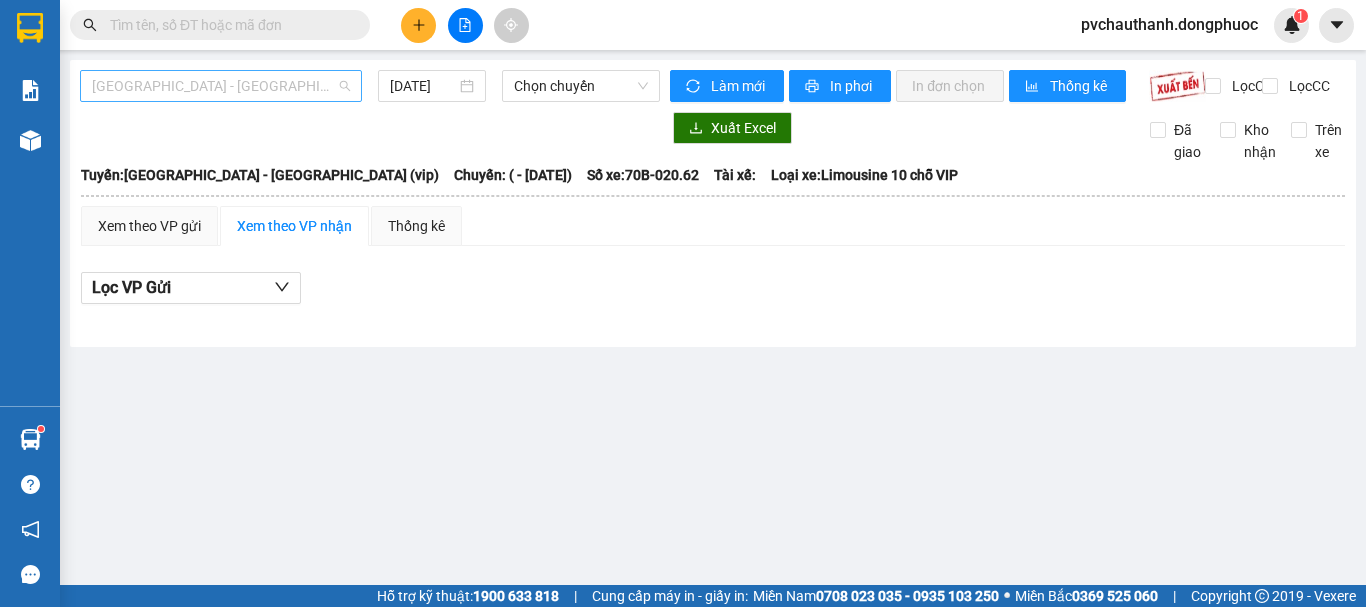 click on "[GEOGRAPHIC_DATA] - [GEOGRAPHIC_DATA] (vip)" at bounding box center (221, 86) 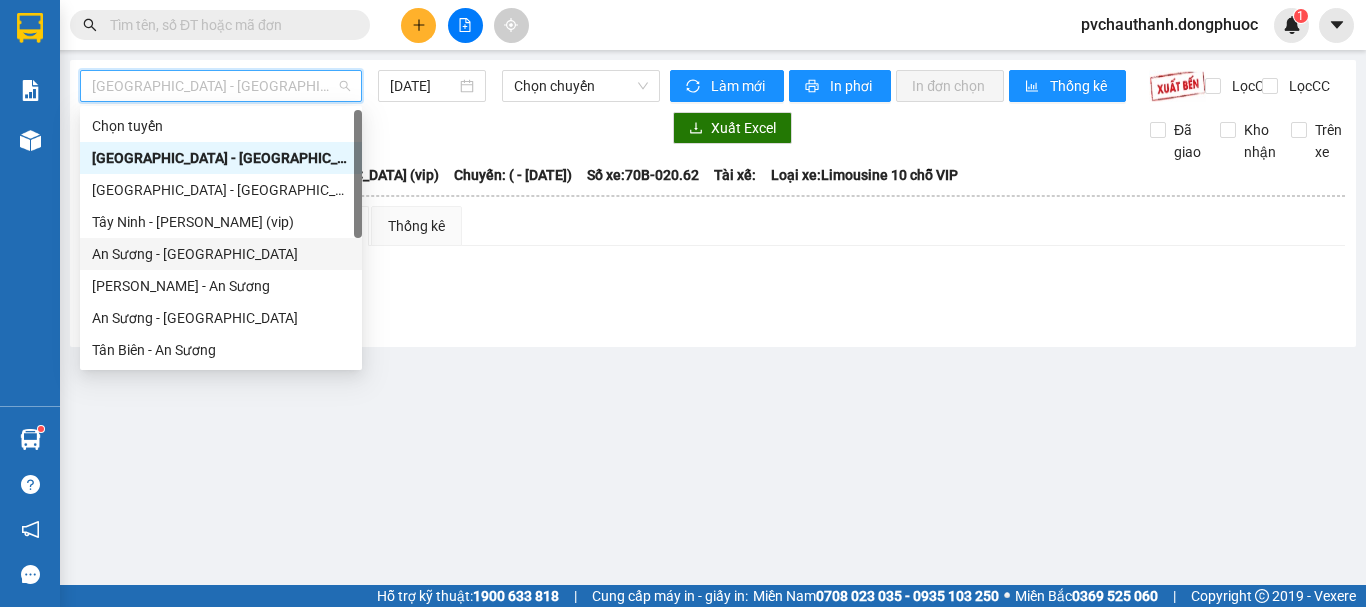 click on "An Sương - [GEOGRAPHIC_DATA]" at bounding box center [221, 254] 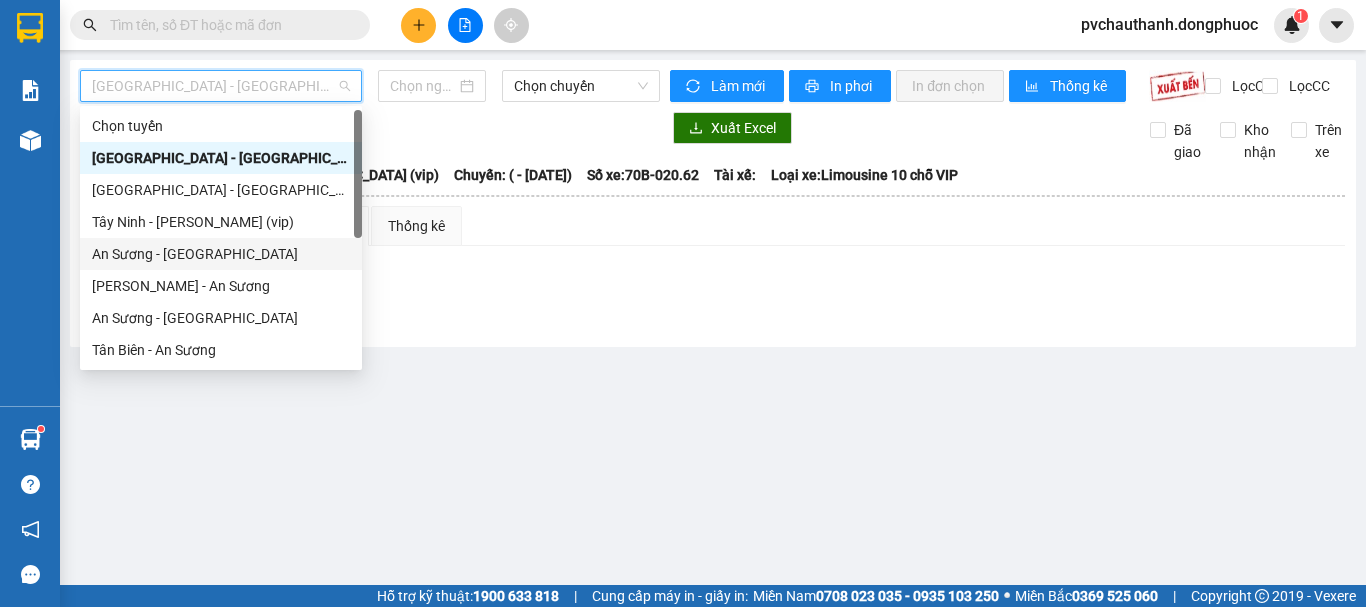 type on "[DATE]" 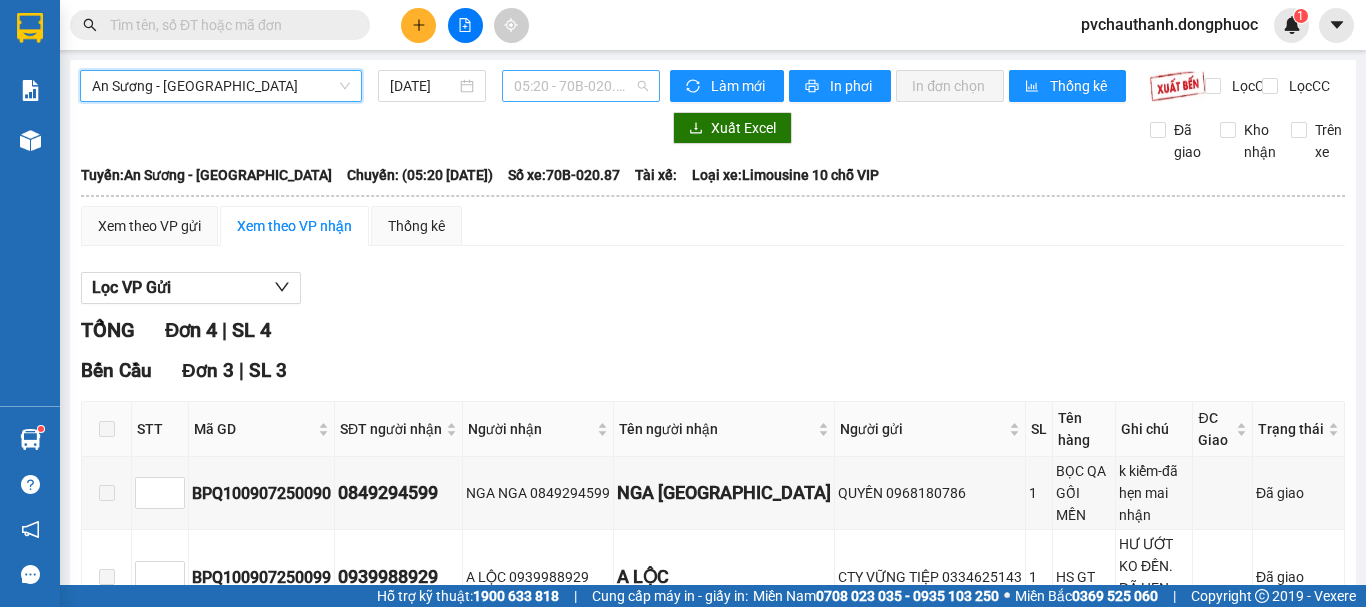 click on "05:20     - 70B-020.87" at bounding box center [581, 86] 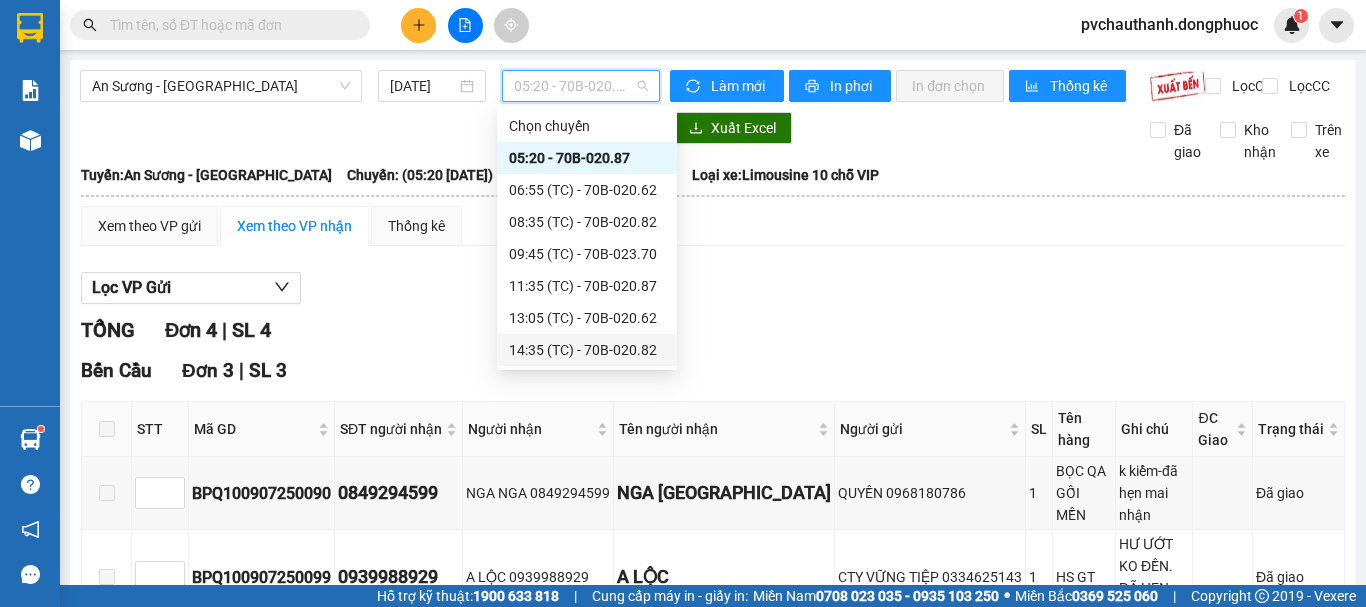 click on "14:35   (TC)   - 70B-020.82" at bounding box center (587, 350) 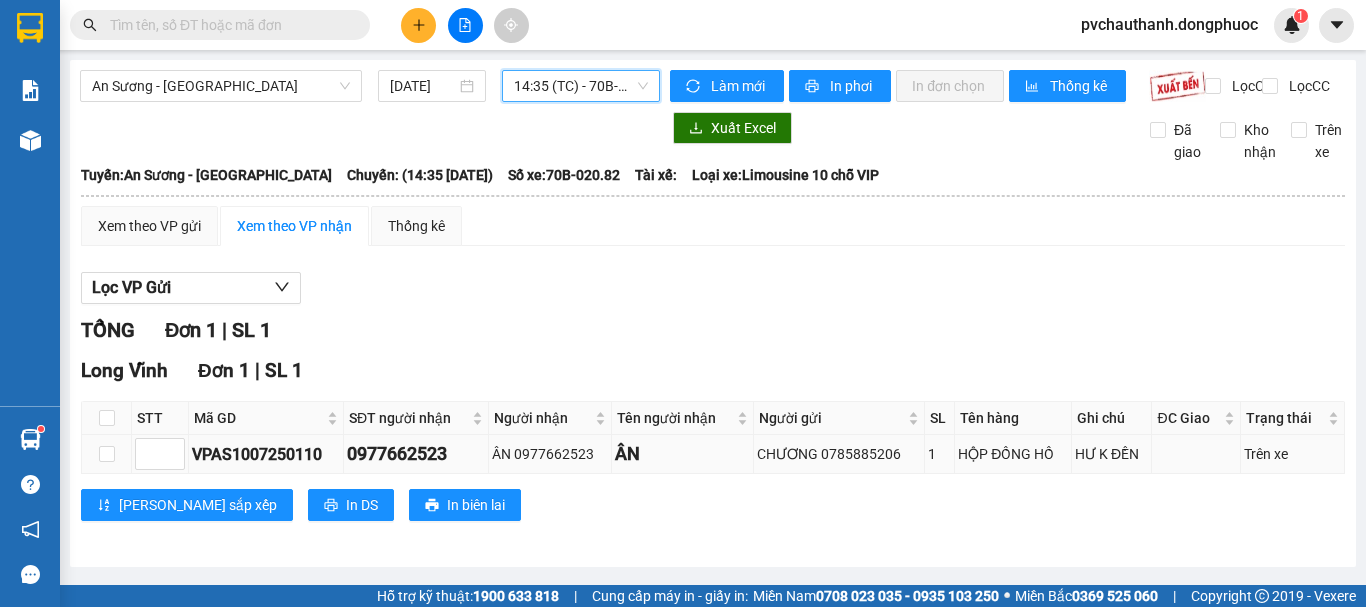 scroll, scrollTop: 9, scrollLeft: 0, axis: vertical 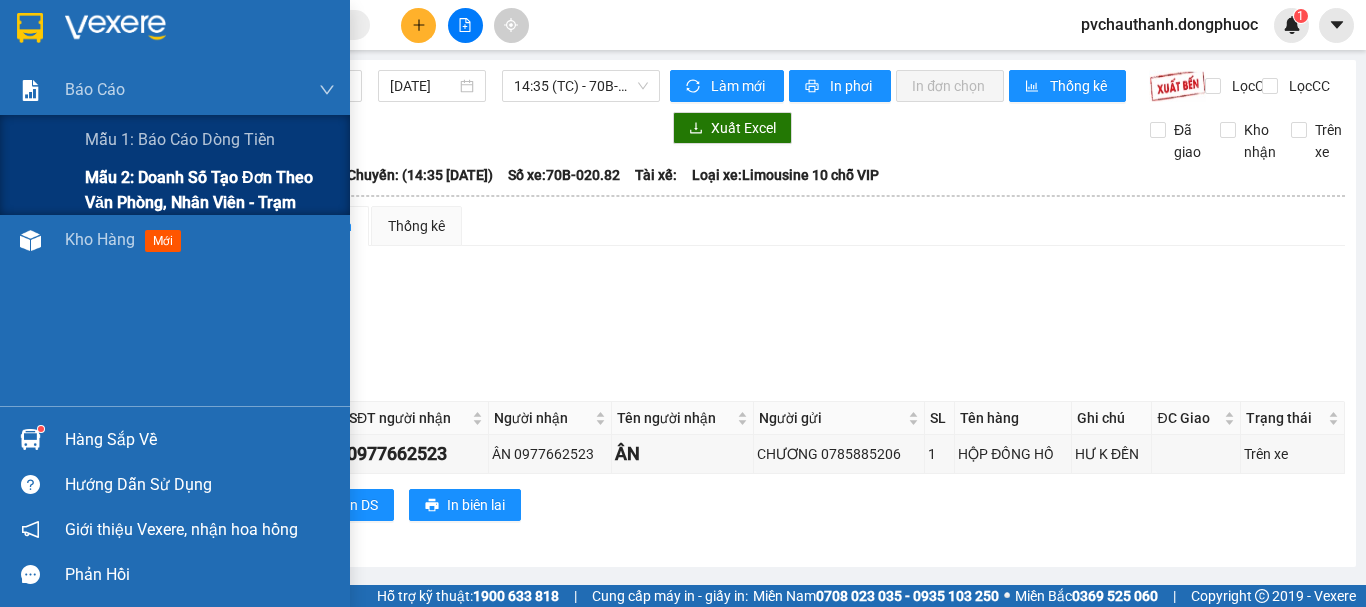 click on "Mẫu 2: Doanh số tạo đơn theo Văn phòng, nhân viên - Trạm" at bounding box center (210, 190) 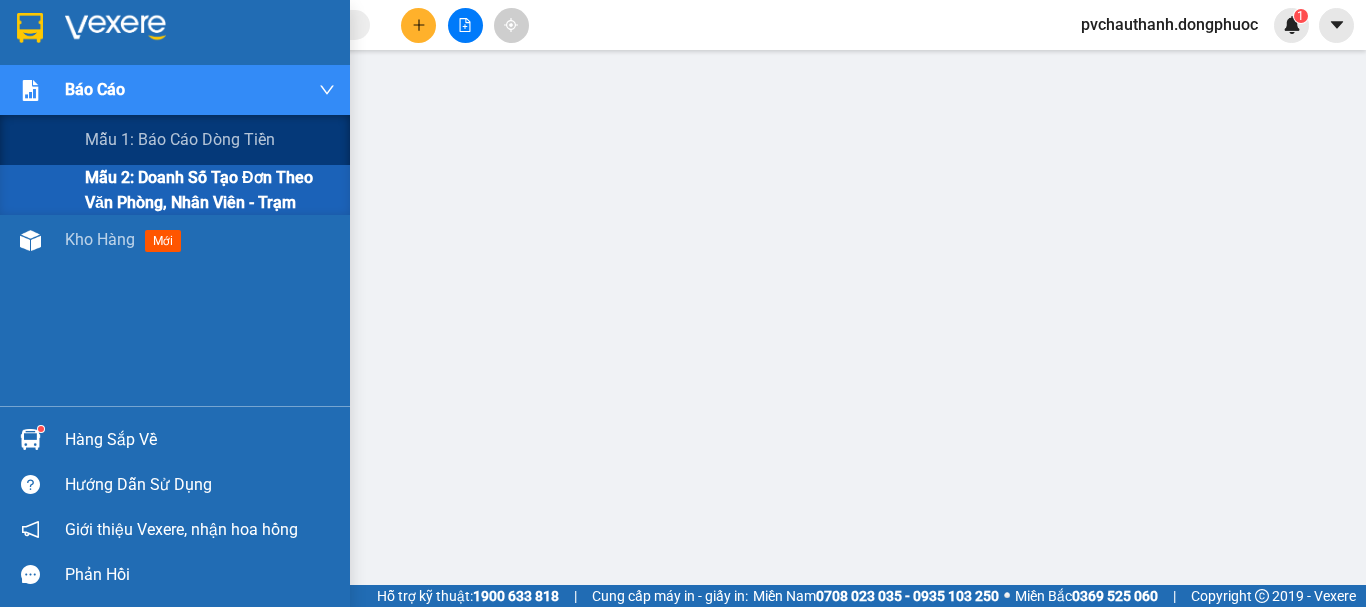click on "Mẫu 2: Doanh số tạo đơn theo Văn phòng, nhân viên - Trạm" at bounding box center [210, 190] 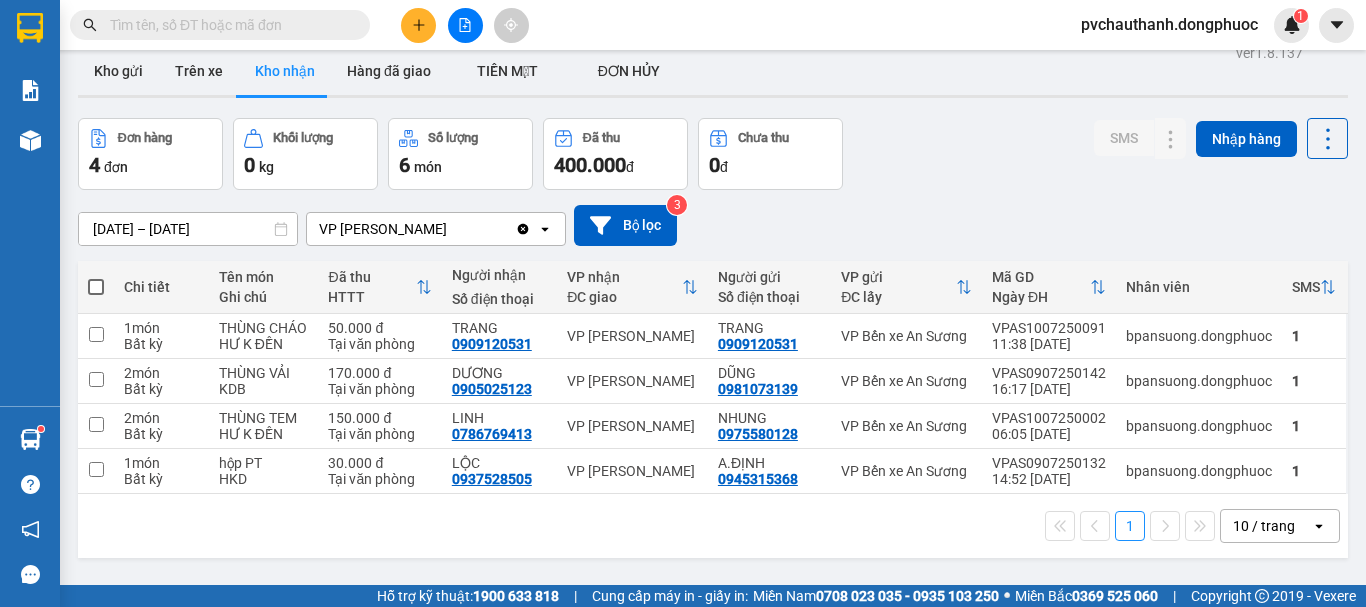 scroll, scrollTop: 0, scrollLeft: 0, axis: both 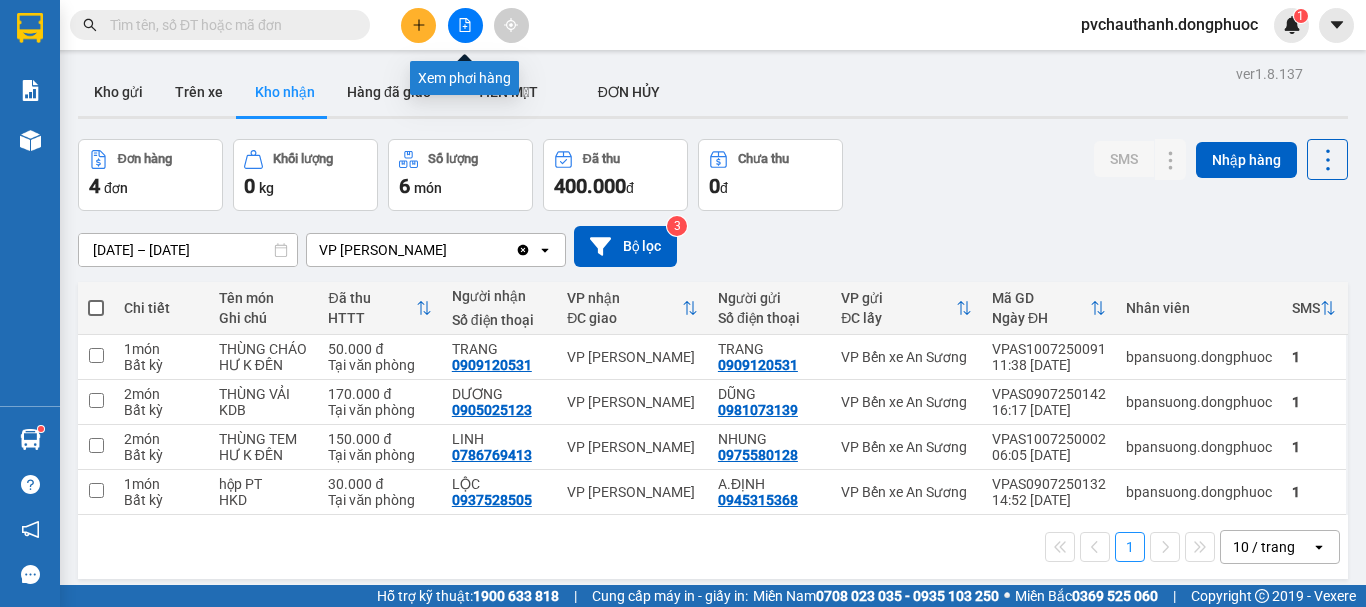 click at bounding box center [465, 25] 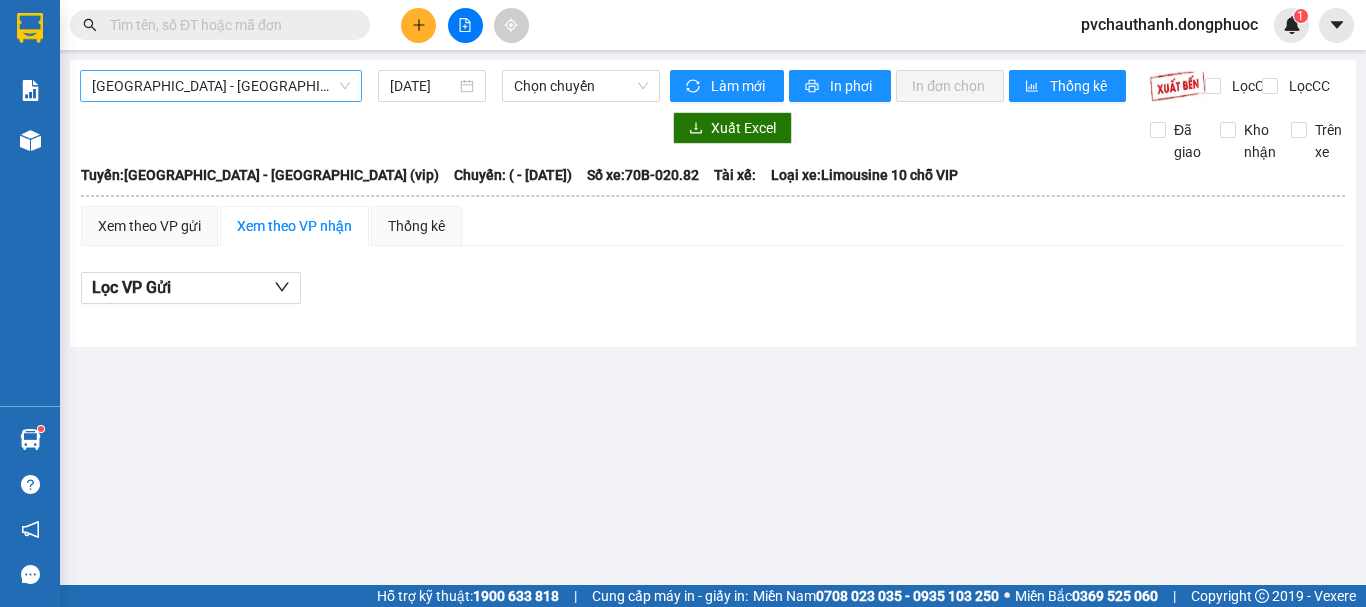 click on "[GEOGRAPHIC_DATA] - [GEOGRAPHIC_DATA] (vip)" at bounding box center (221, 86) 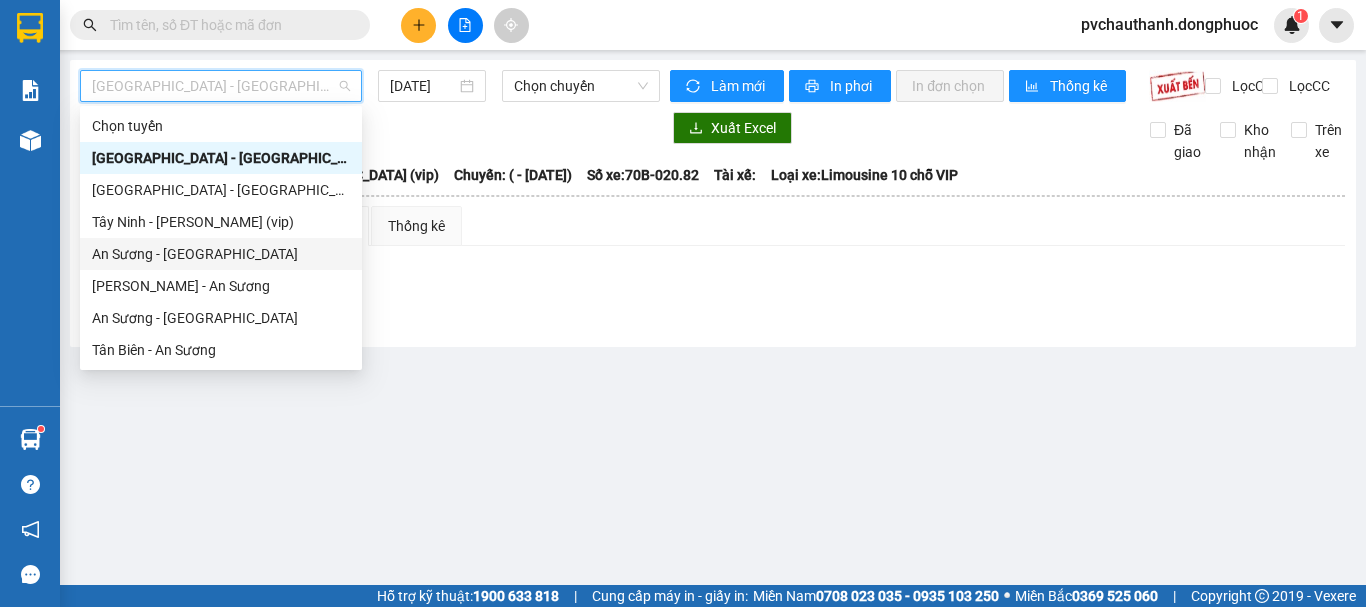 click on "An Sương - [GEOGRAPHIC_DATA]" at bounding box center [221, 254] 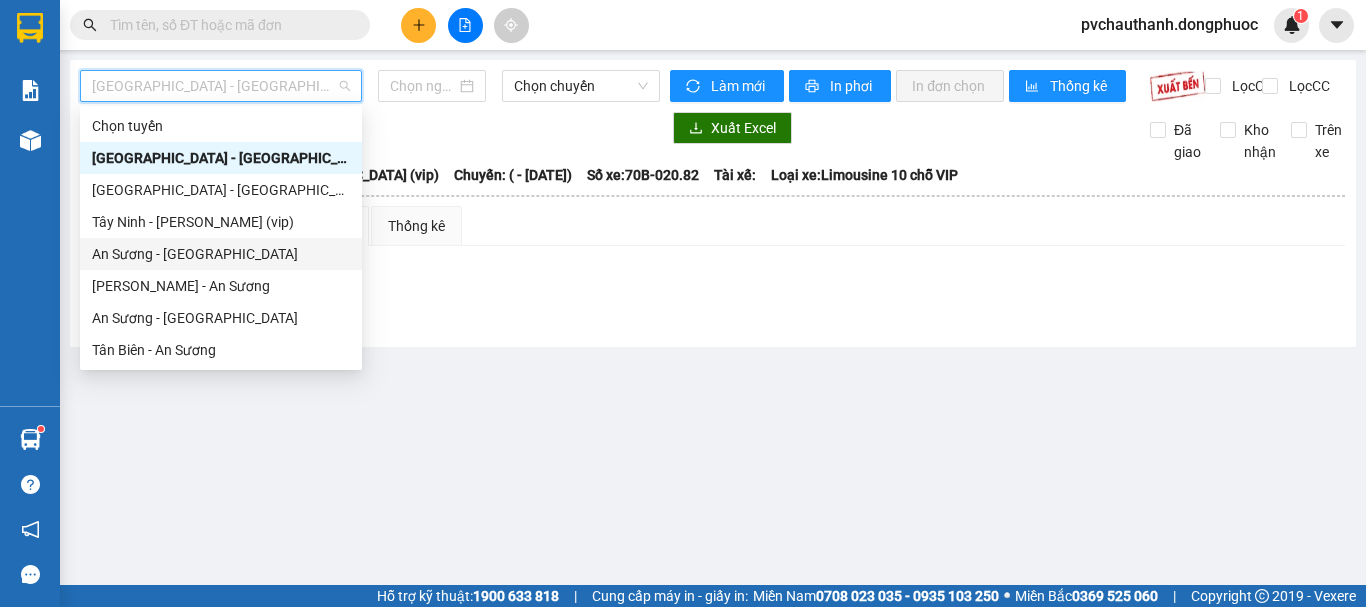 type on "[DATE]" 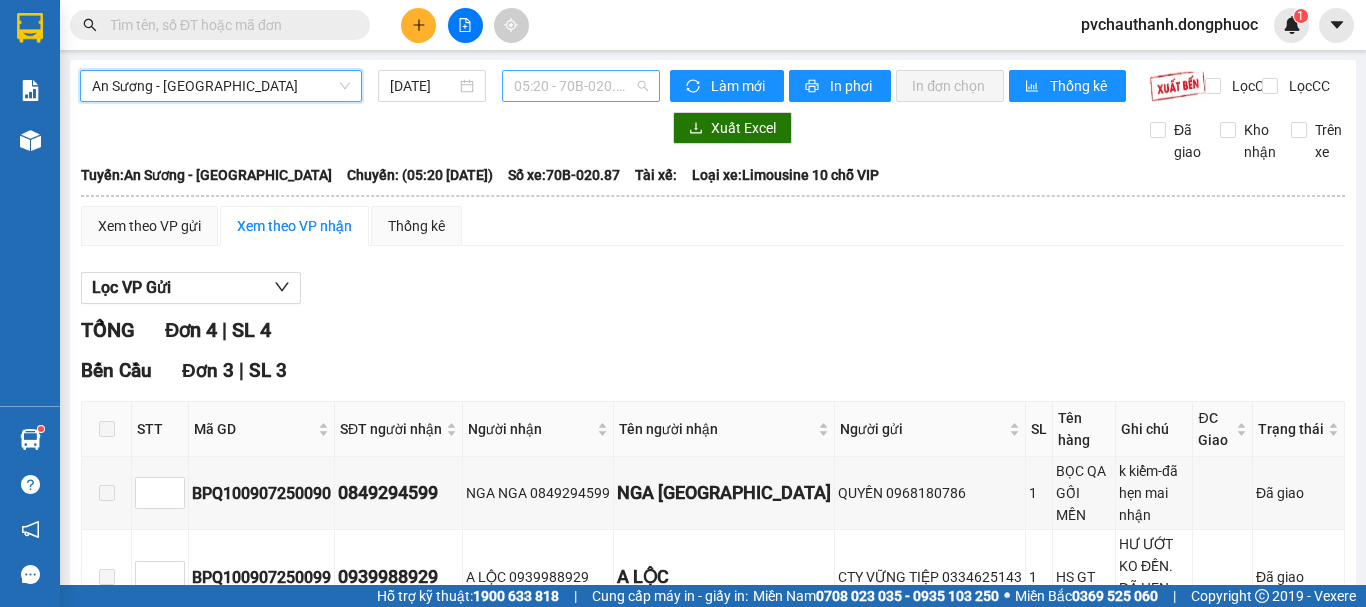 click on "05:20     - 70B-020.87" at bounding box center (581, 86) 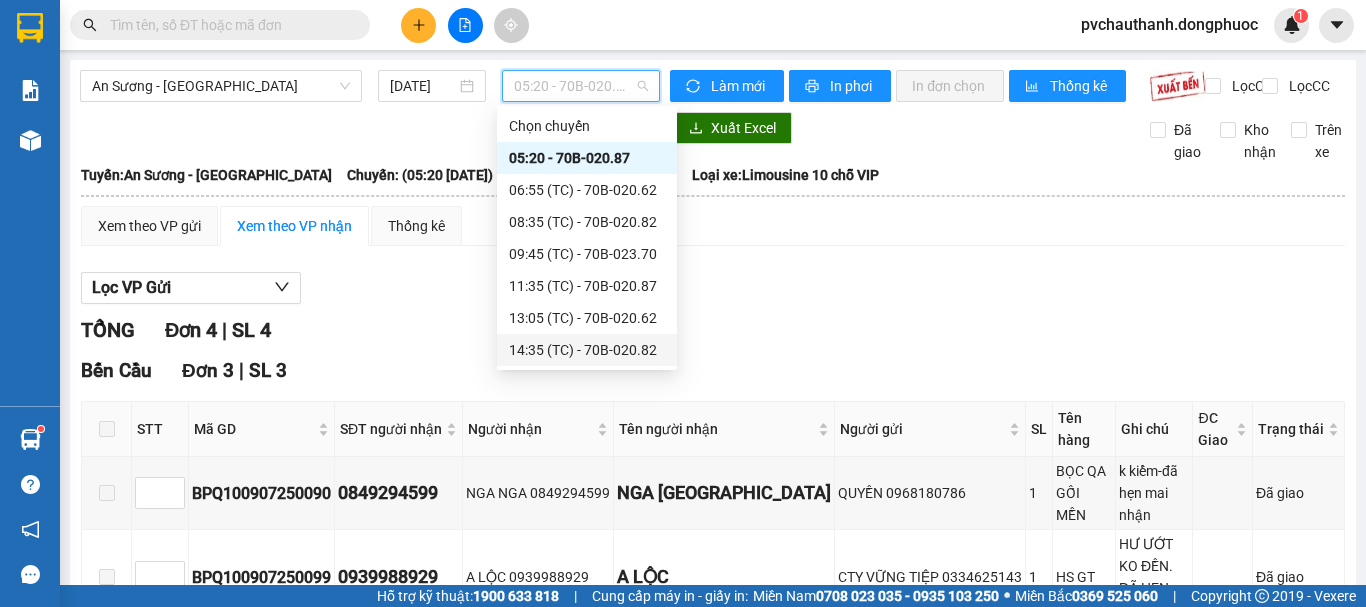 click on "14:35   (TC)   - 70B-020.82" at bounding box center (587, 350) 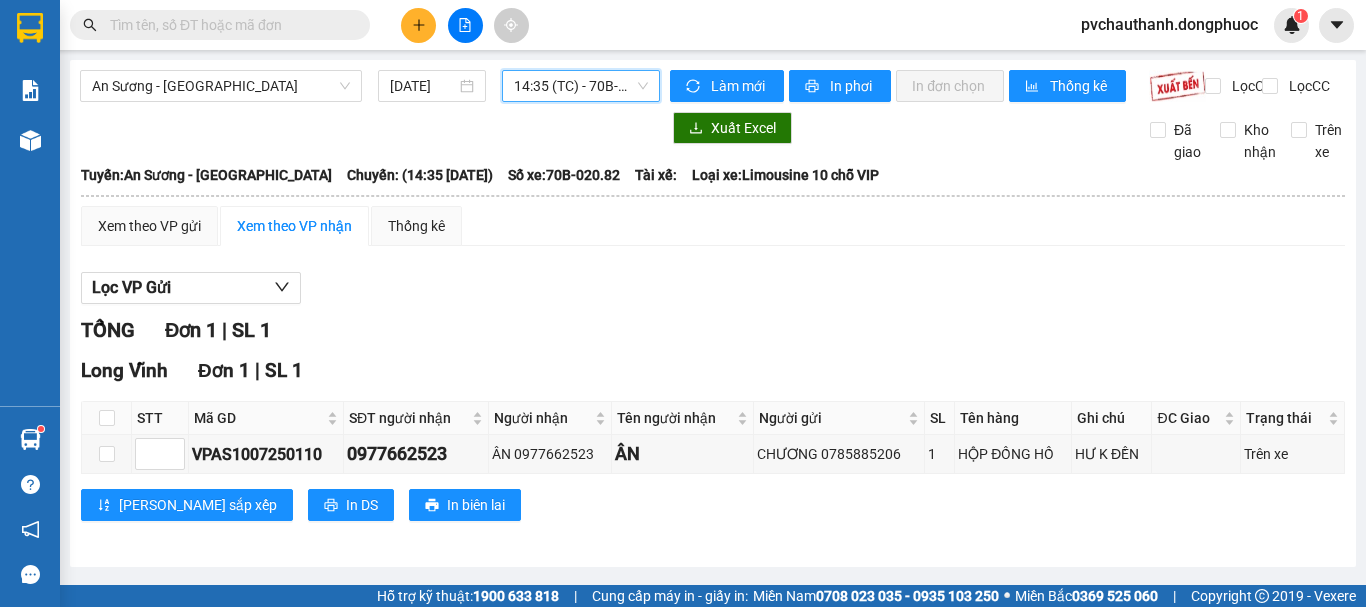 scroll, scrollTop: 9, scrollLeft: 0, axis: vertical 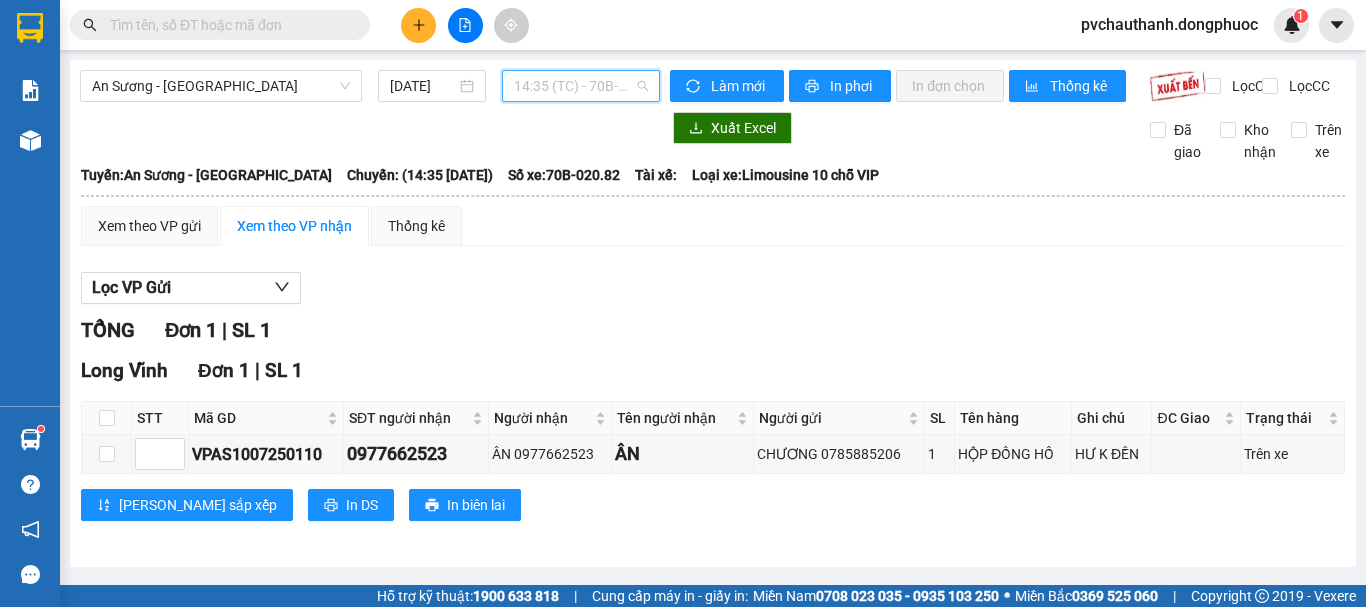 click on "14:35   (TC)   - 70B-020.82" at bounding box center (581, 86) 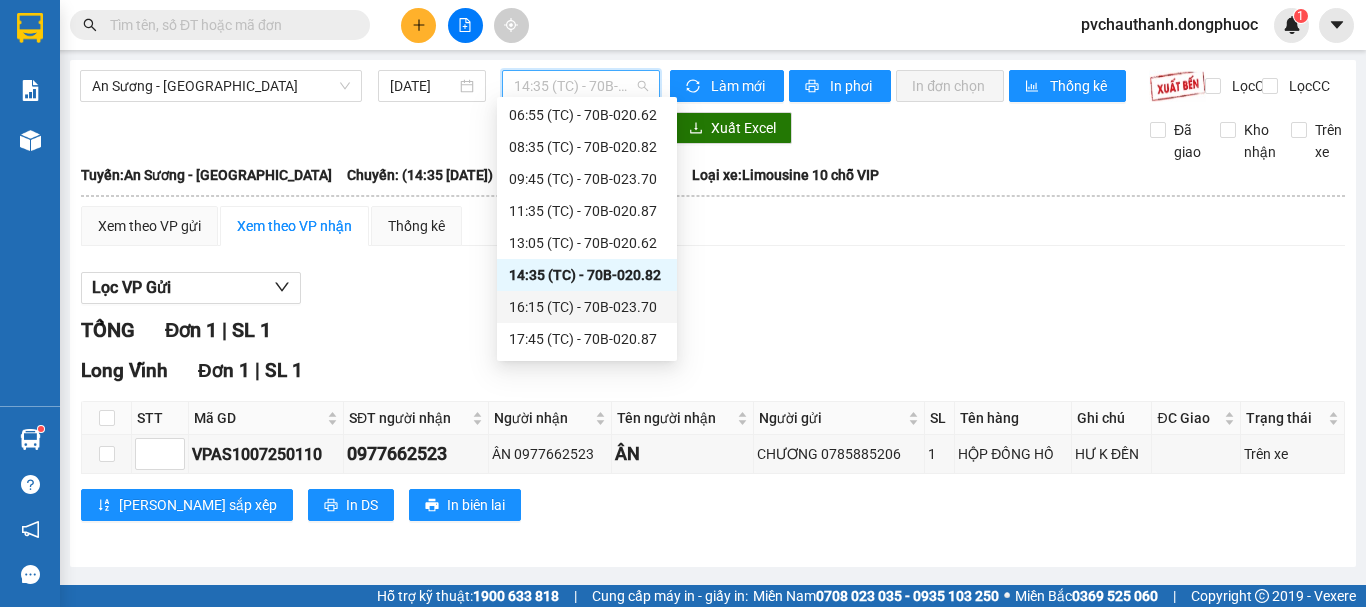 scroll, scrollTop: 96, scrollLeft: 0, axis: vertical 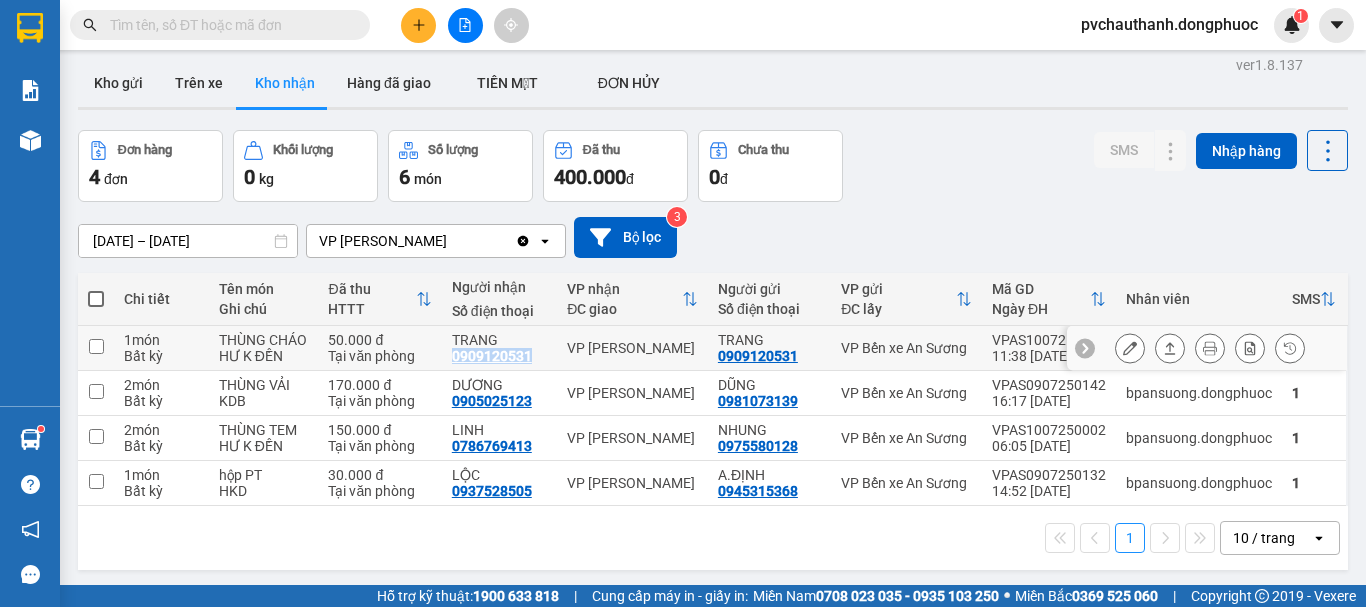 drag, startPoint x: 450, startPoint y: 365, endPoint x: 531, endPoint y: 367, distance: 81.02469 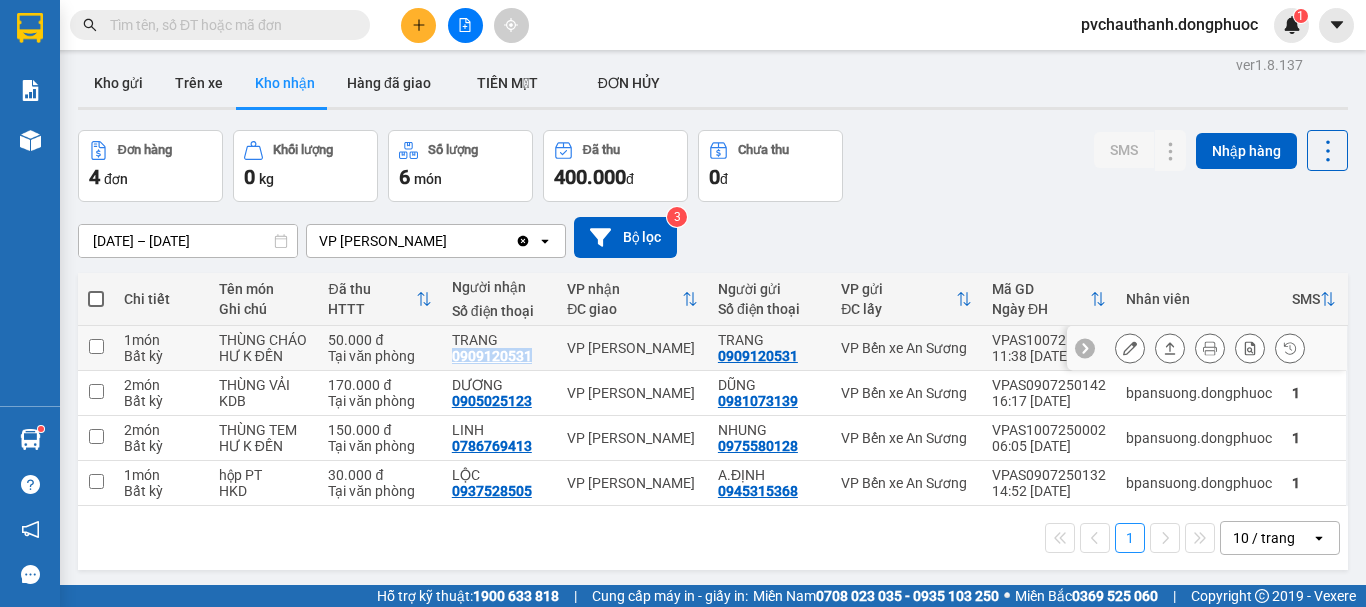 click on "TRANG 0909120531" at bounding box center [499, 348] 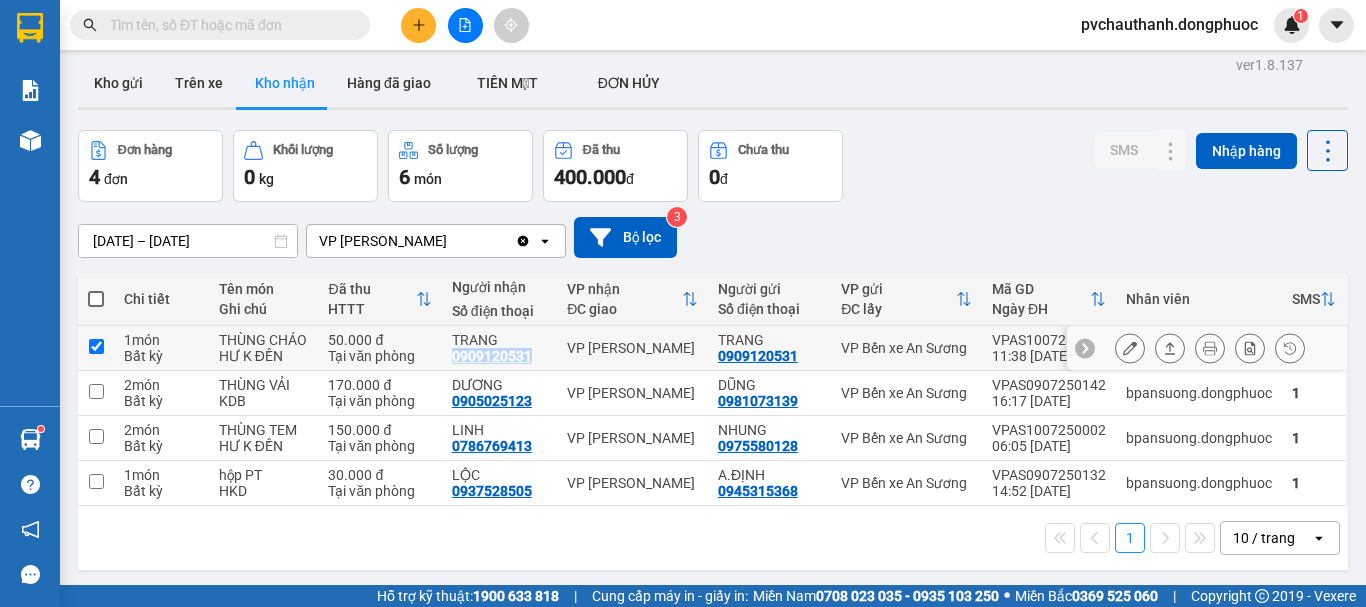 checkbox on "true" 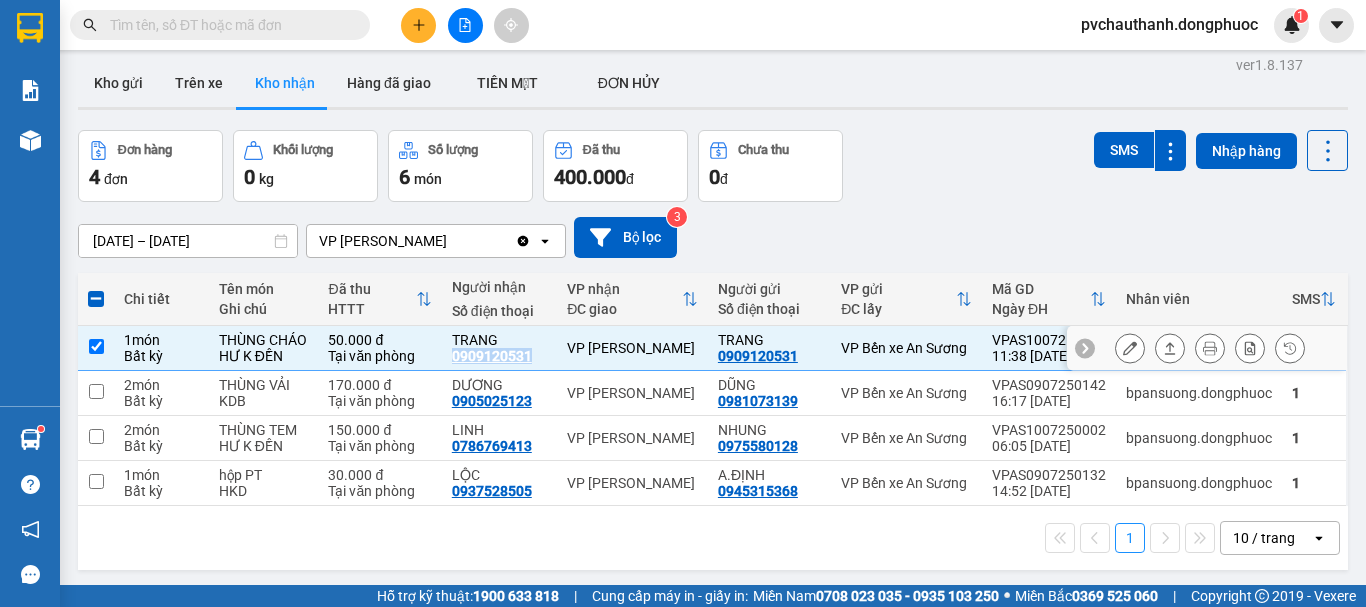 copy on "0909120531" 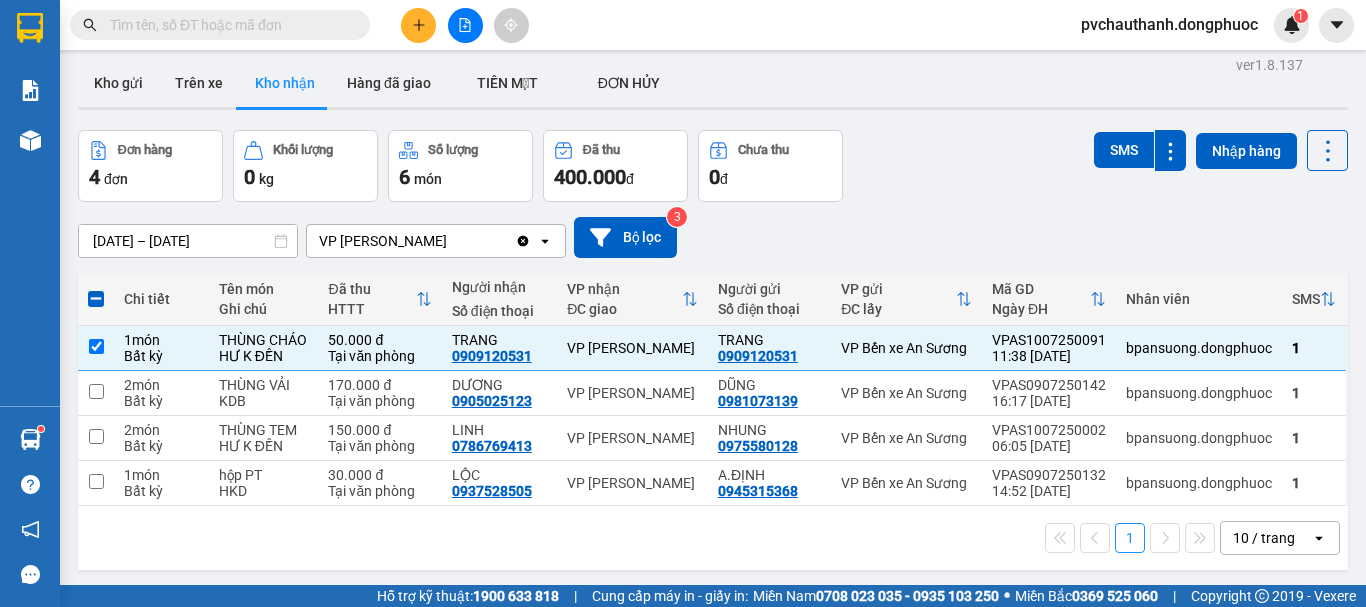 click at bounding box center [228, 25] 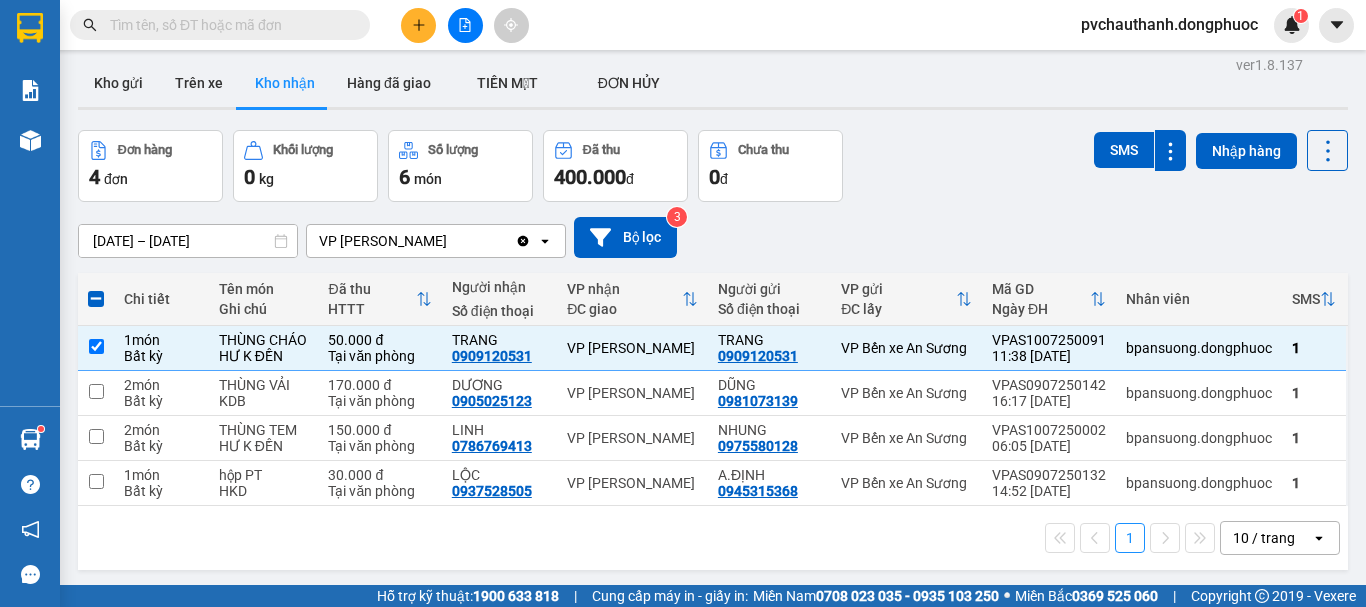 paste on "0909120531" 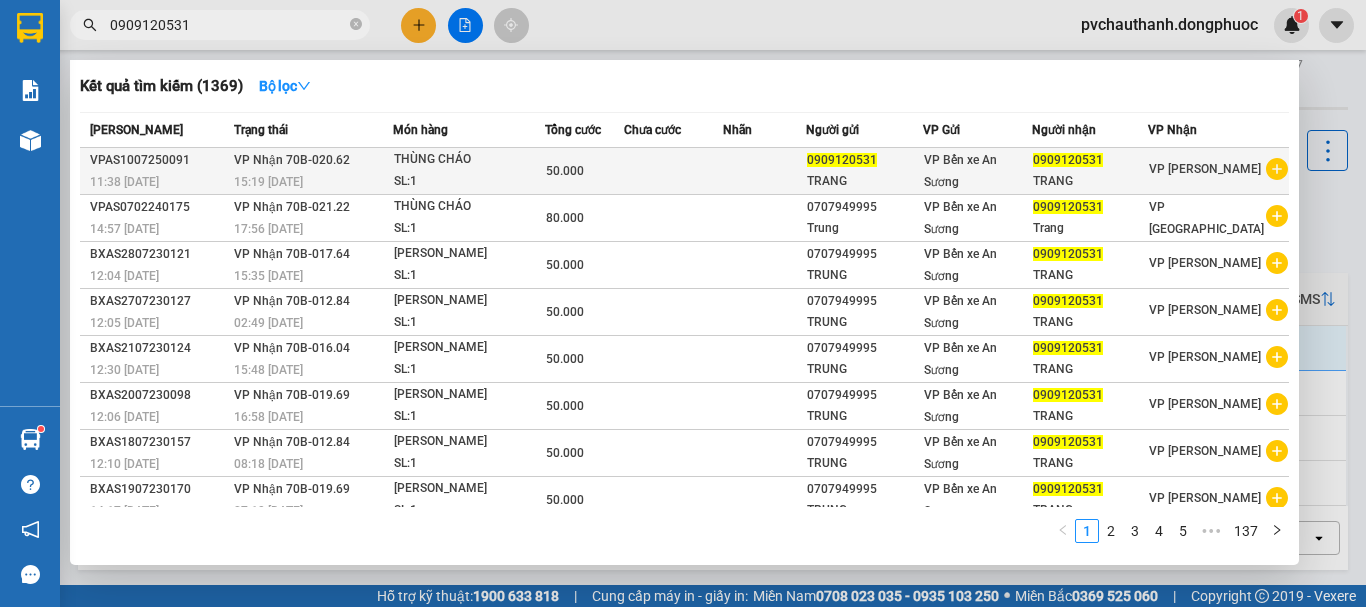 type on "0909120531" 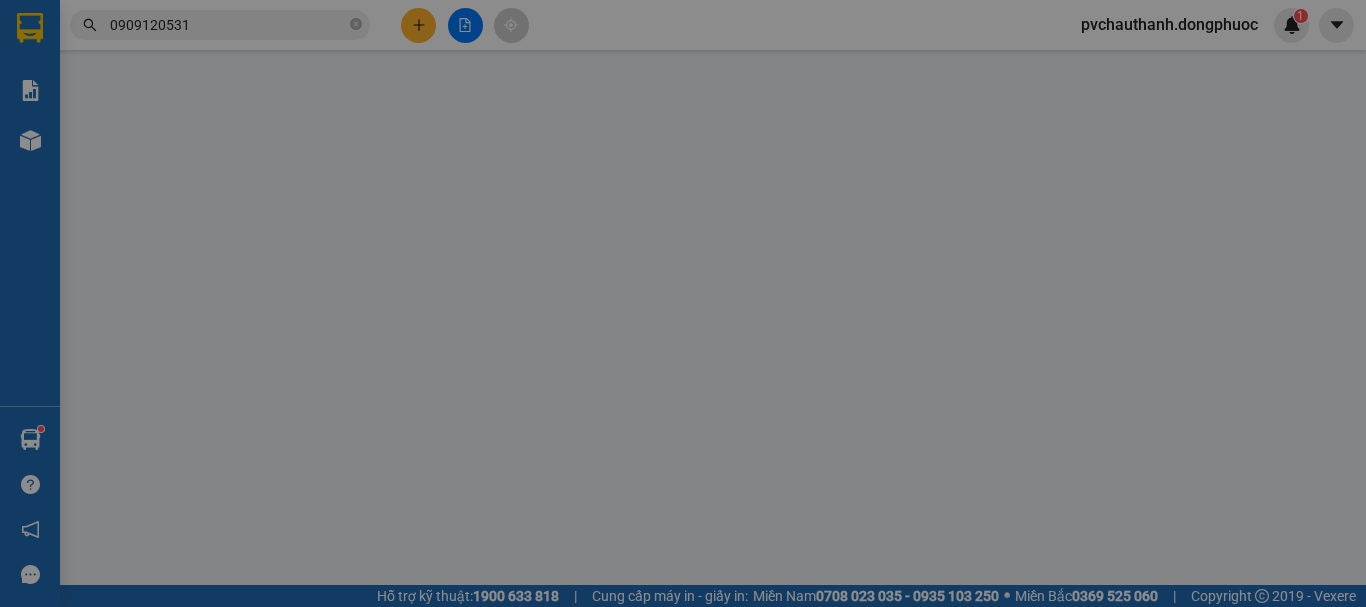 type on "0909120531" 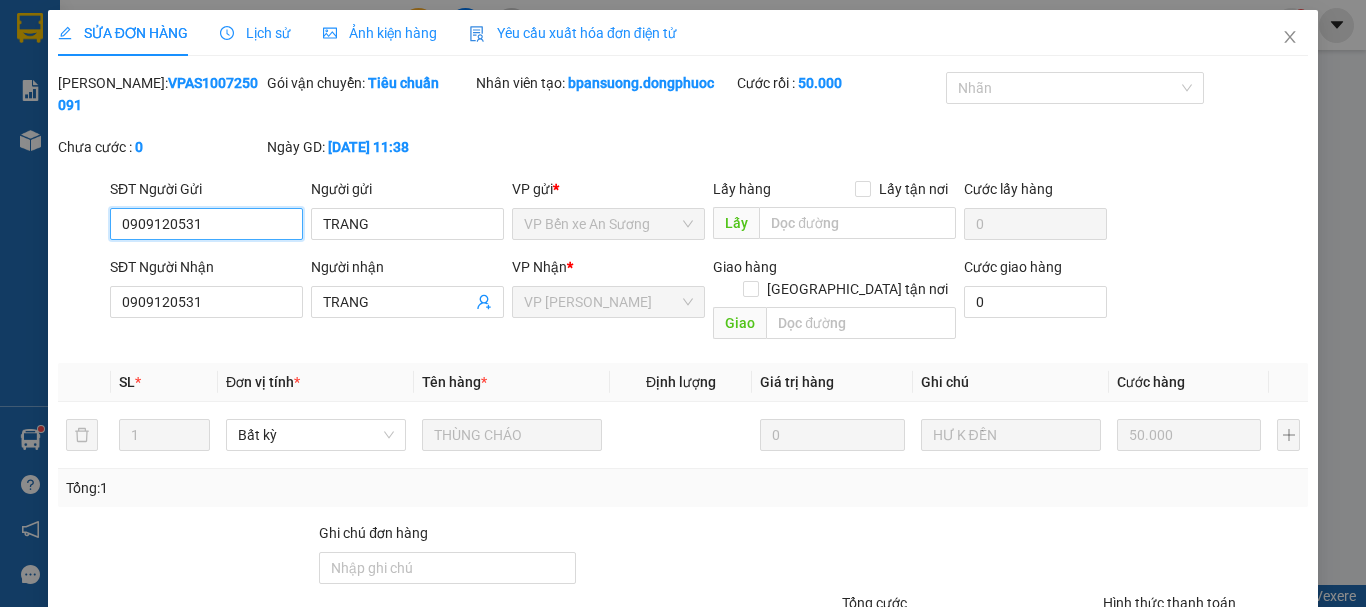 scroll, scrollTop: 0, scrollLeft: 0, axis: both 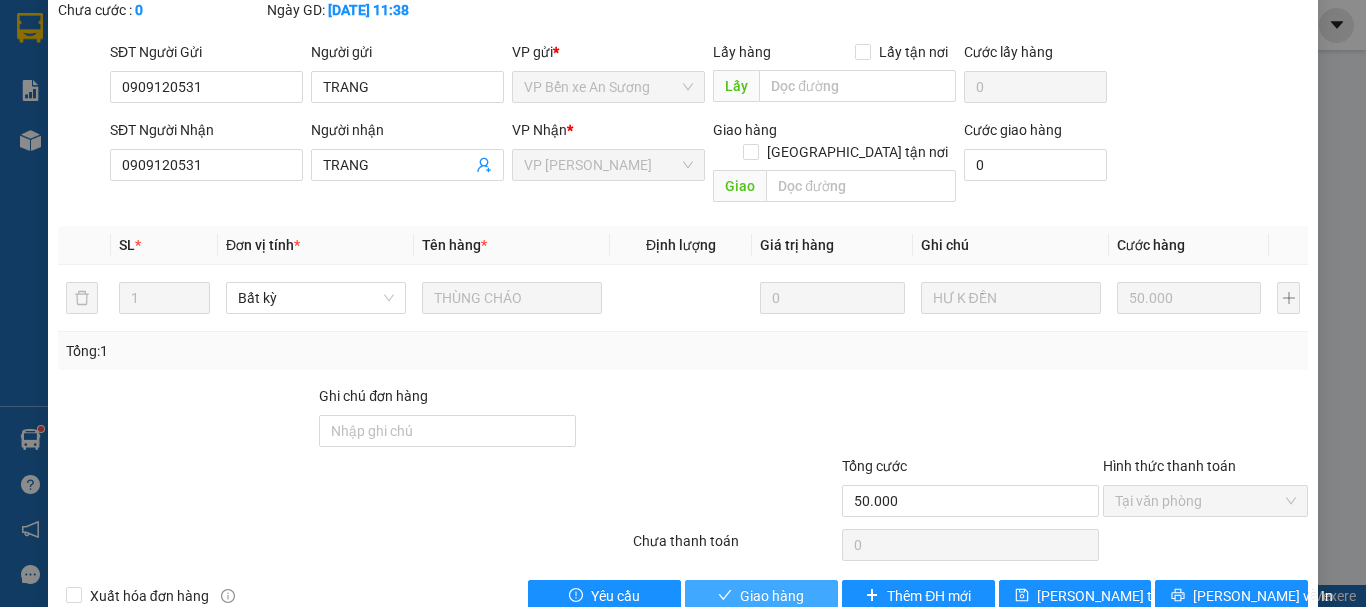 click on "Giao hàng" at bounding box center (772, 596) 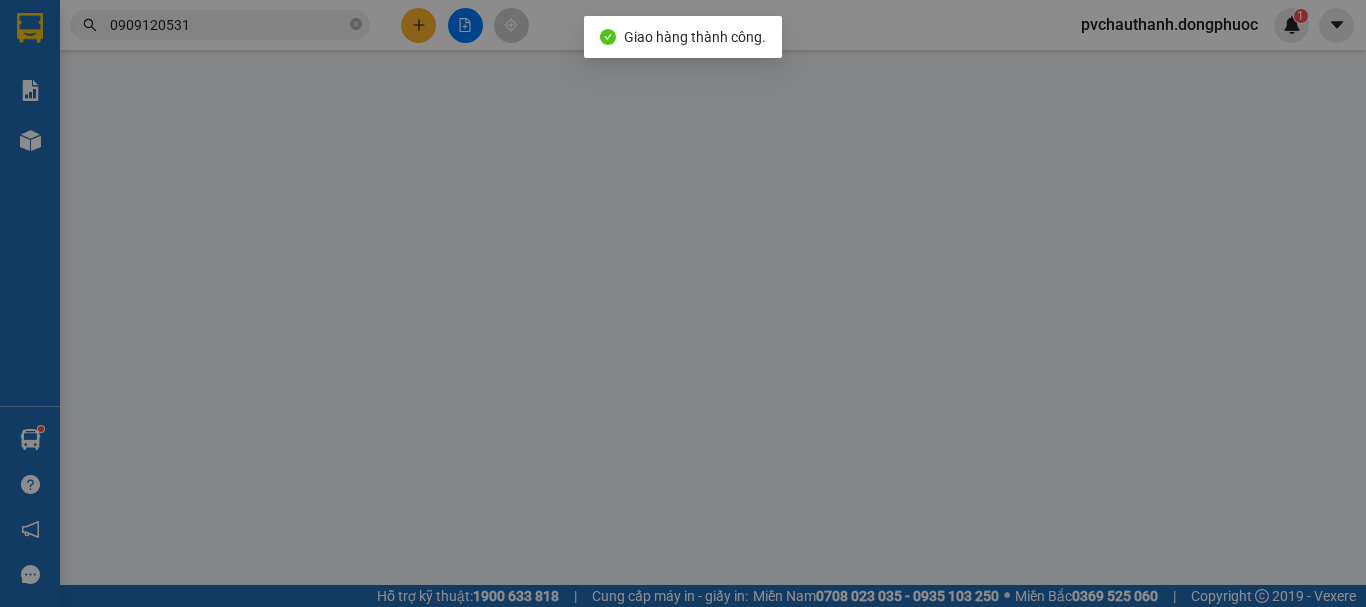 type on "0909120531" 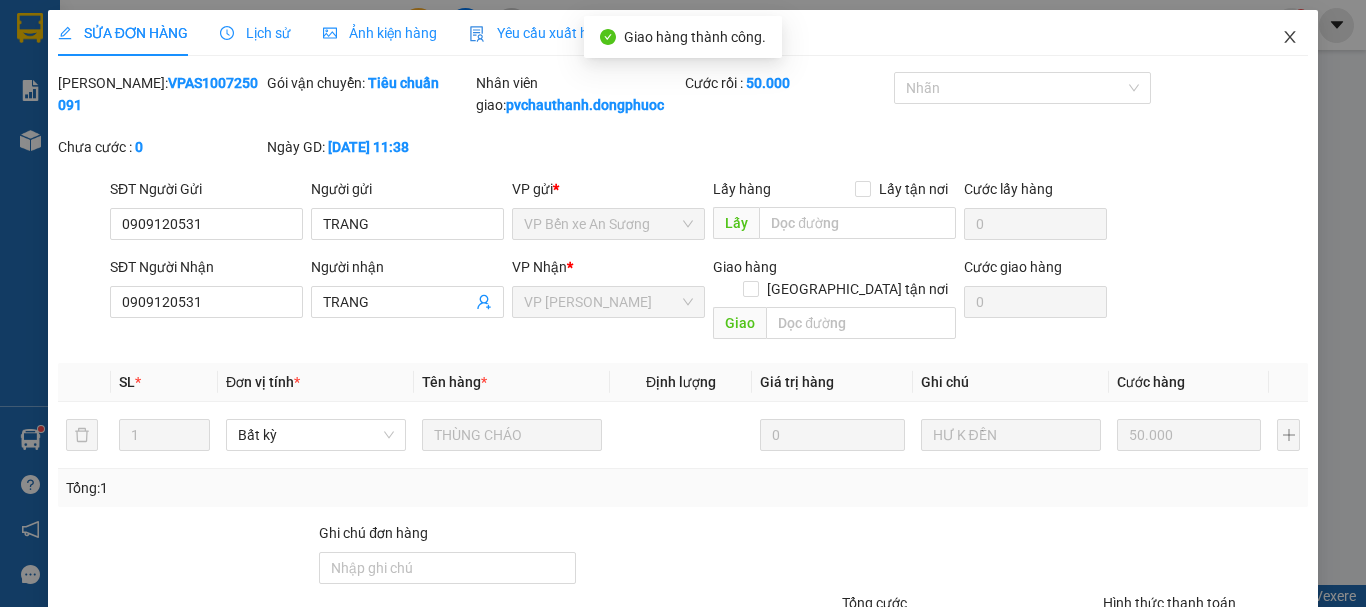 click at bounding box center [1290, 38] 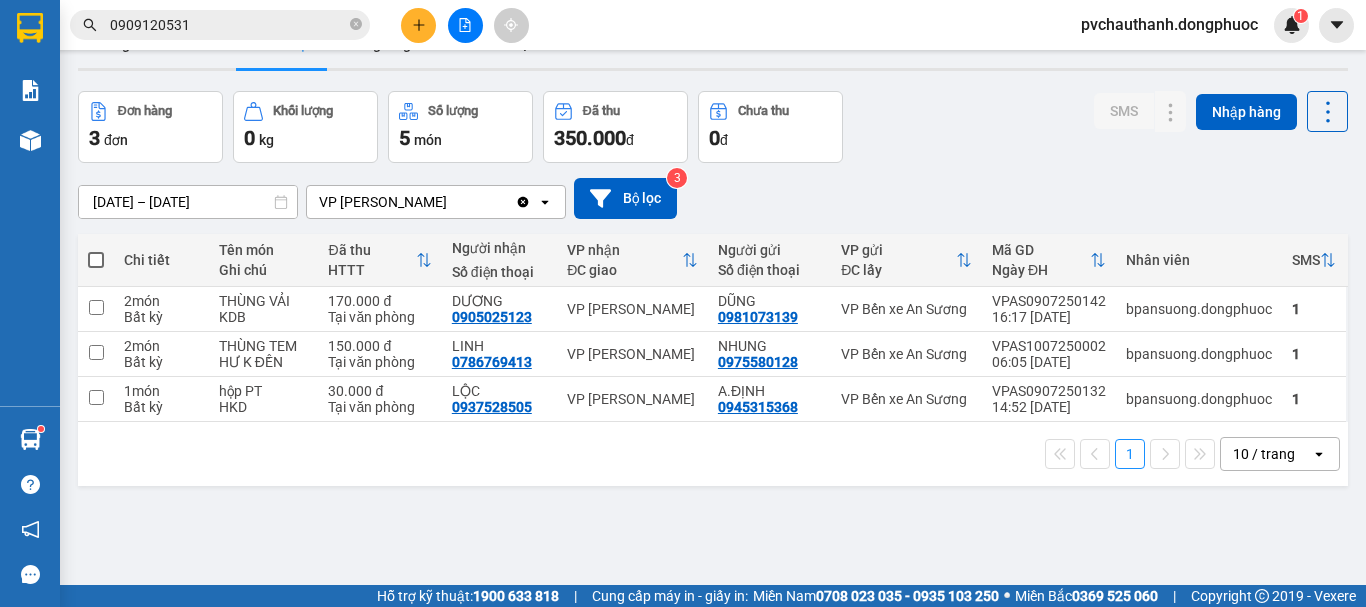 scroll, scrollTop: 92, scrollLeft: 0, axis: vertical 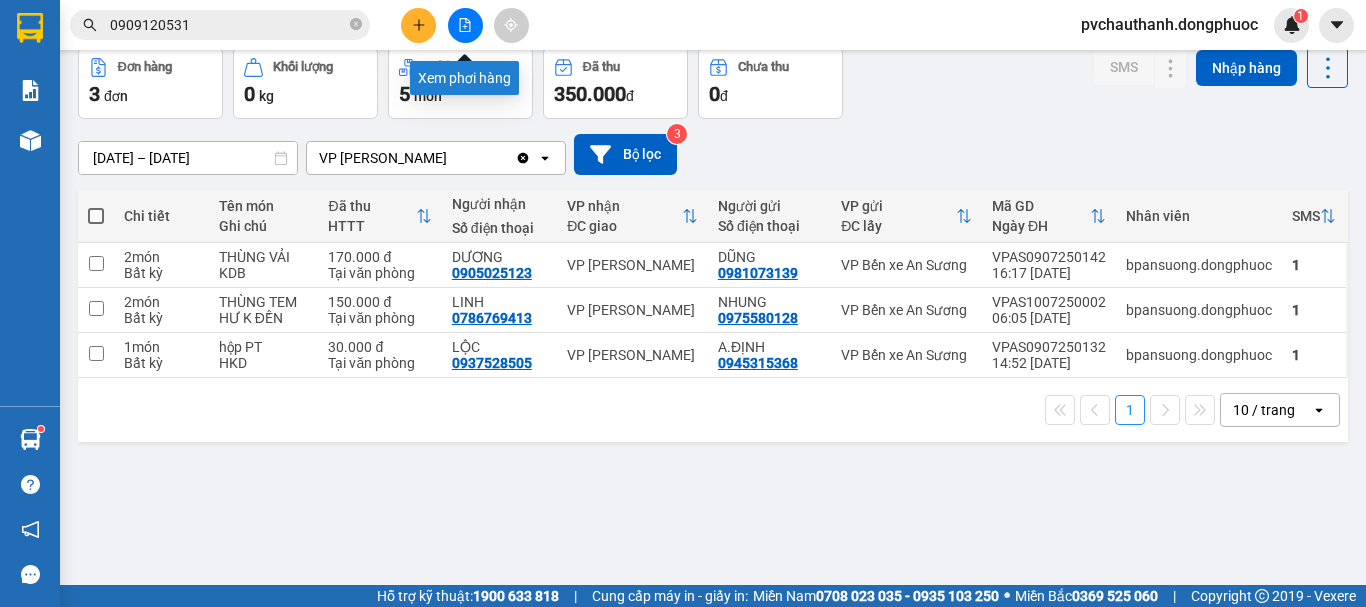 drag, startPoint x: 474, startPoint y: 36, endPoint x: 332, endPoint y: 55, distance: 143.26549 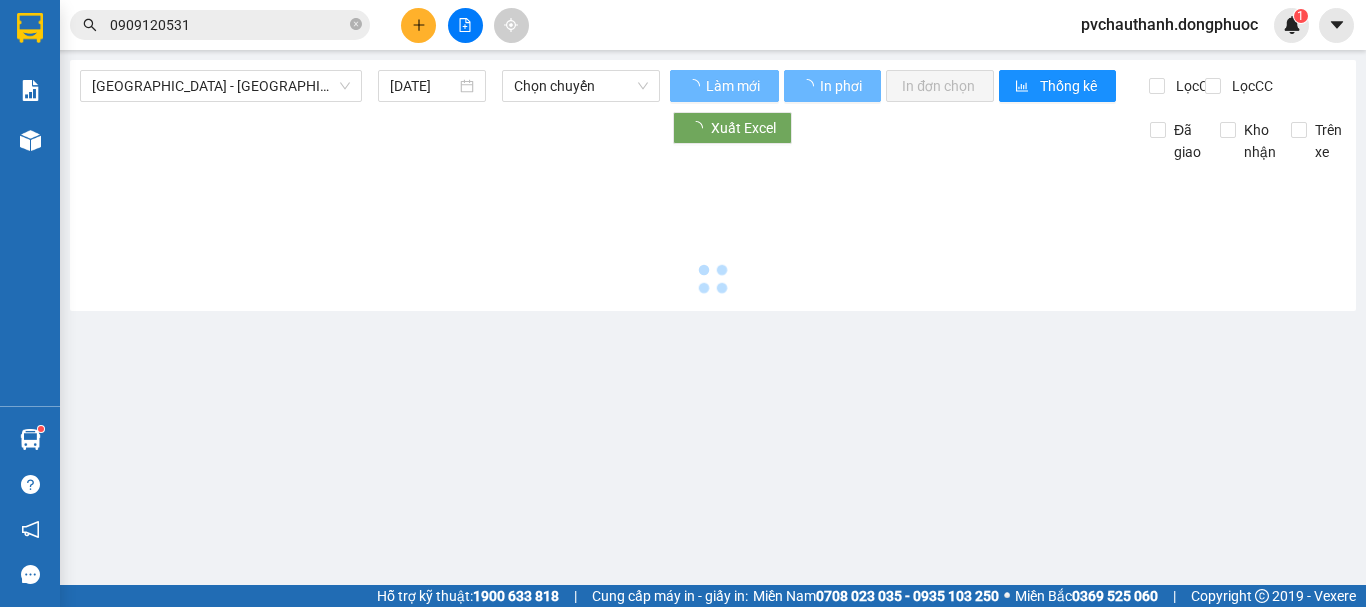 scroll, scrollTop: 0, scrollLeft: 0, axis: both 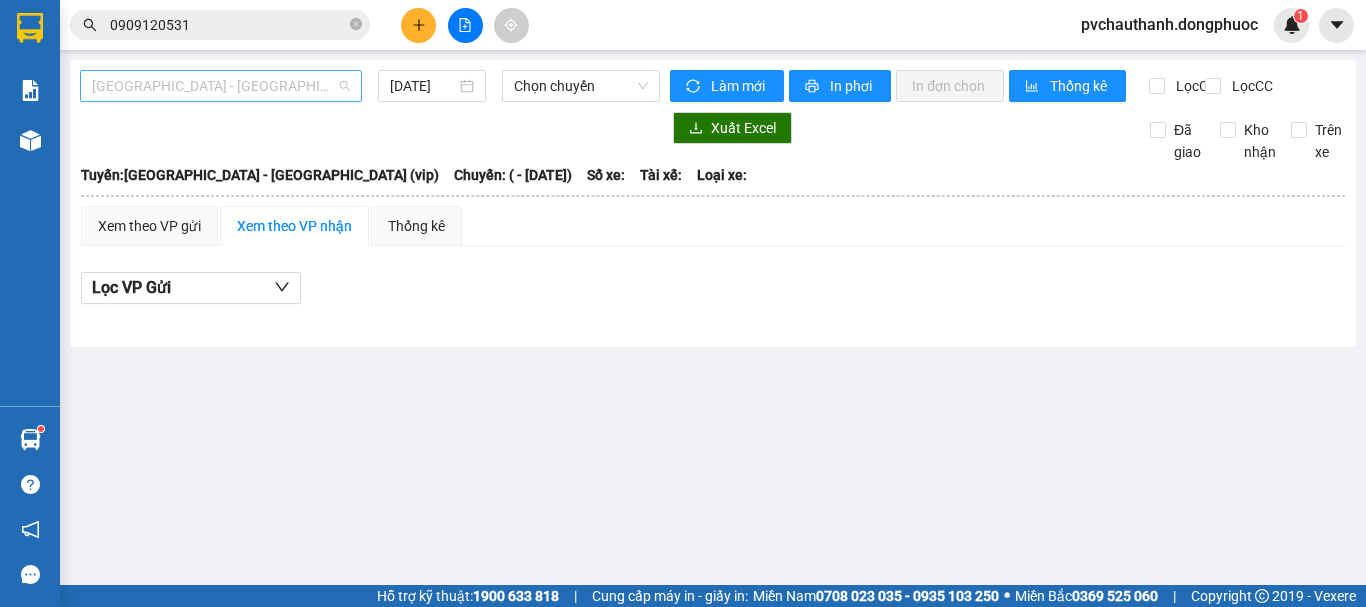 click on "[GEOGRAPHIC_DATA] - [GEOGRAPHIC_DATA] (vip)" at bounding box center (221, 86) 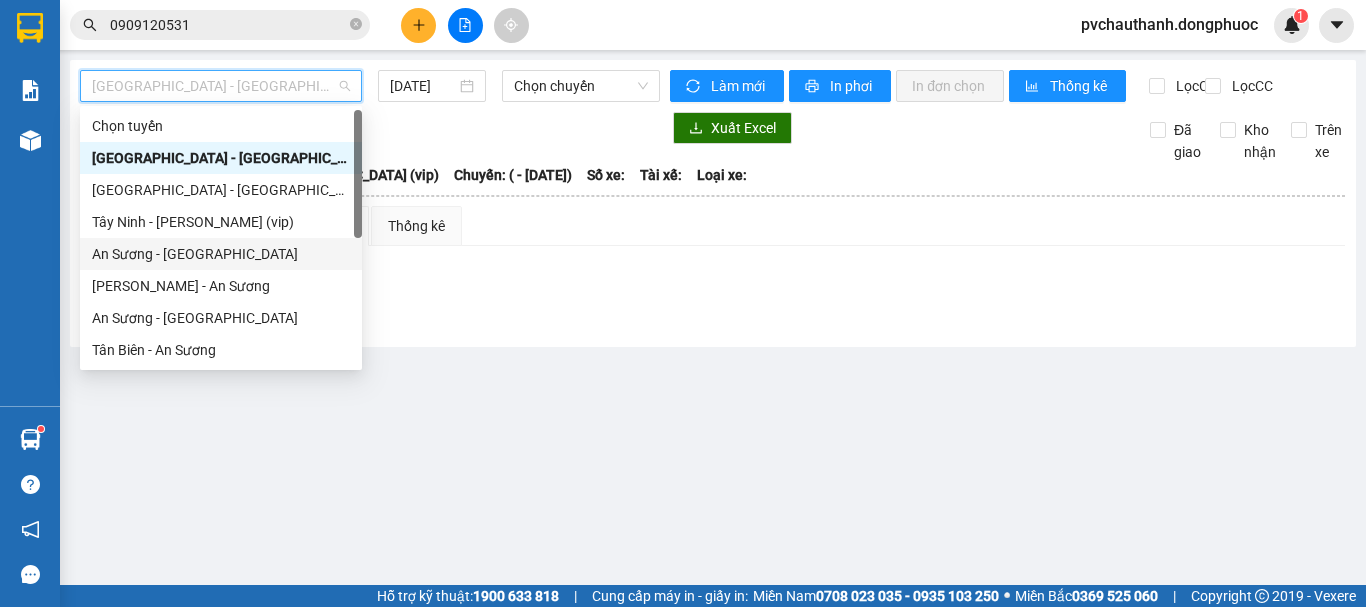 click on "An Sương - [GEOGRAPHIC_DATA]" at bounding box center [221, 254] 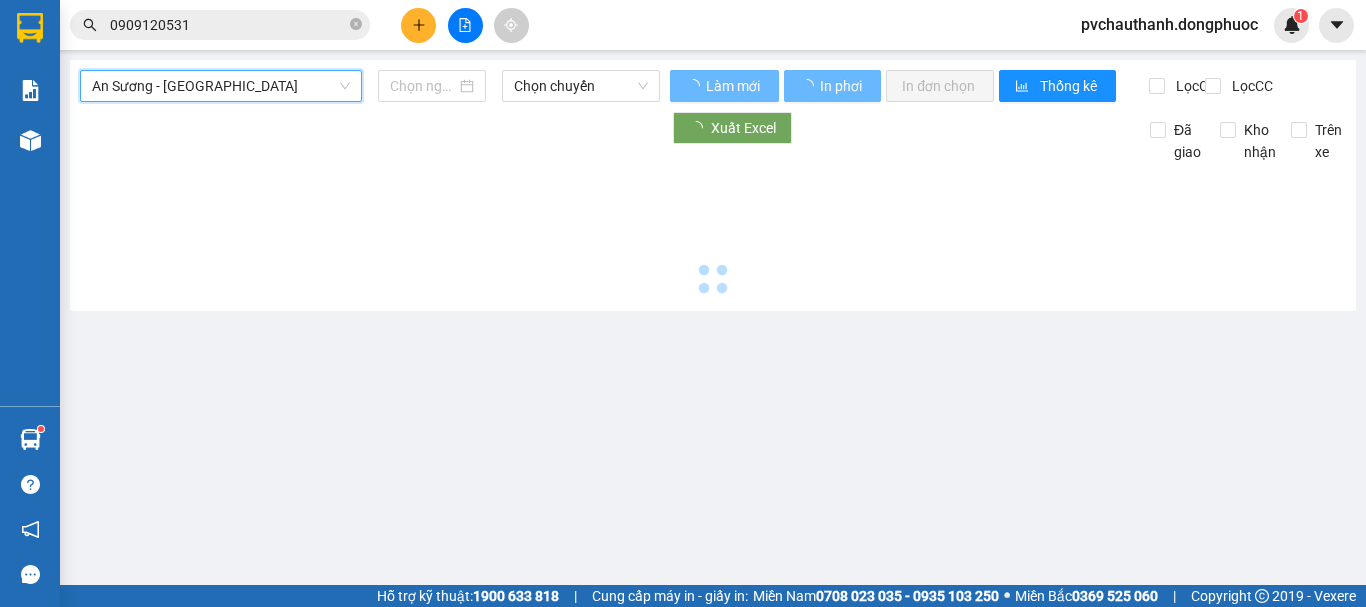 type on "[DATE]" 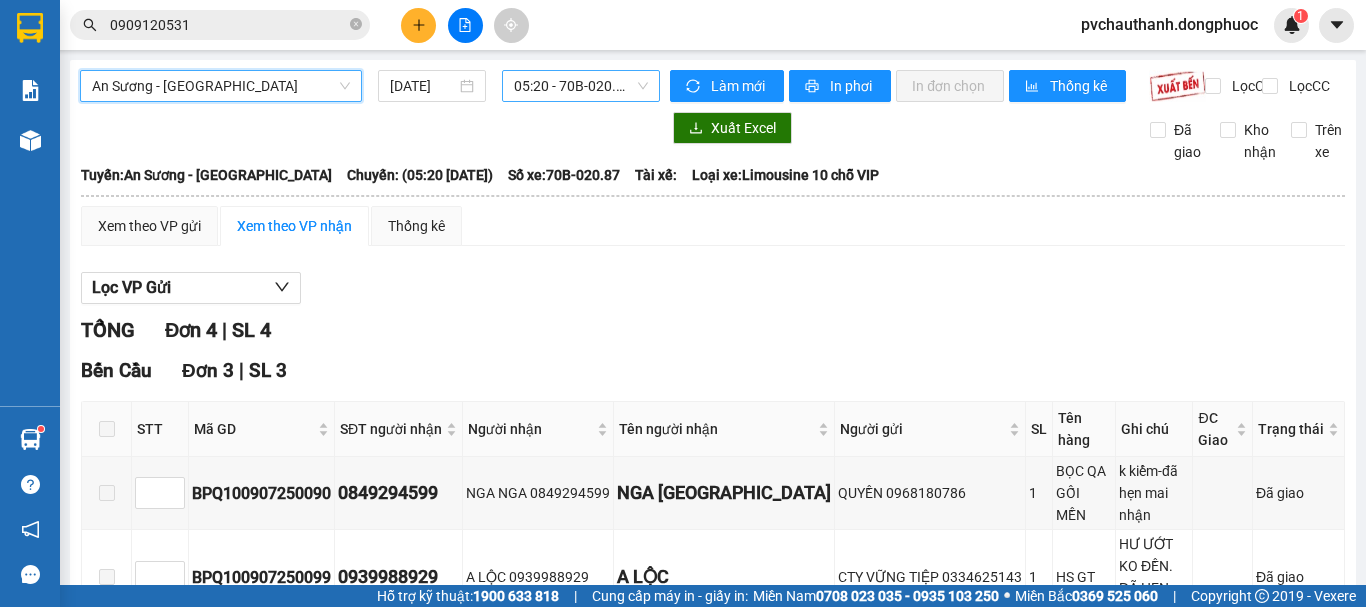click on "05:20     - 70B-020.87" at bounding box center (581, 86) 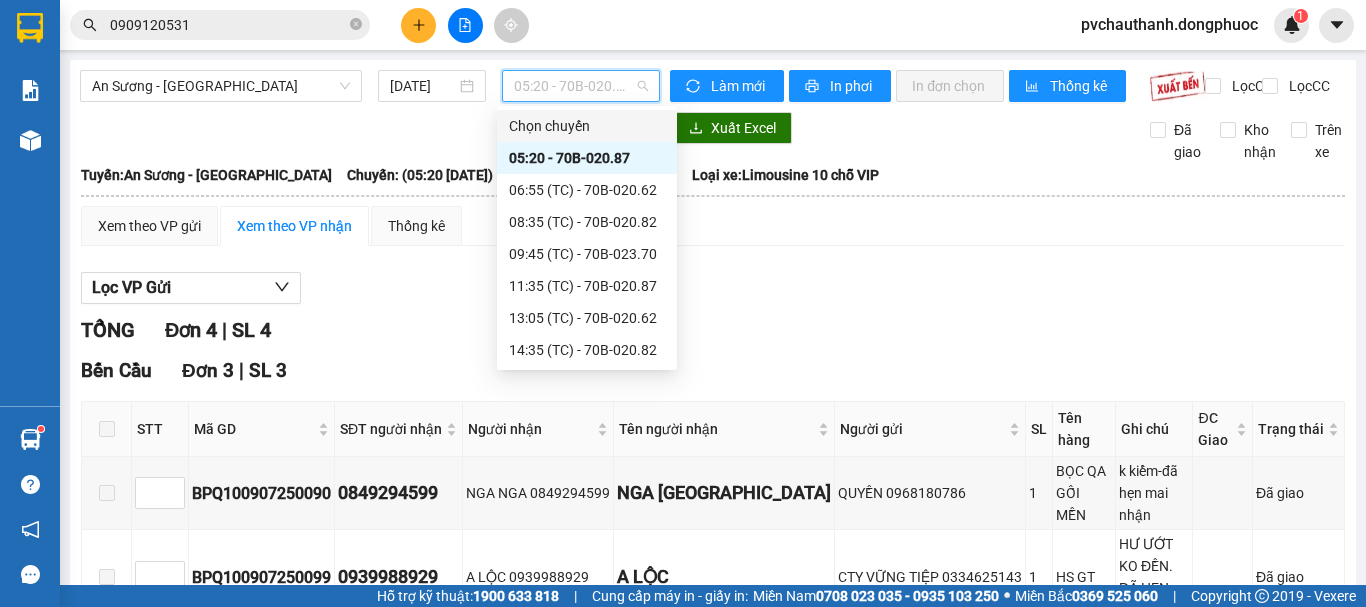 click on "05:20     - 70B-020.87" at bounding box center [581, 86] 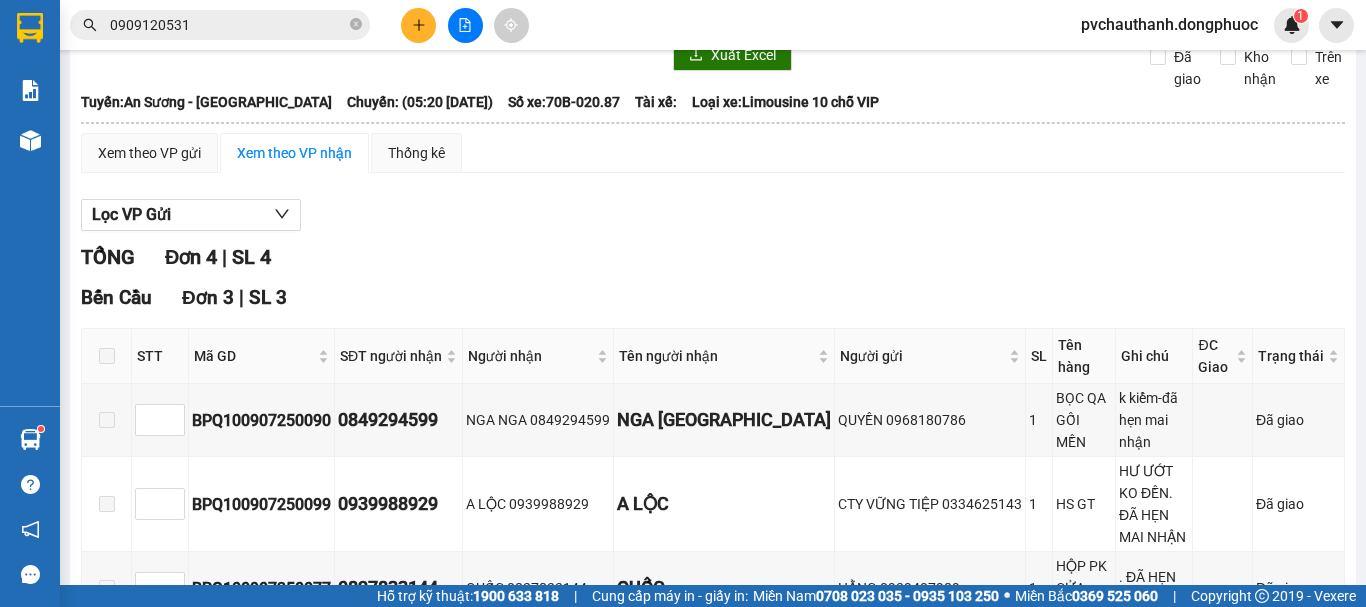 scroll, scrollTop: 0, scrollLeft: 0, axis: both 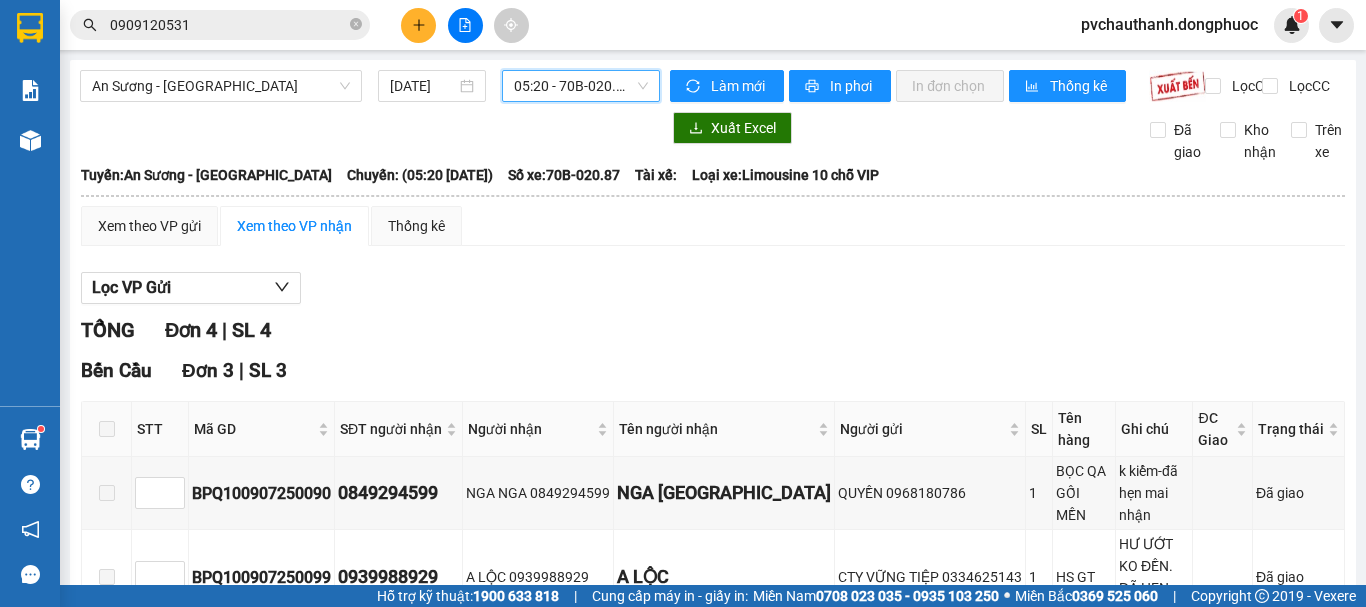 click on "05:20     - 70B-020.87" at bounding box center (581, 86) 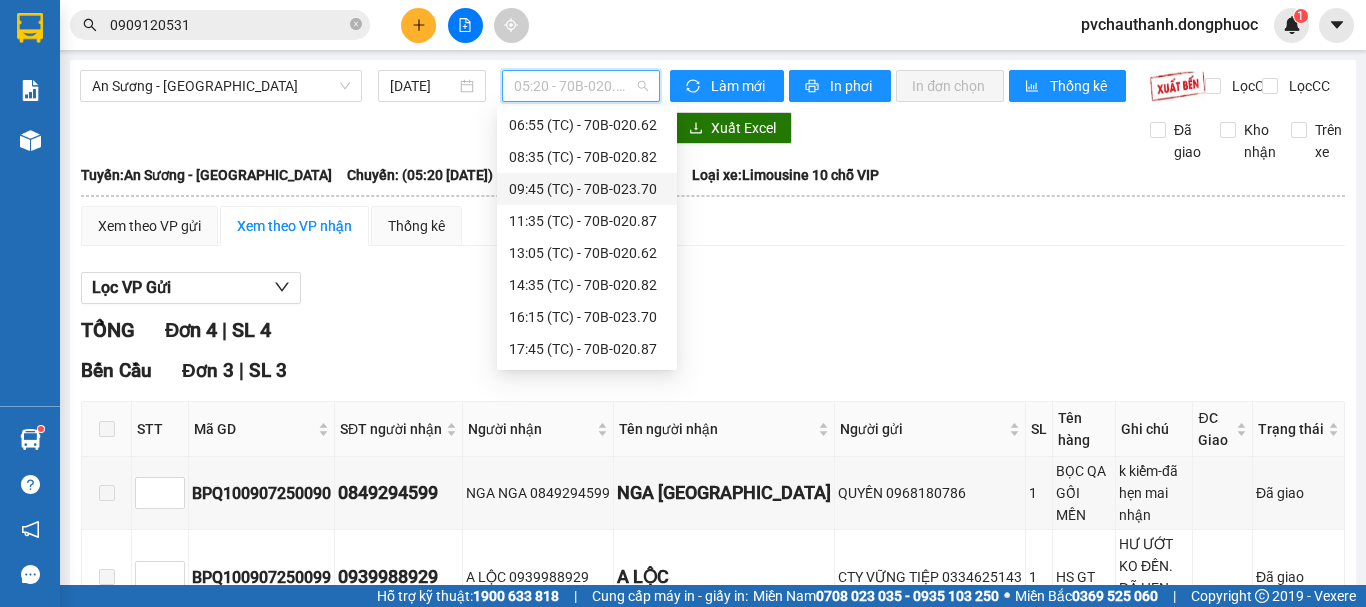 scroll, scrollTop: 96, scrollLeft: 0, axis: vertical 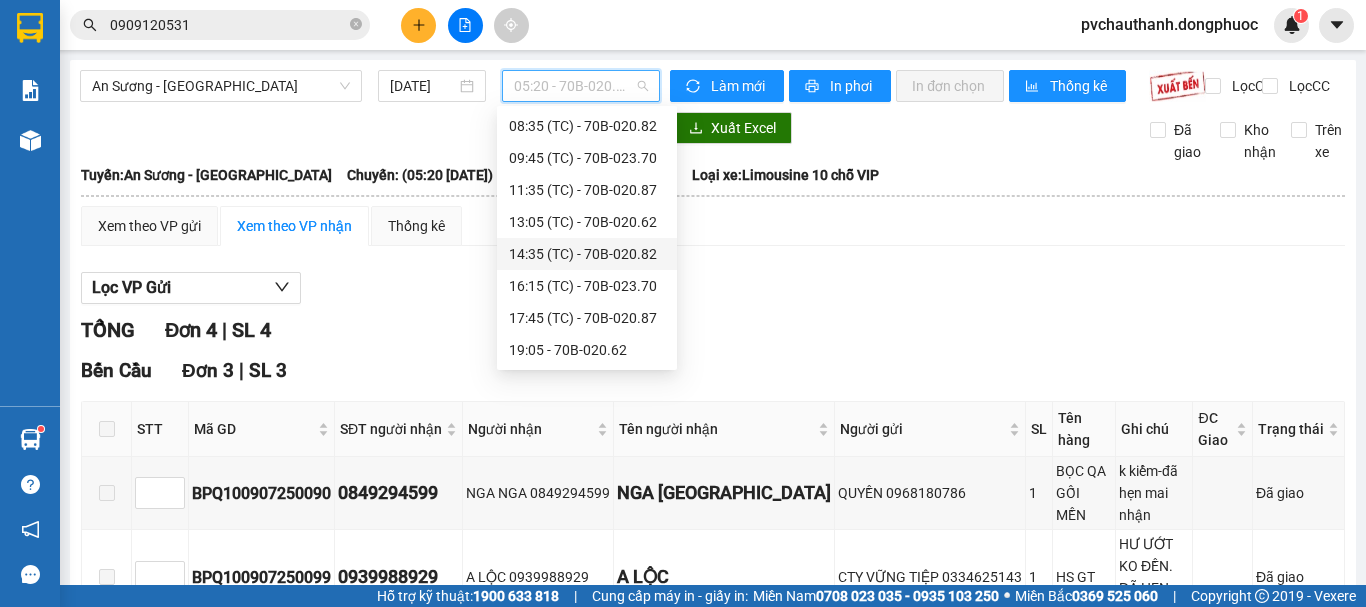 click on "14:35   (TC)   - 70B-020.82" at bounding box center [587, 254] 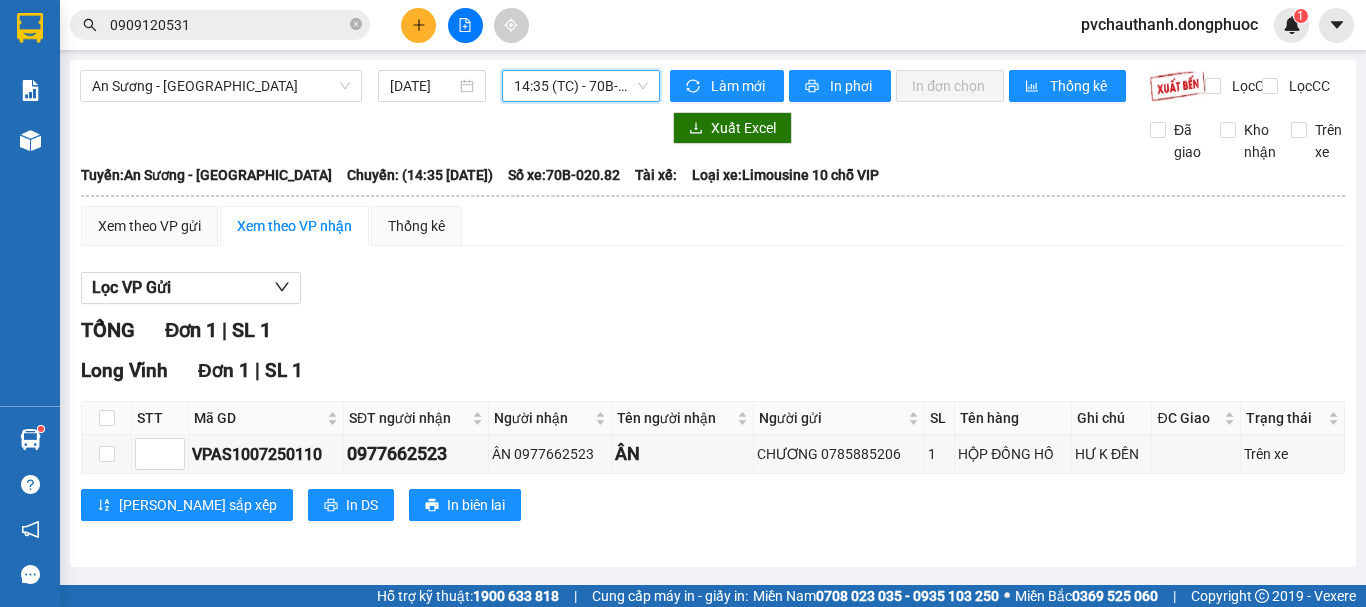 scroll, scrollTop: 9, scrollLeft: 0, axis: vertical 